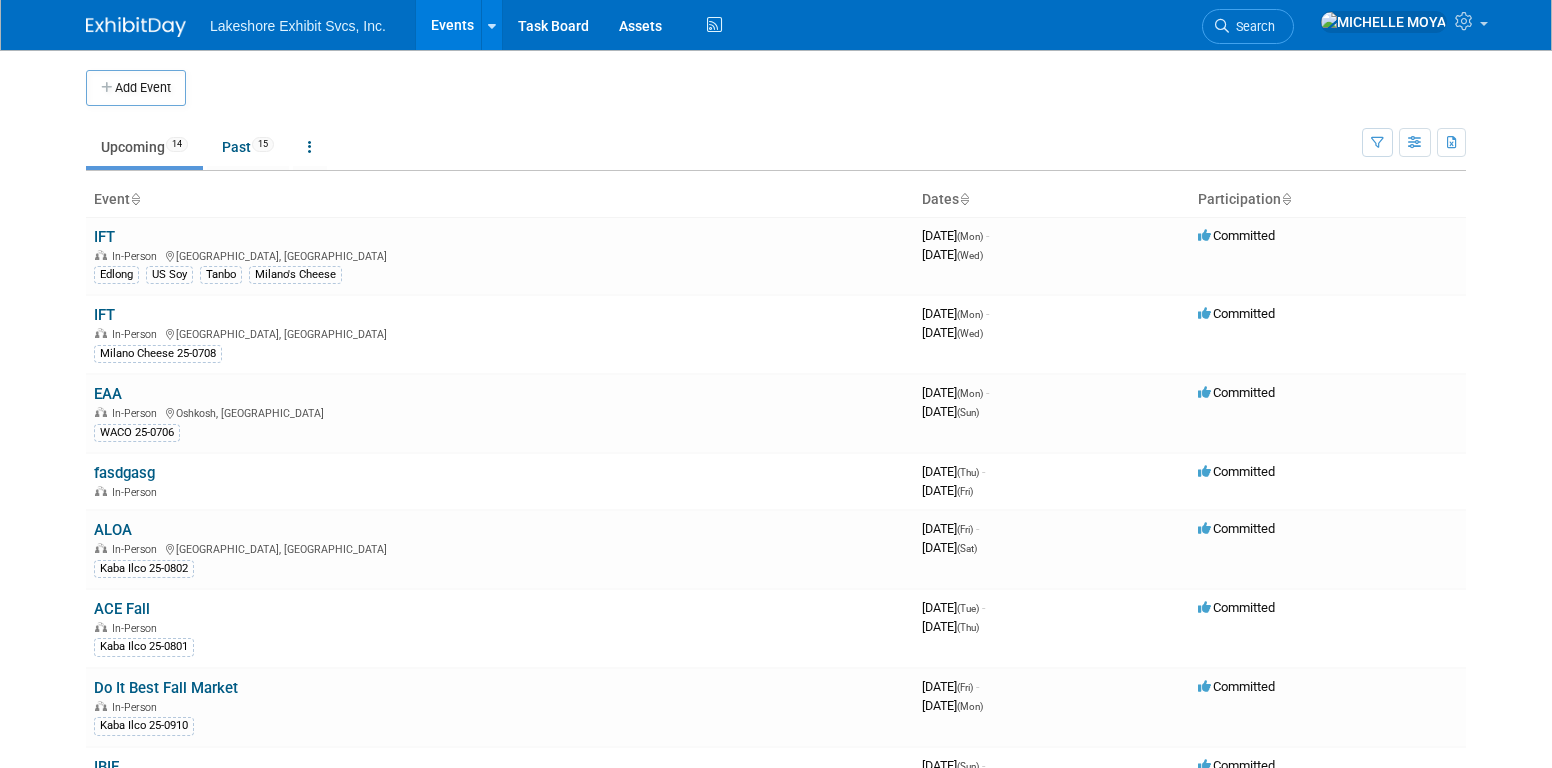 scroll, scrollTop: 0, scrollLeft: 0, axis: both 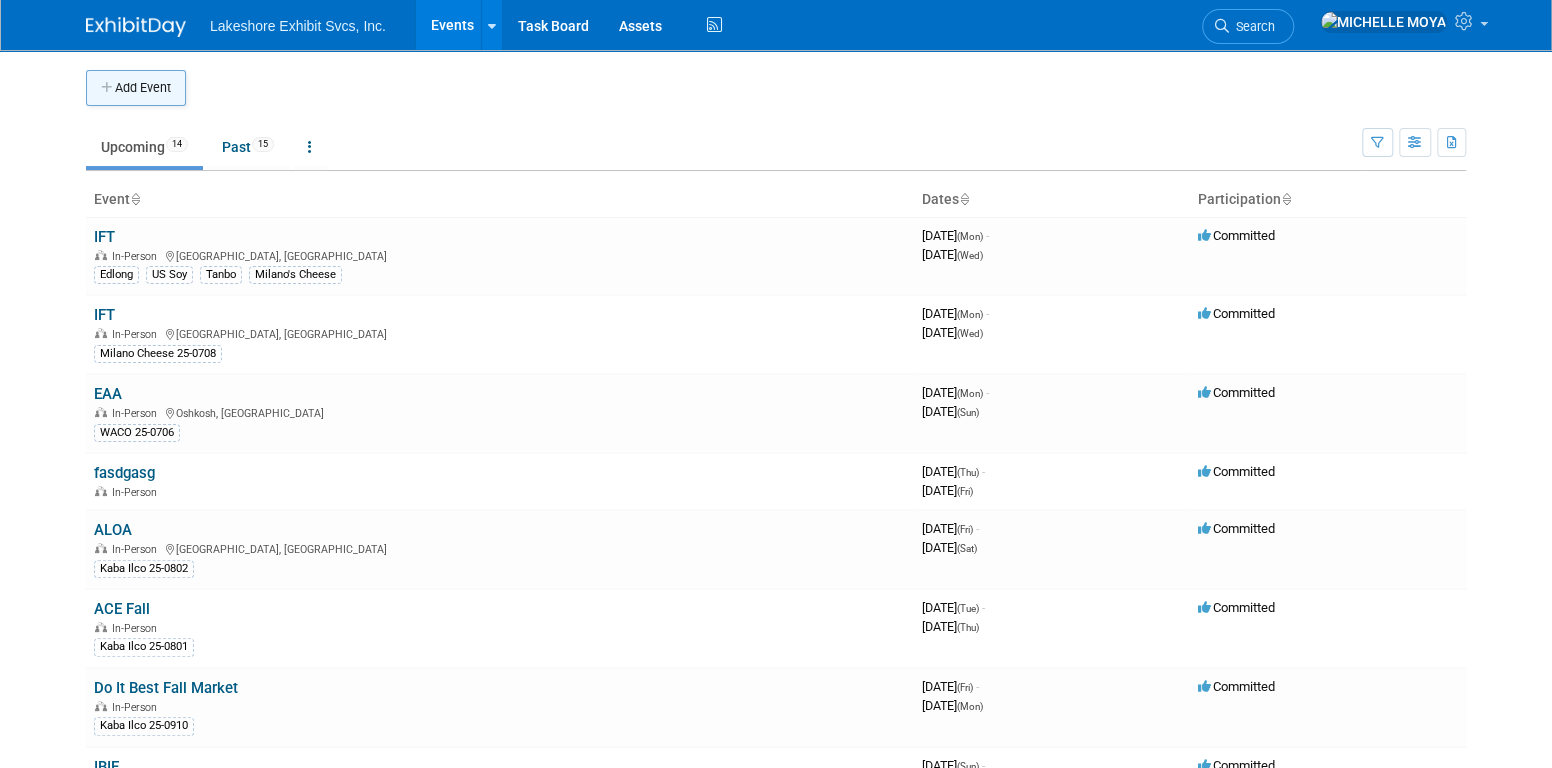 click on "Add Event" at bounding box center [136, 88] 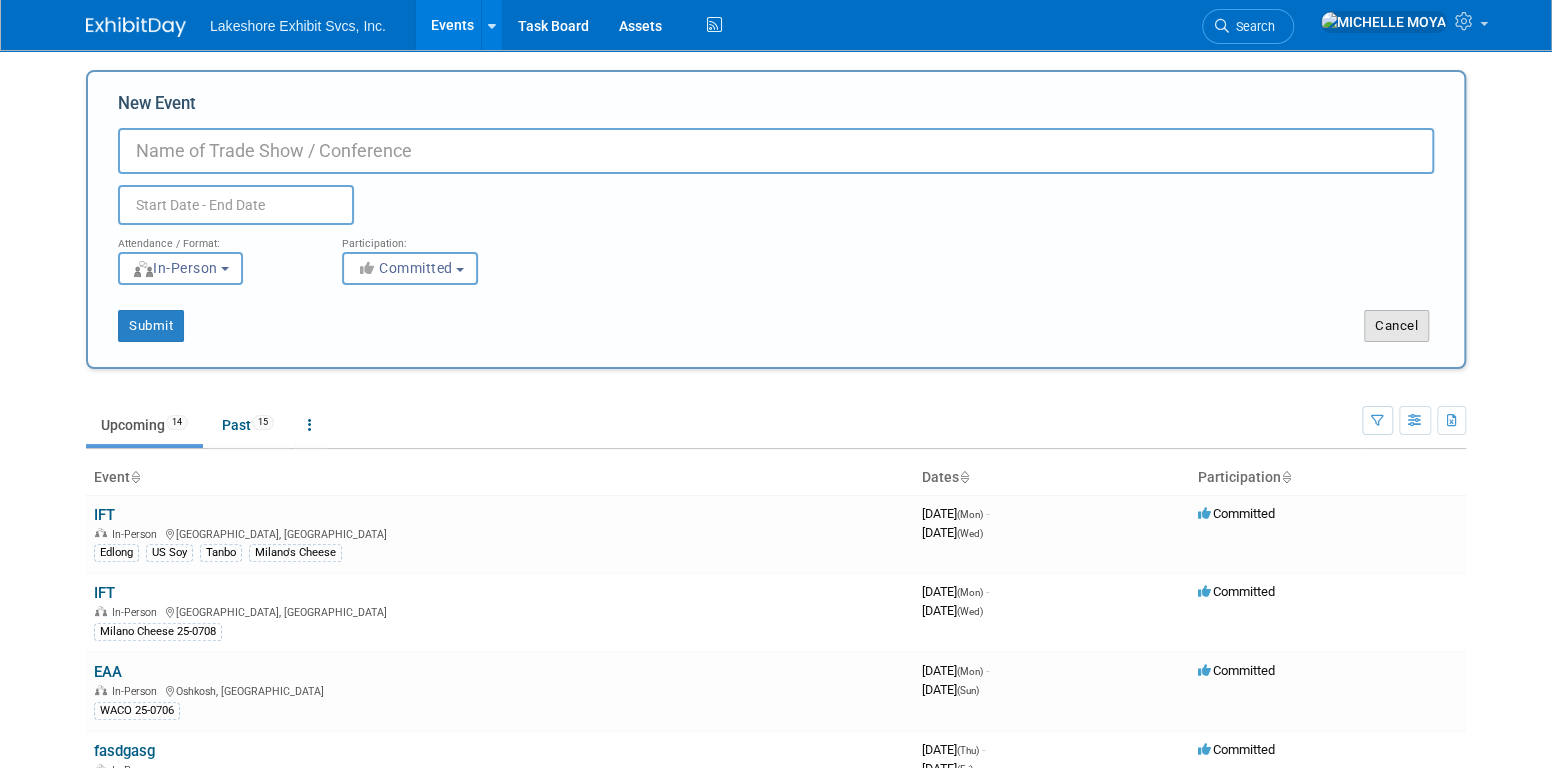 click on "Cancel" at bounding box center [1396, 326] 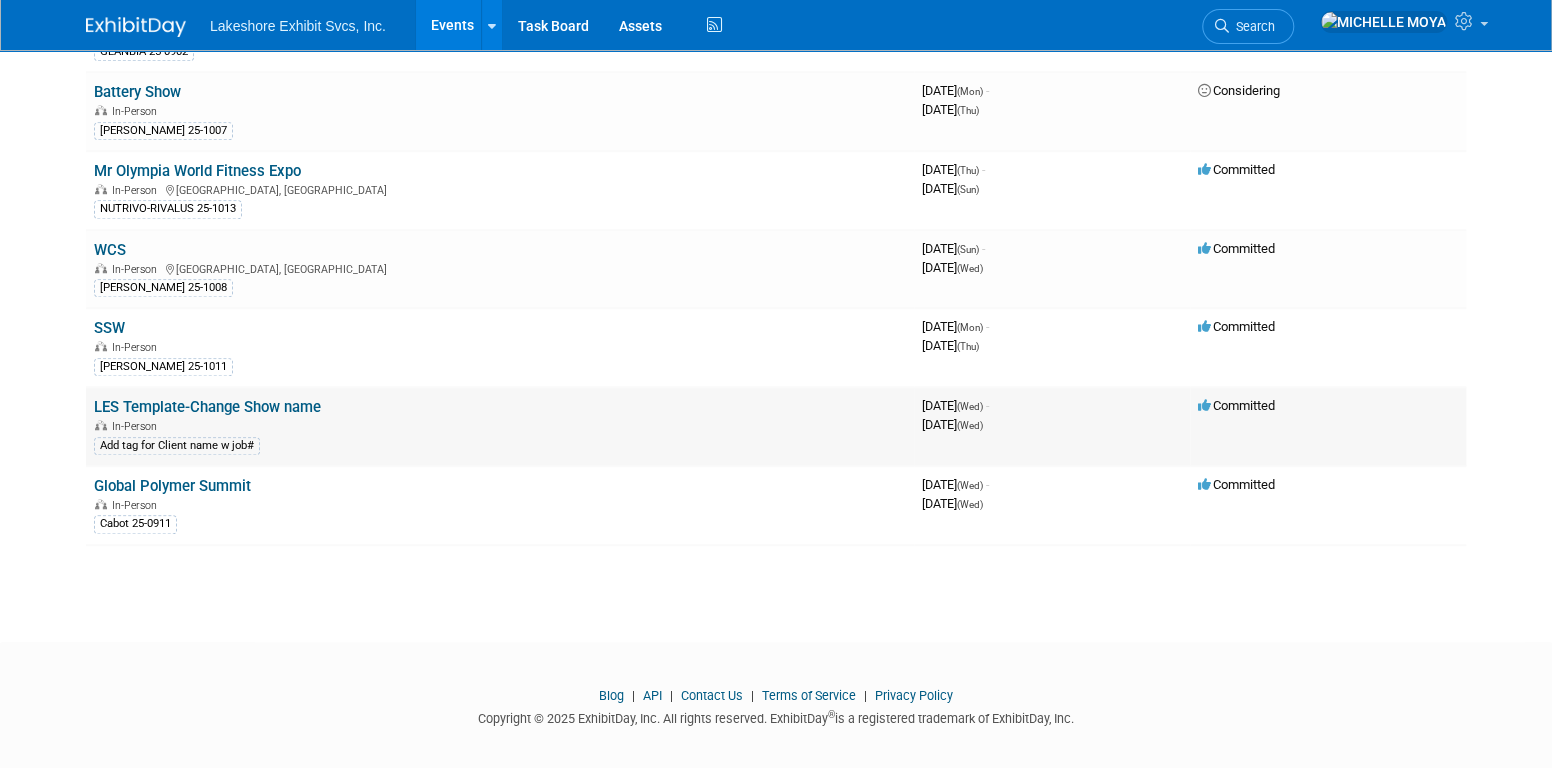 scroll, scrollTop: 755, scrollLeft: 0, axis: vertical 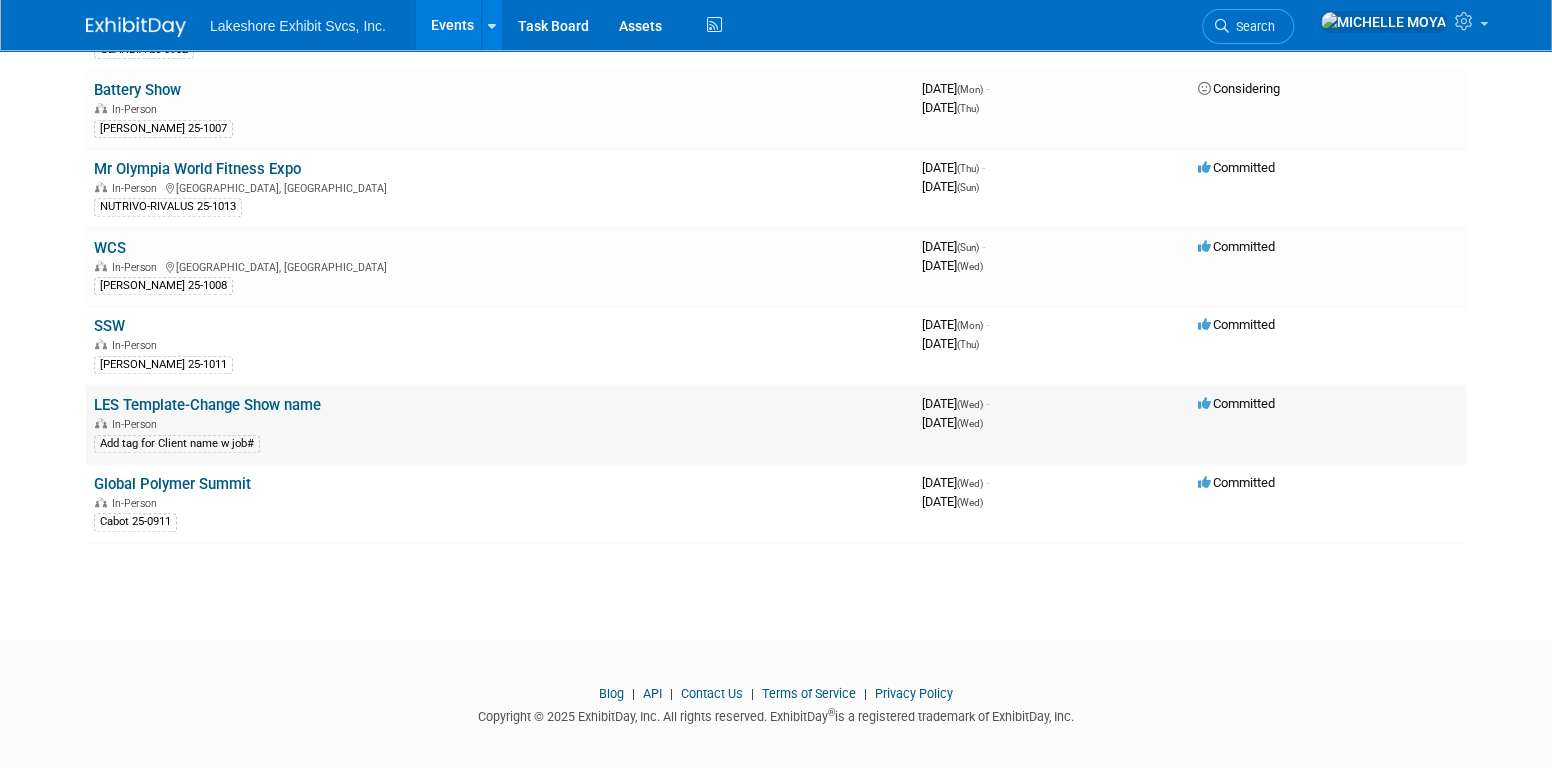 click on "LES Template-Change Show name" at bounding box center (207, 405) 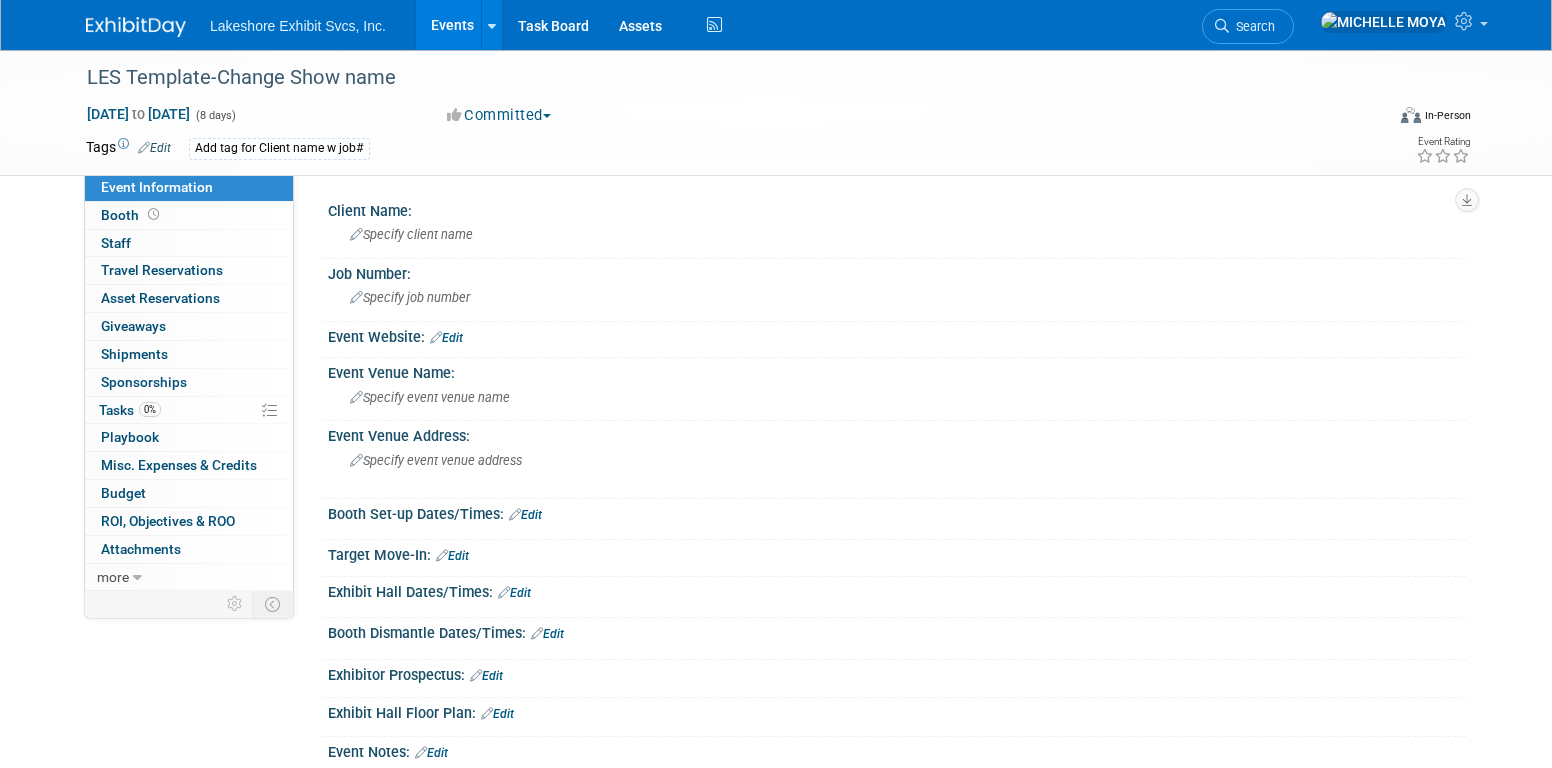 scroll, scrollTop: 0, scrollLeft: 0, axis: both 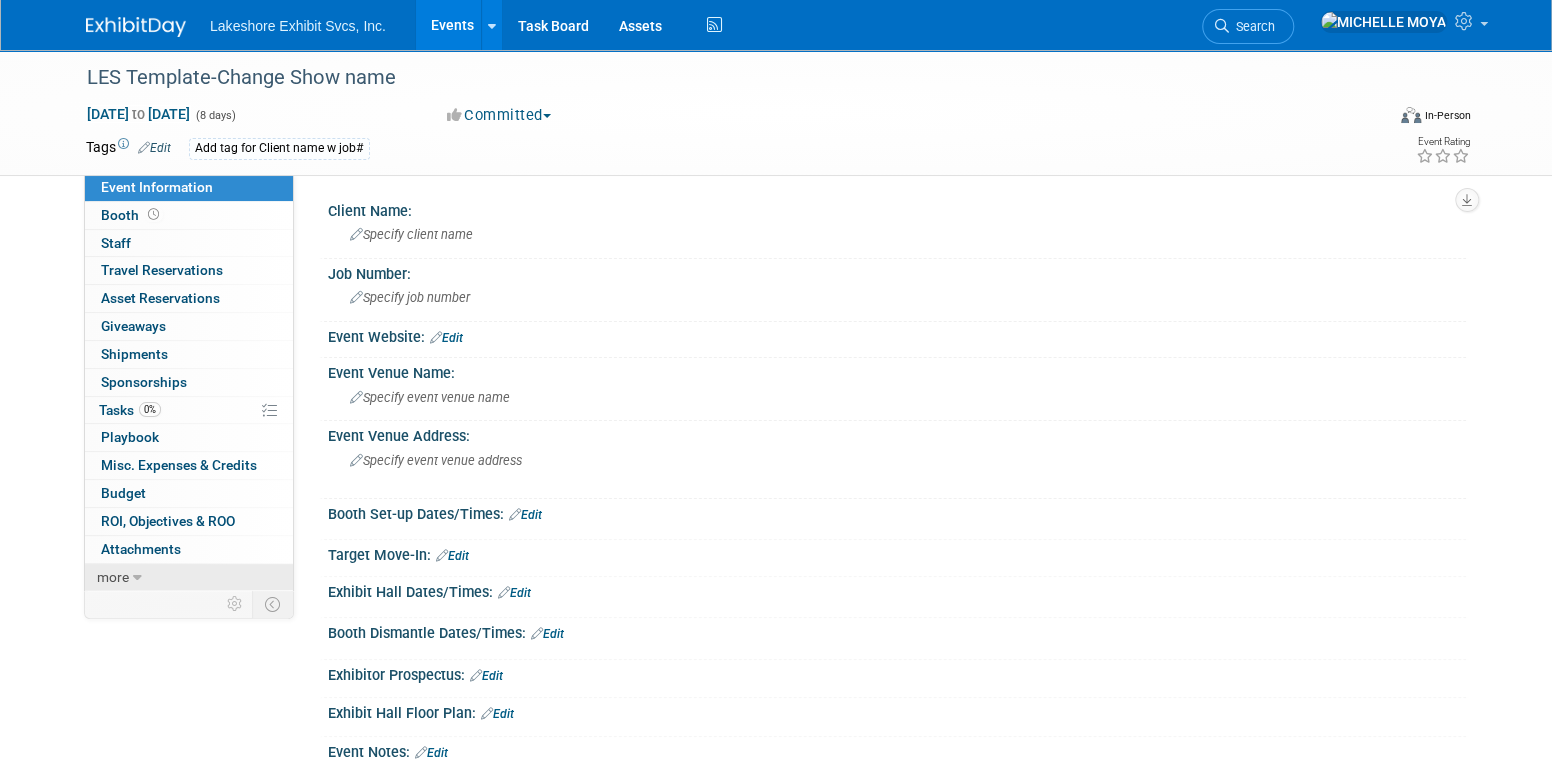 click at bounding box center [137, 578] 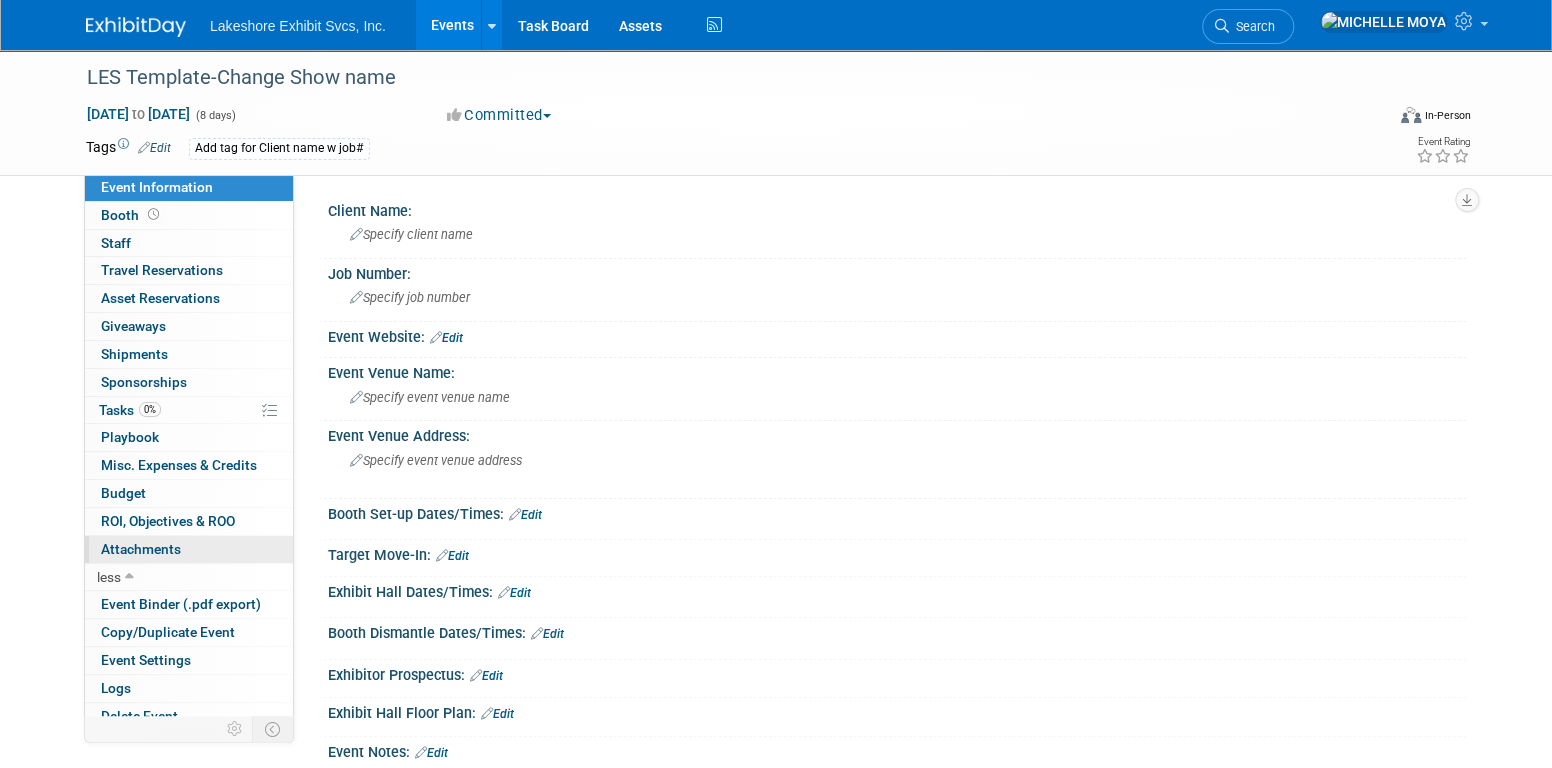 scroll, scrollTop: 10, scrollLeft: 0, axis: vertical 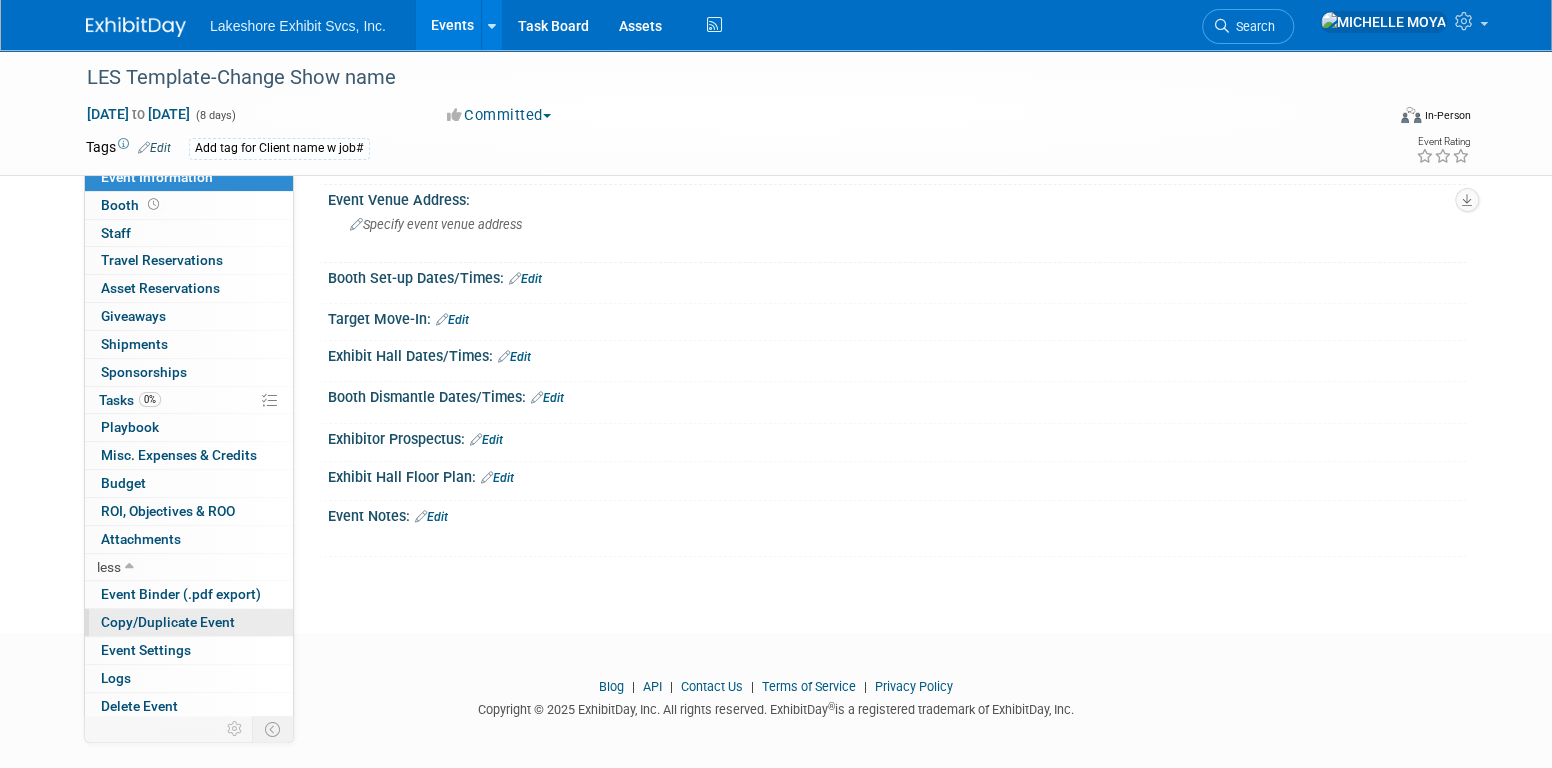 click on "Copy/Duplicate Event" at bounding box center [168, 622] 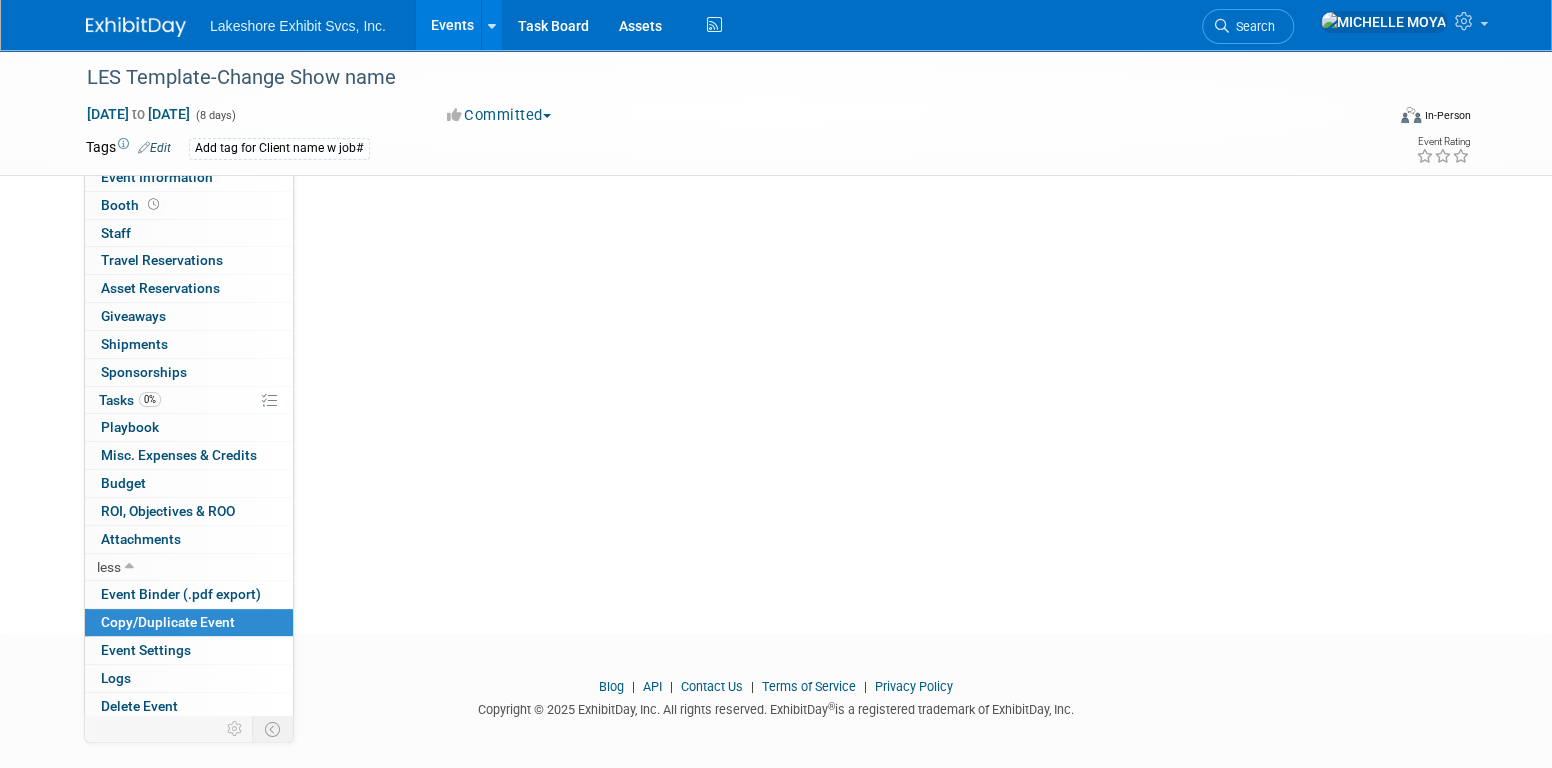 scroll, scrollTop: 0, scrollLeft: 0, axis: both 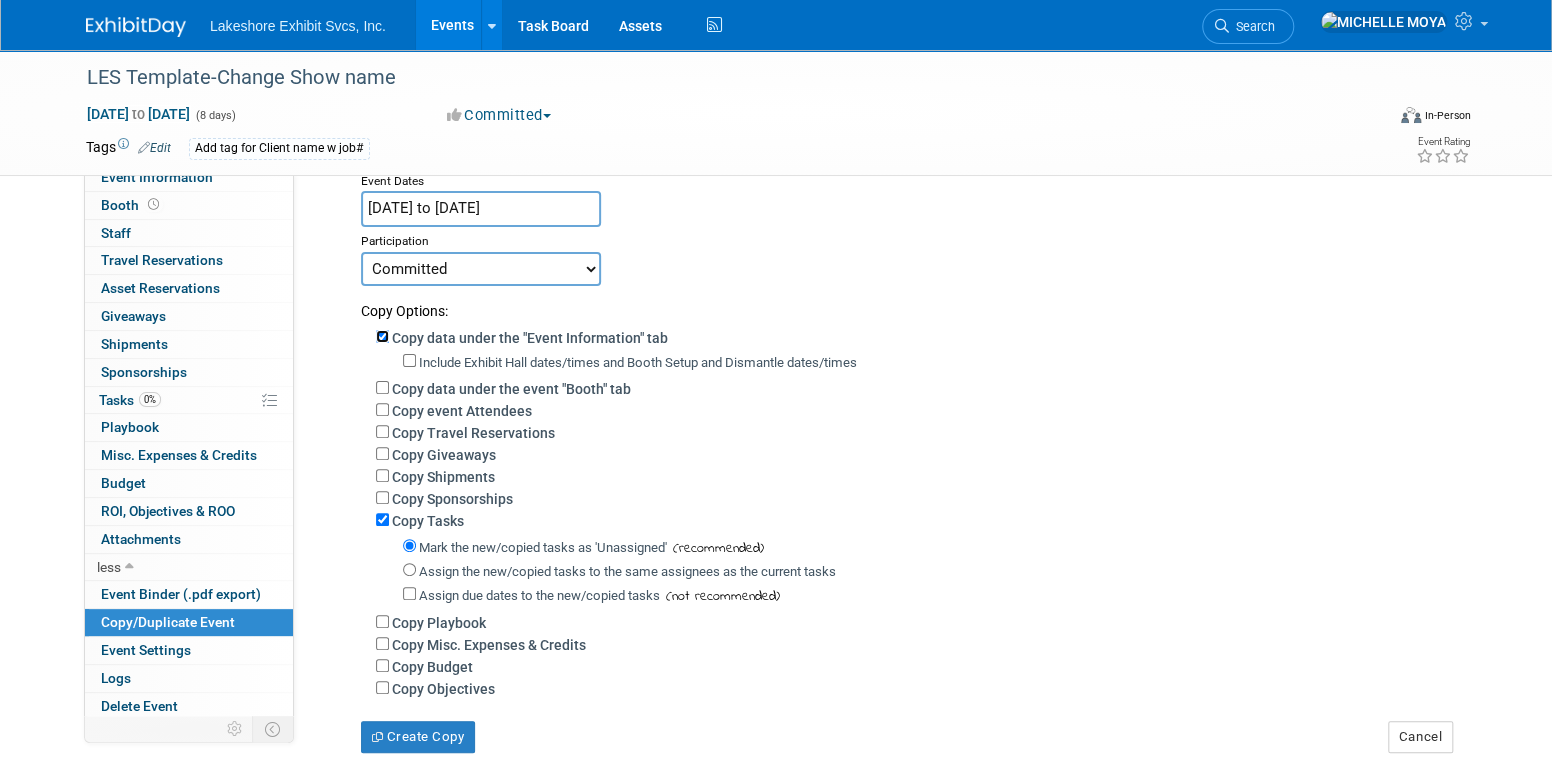 click on "Copy data under the "Event Information" tab" at bounding box center [382, 336] 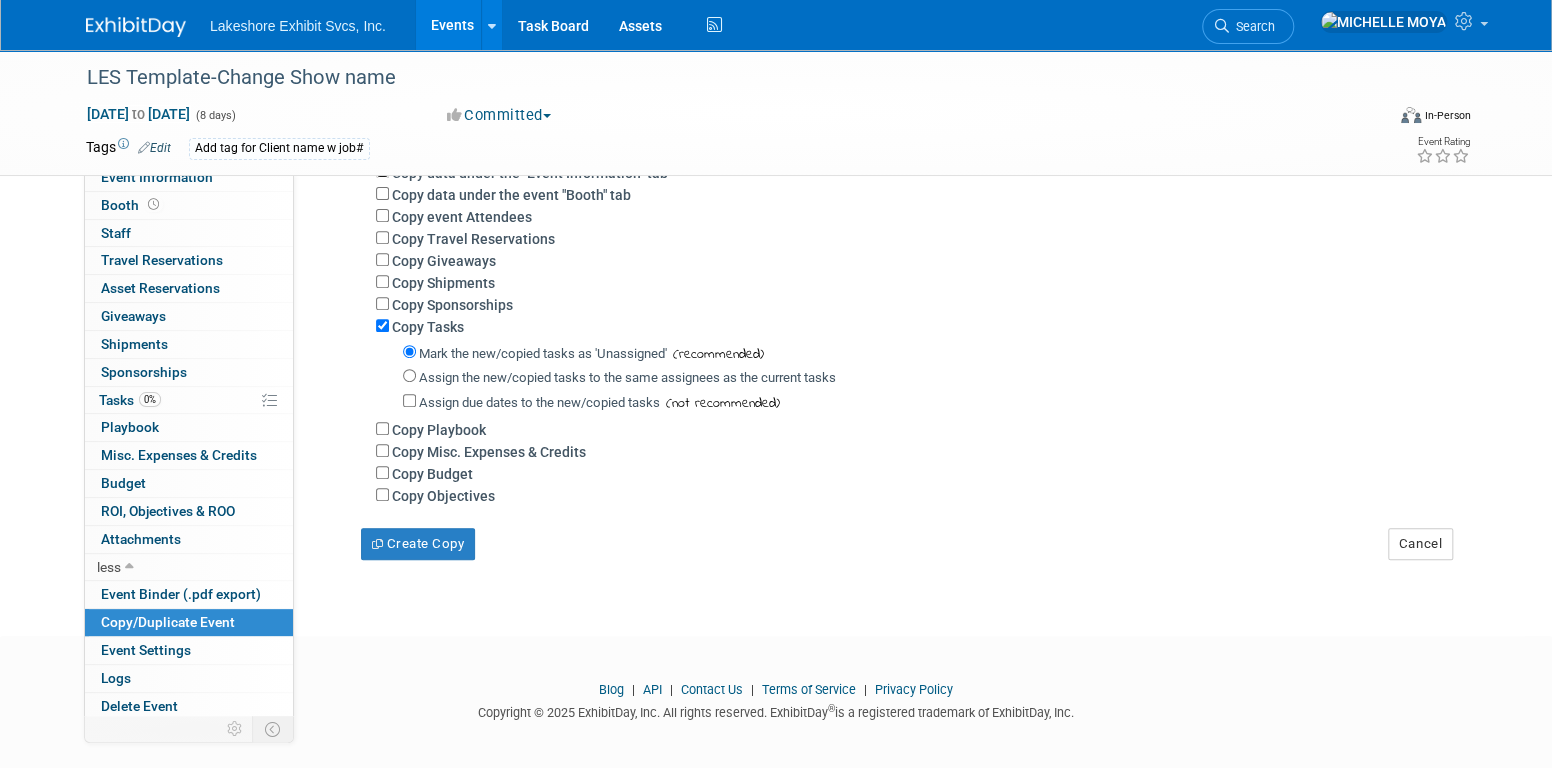 scroll, scrollTop: 324, scrollLeft: 0, axis: vertical 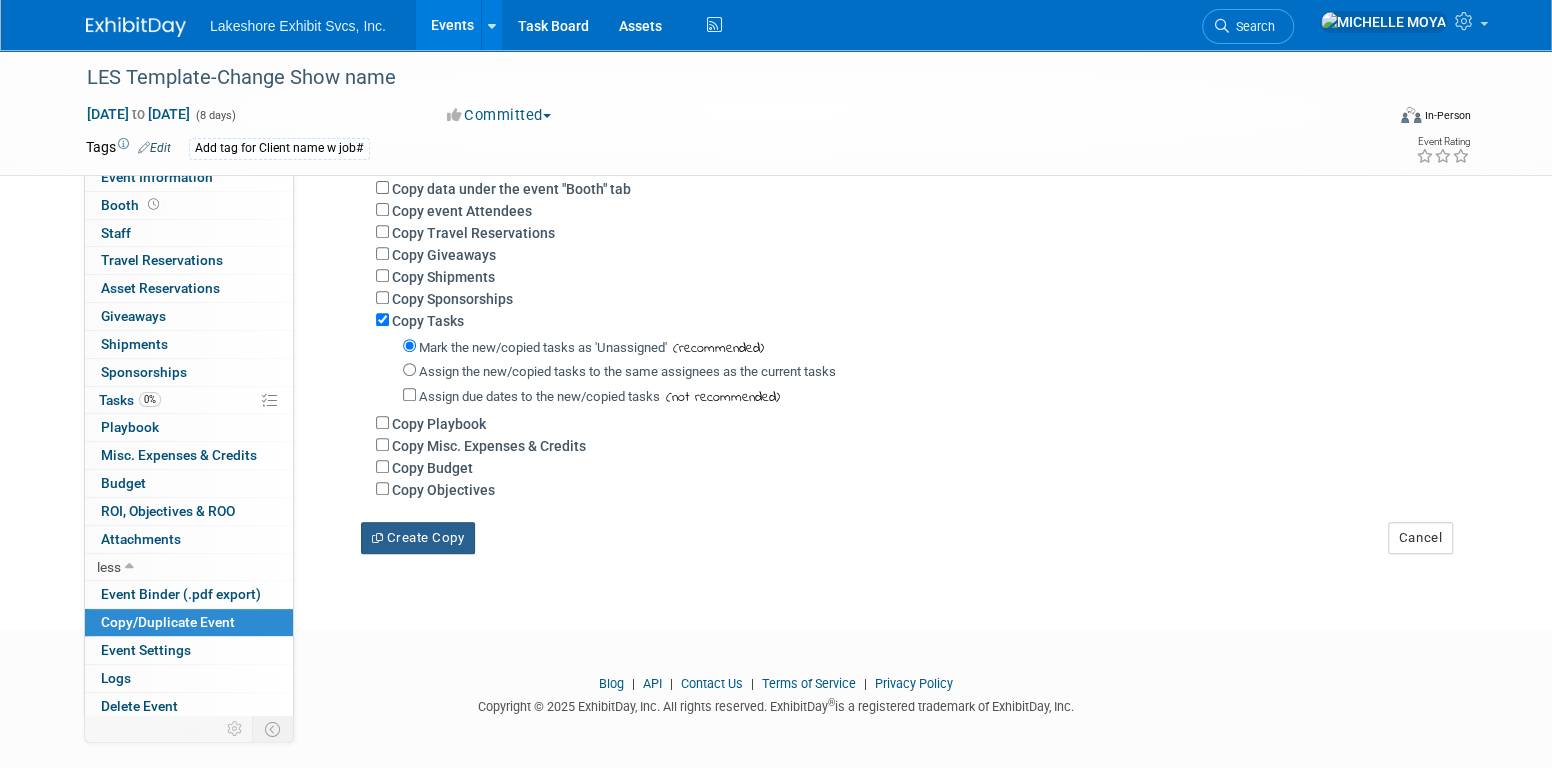 click on "Create Copy" at bounding box center [418, 538] 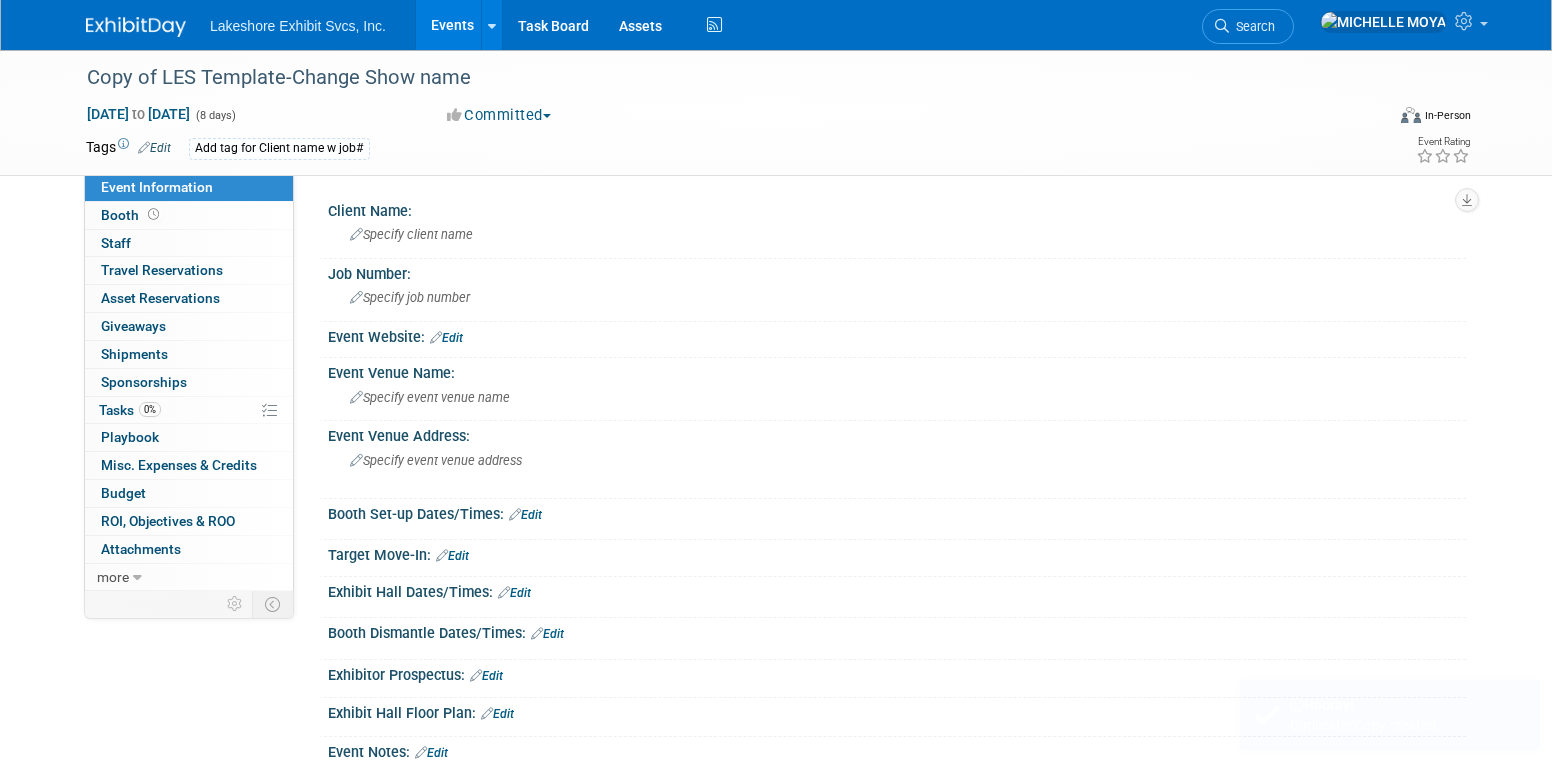 scroll, scrollTop: 0, scrollLeft: 0, axis: both 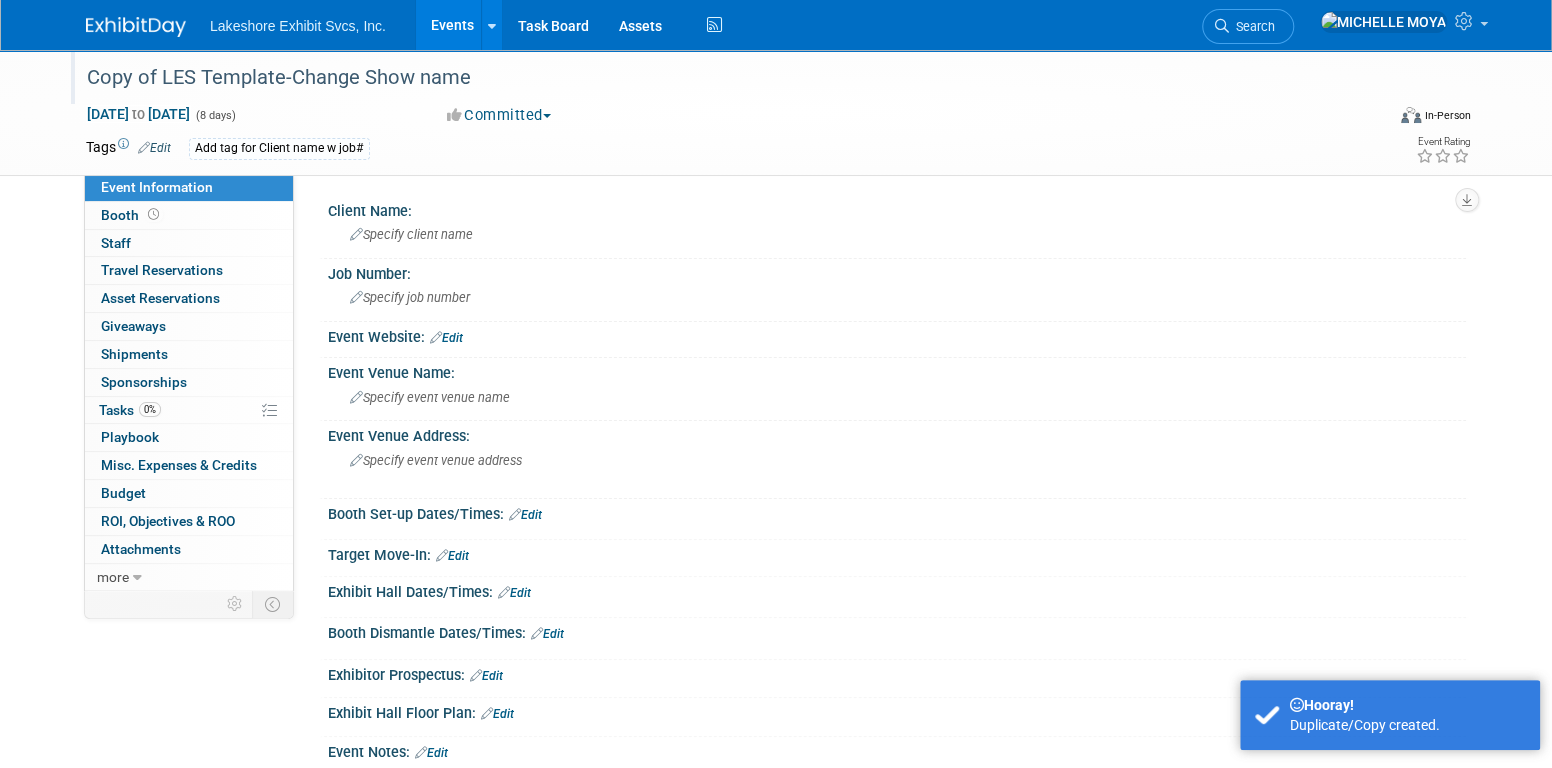 click on "Copy of LES Template-Change Show name" at bounding box center [716, 78] 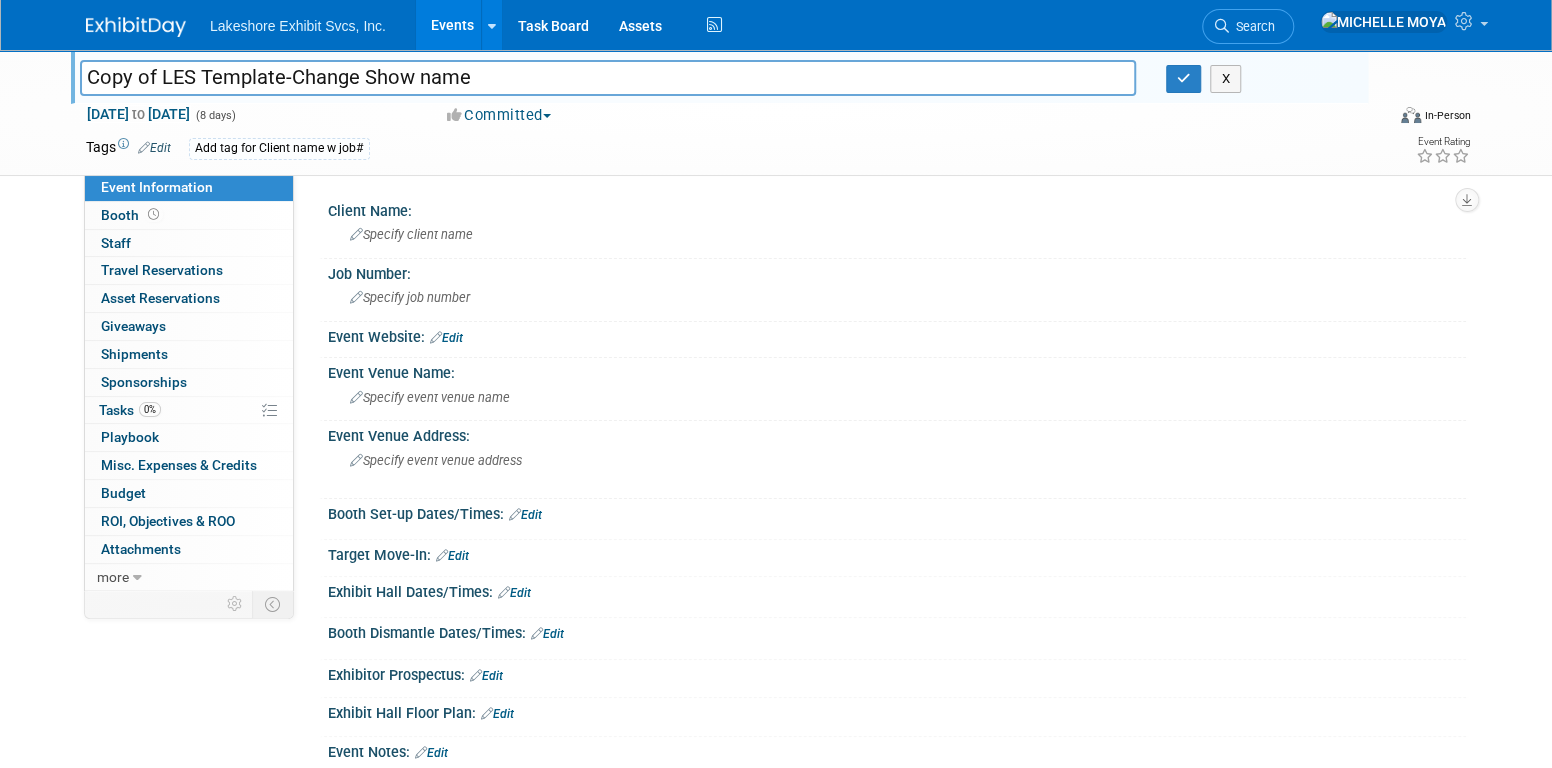 drag, startPoint x: 477, startPoint y: 71, endPoint x: 98, endPoint y: 43, distance: 380.0329 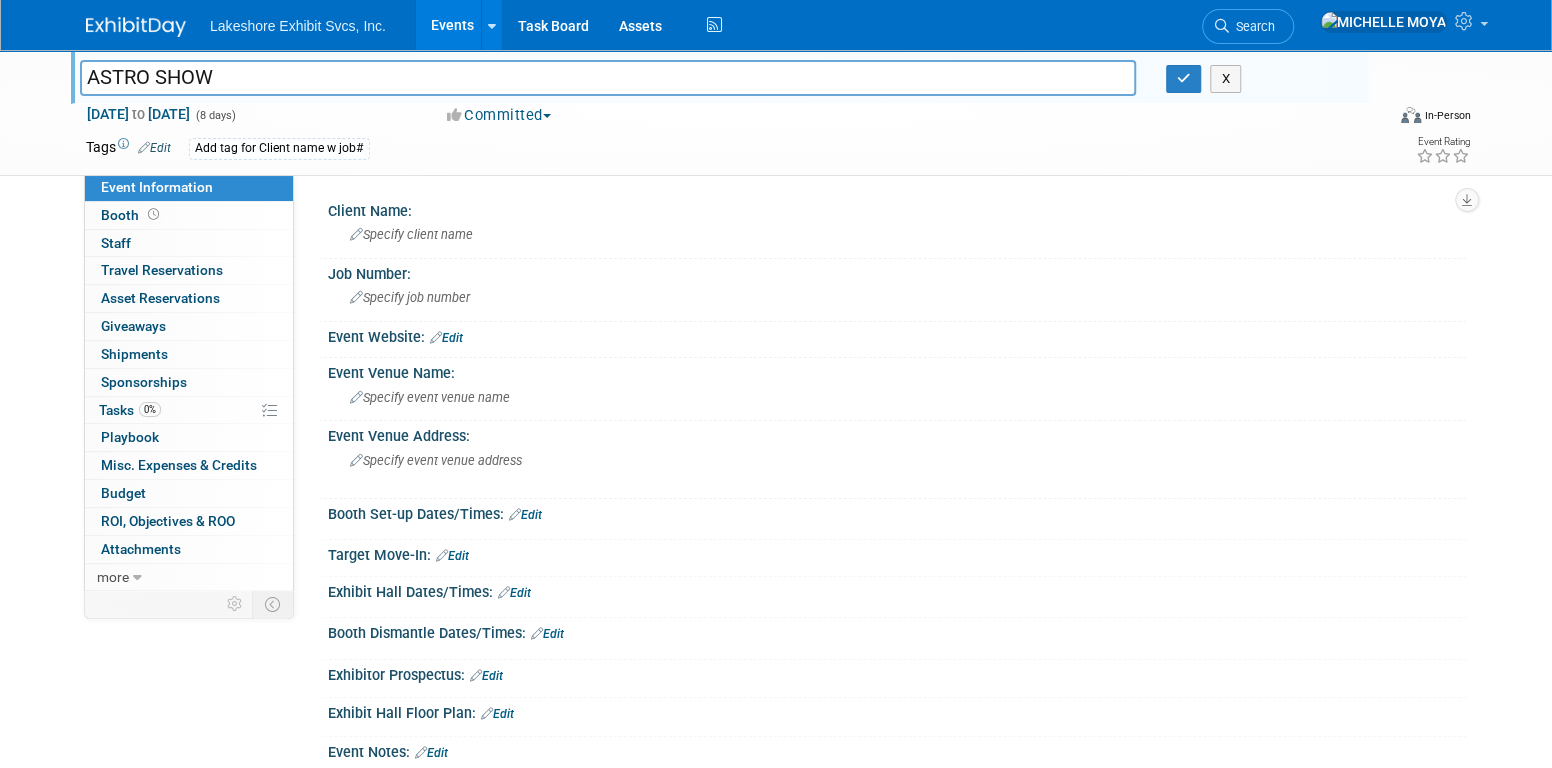 type on "ASTRO SHOW" 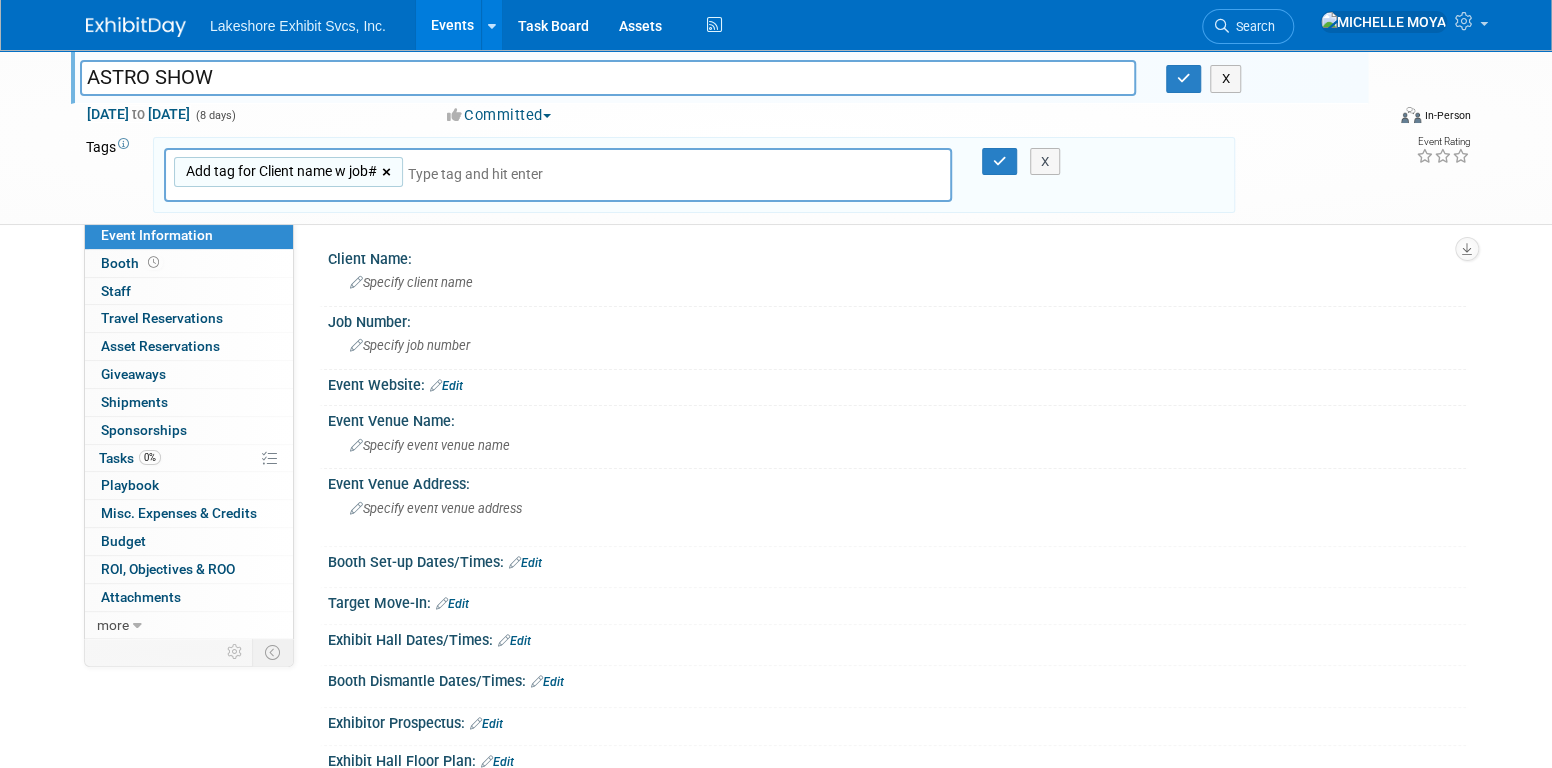 click on "×" at bounding box center (388, 172) 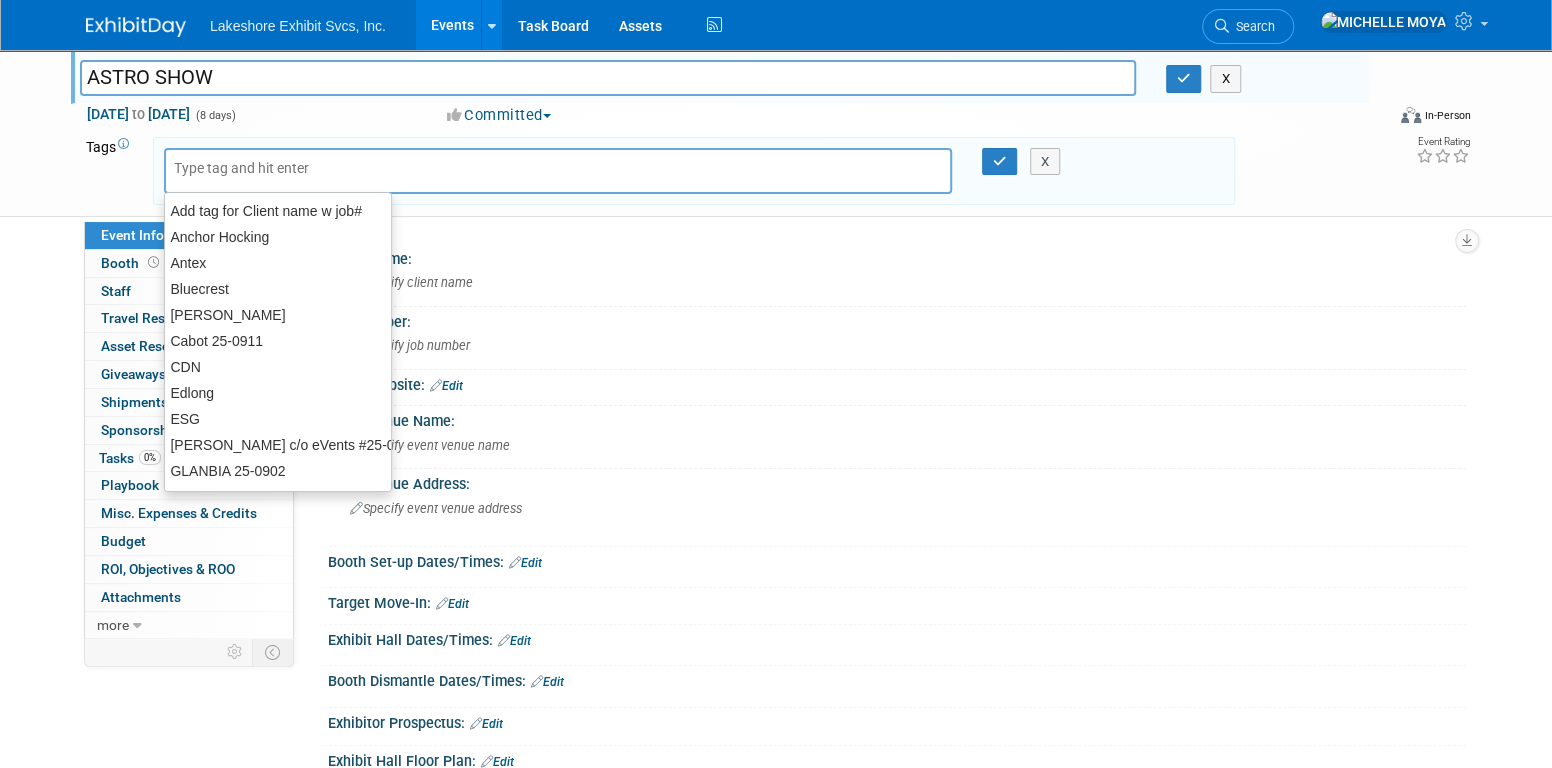 click at bounding box center [314, 168] 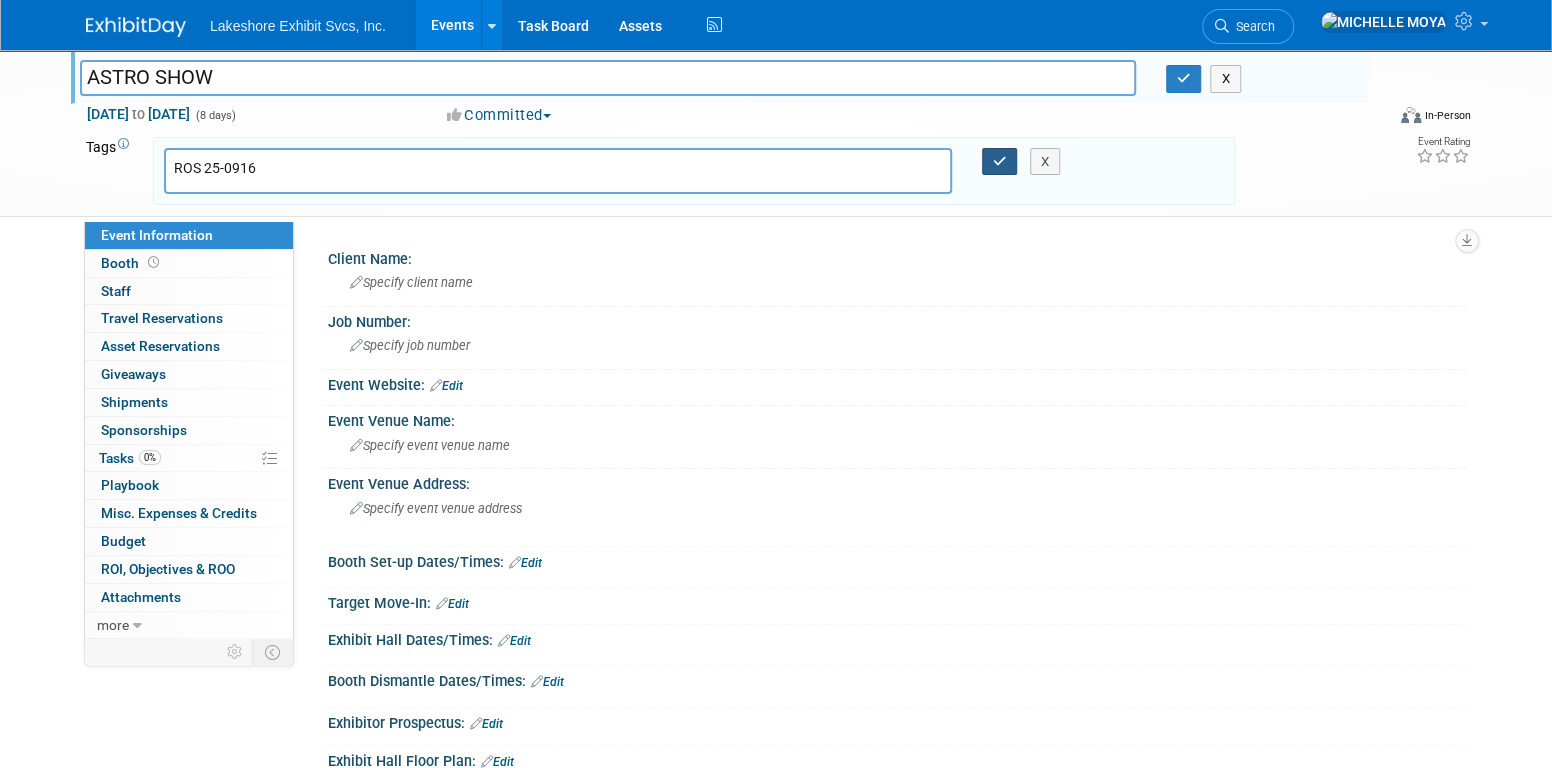 type on "ROS 25-0916" 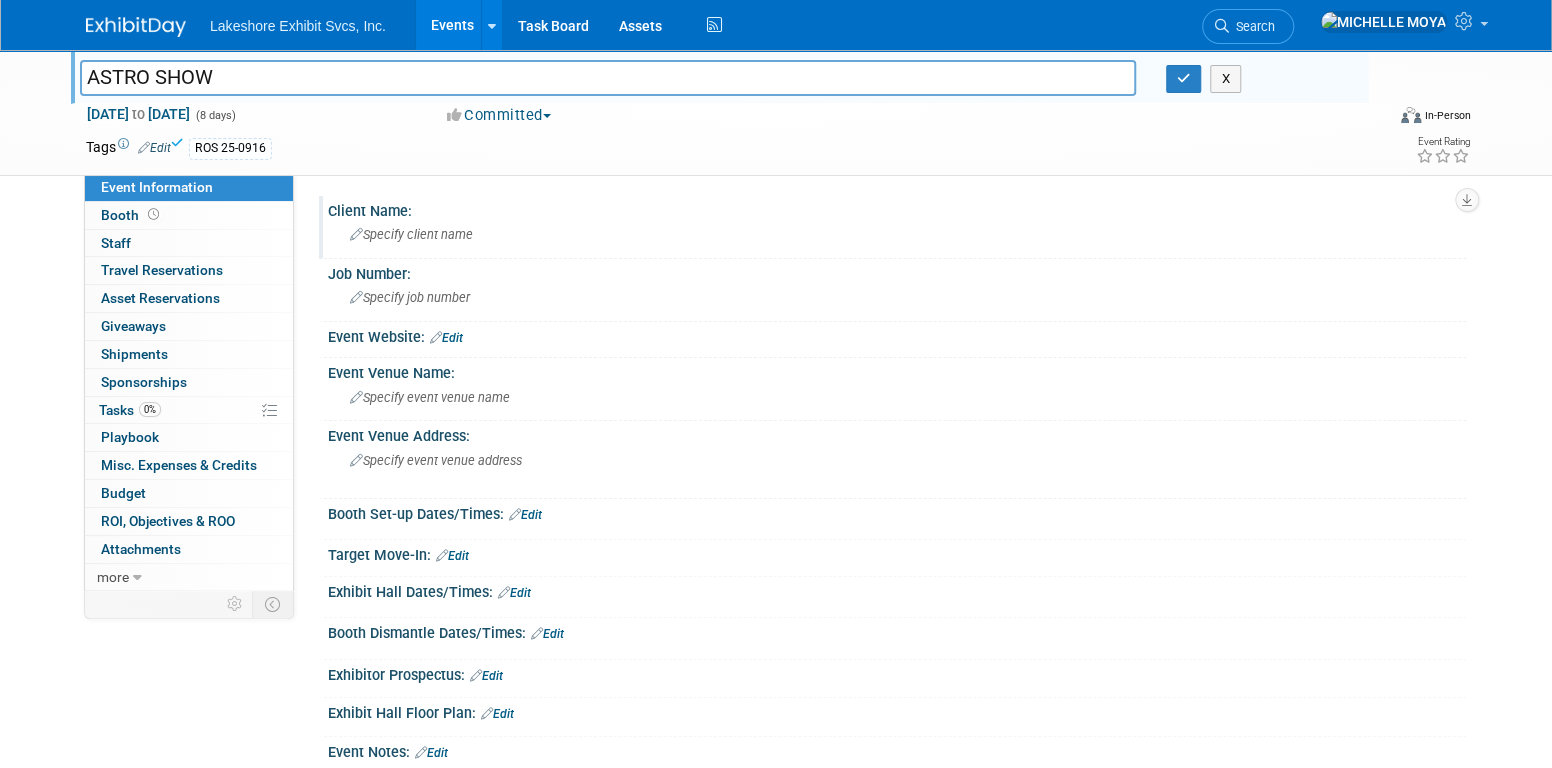 click on "Specify client name" at bounding box center [411, 234] 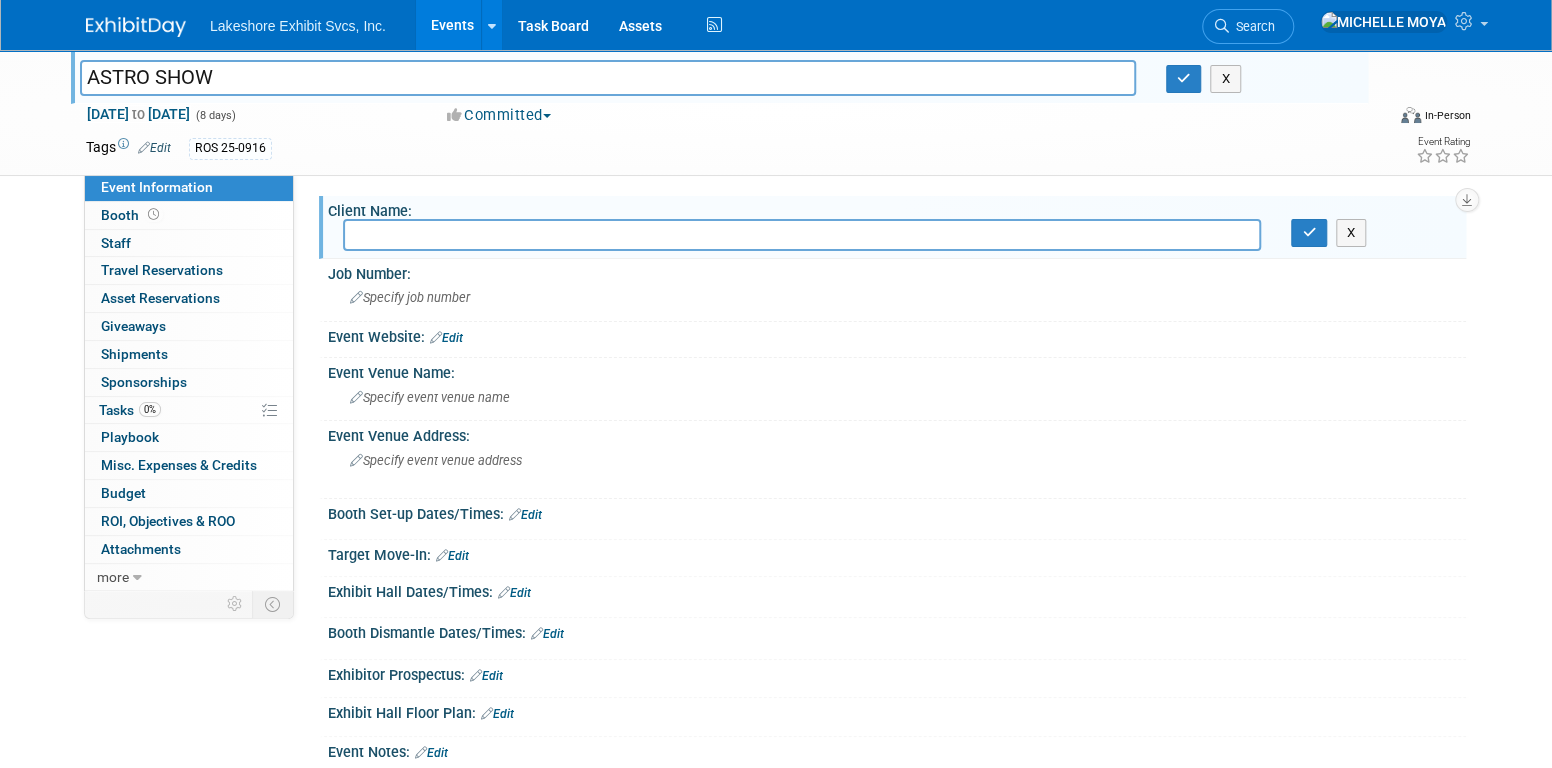 type on "r" 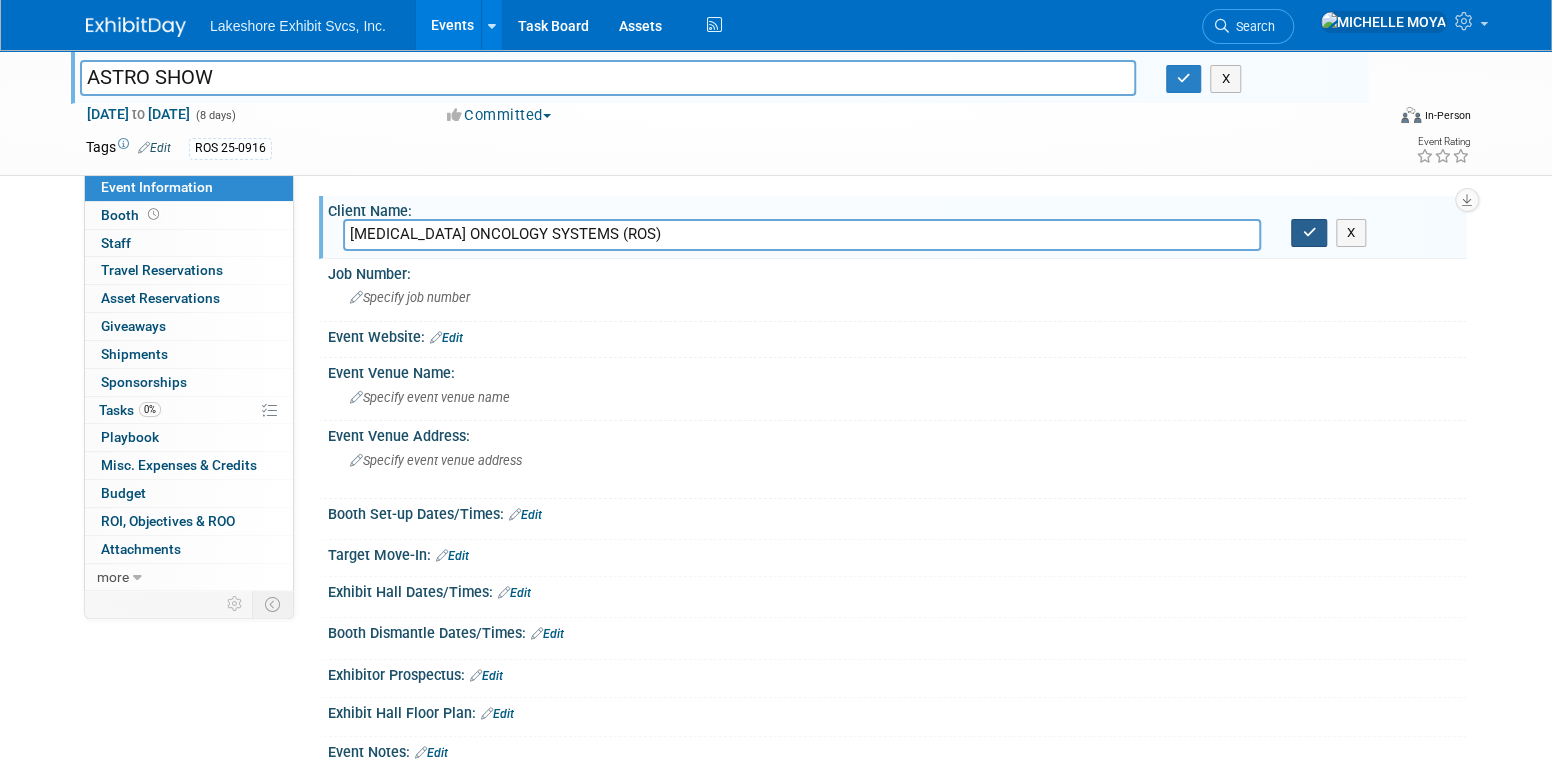 type on "RADIOLOGY ONCOLOGY SYSTEMS (ROS)" 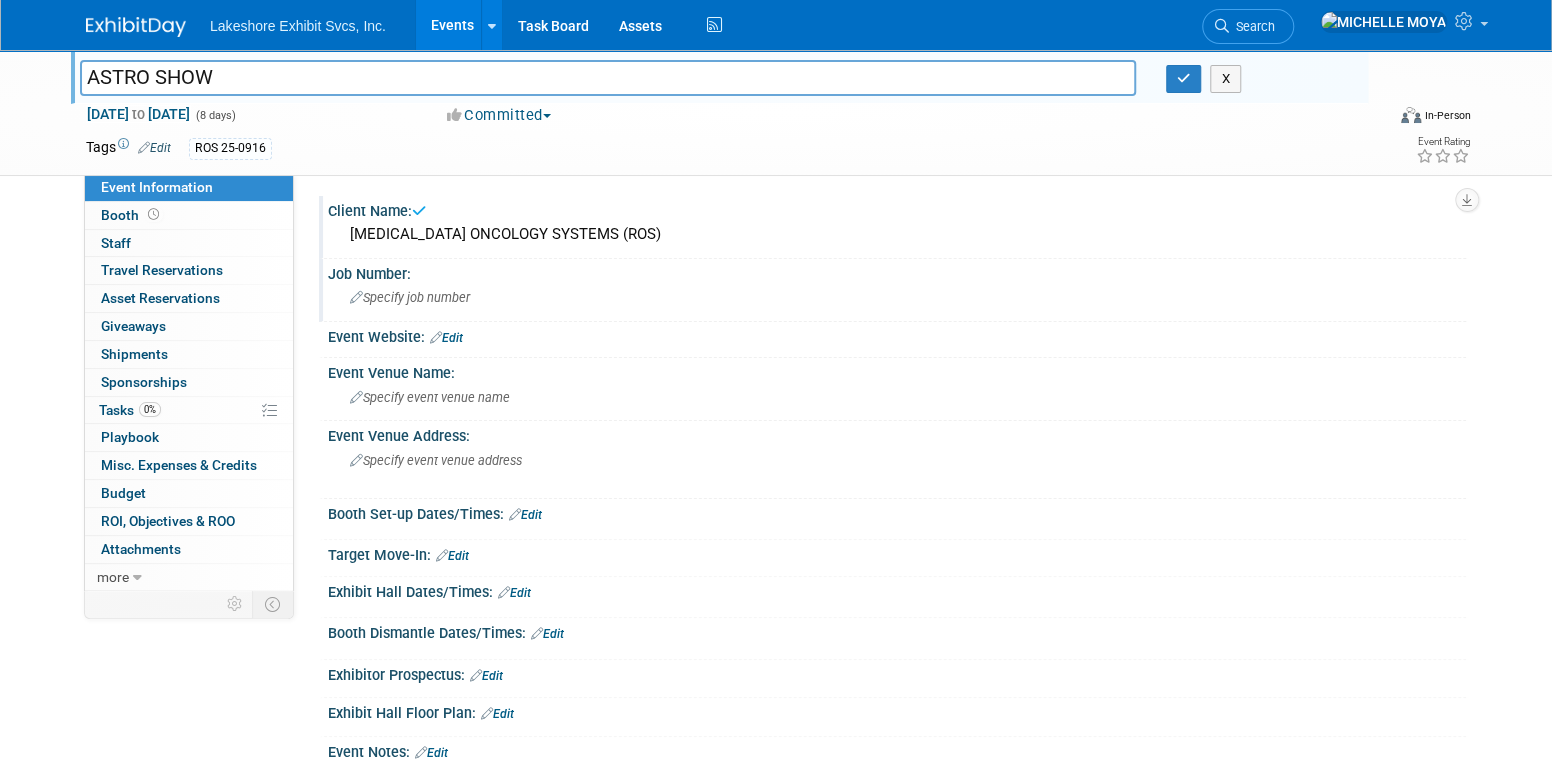 click on "Specify job number" at bounding box center [410, 297] 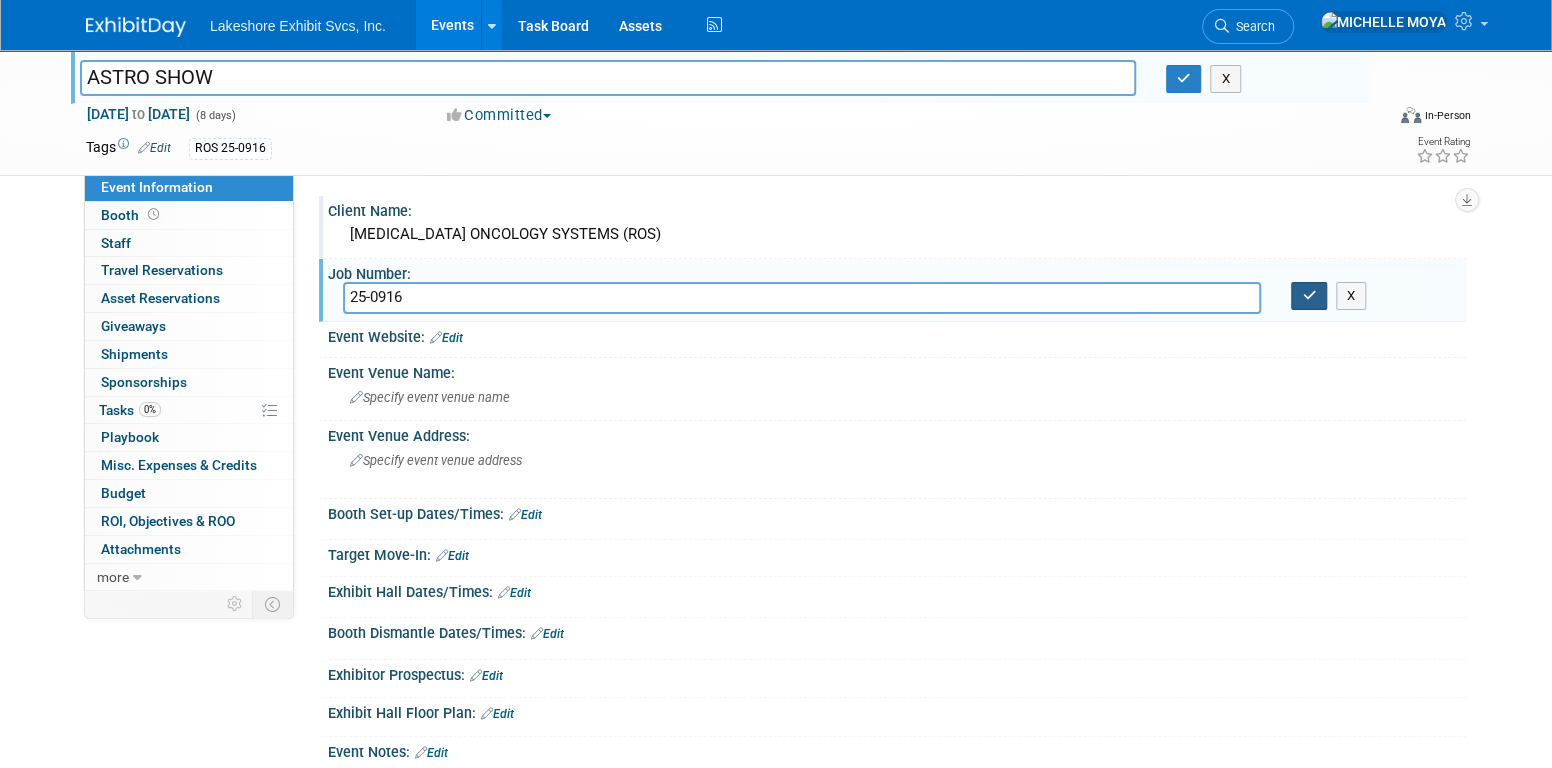 type on "25-0916" 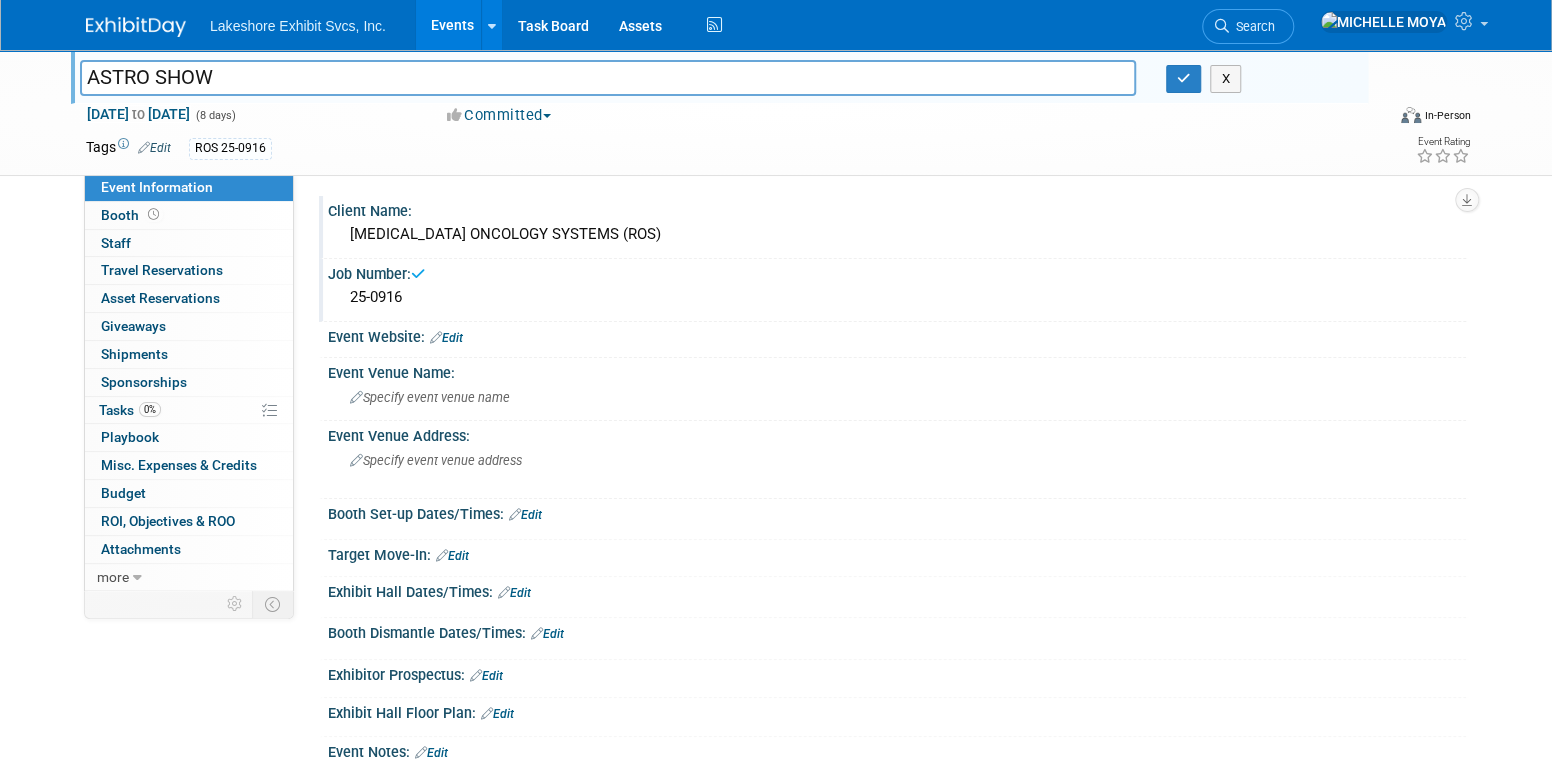 click on "Edit" at bounding box center (446, 338) 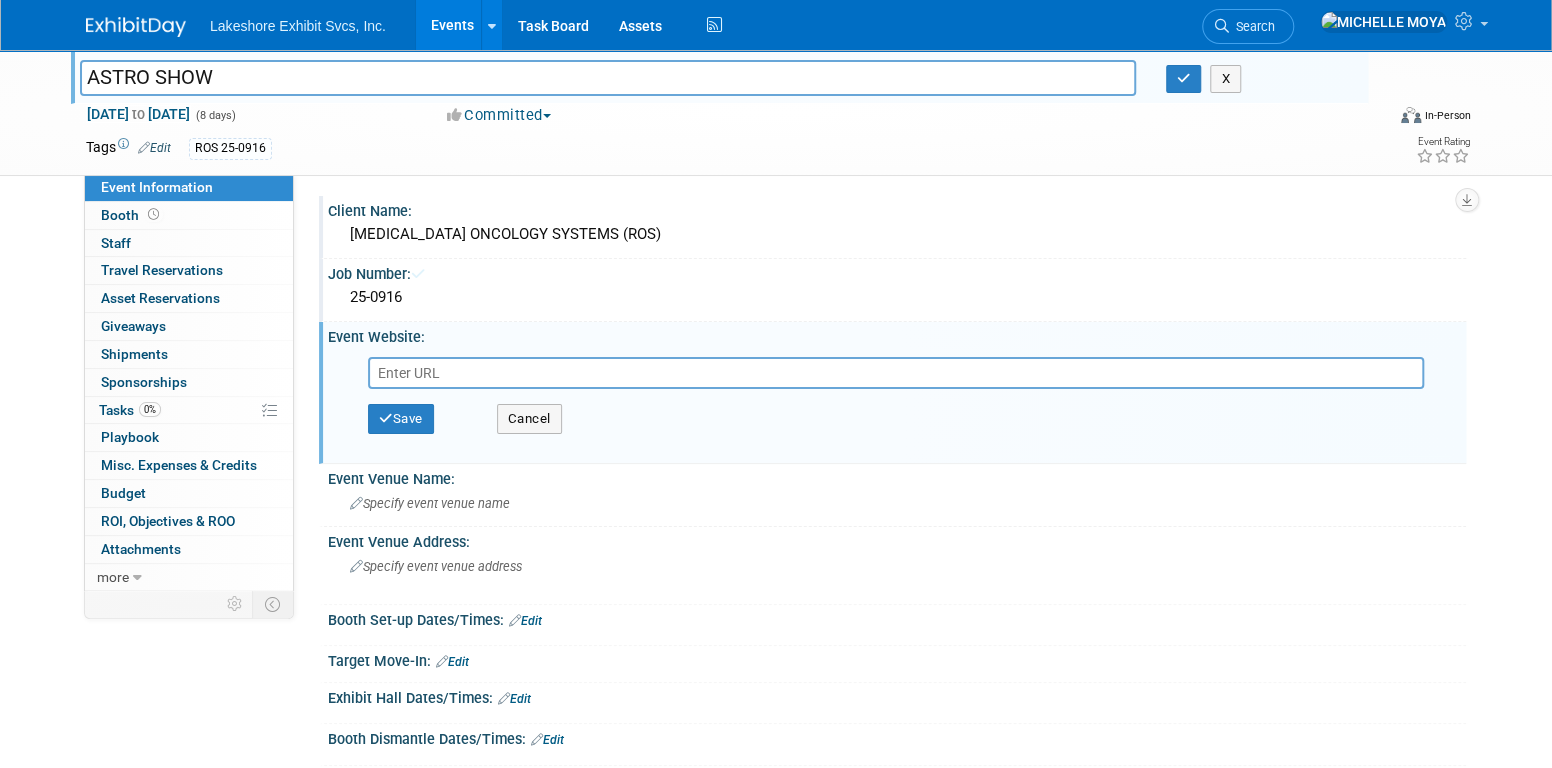 drag, startPoint x: 463, startPoint y: 366, endPoint x: 485, endPoint y: 361, distance: 22.561028 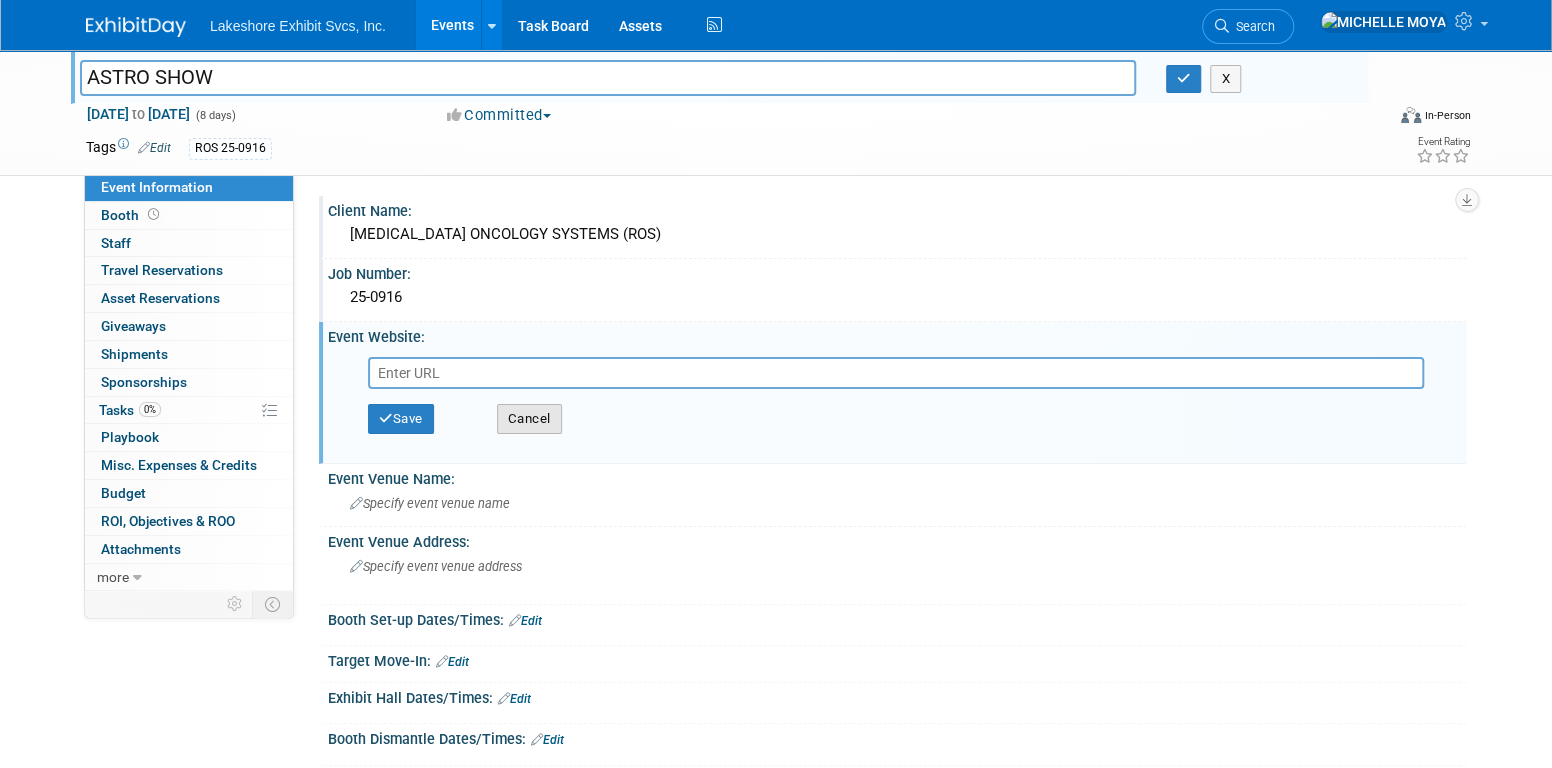 click on "Cancel" at bounding box center [529, 419] 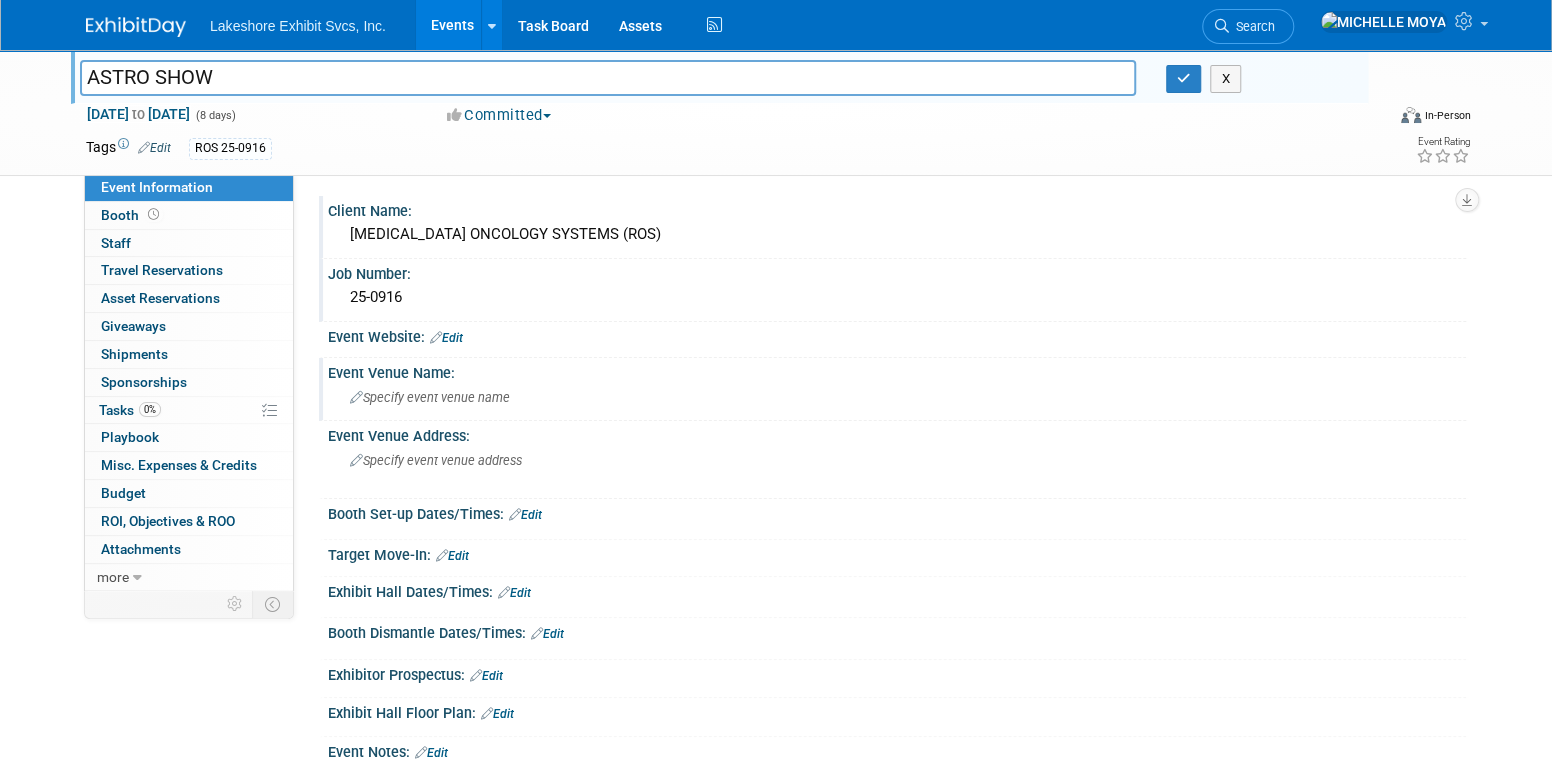 click on "Specify event venue name" at bounding box center (430, 397) 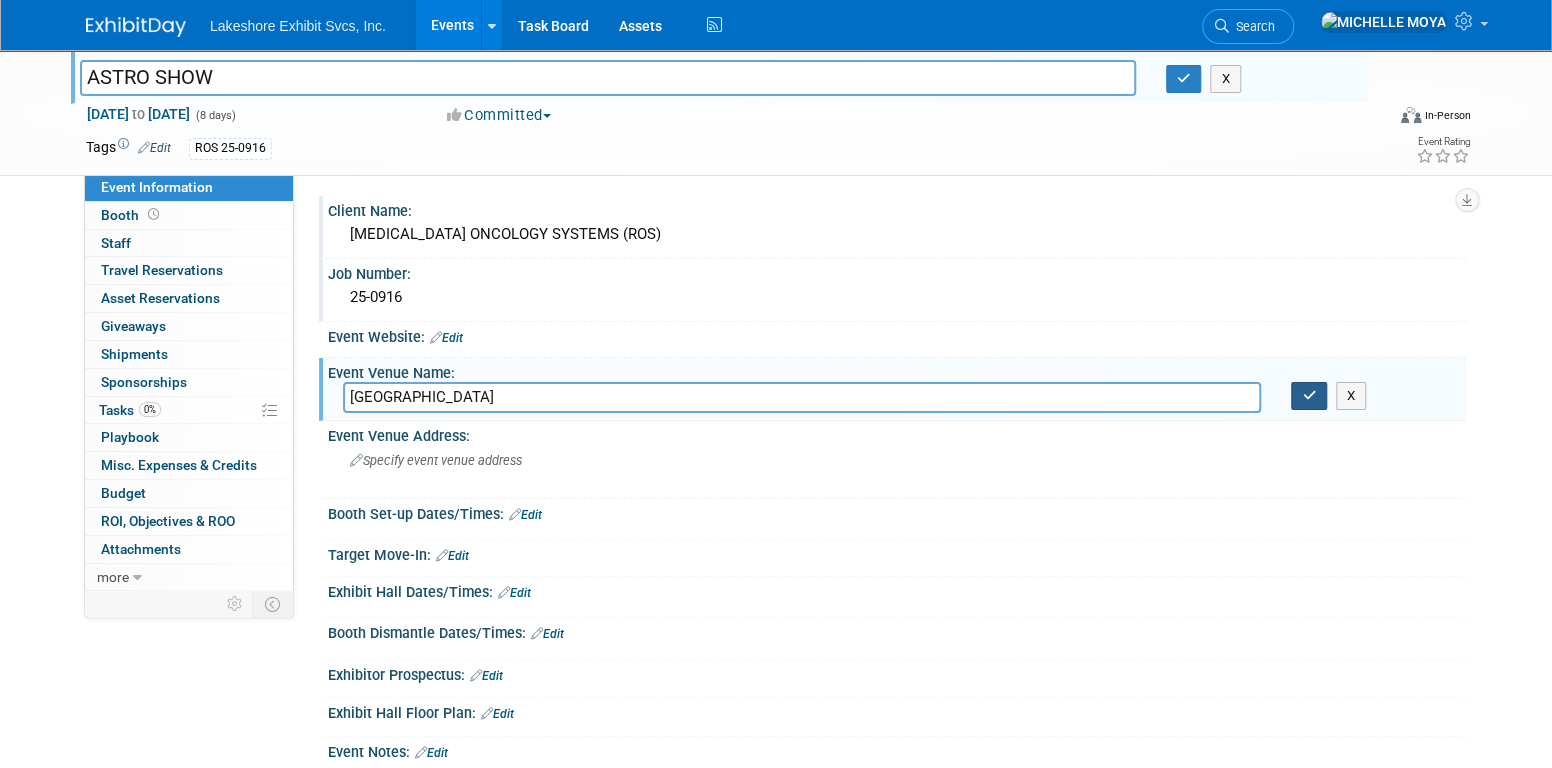 type on "MOSCONE CENTER" 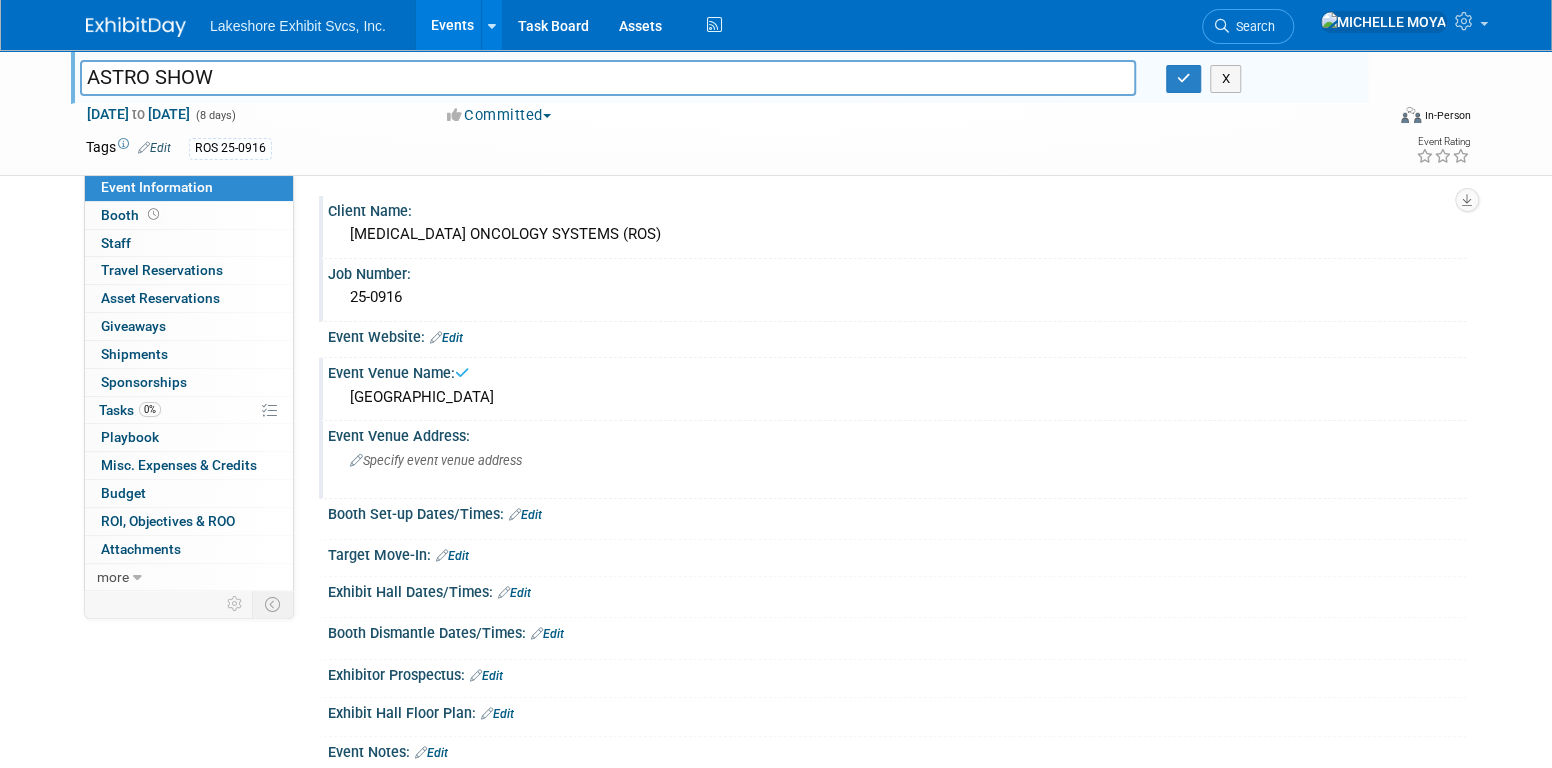 click on "Specify event venue address" at bounding box center [436, 460] 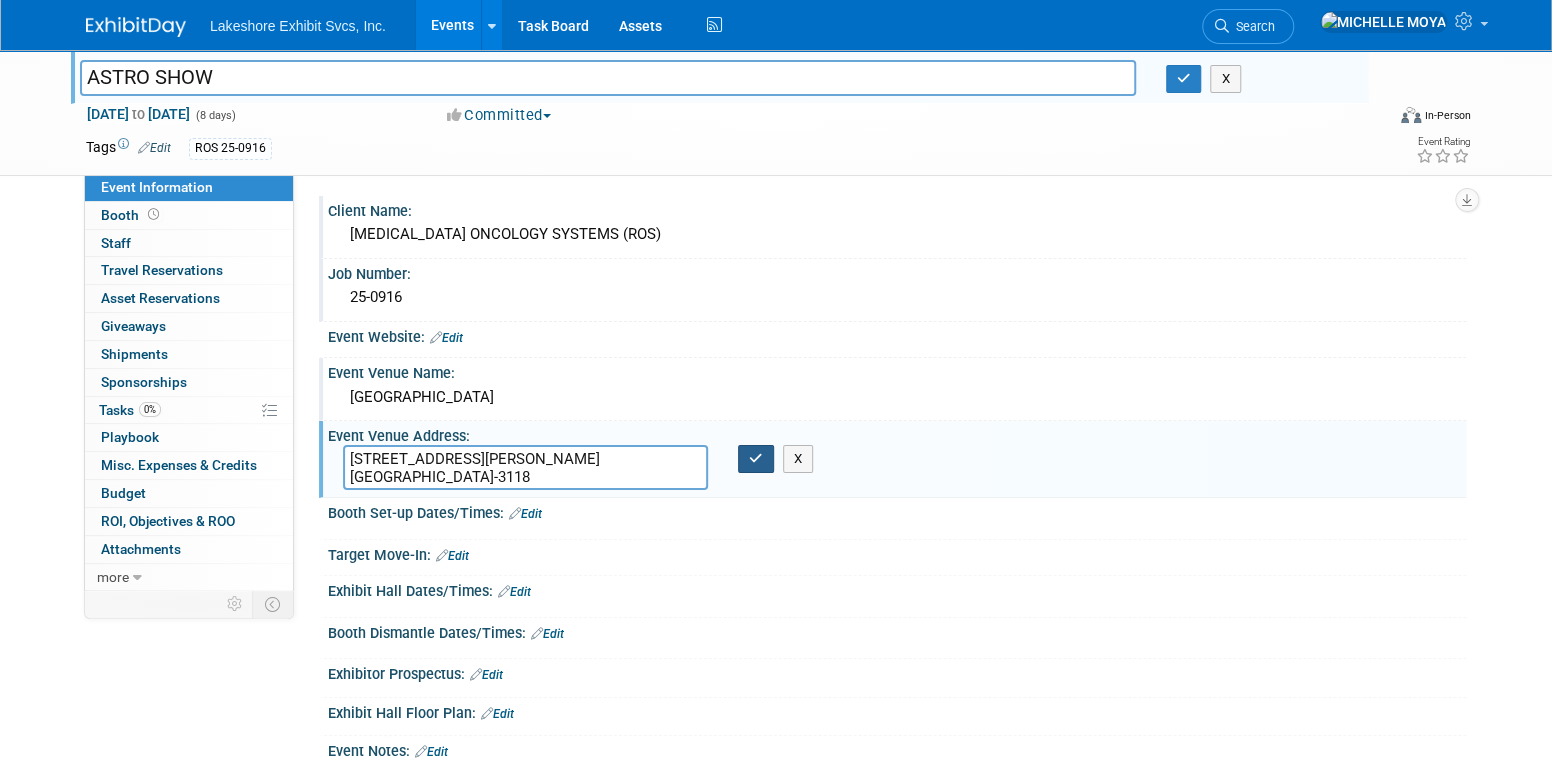 type on "747 HOWARD ST.
SAN FRANCISCO, CA 94103-3118" 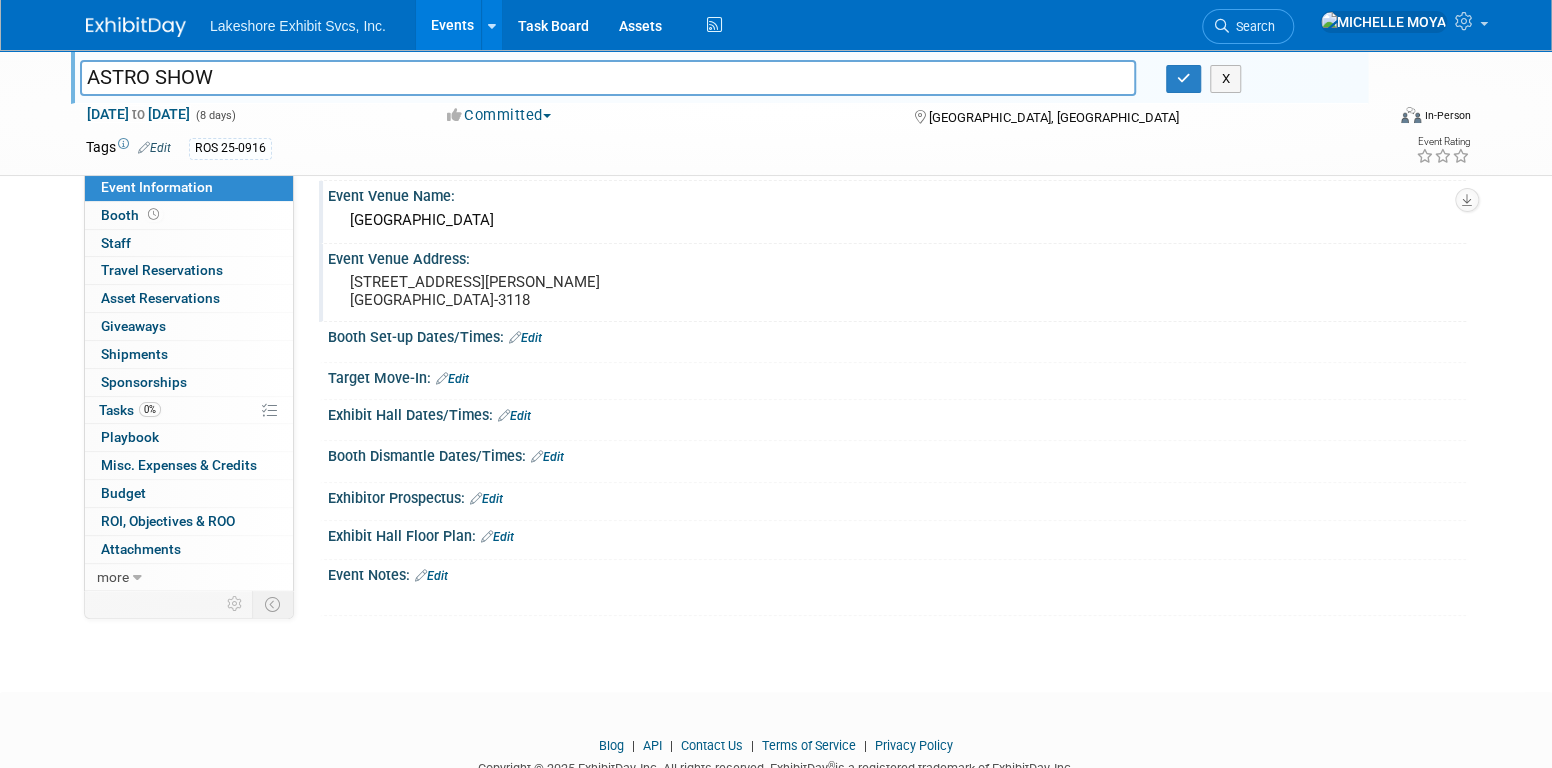 scroll, scrollTop: 200, scrollLeft: 0, axis: vertical 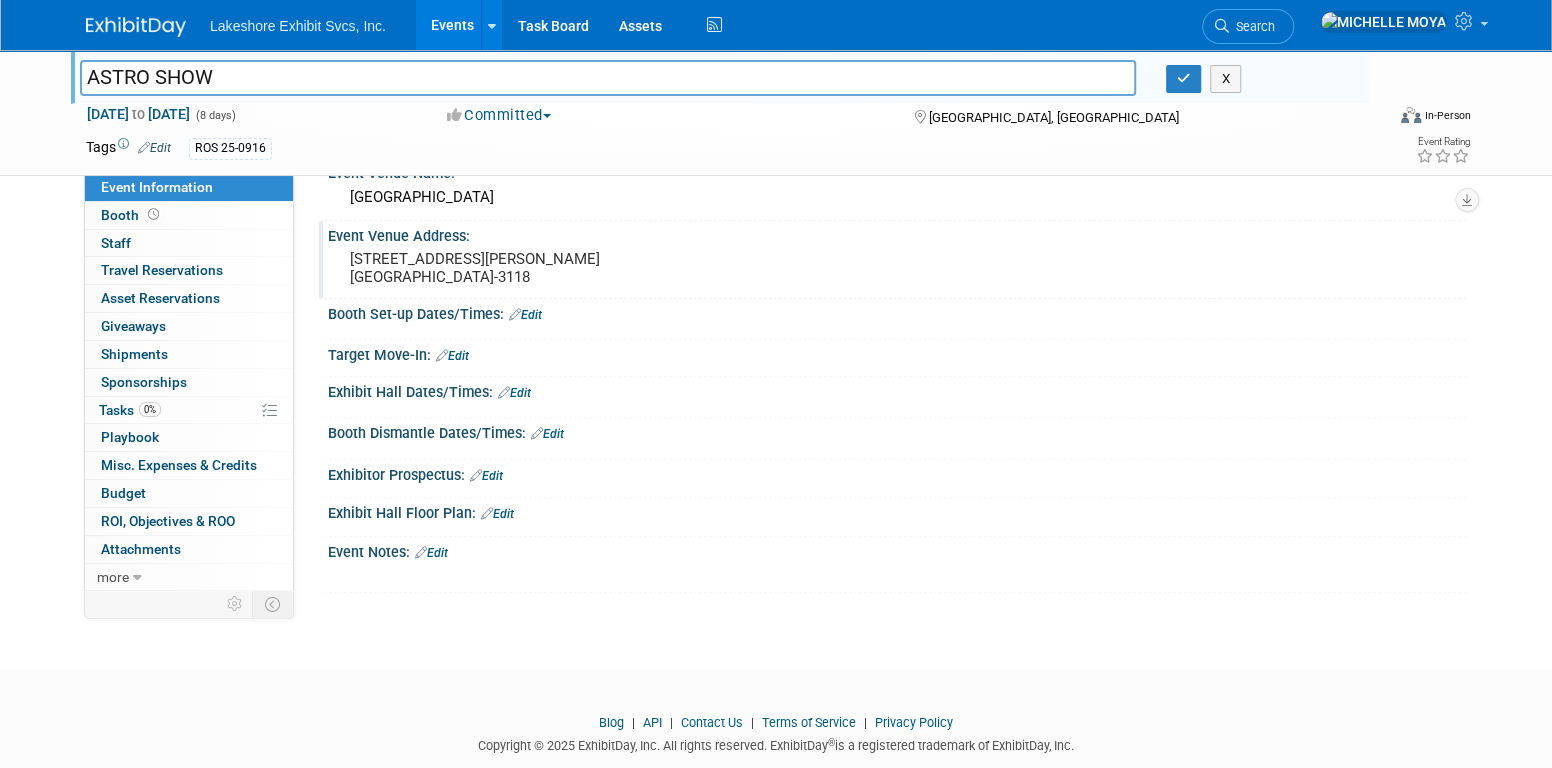 click on "Edit" at bounding box center [431, 553] 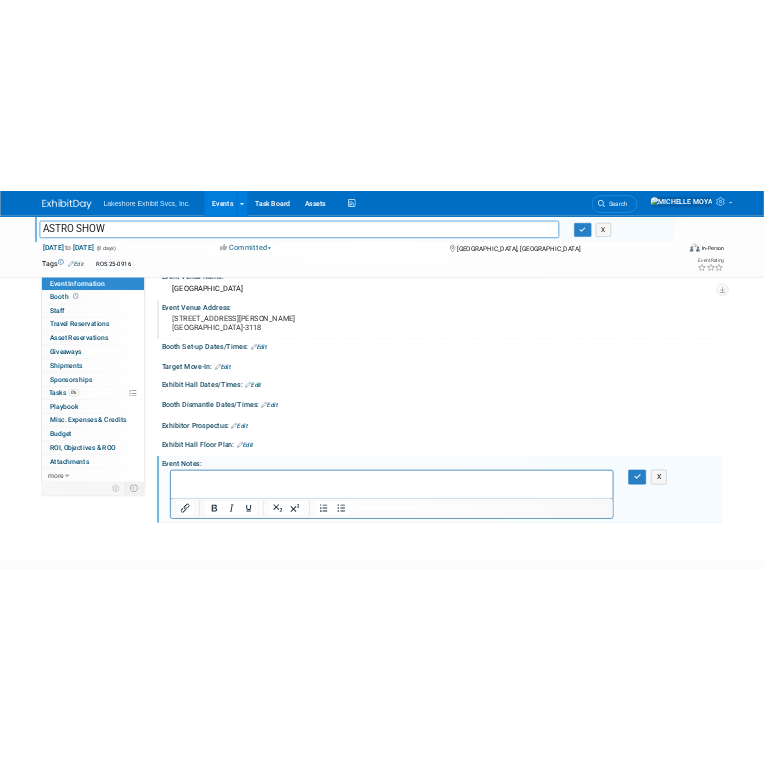 scroll, scrollTop: 0, scrollLeft: 0, axis: both 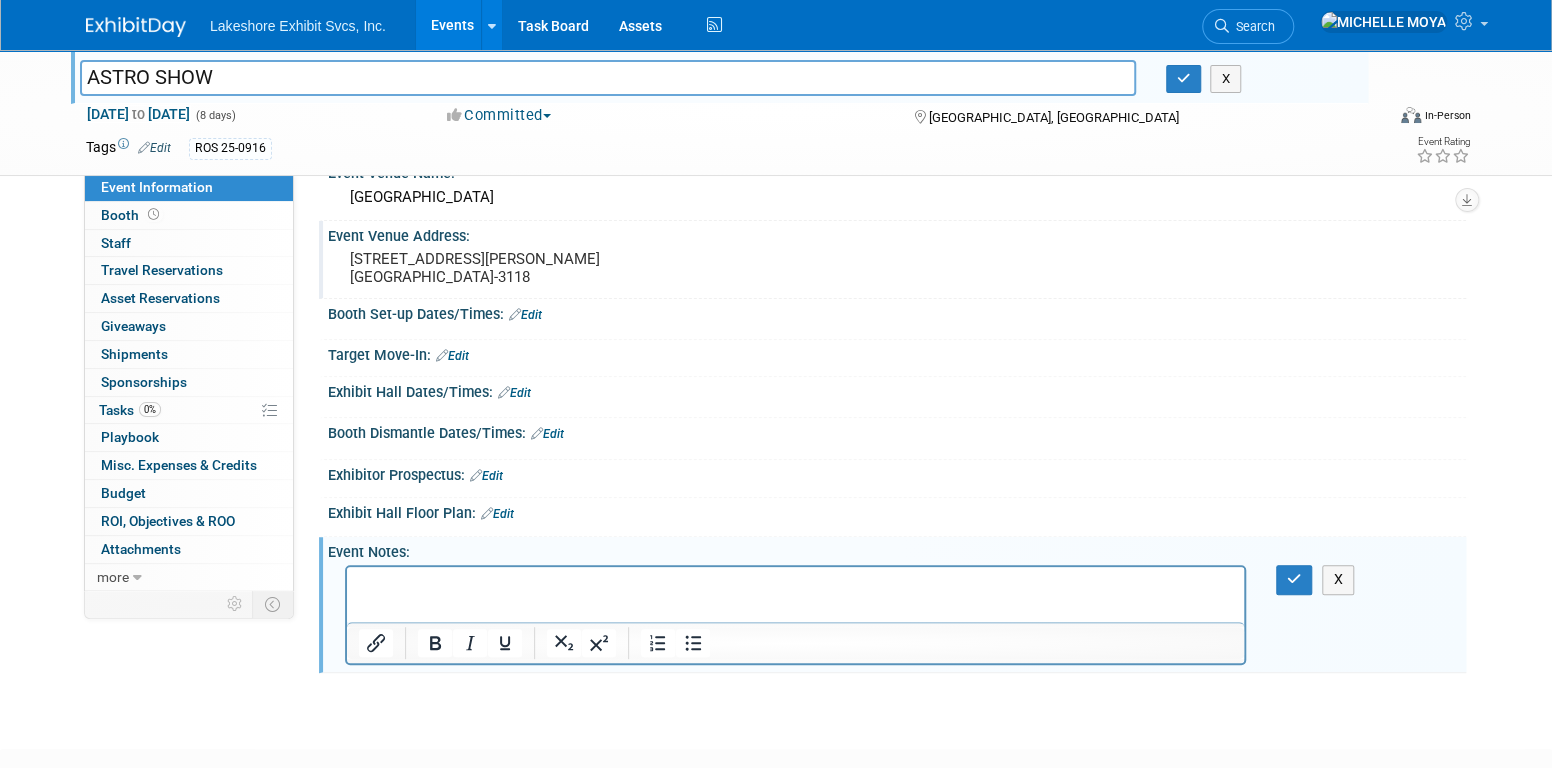 click at bounding box center [796, 585] 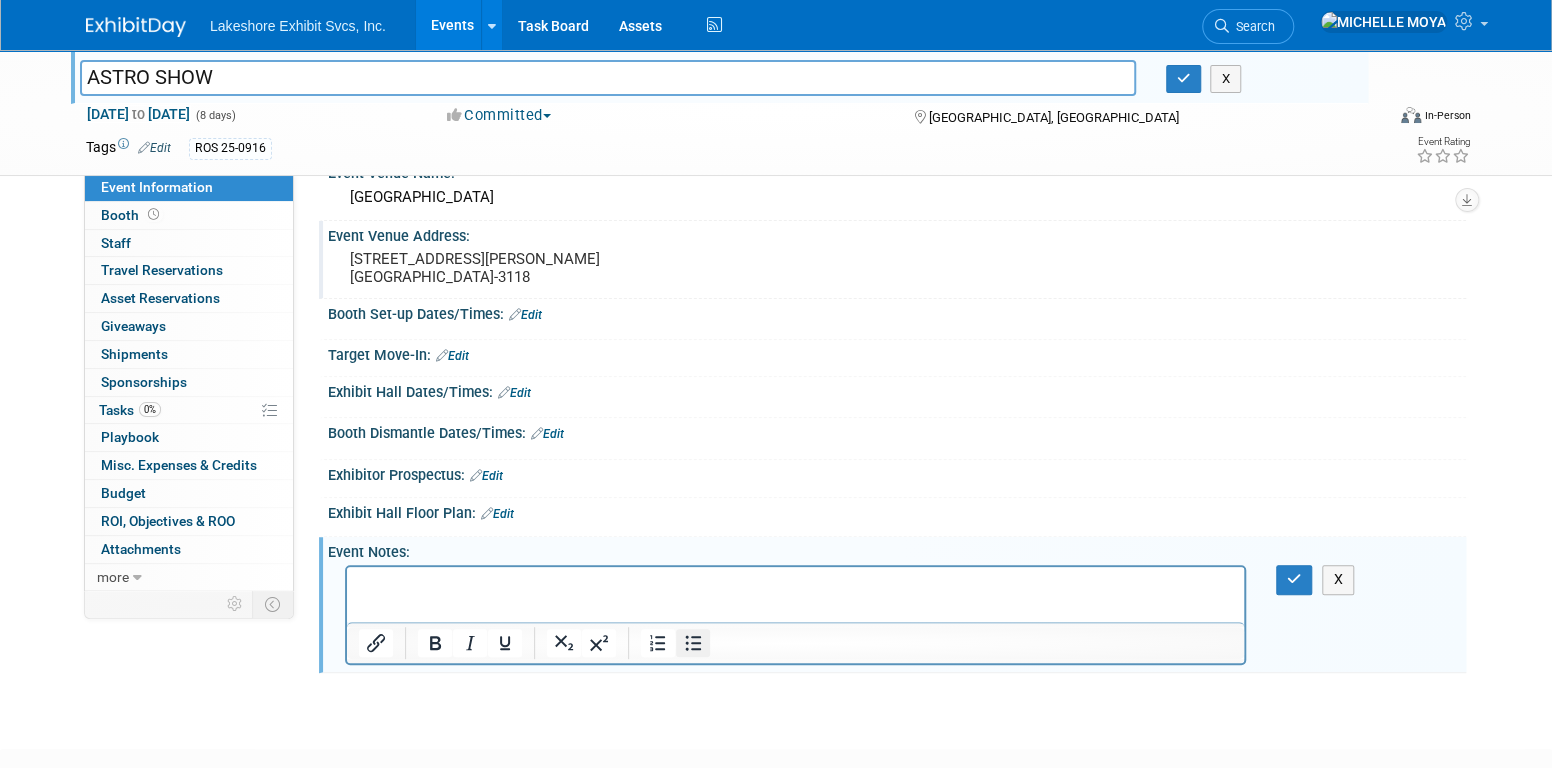 click 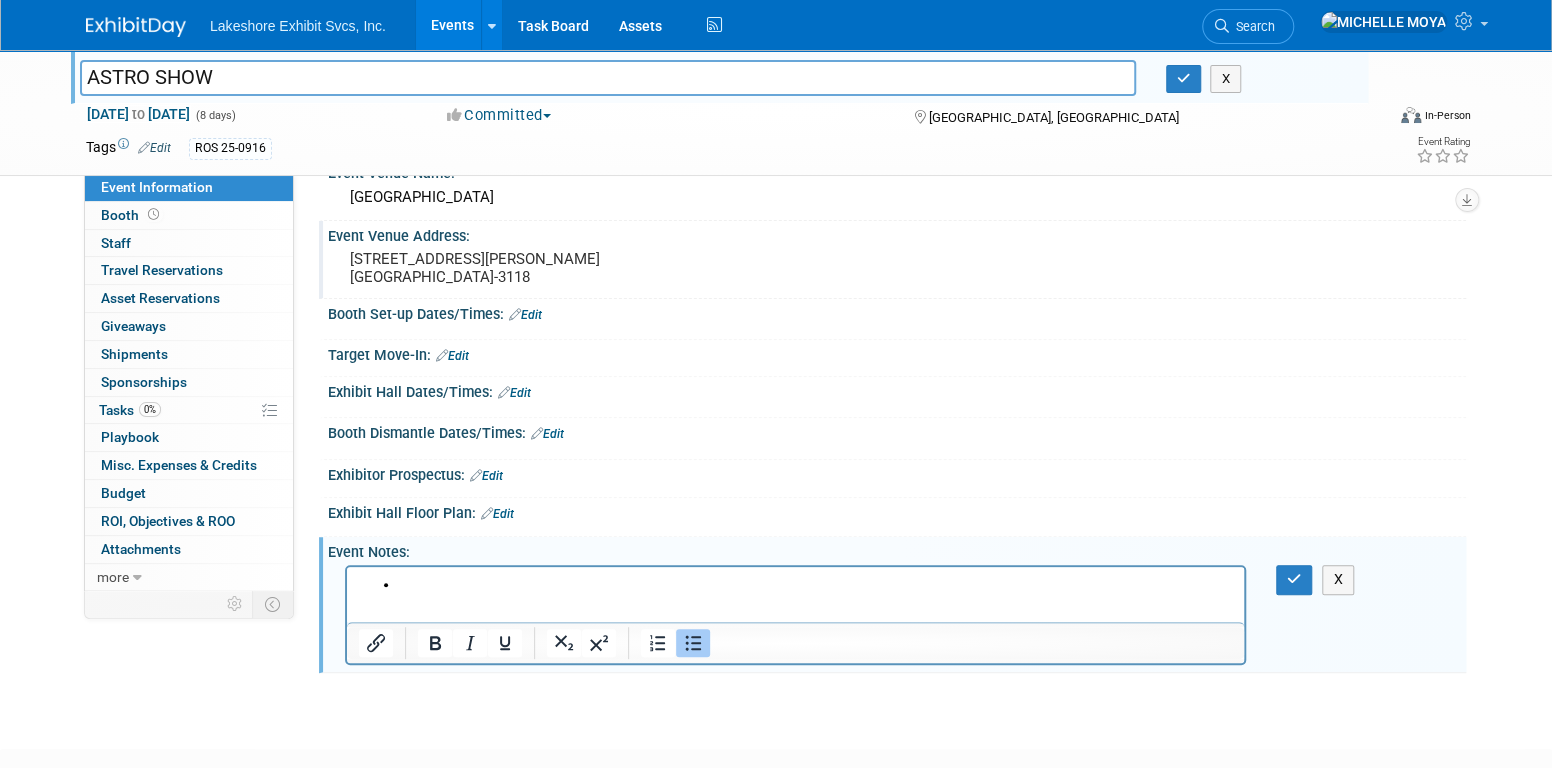 type 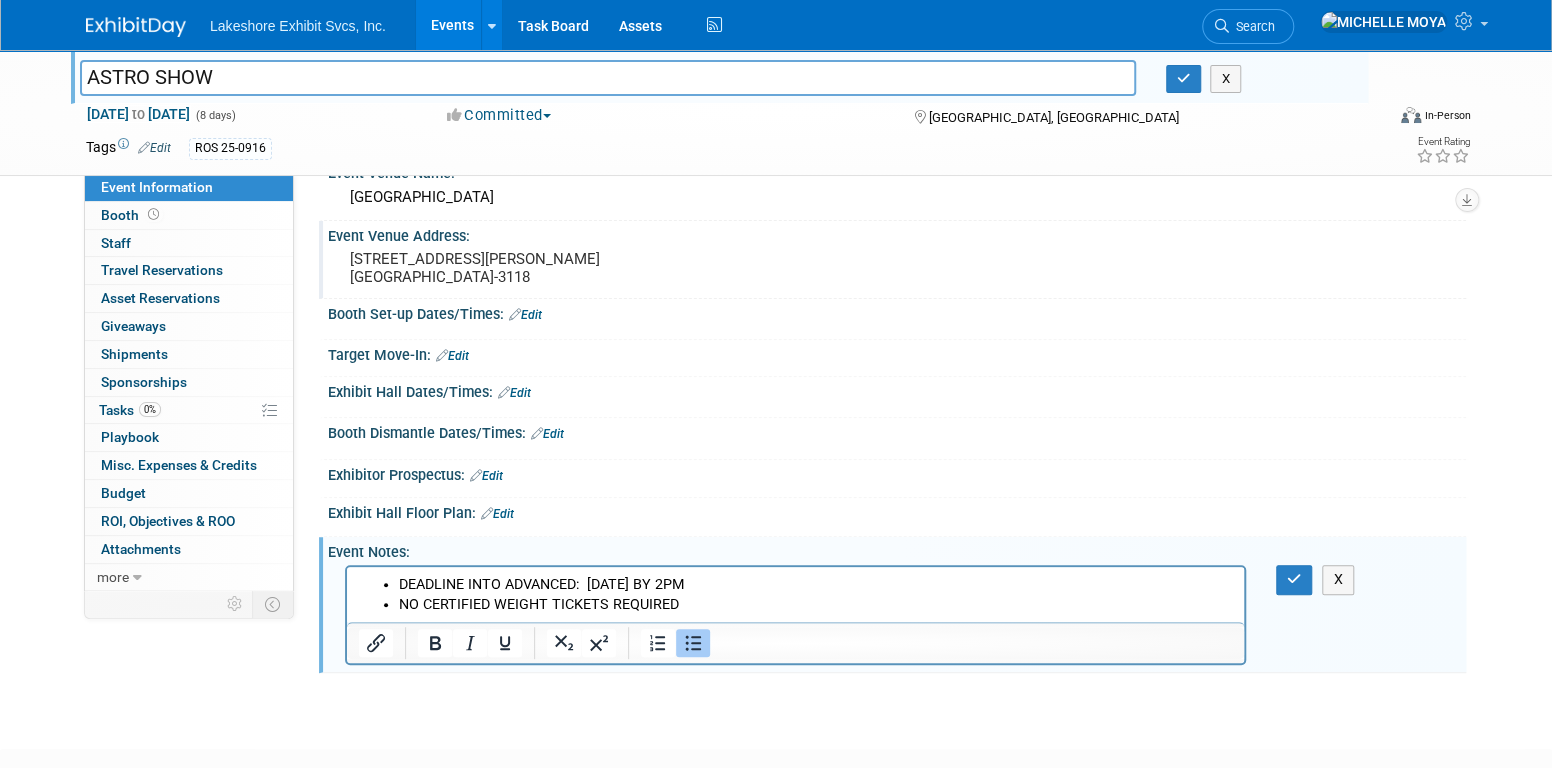 drag, startPoint x: 1295, startPoint y: 576, endPoint x: 1280, endPoint y: 550, distance: 30.016663 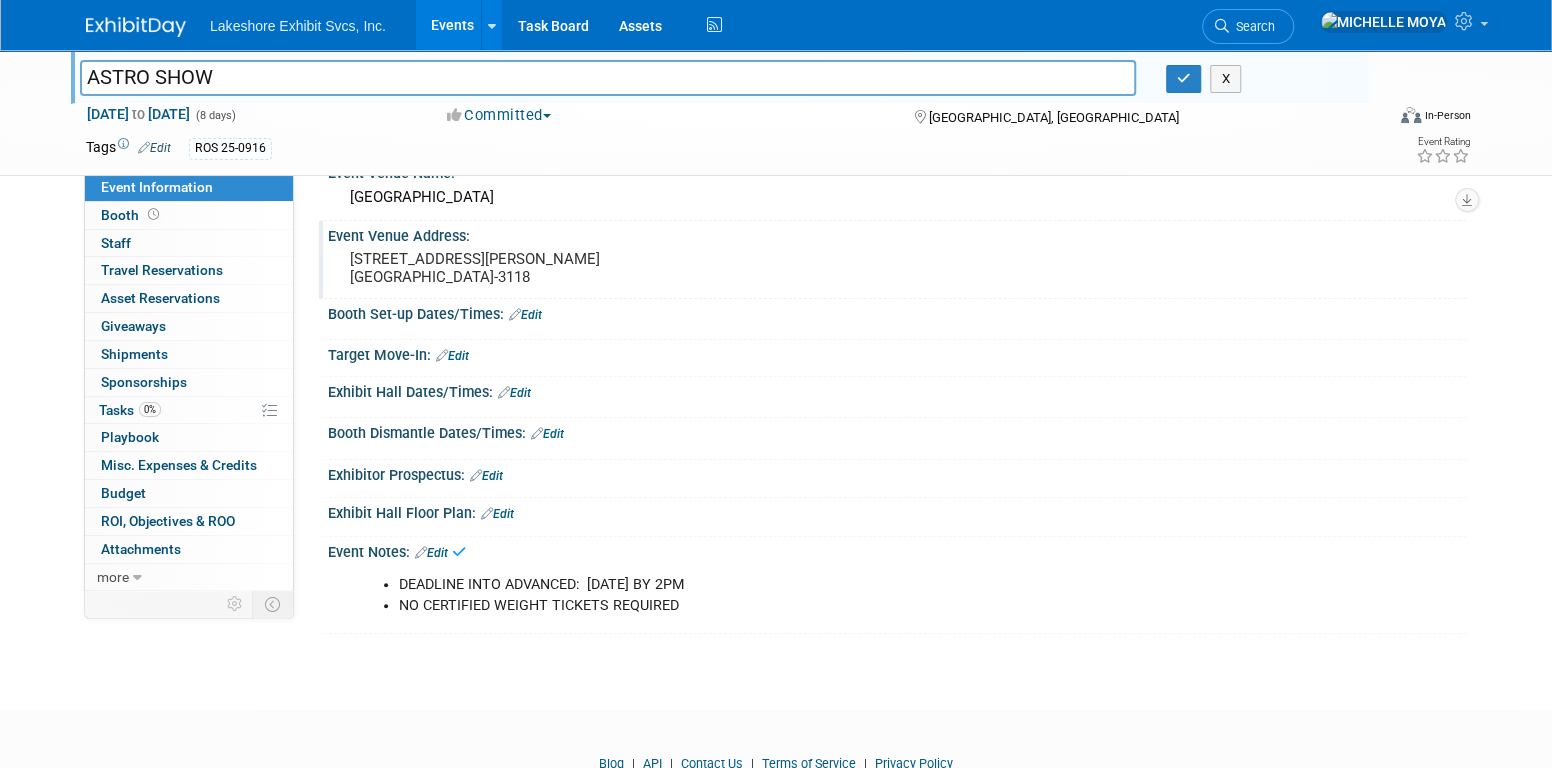 click on "Edit" at bounding box center (452, 356) 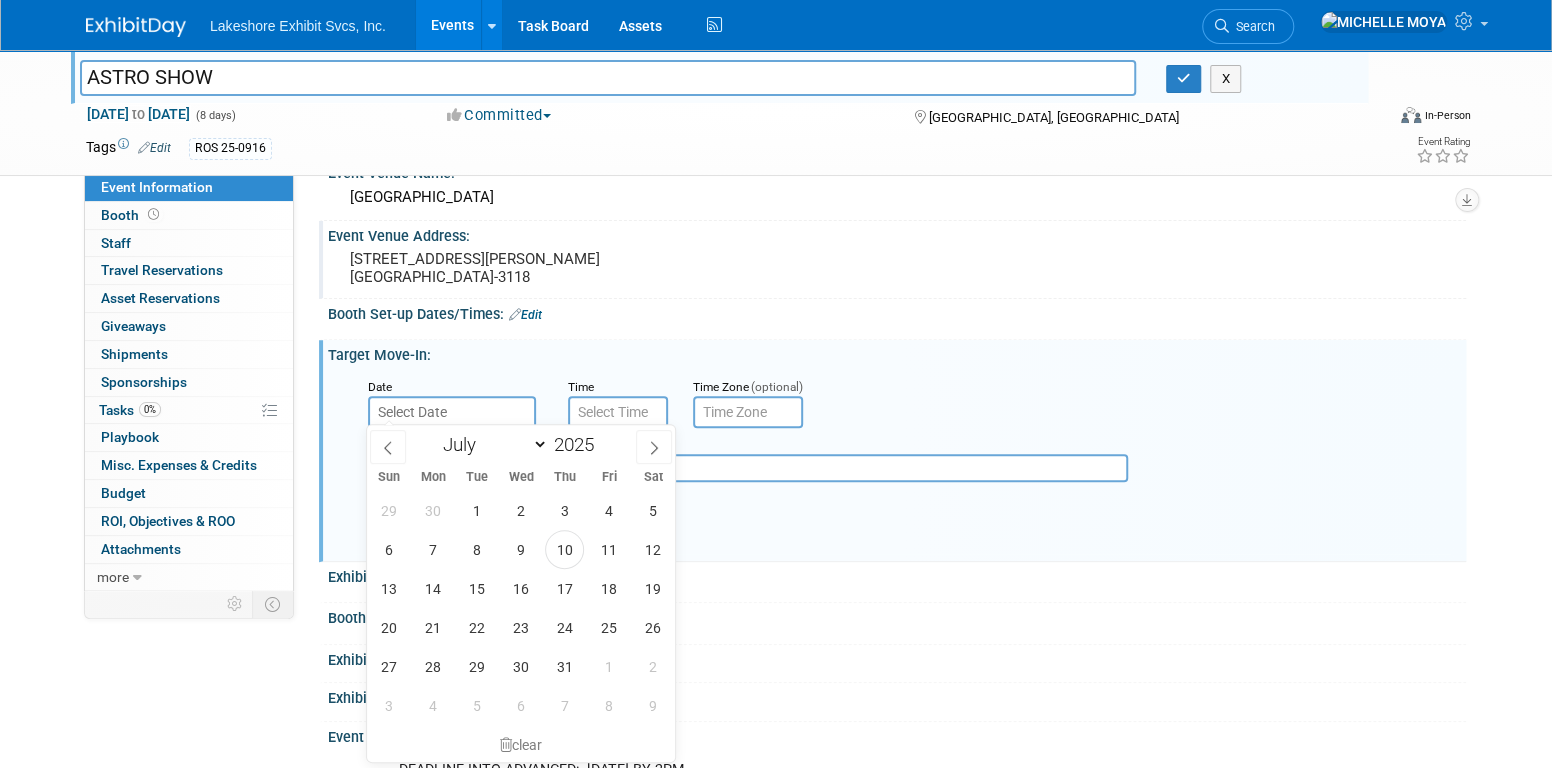 click at bounding box center [452, 412] 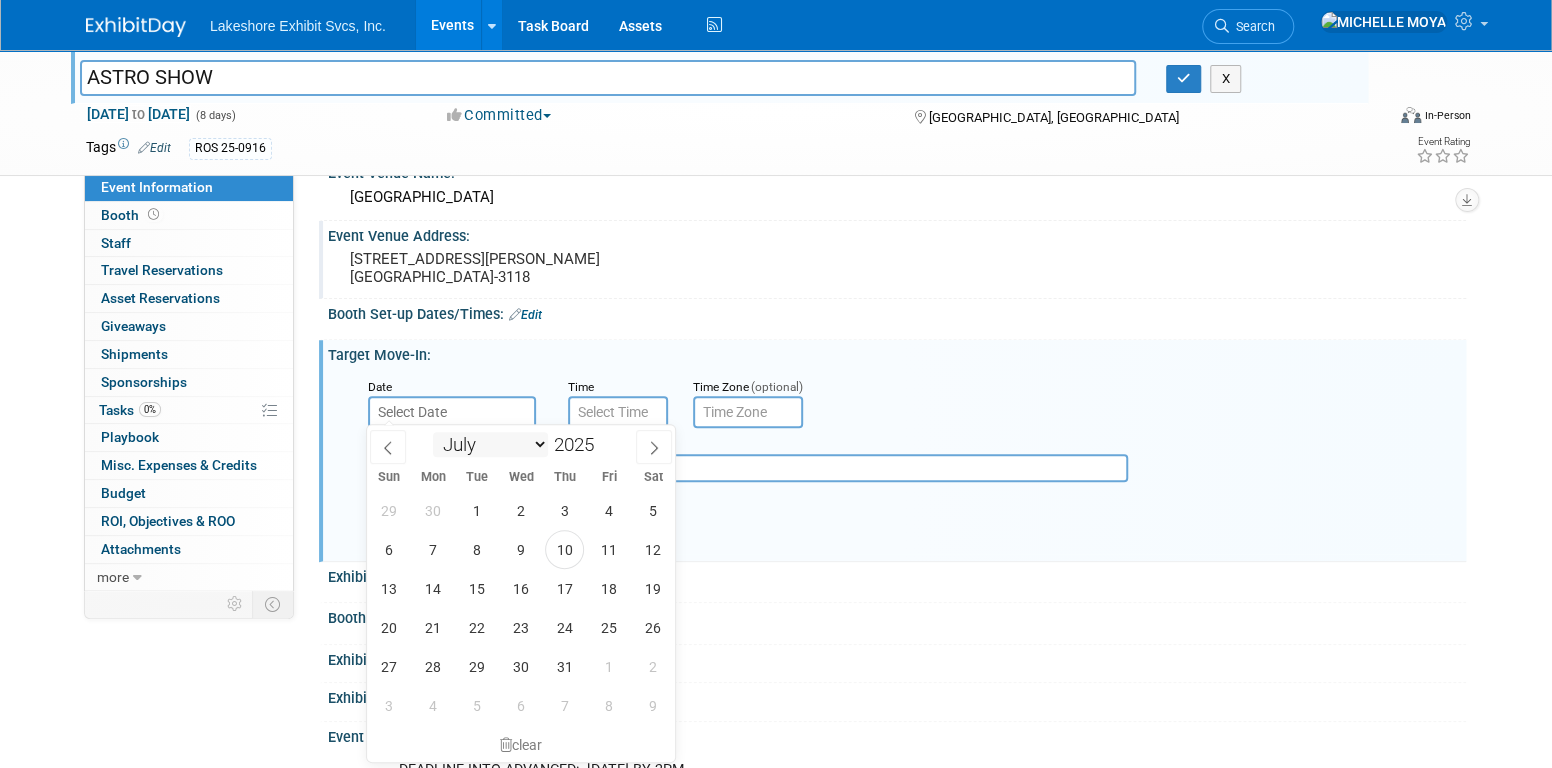click on "January February March April May June July August September October November December" at bounding box center (490, 444) 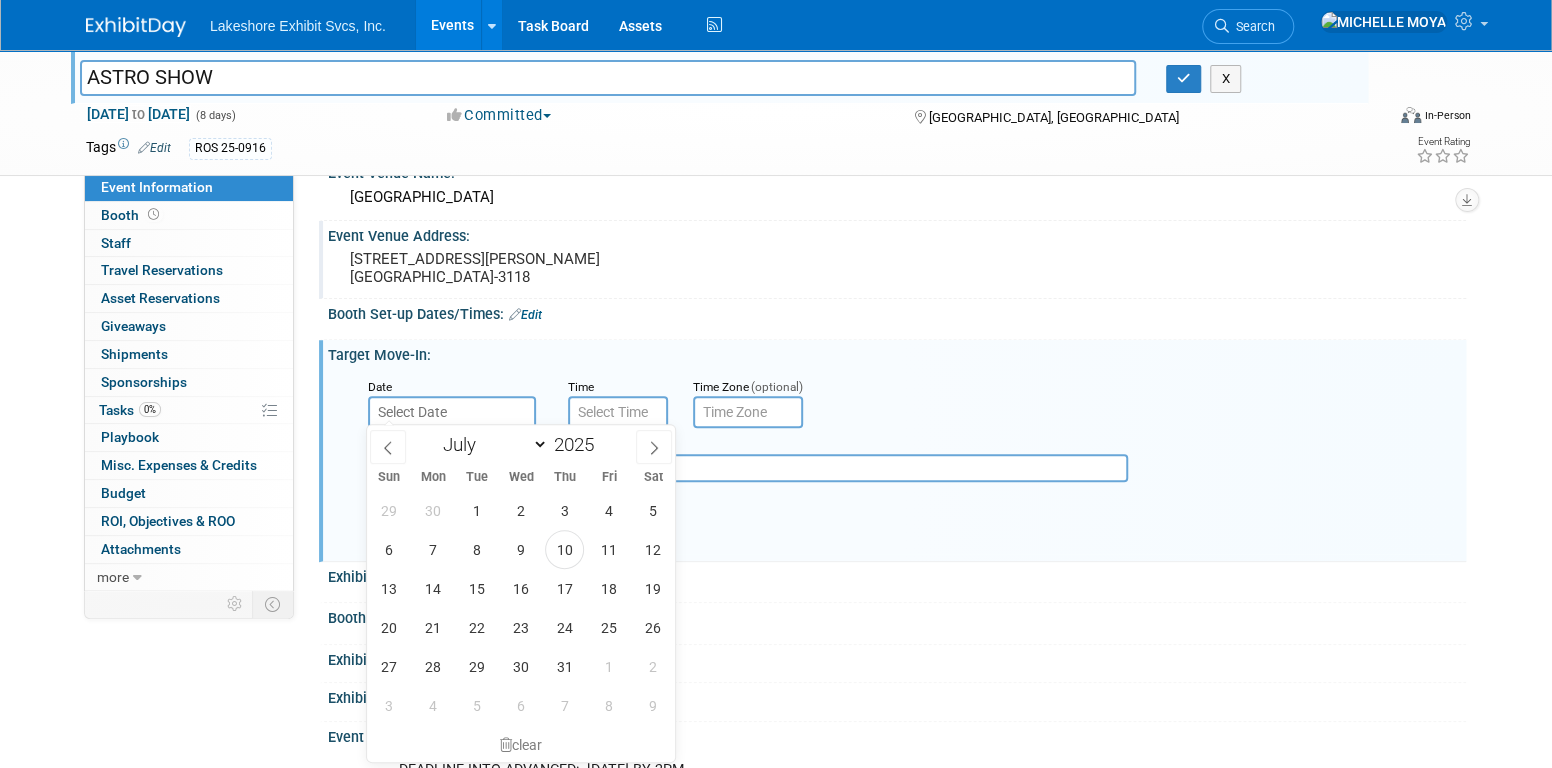 select on "8" 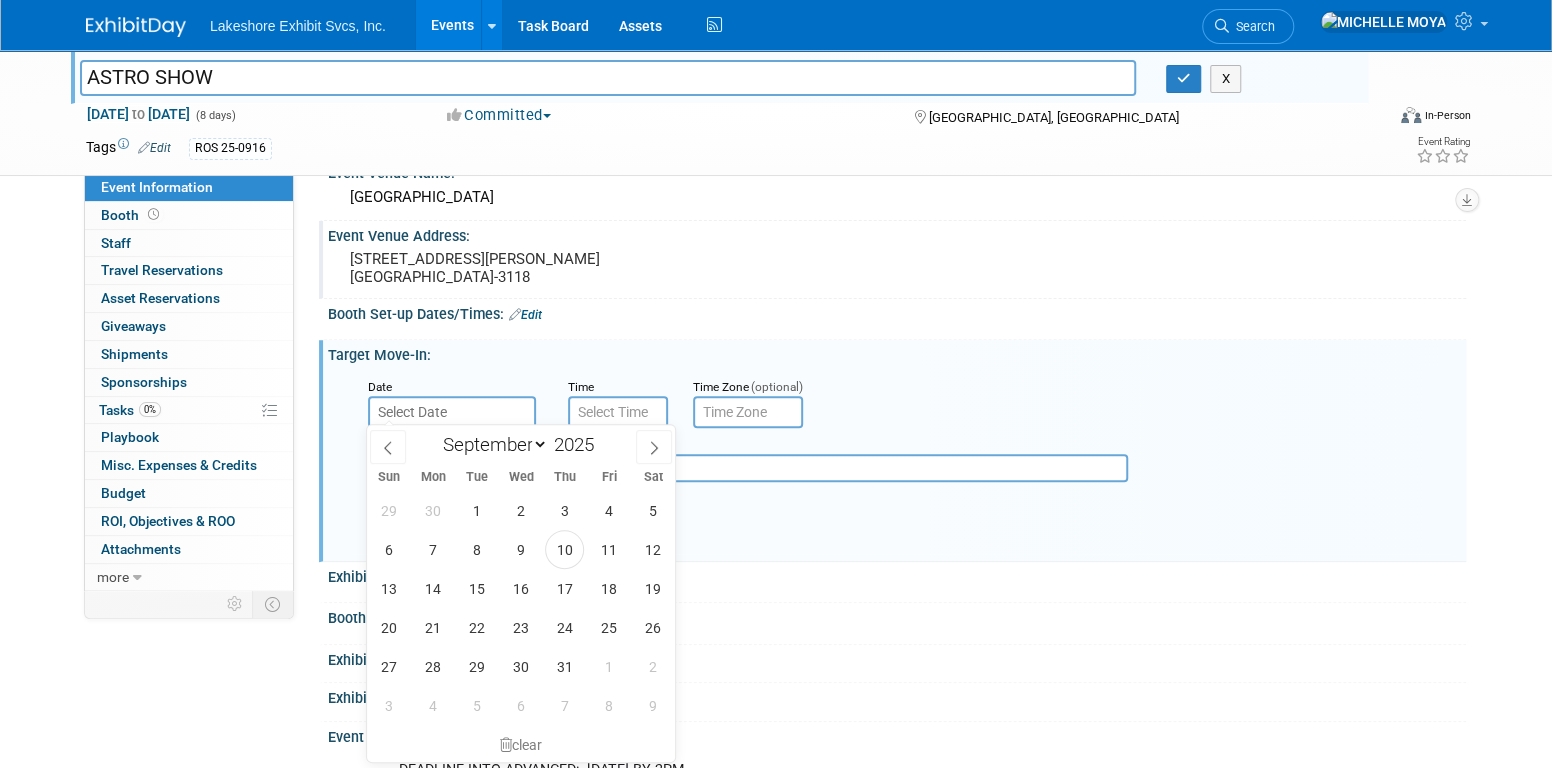 click on "January February March April May June July August September October November December" at bounding box center [490, 444] 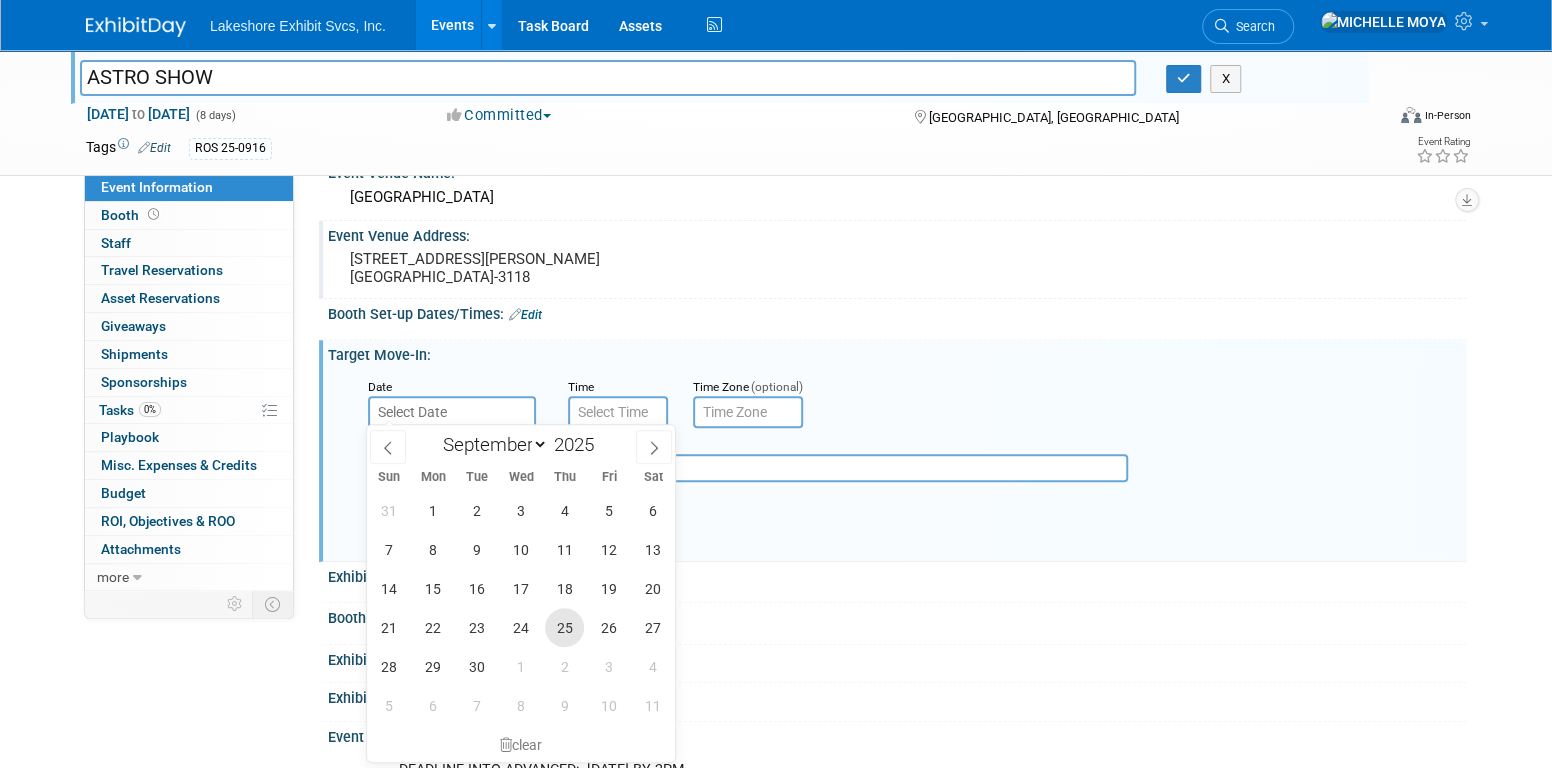 drag, startPoint x: 572, startPoint y: 626, endPoint x: 574, endPoint y: 616, distance: 10.198039 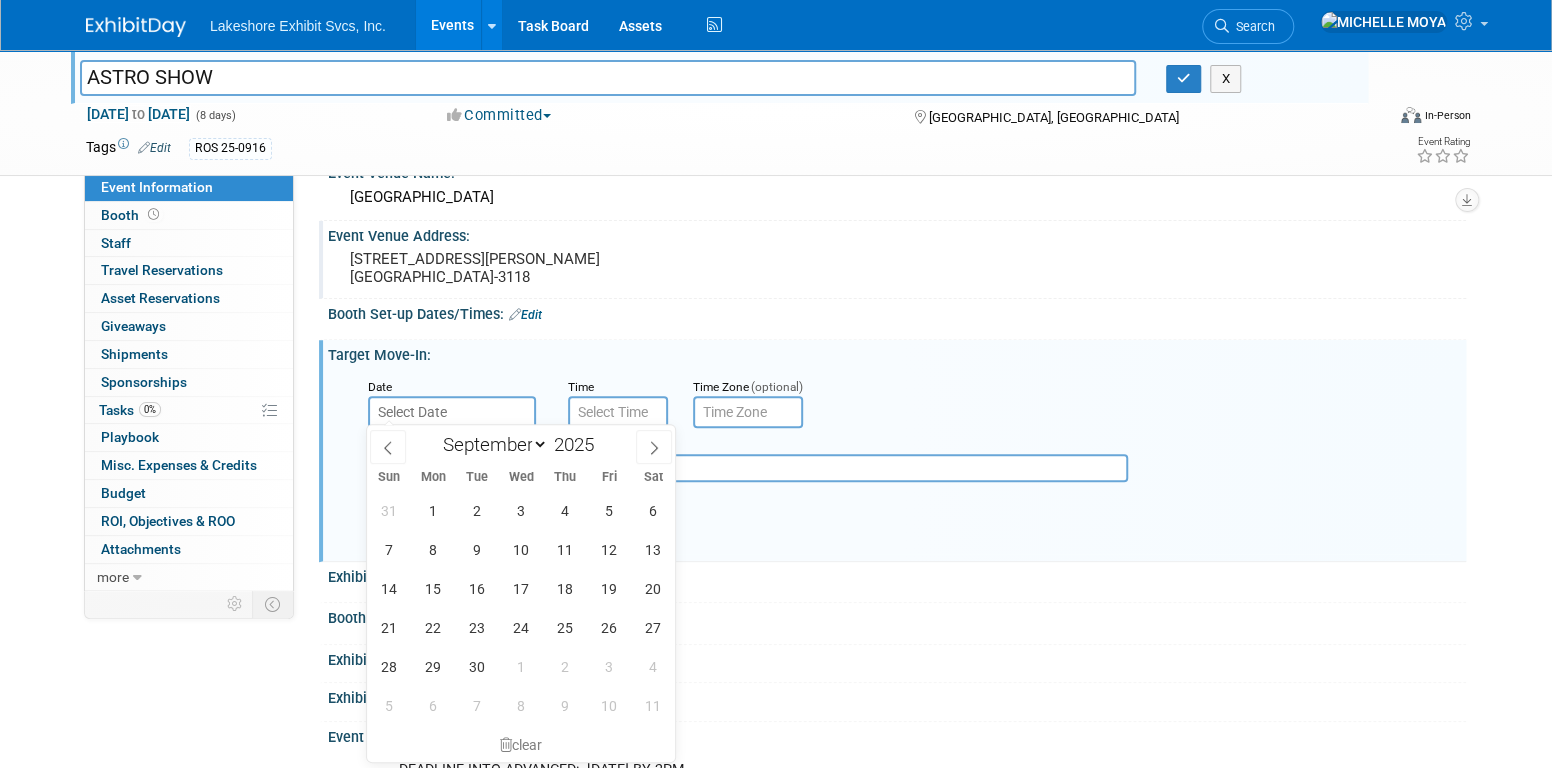 type on "Sep 25, 2025" 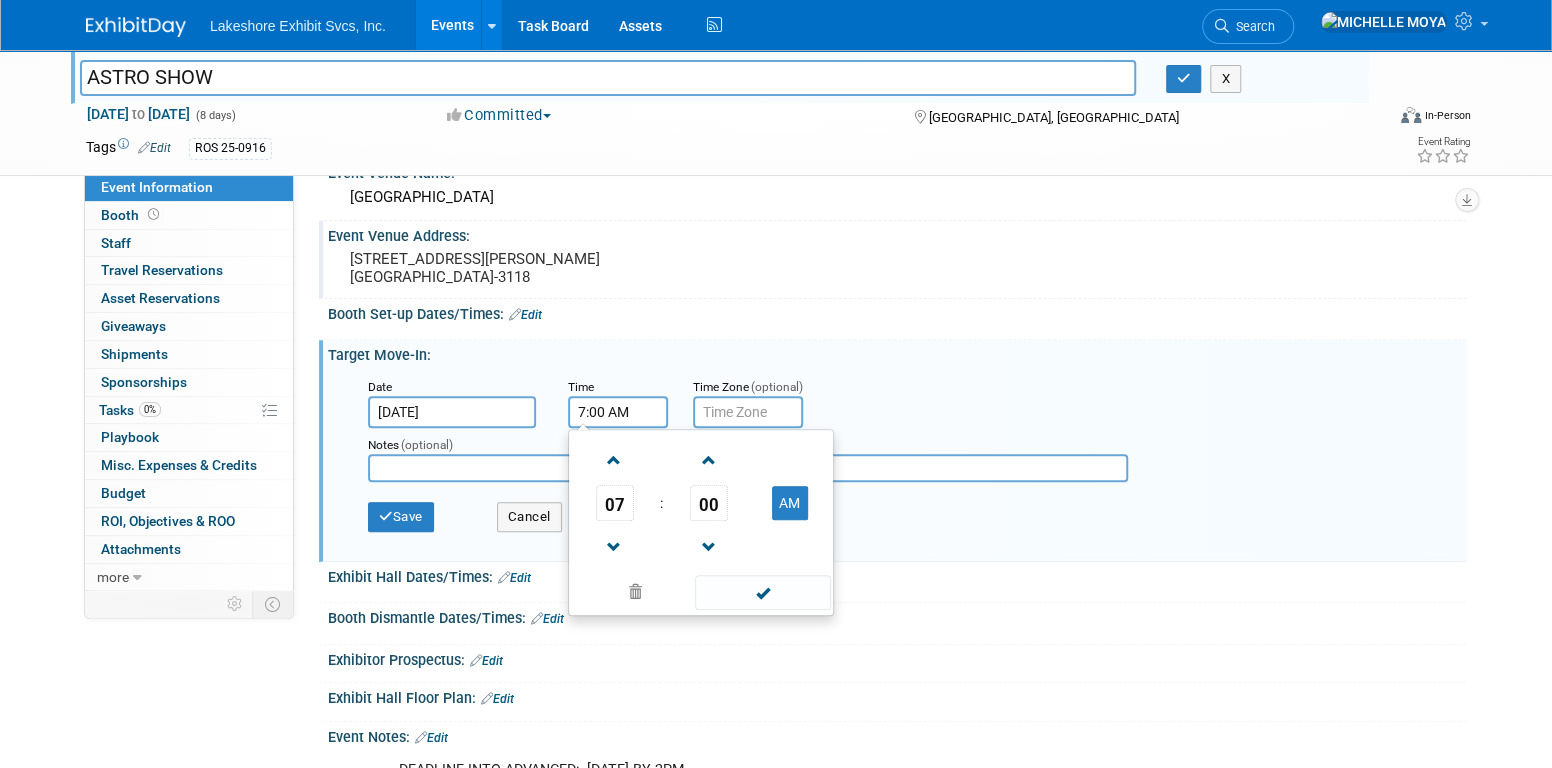 click on "7:00 AM" at bounding box center (618, 412) 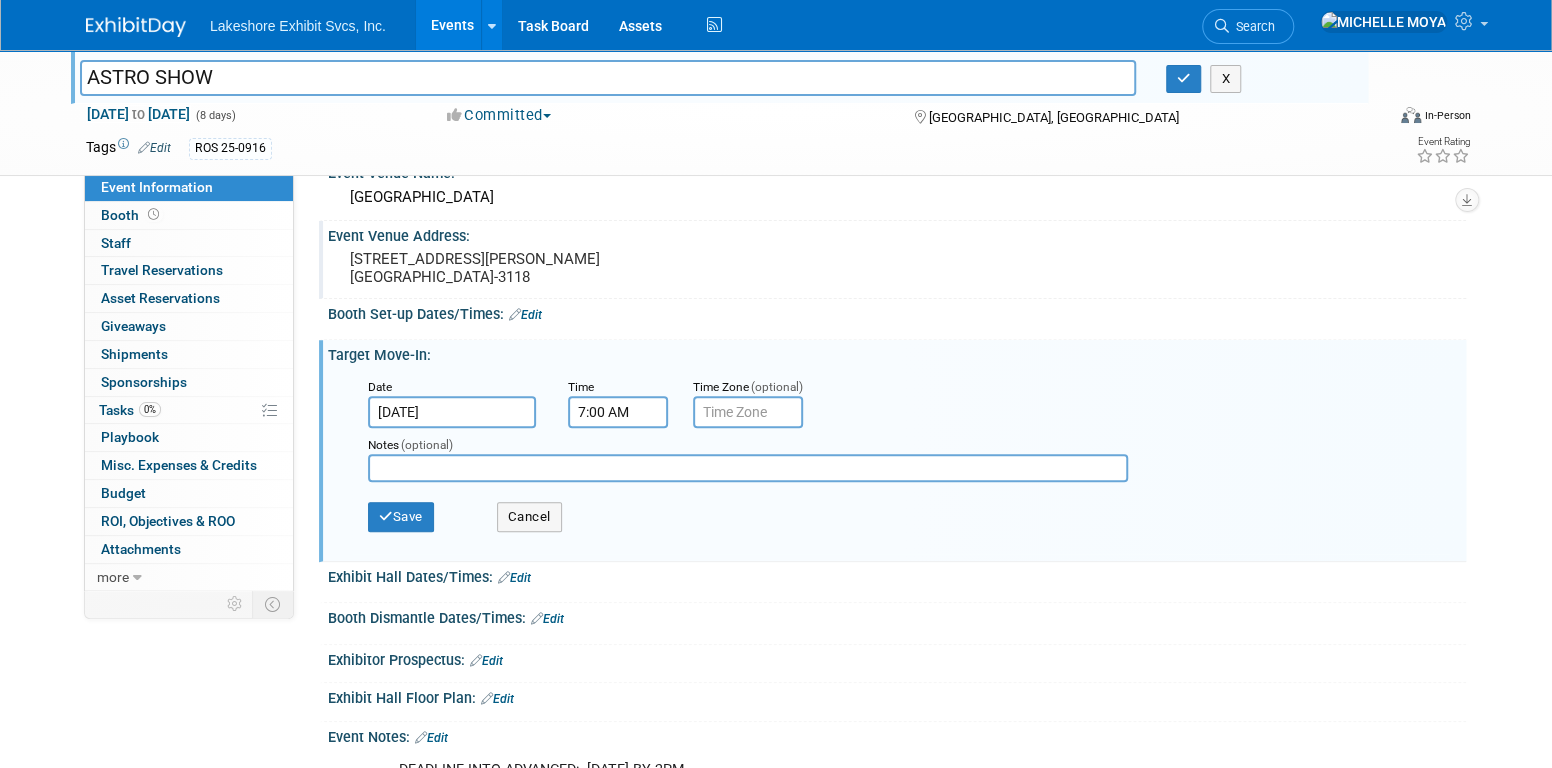 click on "7:00 AM" at bounding box center [618, 412] 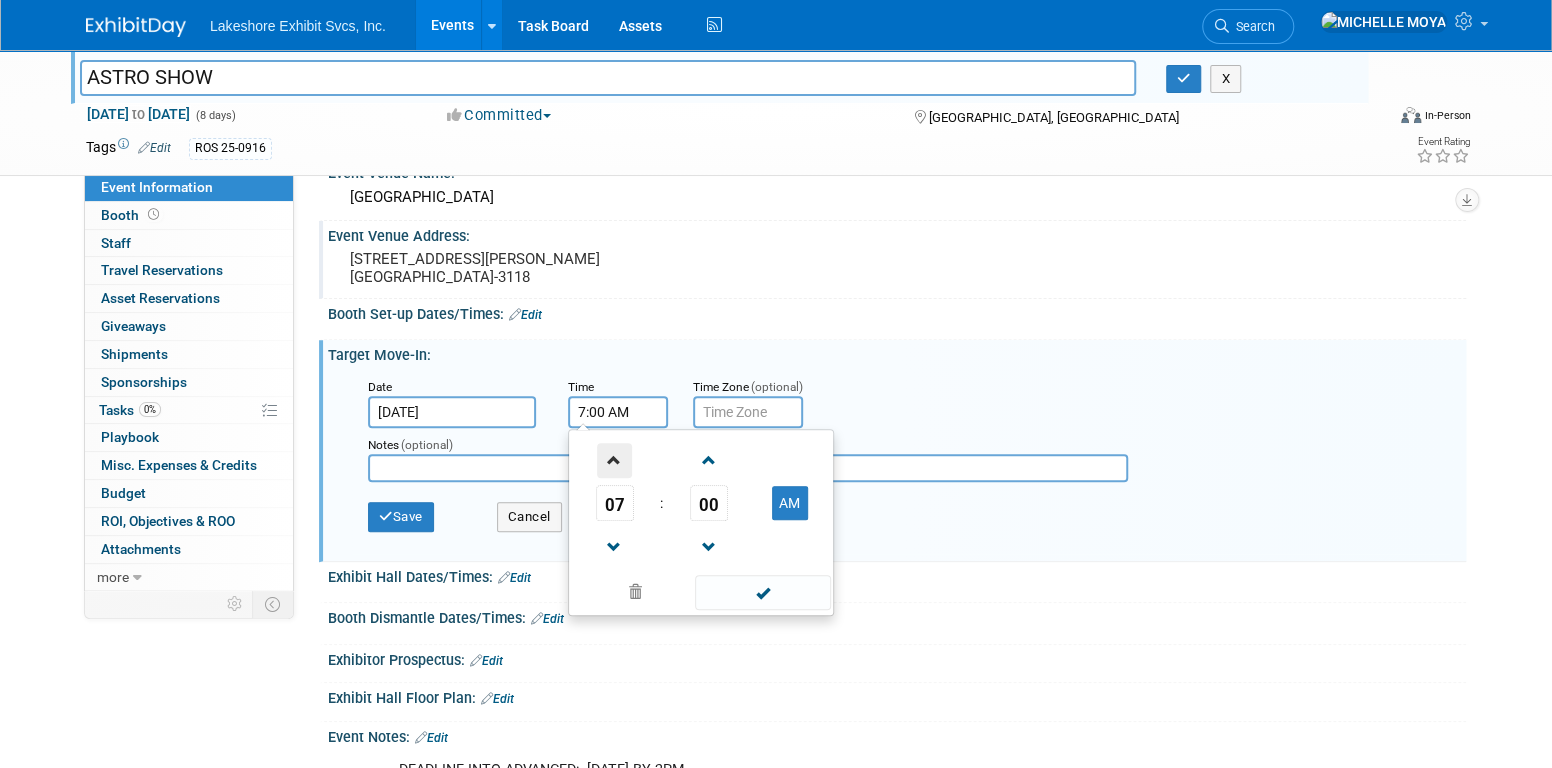 click at bounding box center (614, 460) 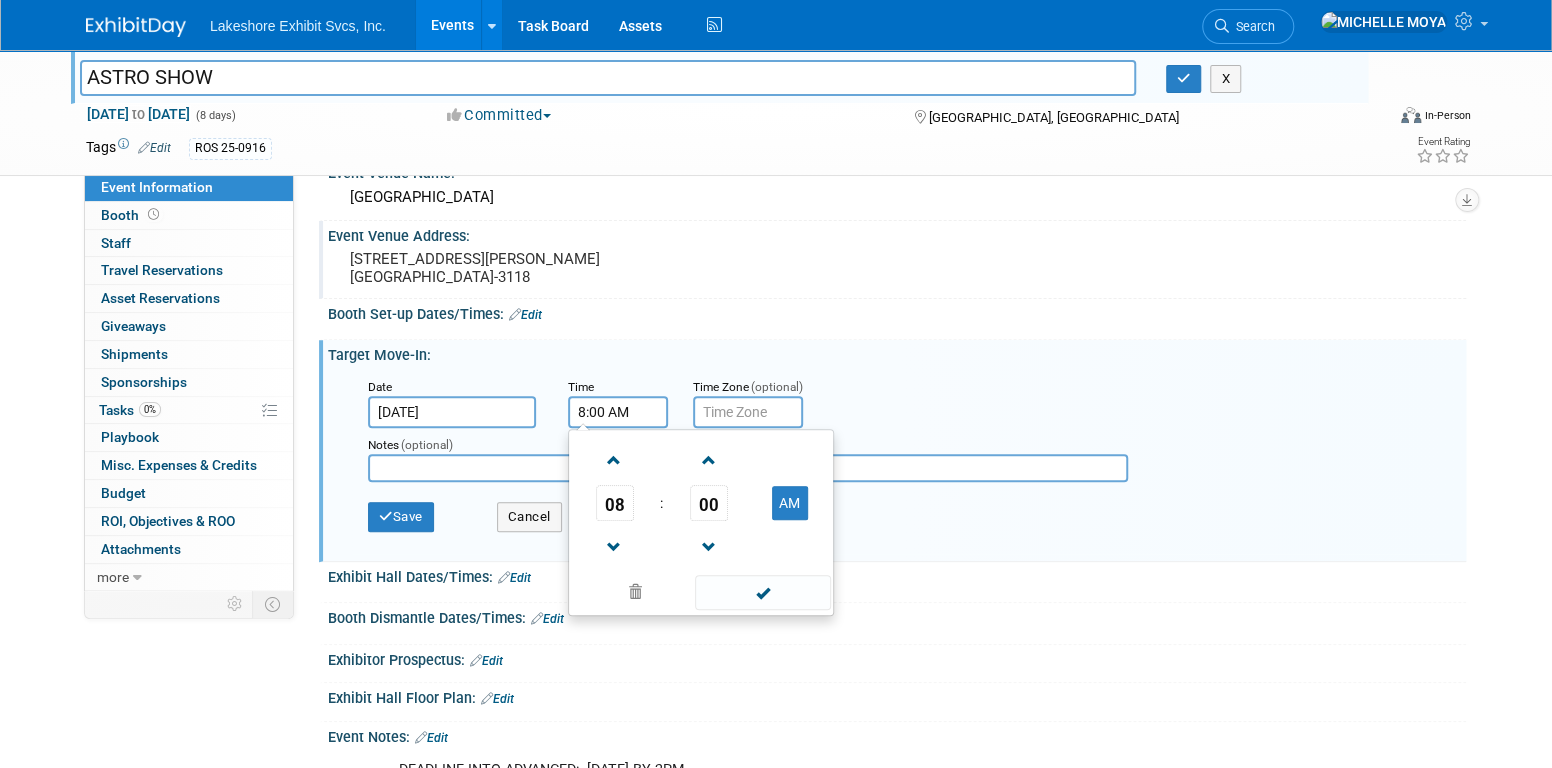 click at bounding box center [762, 592] 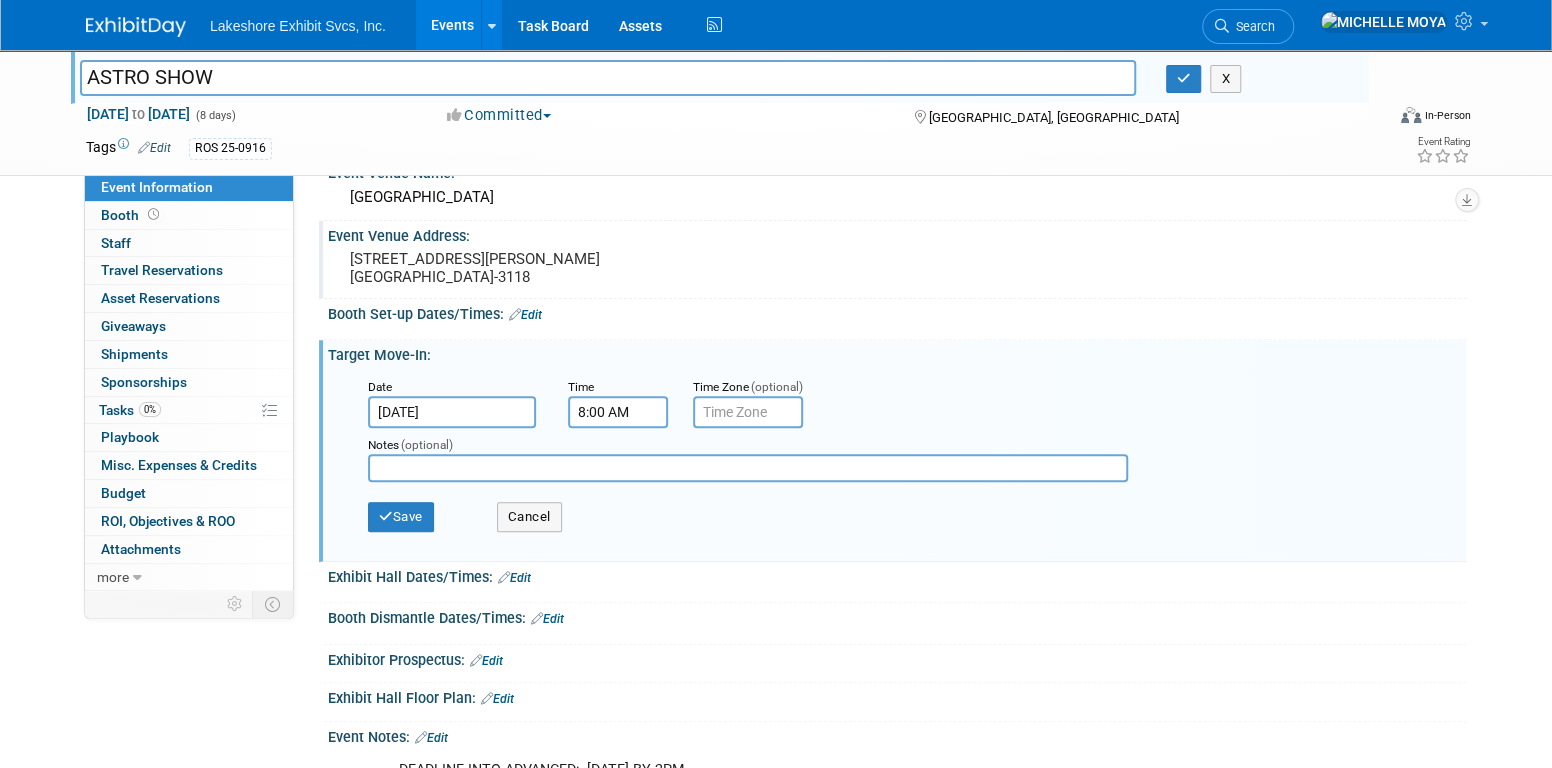 click at bounding box center [748, 412] 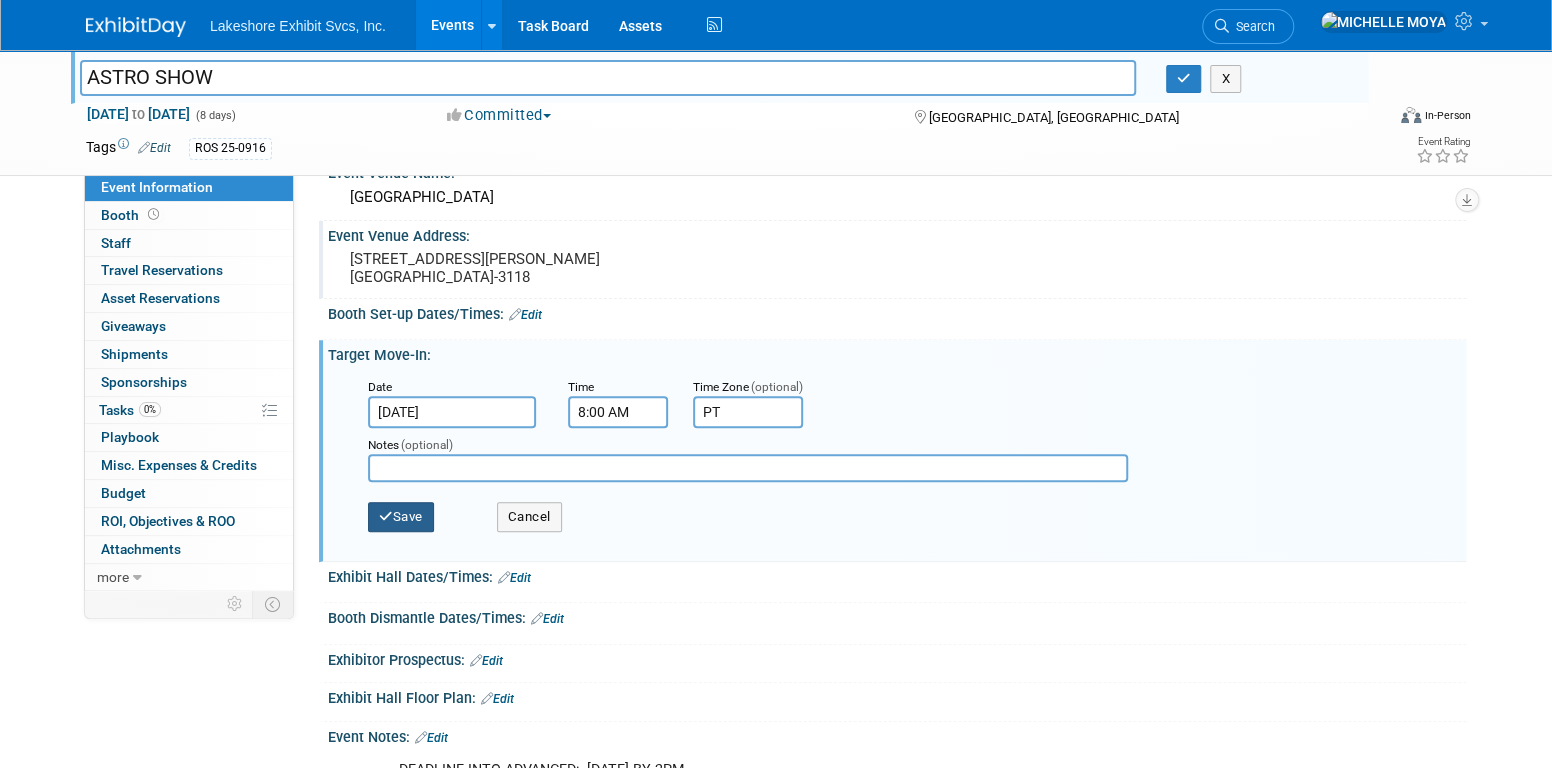 type on "PT" 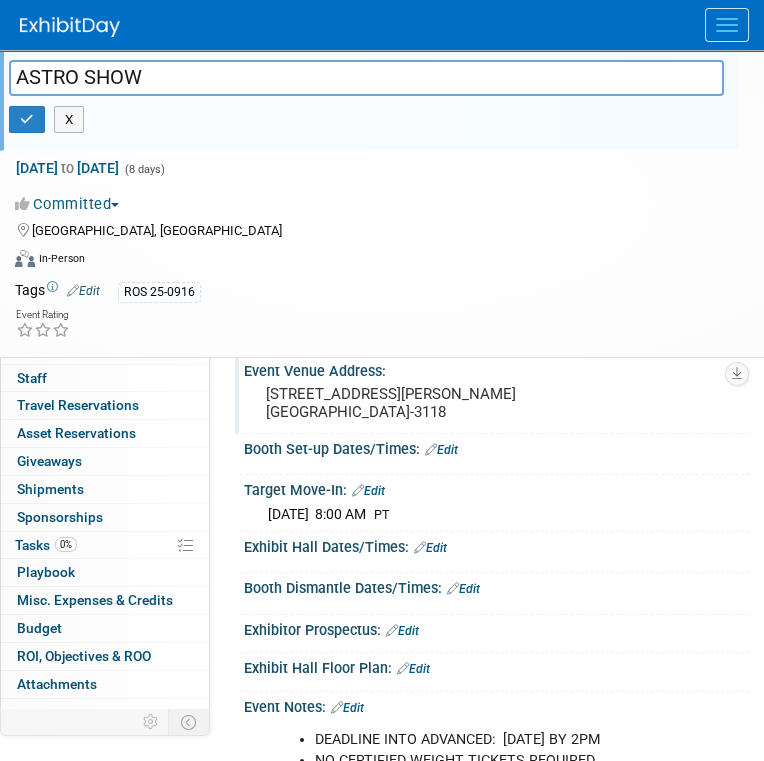 click on "Edit" at bounding box center [430, 548] 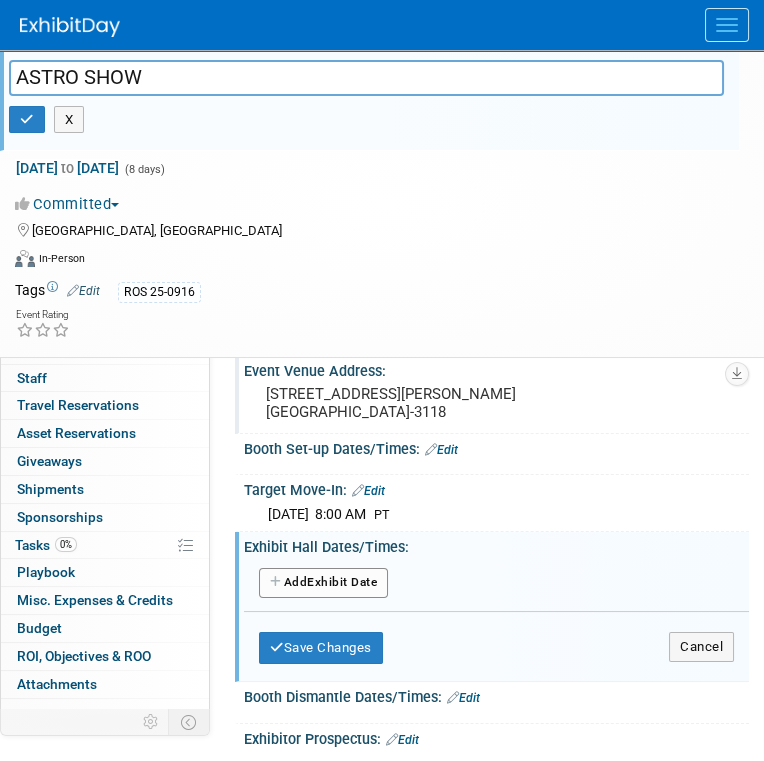 click on "Add  Another  Exhibit Date" at bounding box center (323, 583) 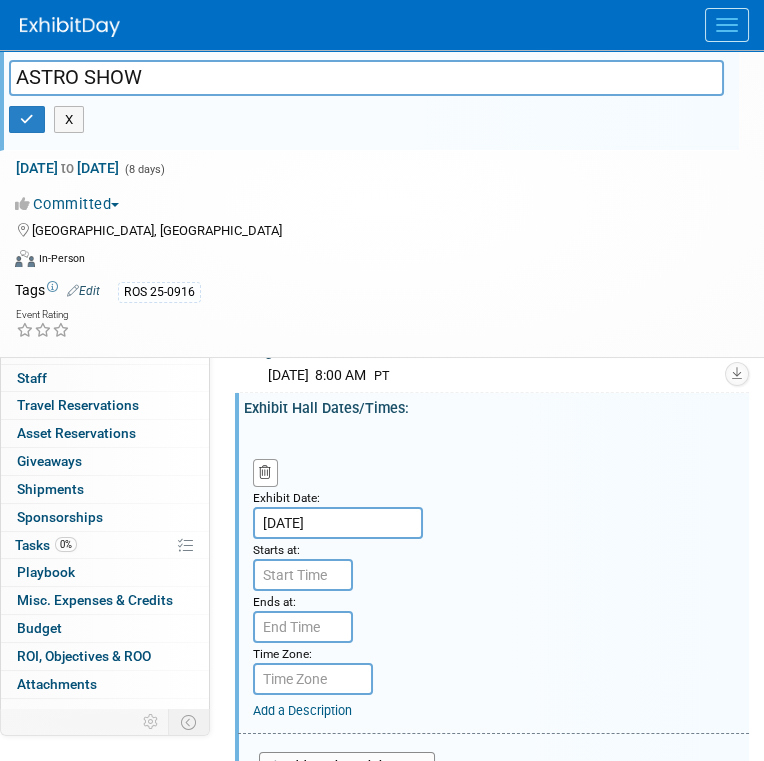 scroll, scrollTop: 400, scrollLeft: 0, axis: vertical 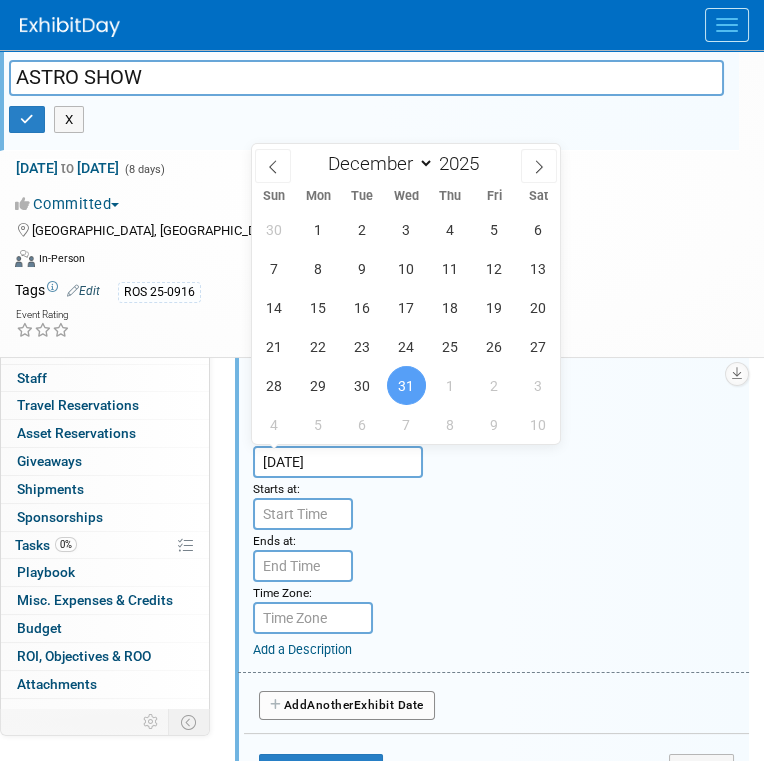 click on "Dec 31, 2025" at bounding box center [338, 462] 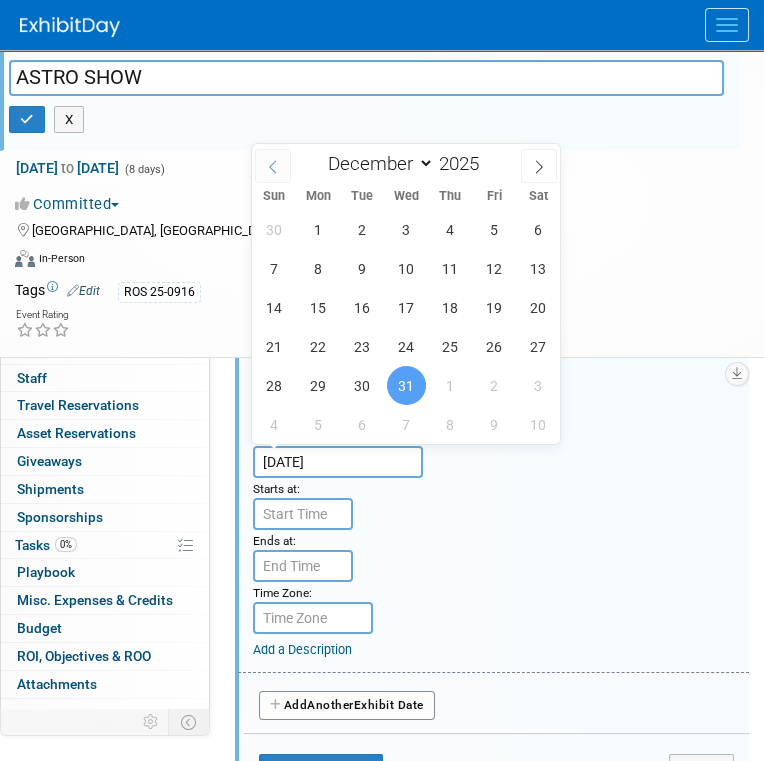 click 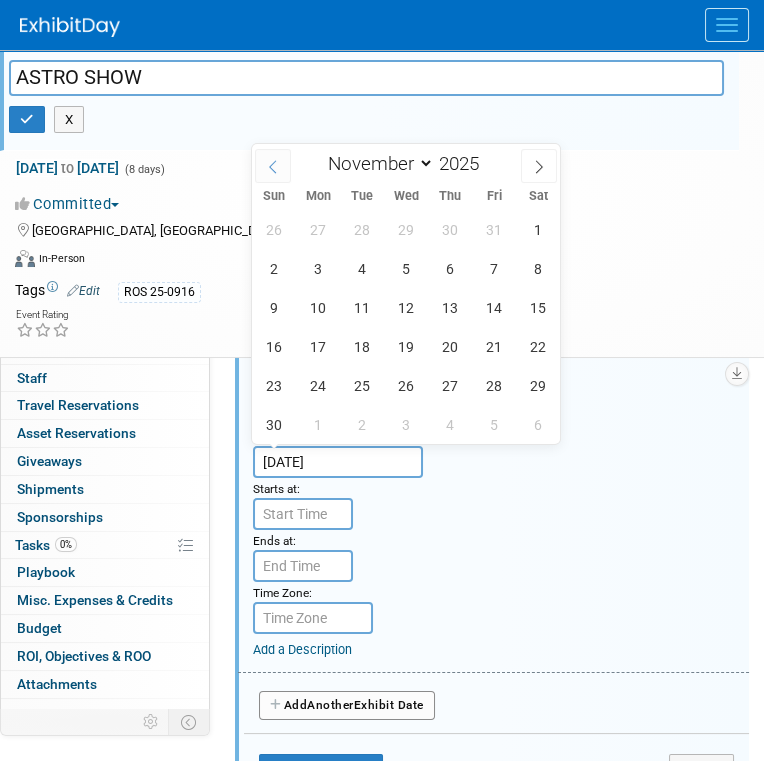 click 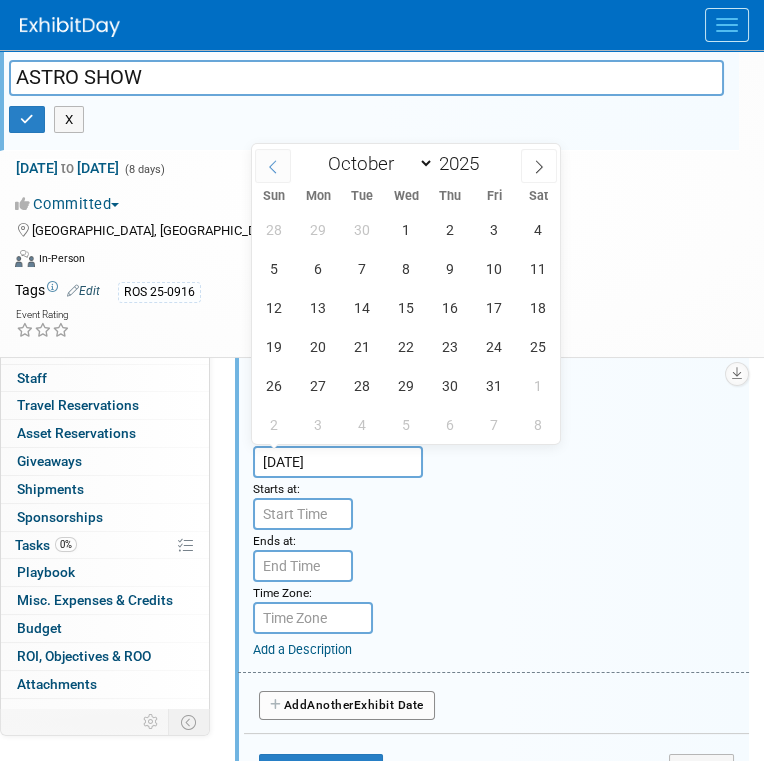 click 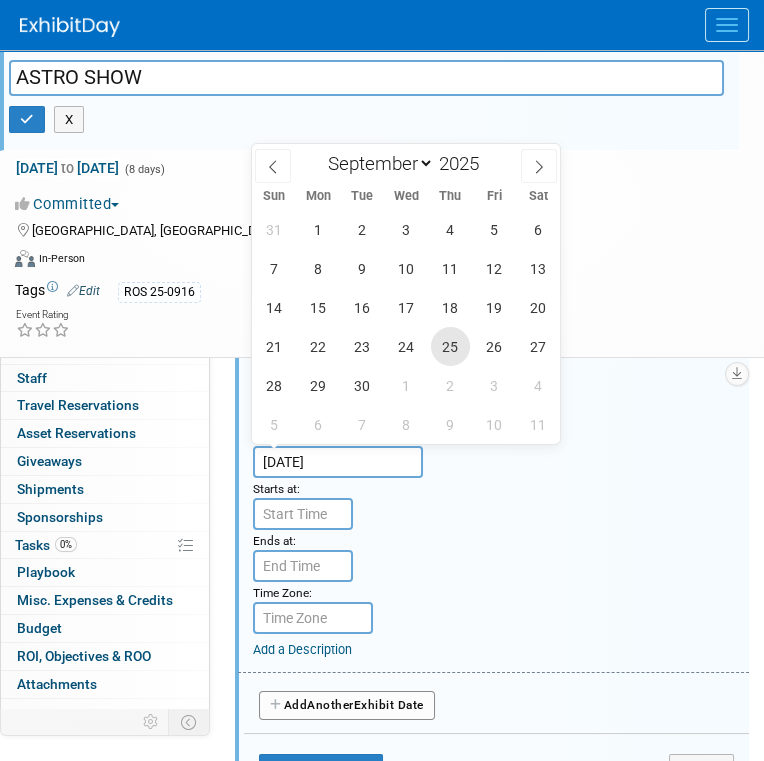 click on "25" at bounding box center [450, 346] 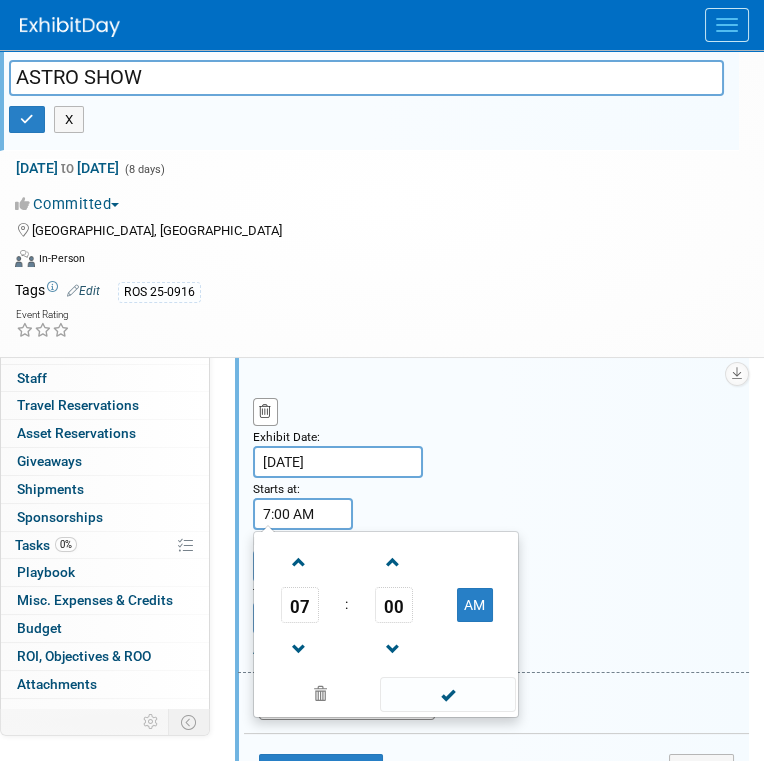 click on "7:00 AM" at bounding box center [303, 514] 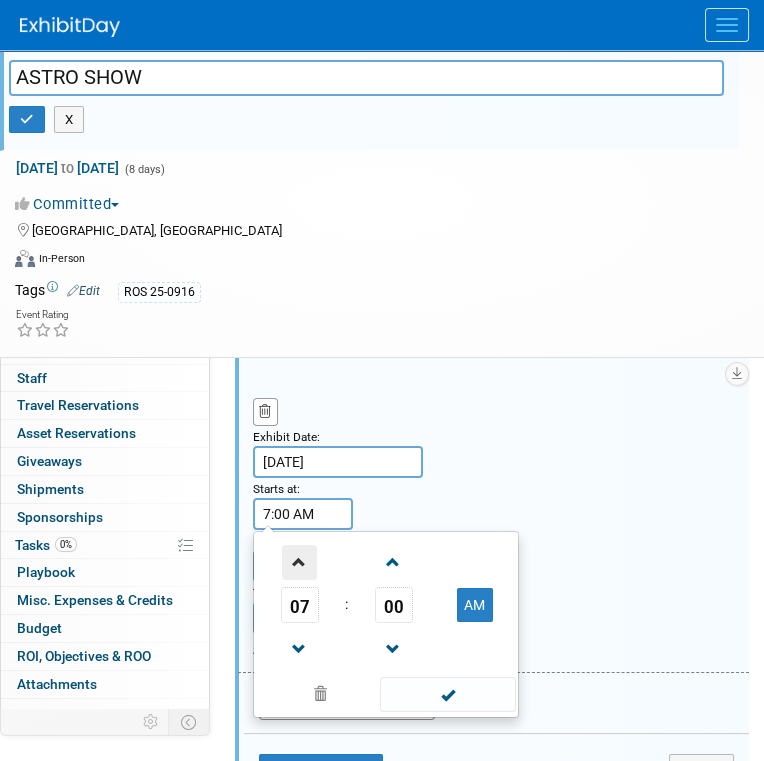 click at bounding box center [299, 562] 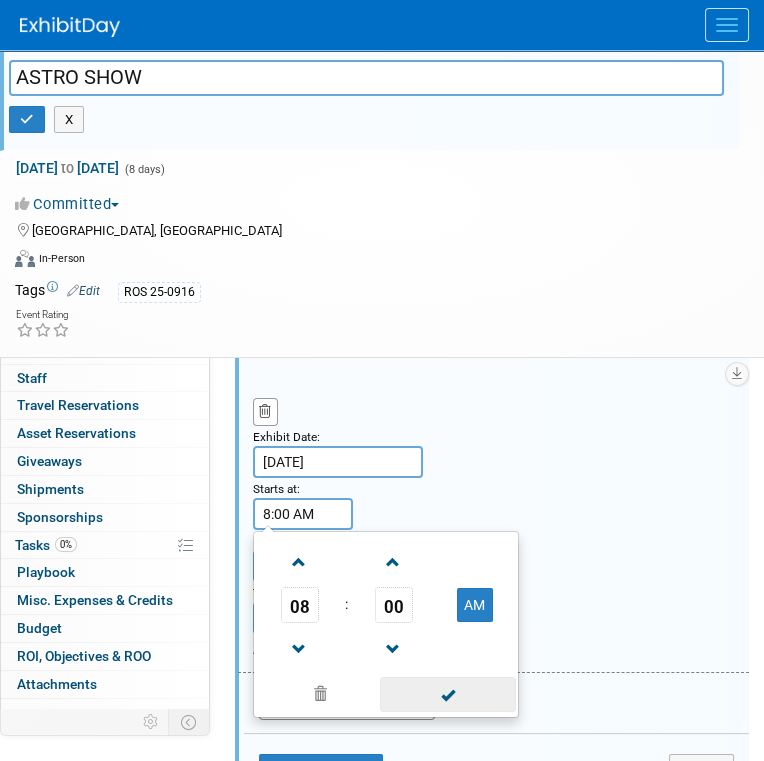 click at bounding box center (447, 694) 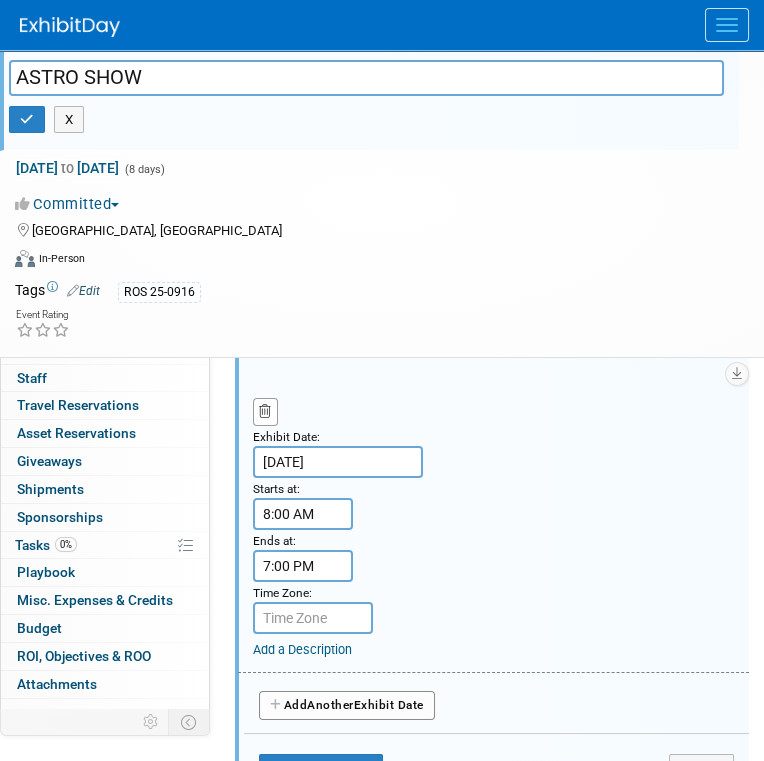 drag, startPoint x: 322, startPoint y: 569, endPoint x: 323, endPoint y: 559, distance: 10.049875 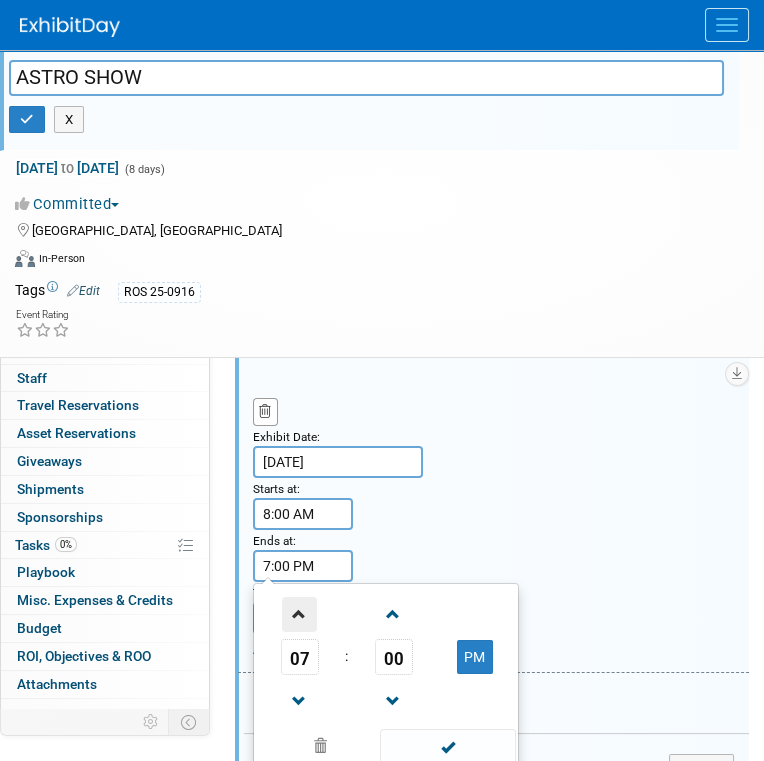 click at bounding box center [299, 614] 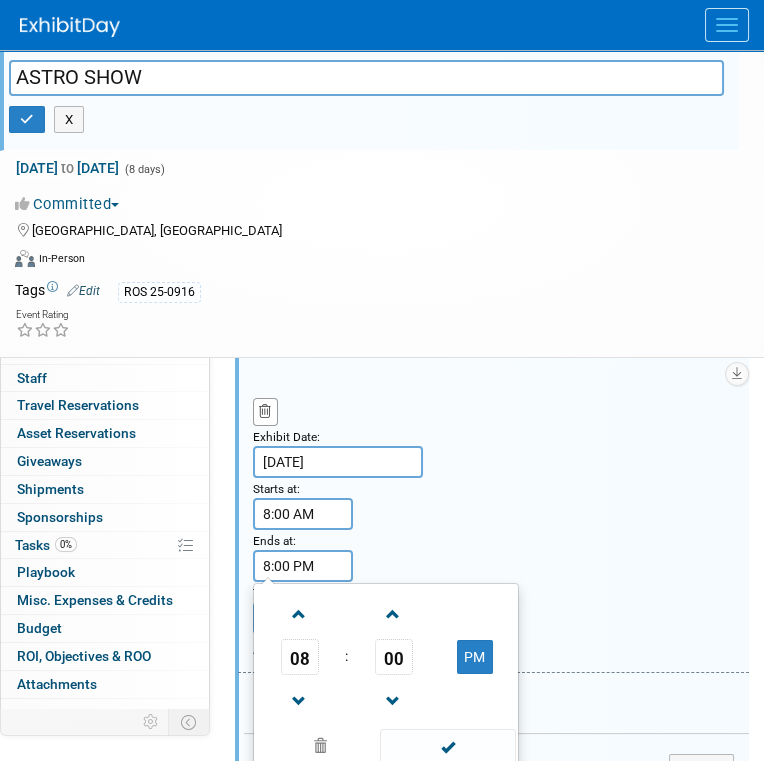 click at bounding box center (447, 746) 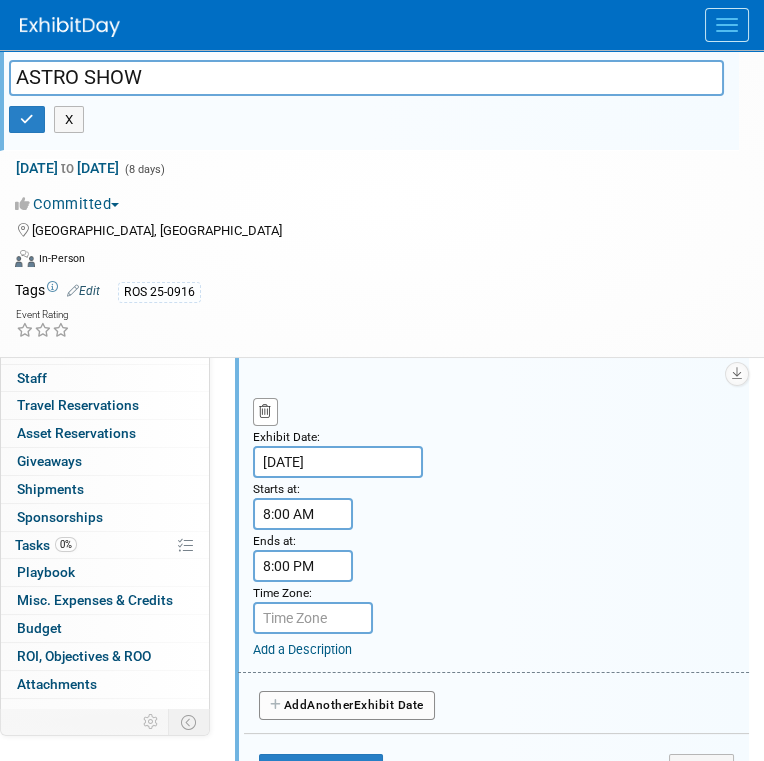 click at bounding box center (313, 618) 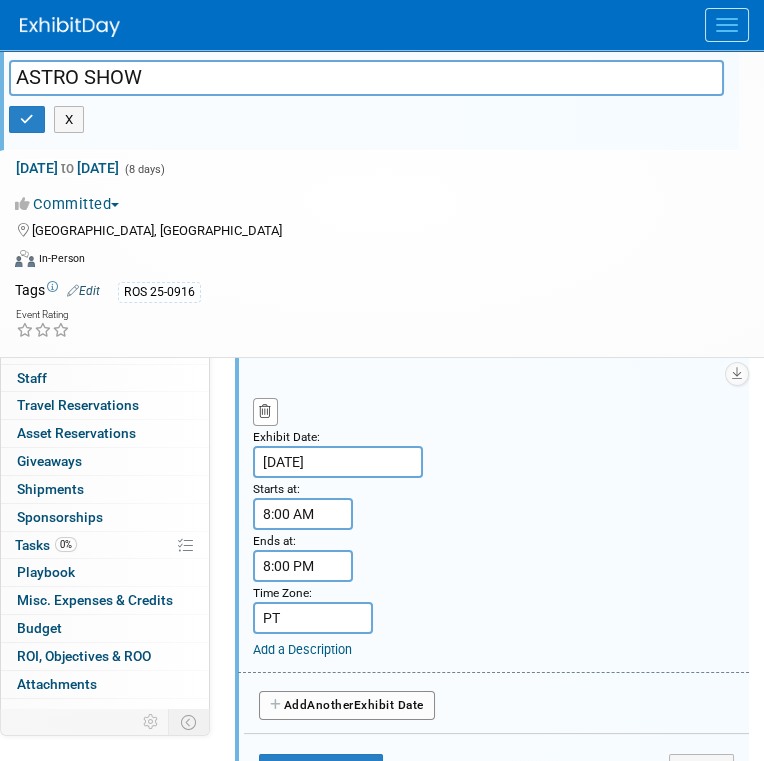scroll, scrollTop: 500, scrollLeft: 0, axis: vertical 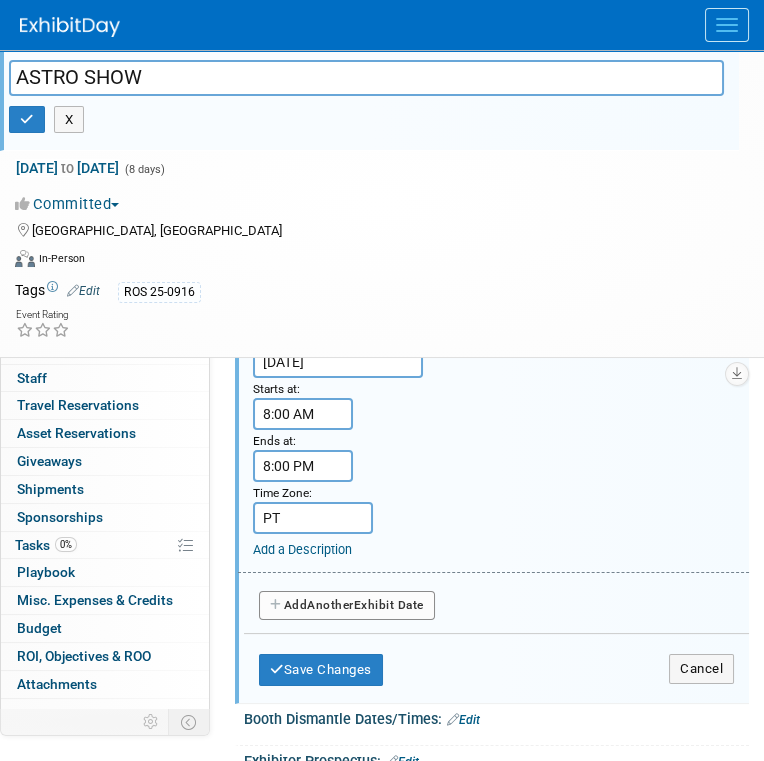 type on "PT" 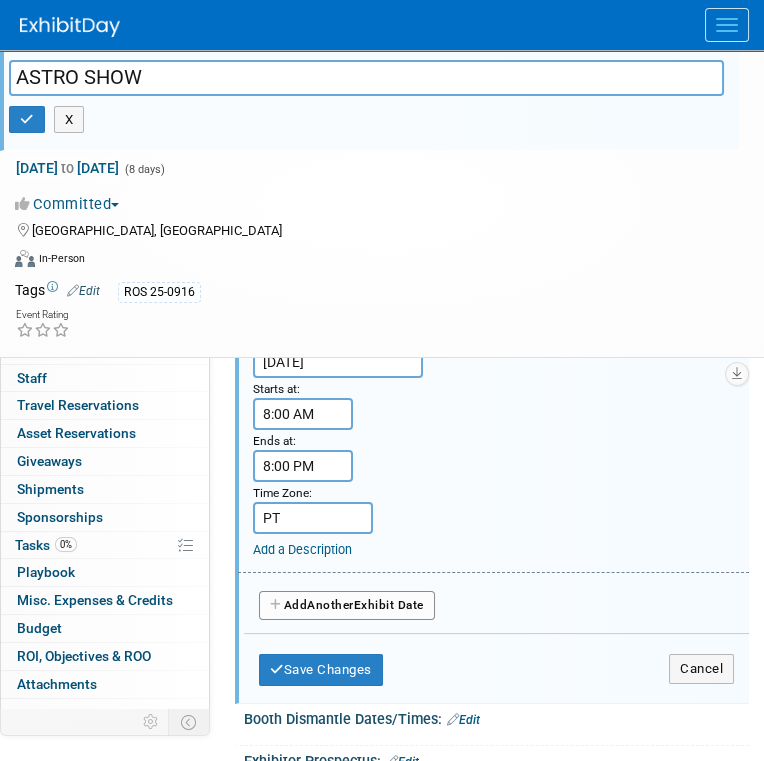 click on "Add  Another  Exhibit Date" at bounding box center (347, 606) 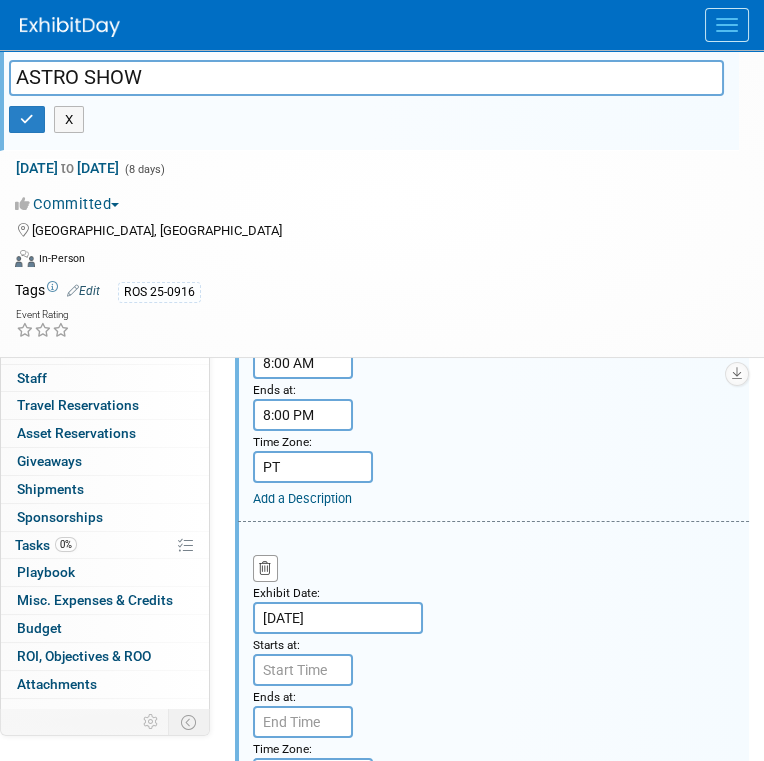 scroll, scrollTop: 600, scrollLeft: 0, axis: vertical 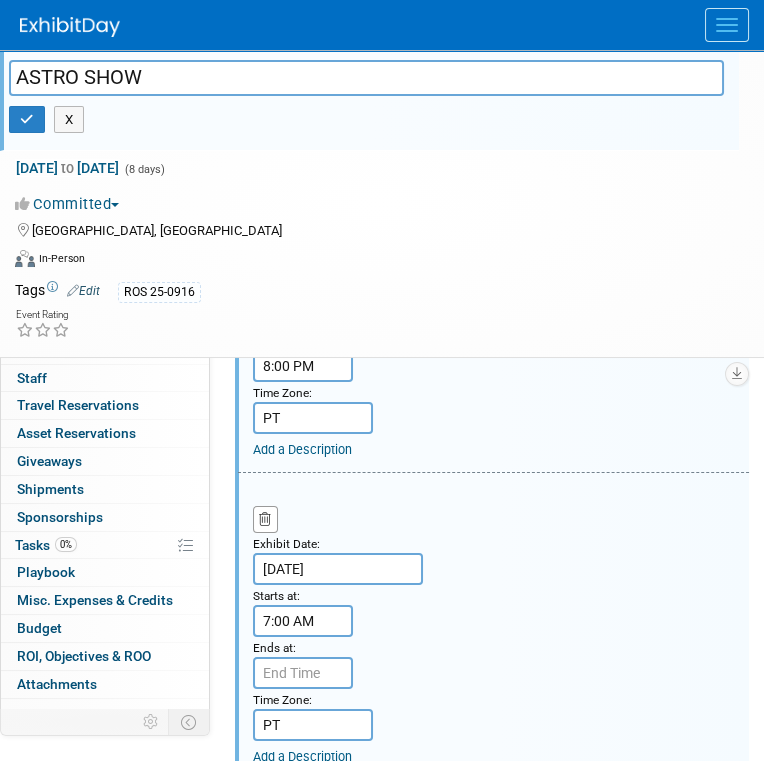 click on "7:00 AM" at bounding box center (303, 621) 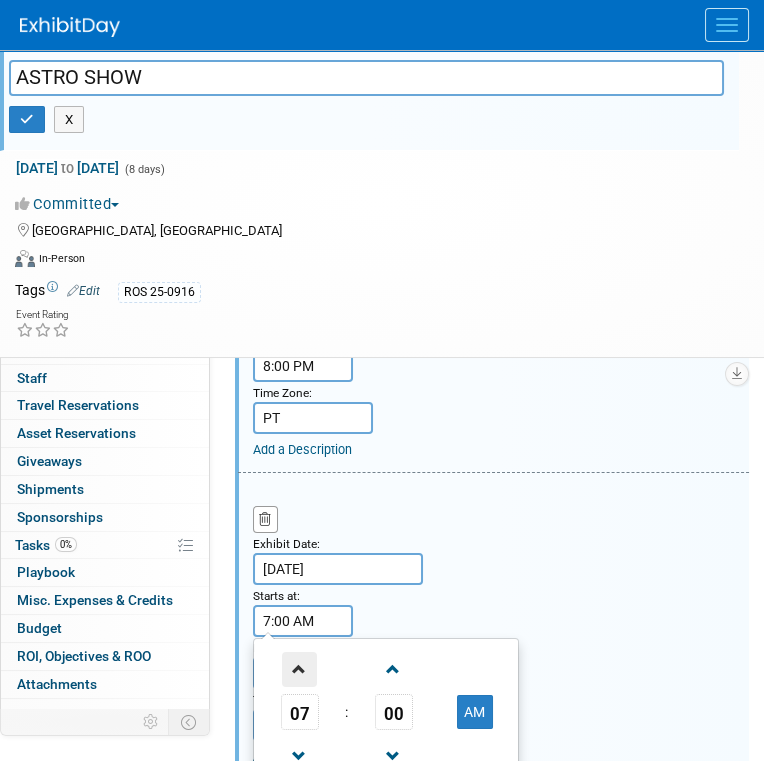 click at bounding box center [299, 669] 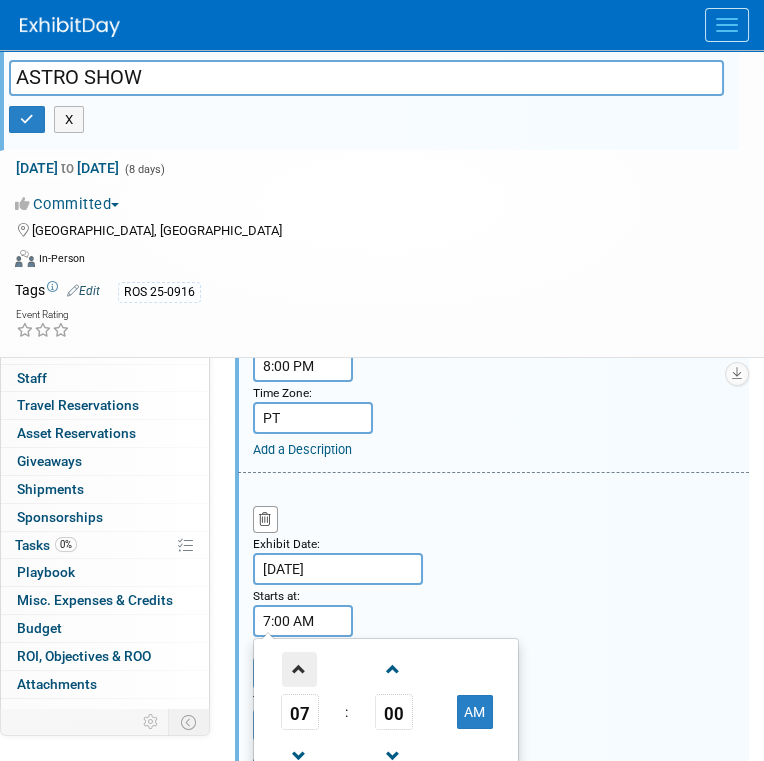 type on "8:00 AM" 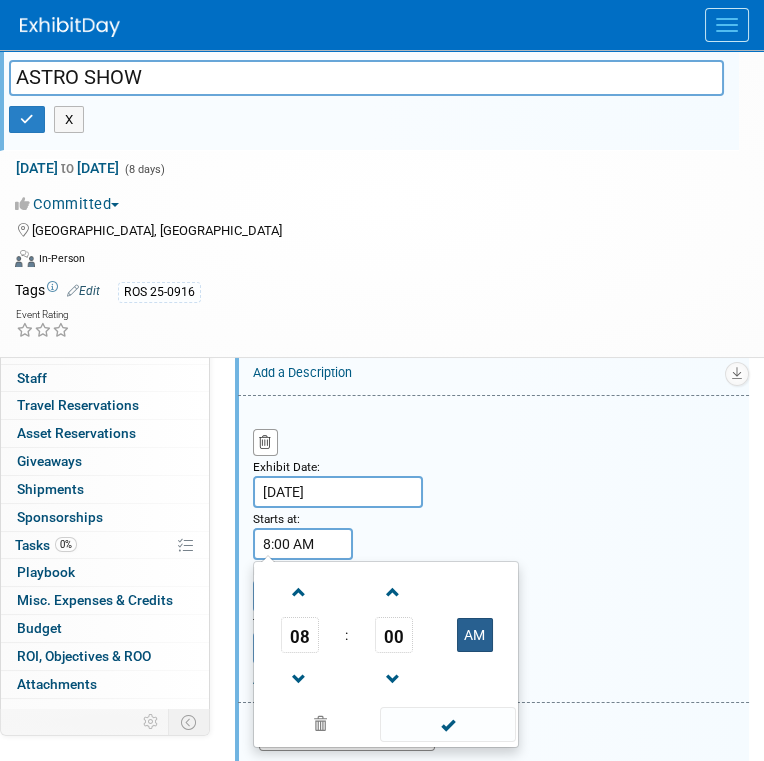 scroll, scrollTop: 700, scrollLeft: 0, axis: vertical 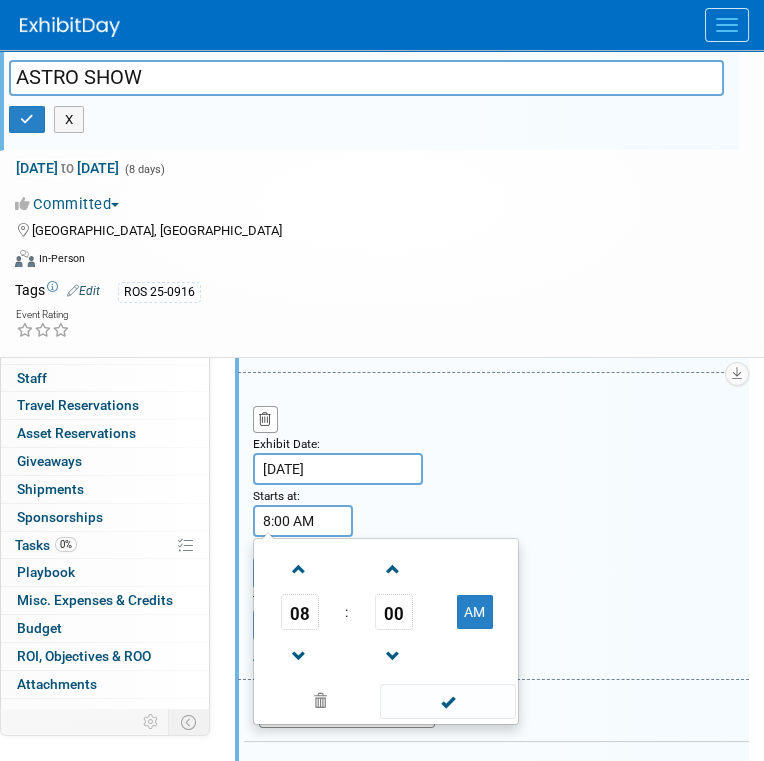 click at bounding box center [447, 701] 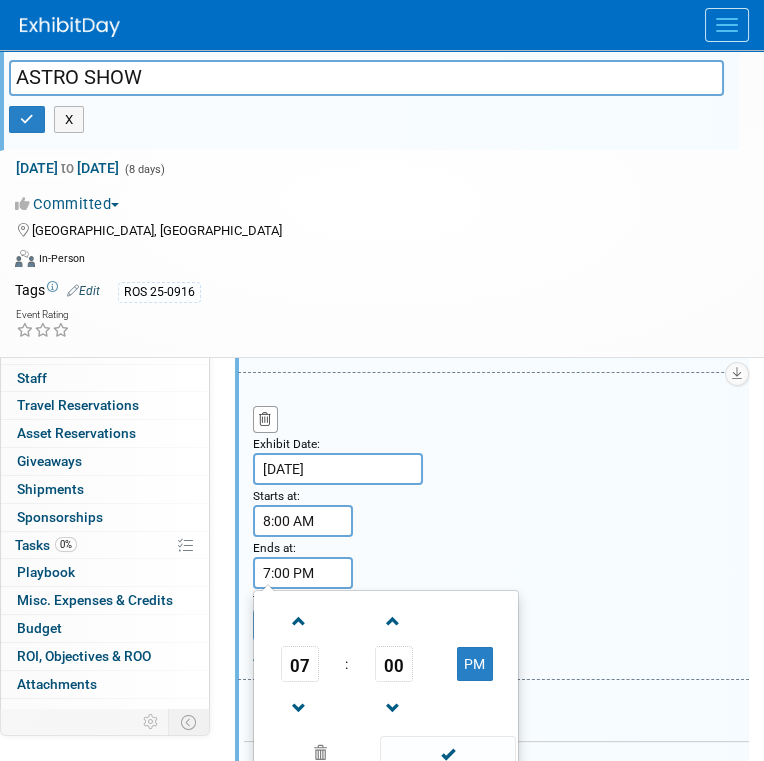 click on "7:00 PM" at bounding box center (303, 573) 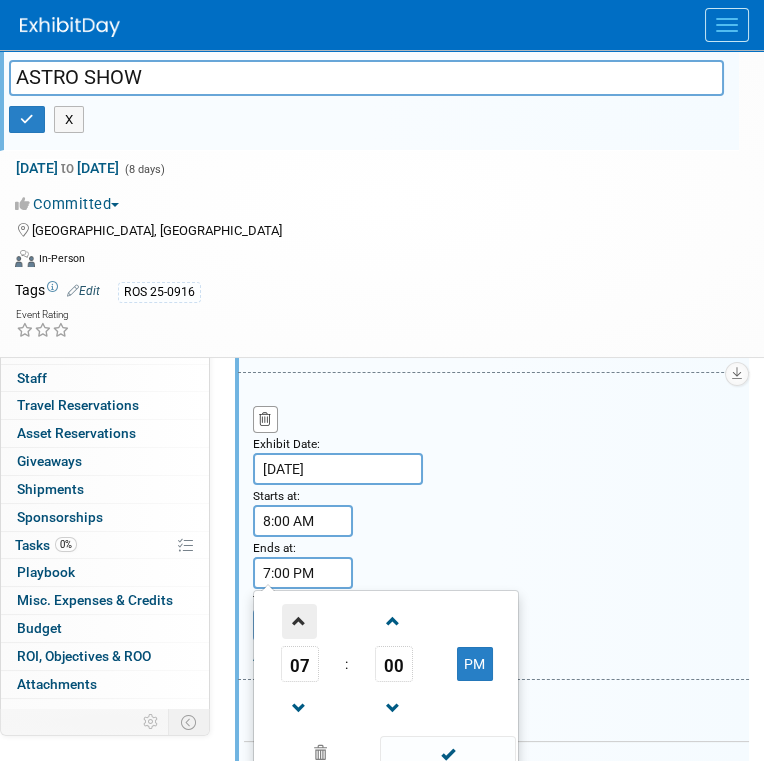 drag, startPoint x: 303, startPoint y: 612, endPoint x: 315, endPoint y: 618, distance: 13.416408 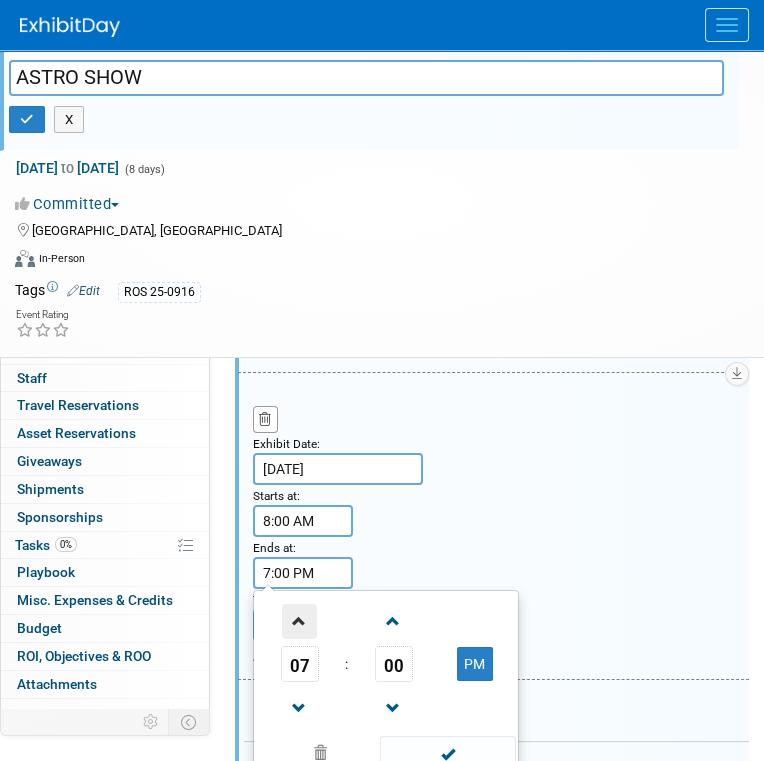 click at bounding box center [299, 621] 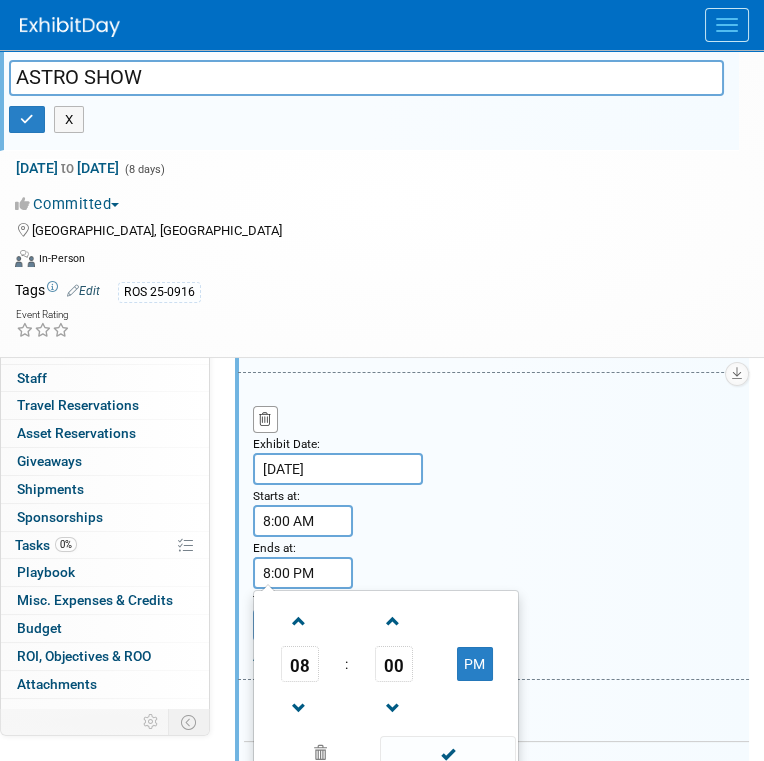 drag, startPoint x: 458, startPoint y: 750, endPoint x: 459, endPoint y: 728, distance: 22.022715 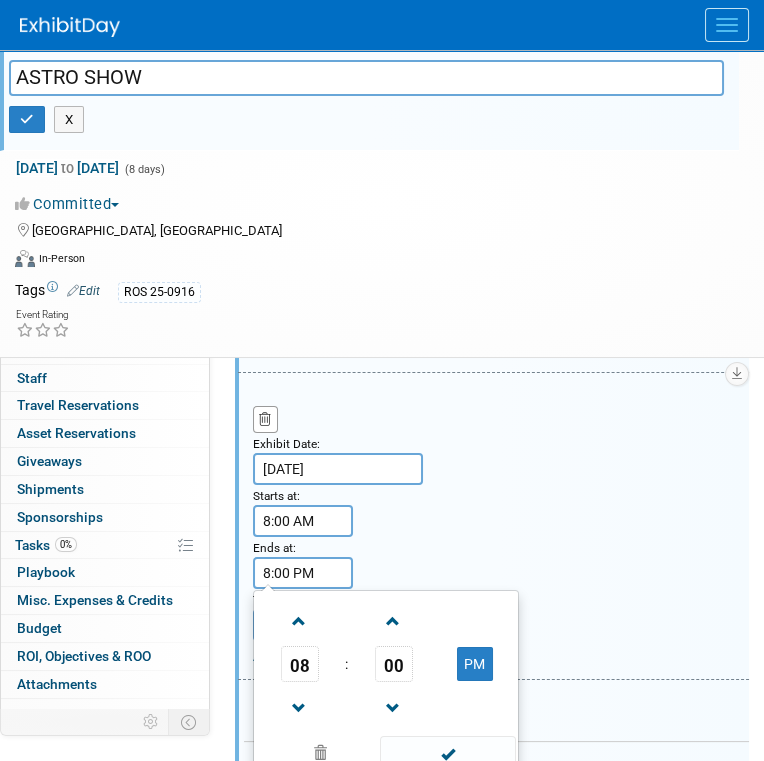 click at bounding box center [447, 753] 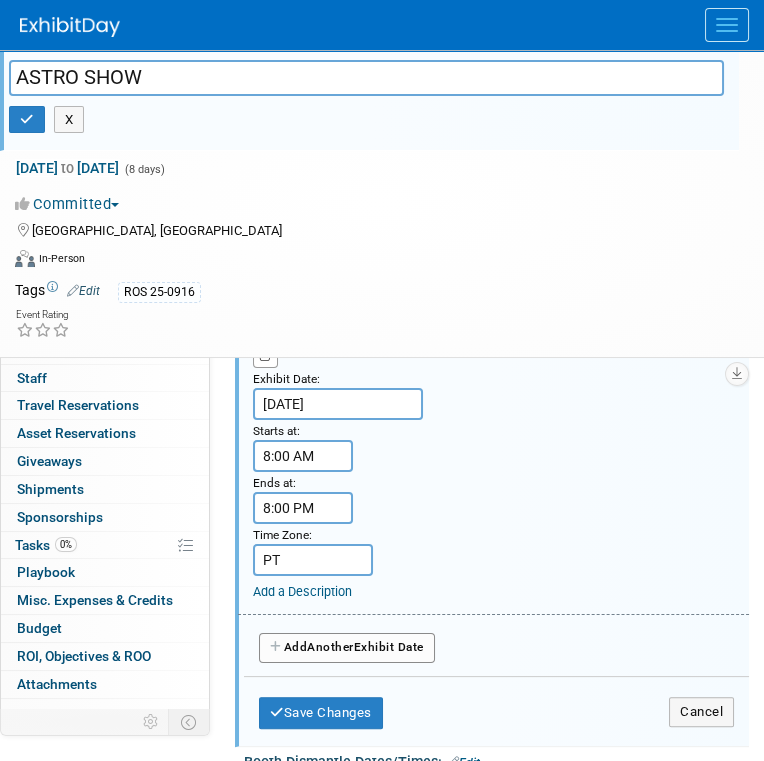 scroll, scrollTop: 800, scrollLeft: 0, axis: vertical 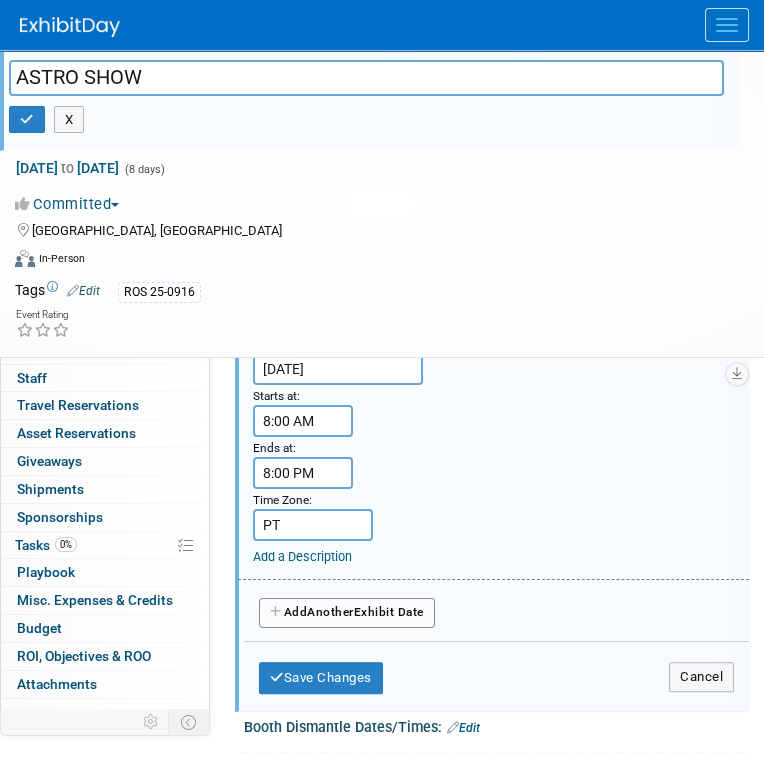 click on "Add  Another  Exhibit Date" at bounding box center (347, 613) 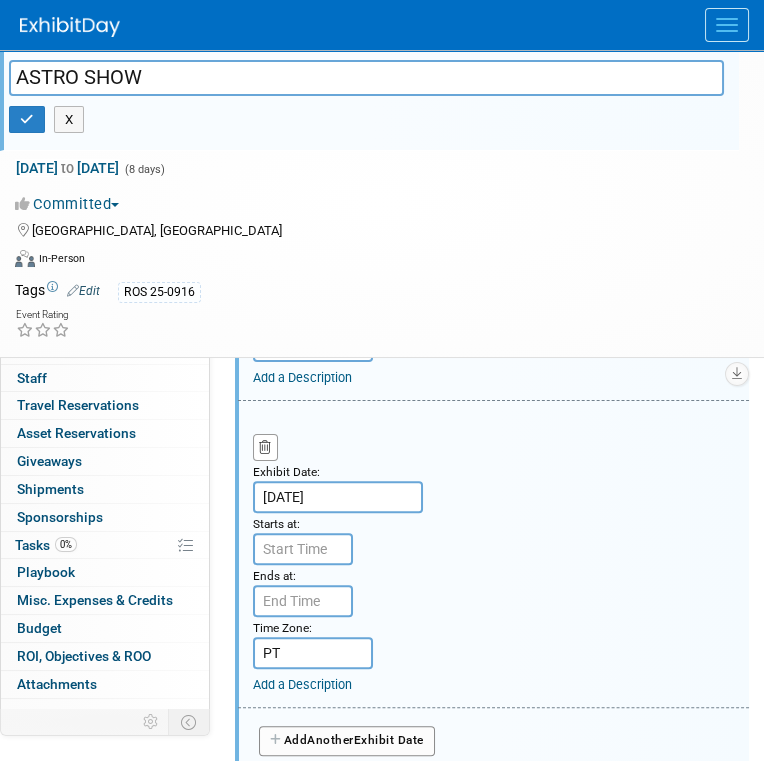 scroll, scrollTop: 1000, scrollLeft: 0, axis: vertical 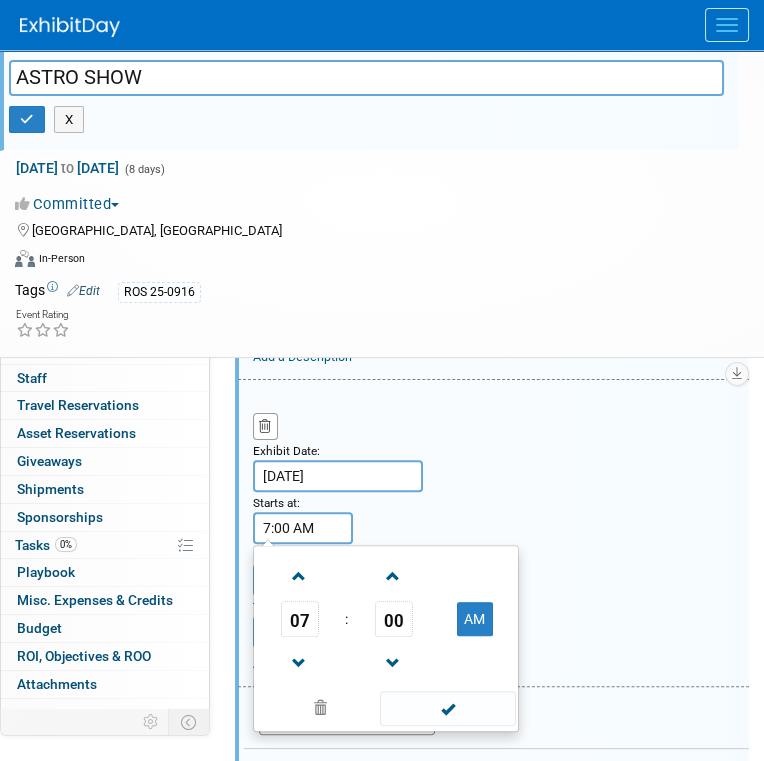 click on "7:00 AM" at bounding box center (303, 528) 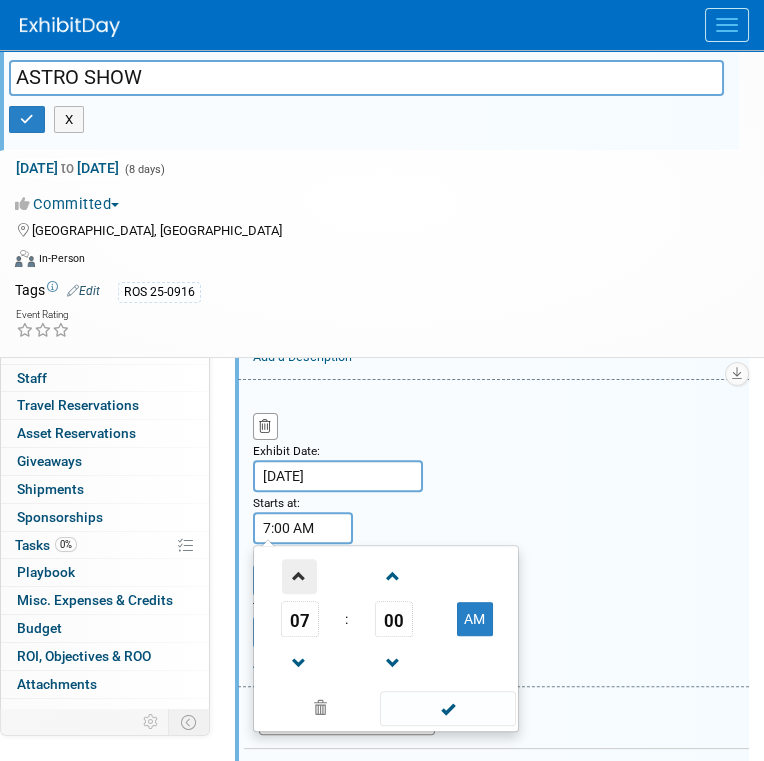 drag, startPoint x: 302, startPoint y: 567, endPoint x: 353, endPoint y: 607, distance: 64.815125 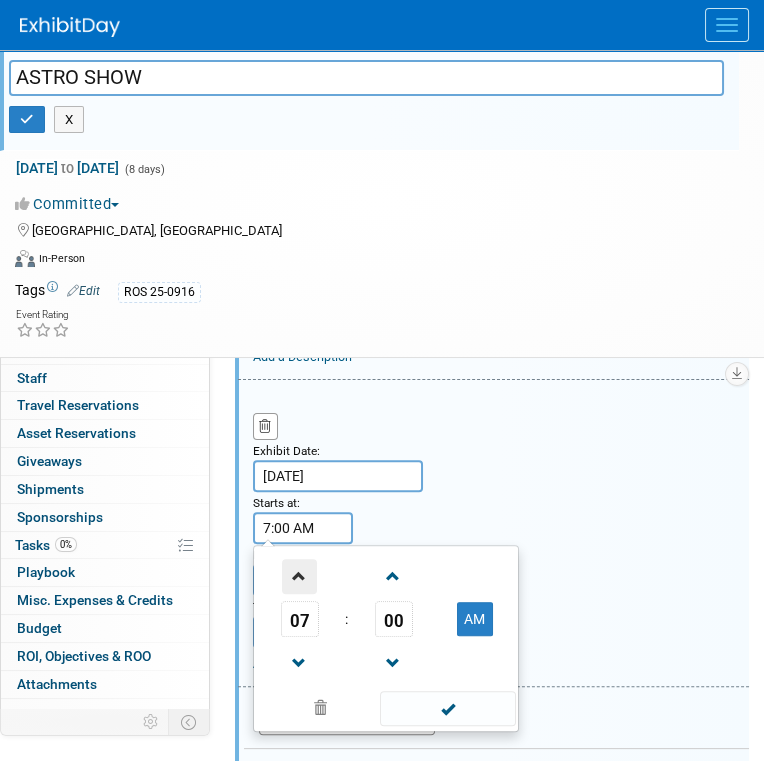 click at bounding box center [299, 576] 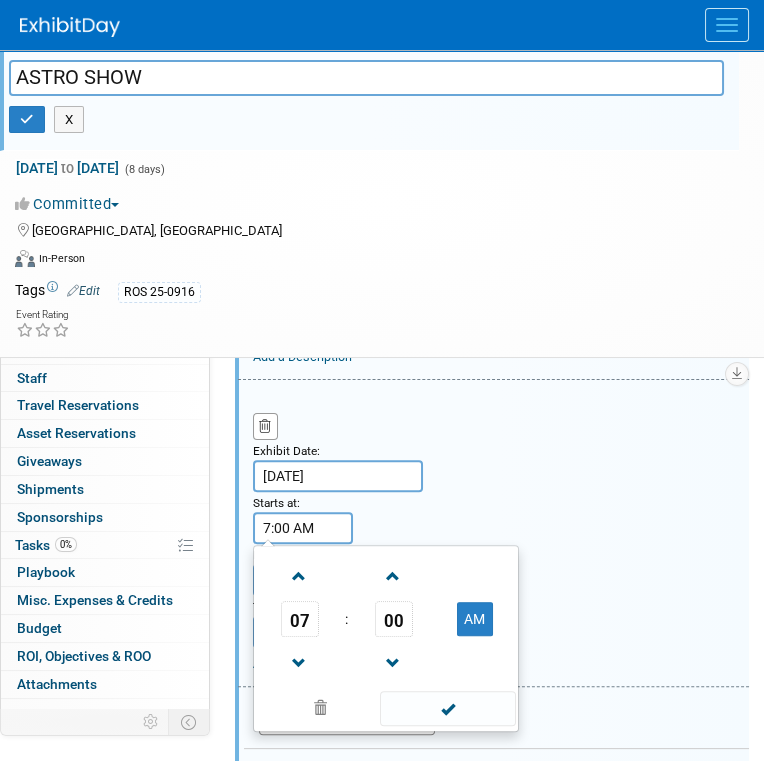 type on "8:00 AM" 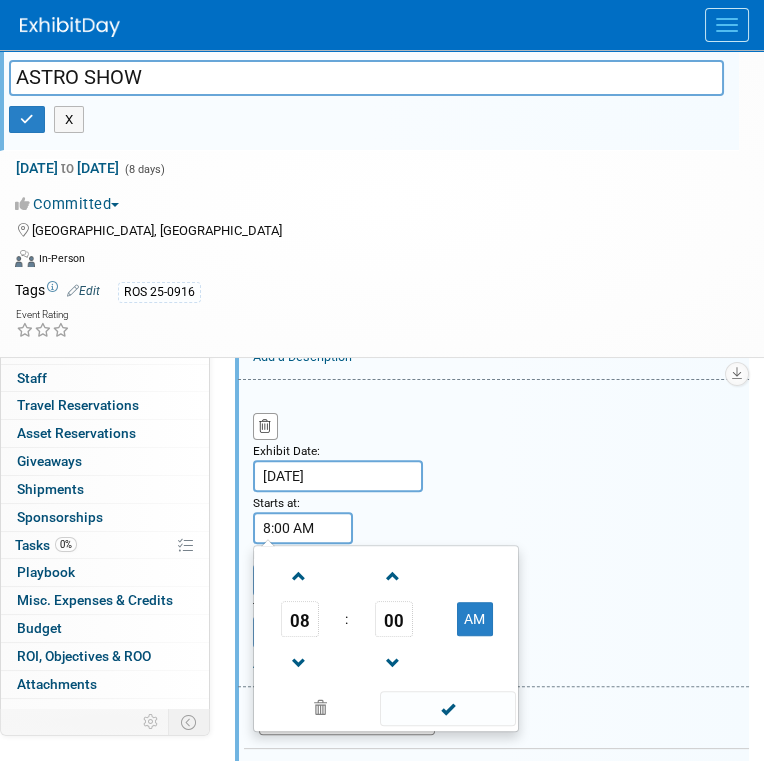 click at bounding box center [447, 708] 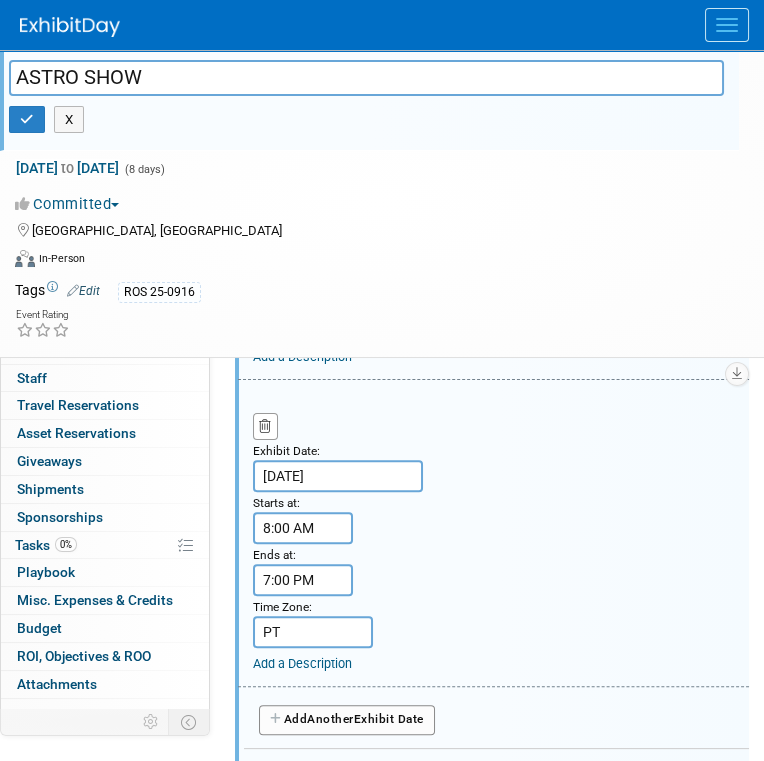 click on "7:00 PM" at bounding box center (303, 580) 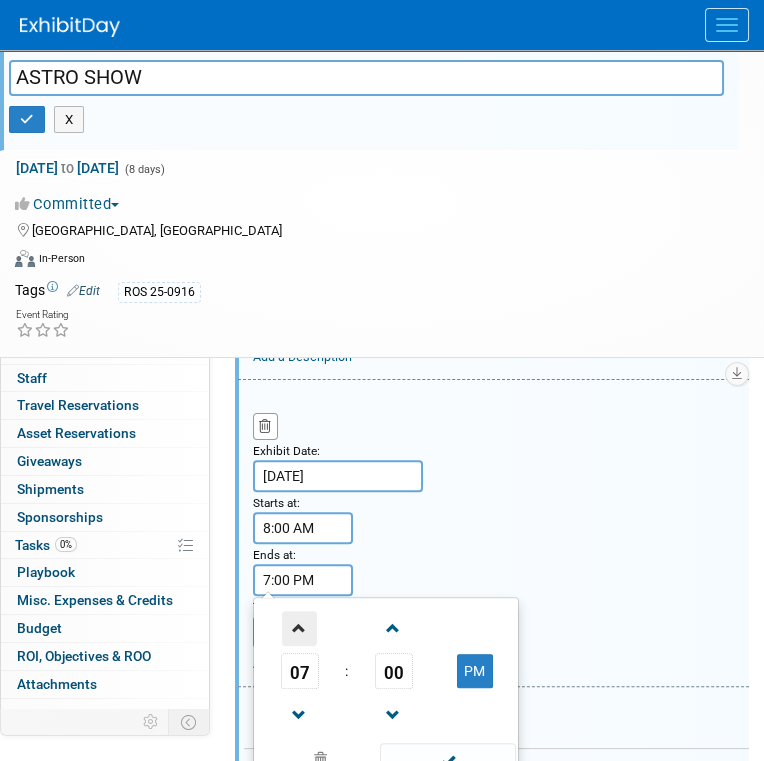 click at bounding box center (299, 628) 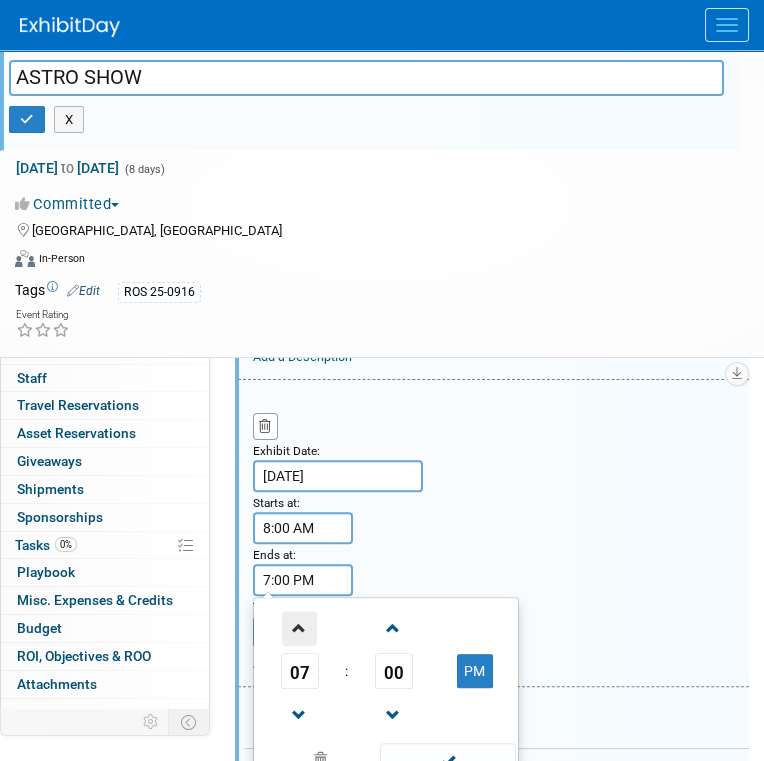 type on "8:00 PM" 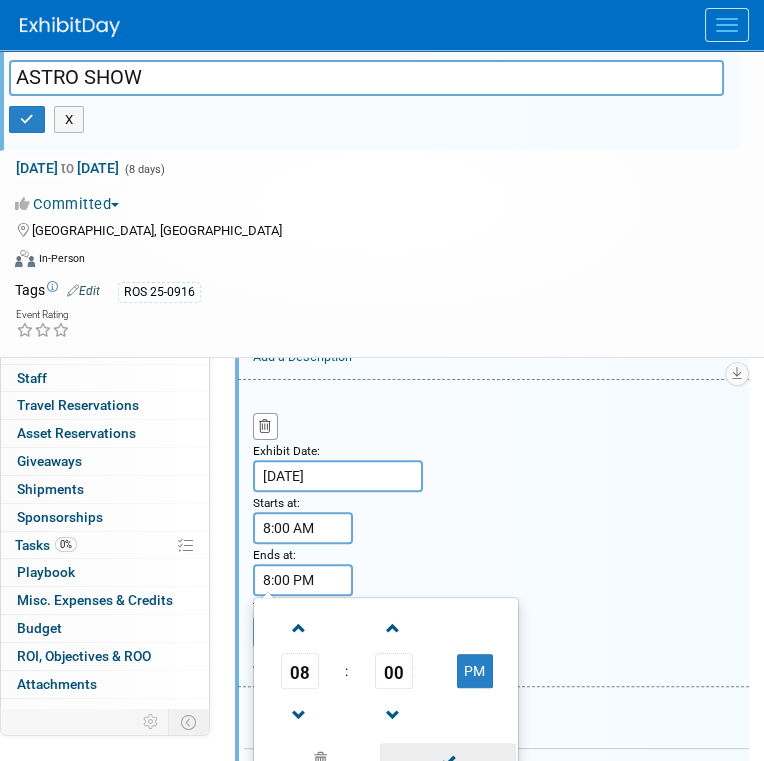 click at bounding box center [447, 760] 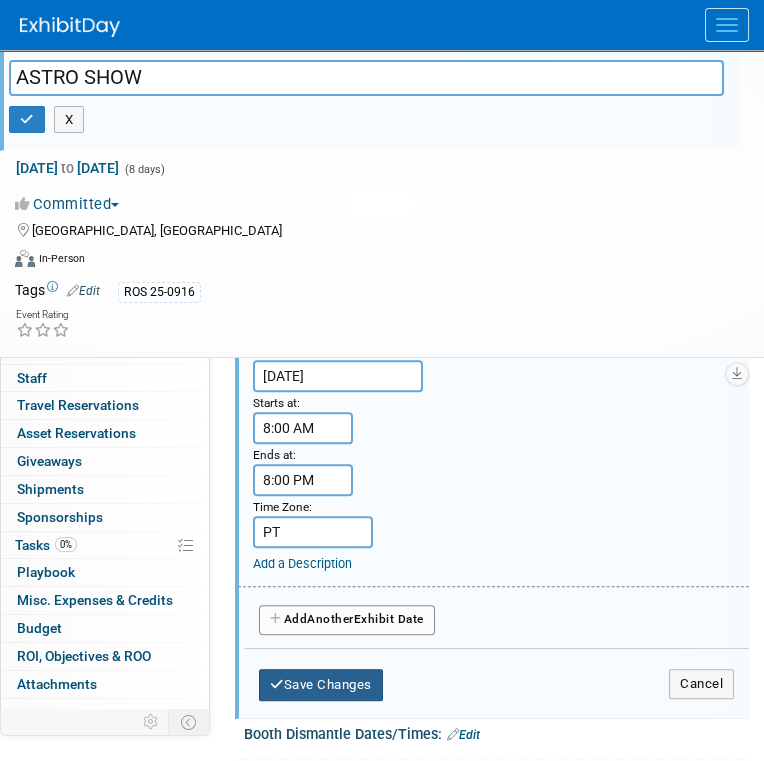 click on "Save Changes" at bounding box center (321, 685) 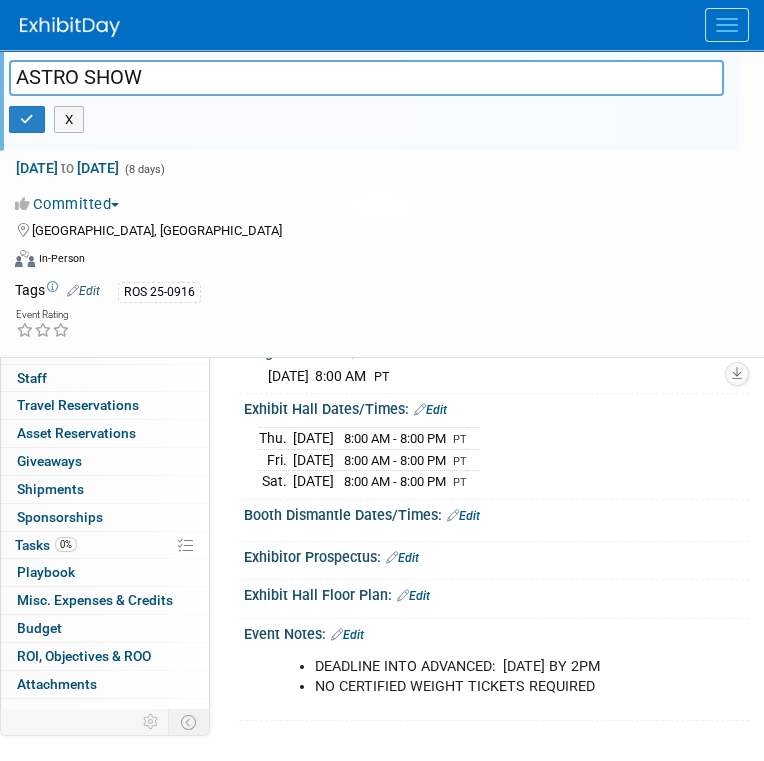 scroll, scrollTop: 238, scrollLeft: 0, axis: vertical 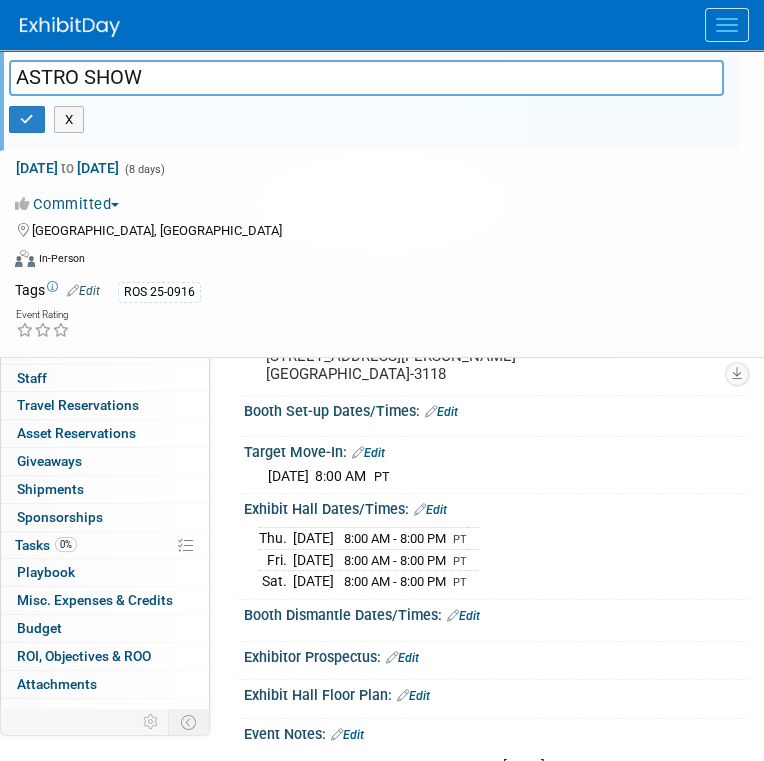 click on "Edit" at bounding box center (430, 510) 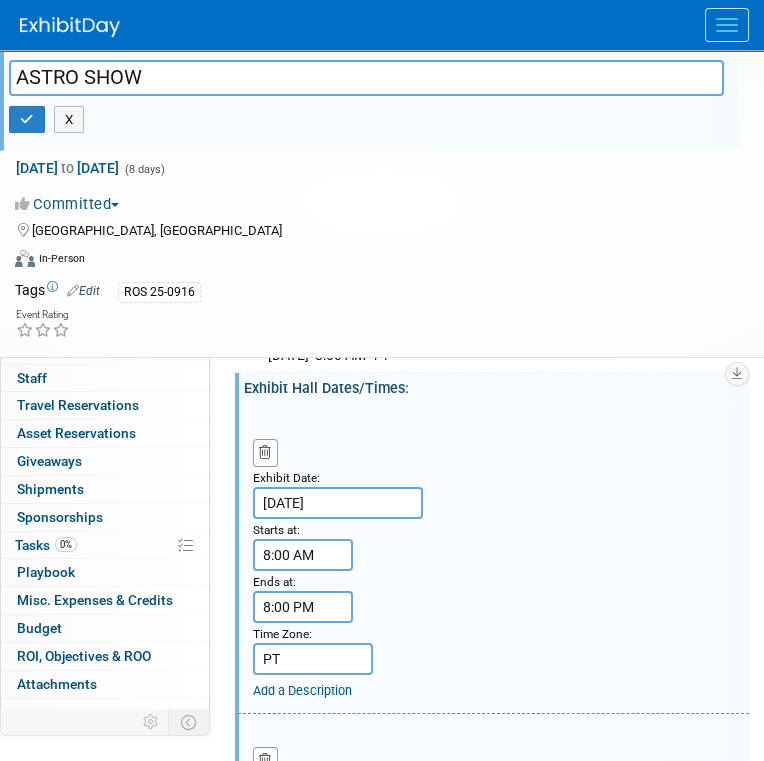 scroll, scrollTop: 438, scrollLeft: 0, axis: vertical 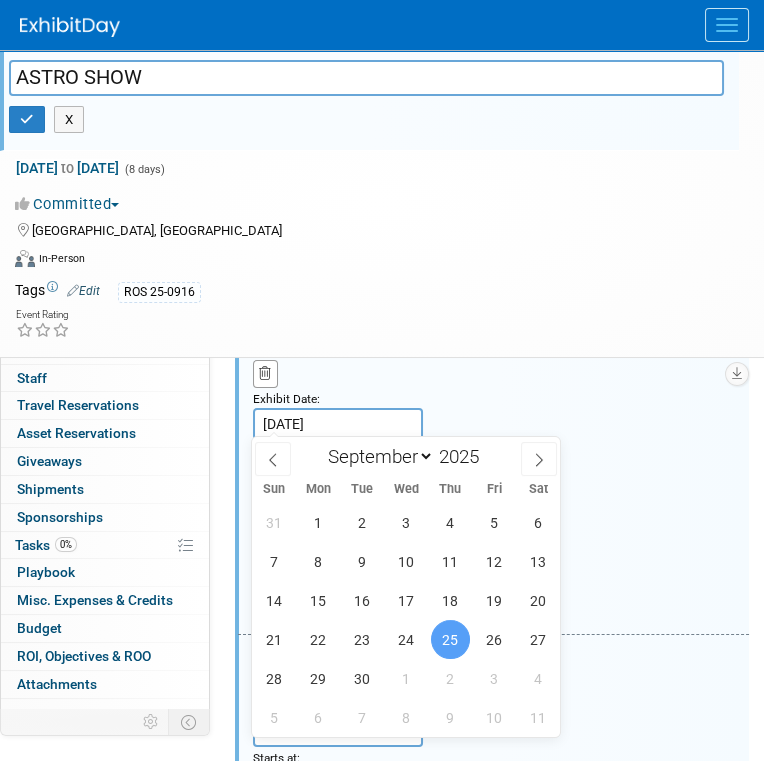 click on "Sep 25, 2025" at bounding box center [338, 424] 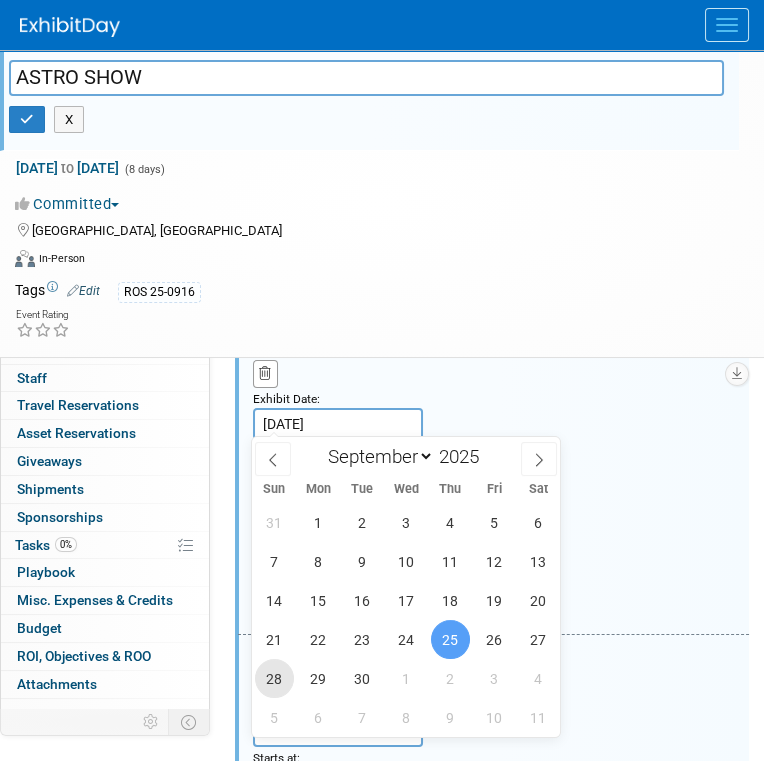 click on "28" at bounding box center [274, 678] 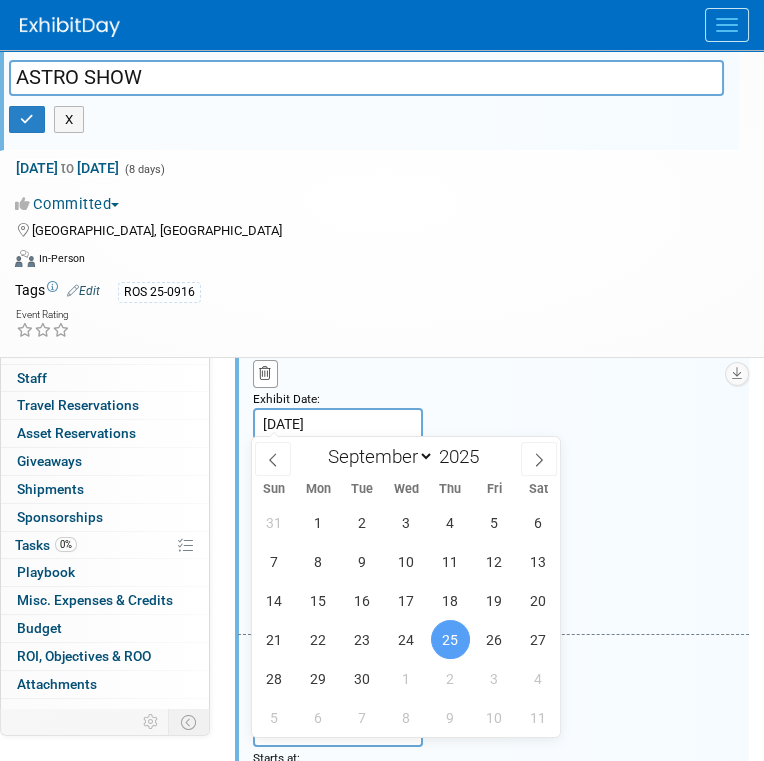 type on "Sep 28, 2025" 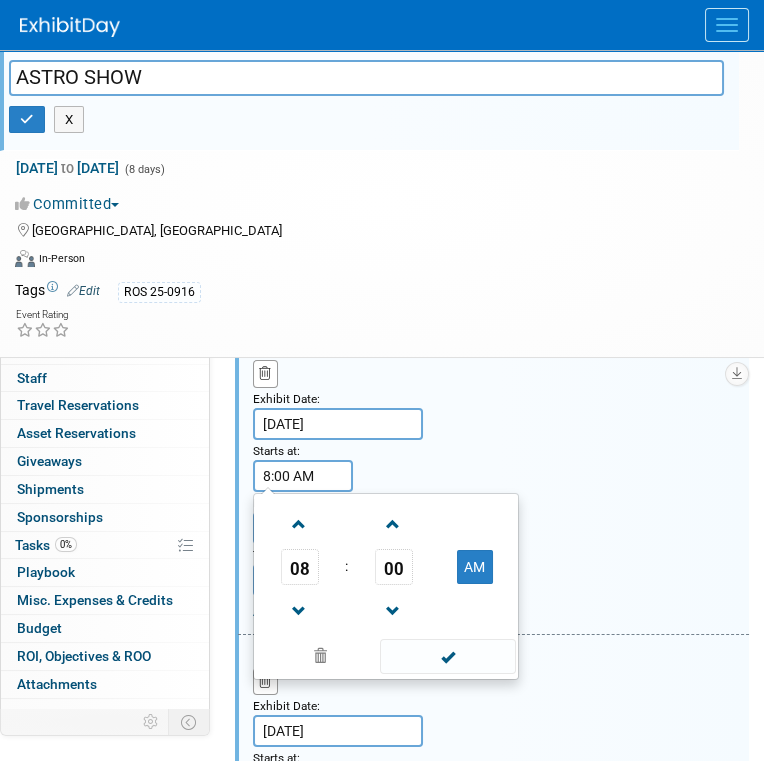 click on "8:00 AM" at bounding box center (303, 476) 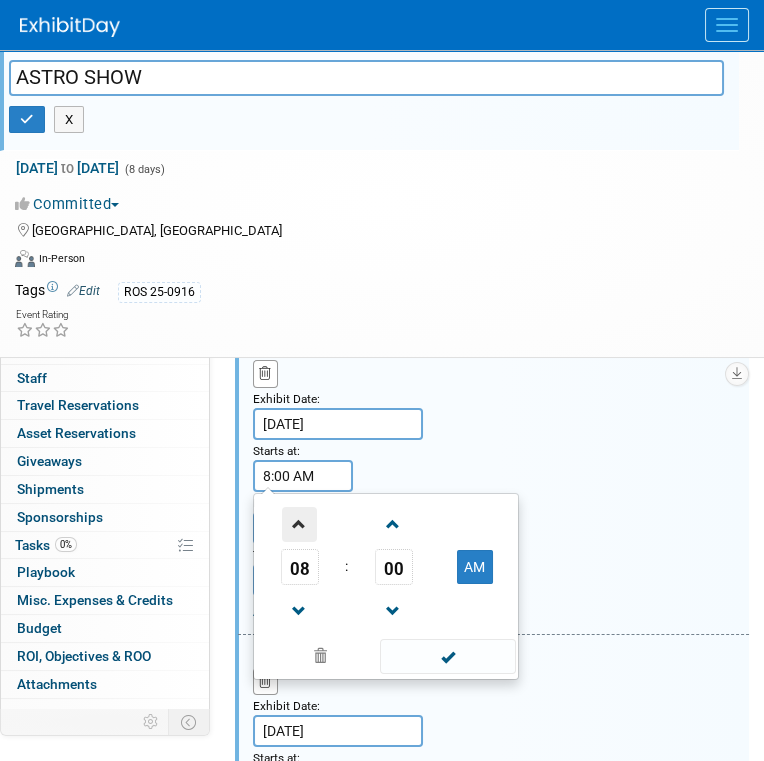 click at bounding box center [299, 524] 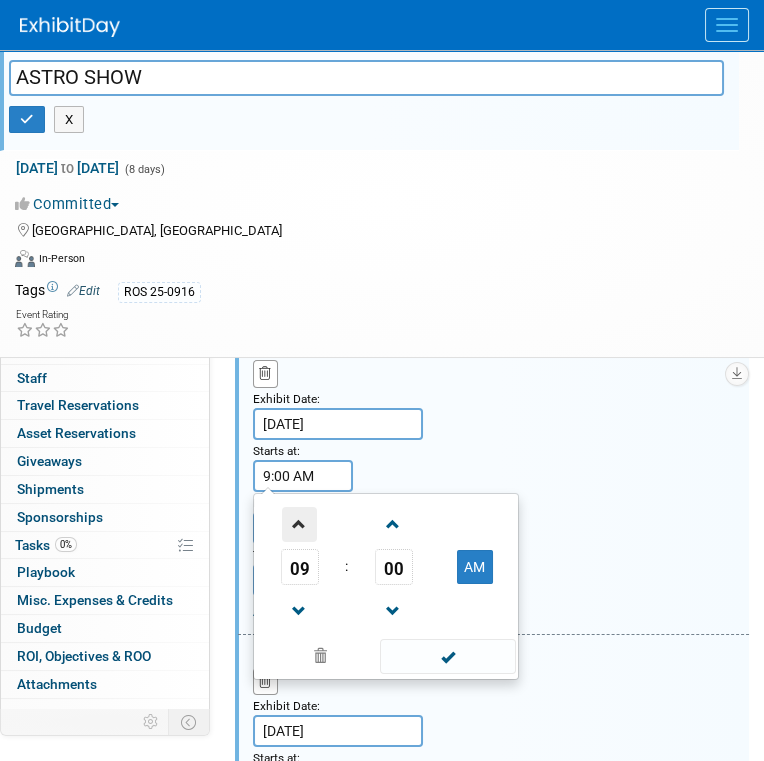 click at bounding box center [299, 524] 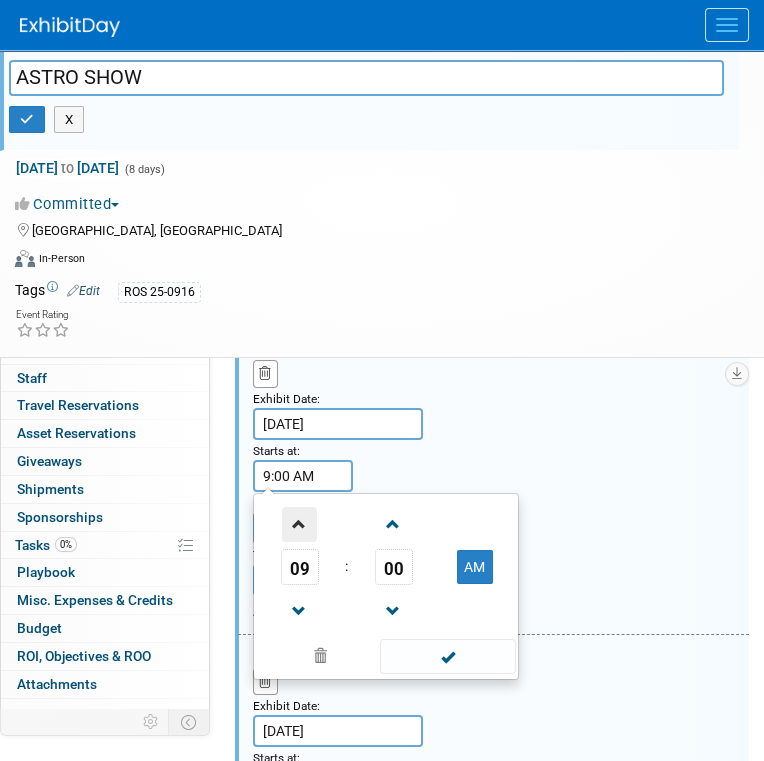 type on "10:00 AM" 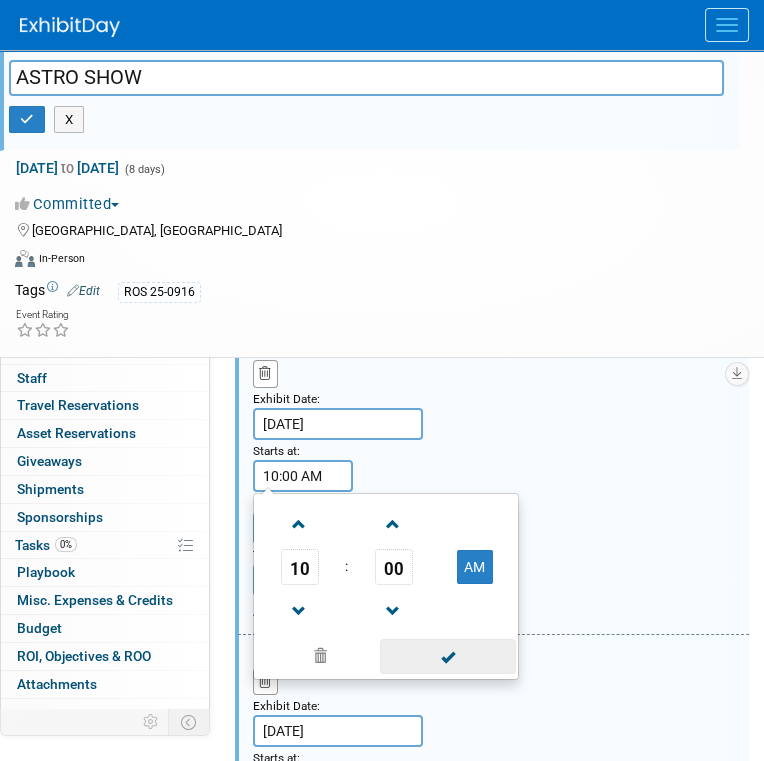 click at bounding box center (447, 656) 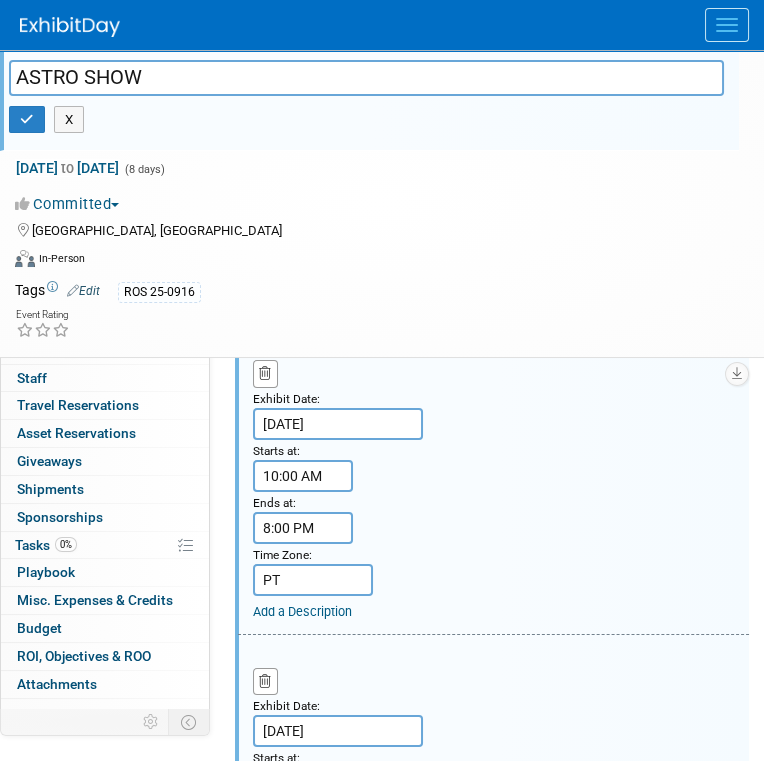 click on "8:00 PM" at bounding box center (303, 528) 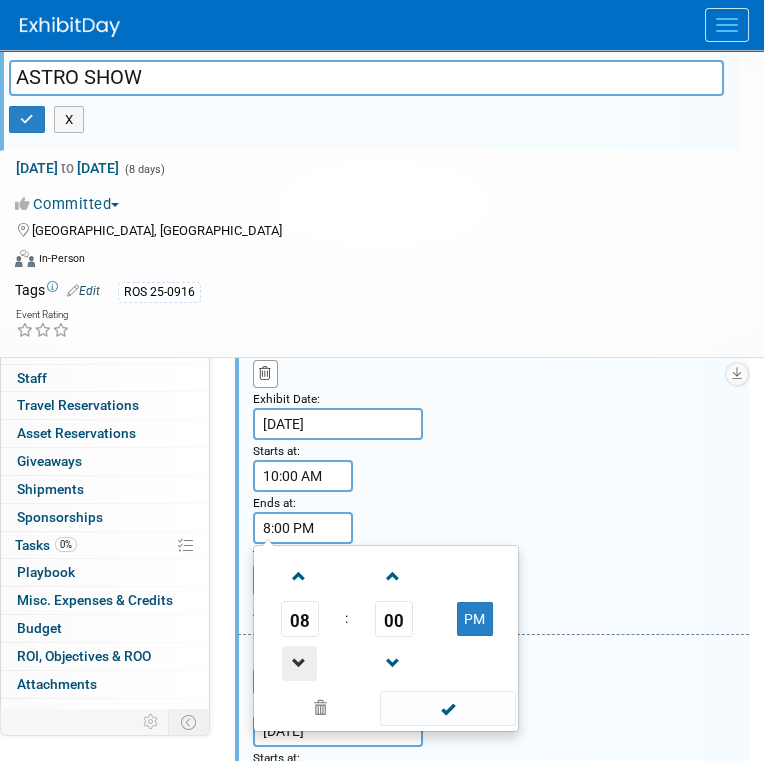 click at bounding box center [299, 663] 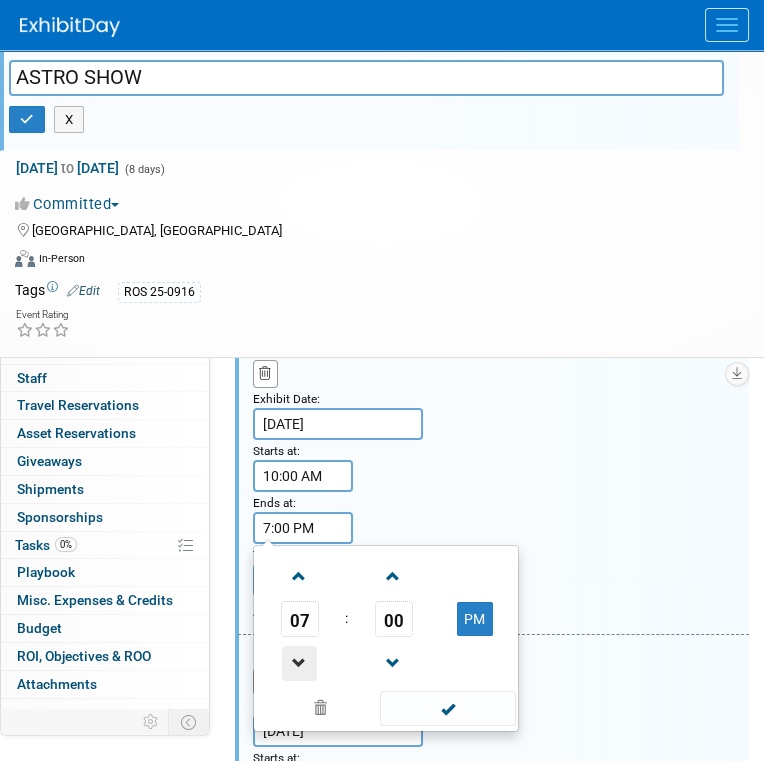 click at bounding box center (299, 663) 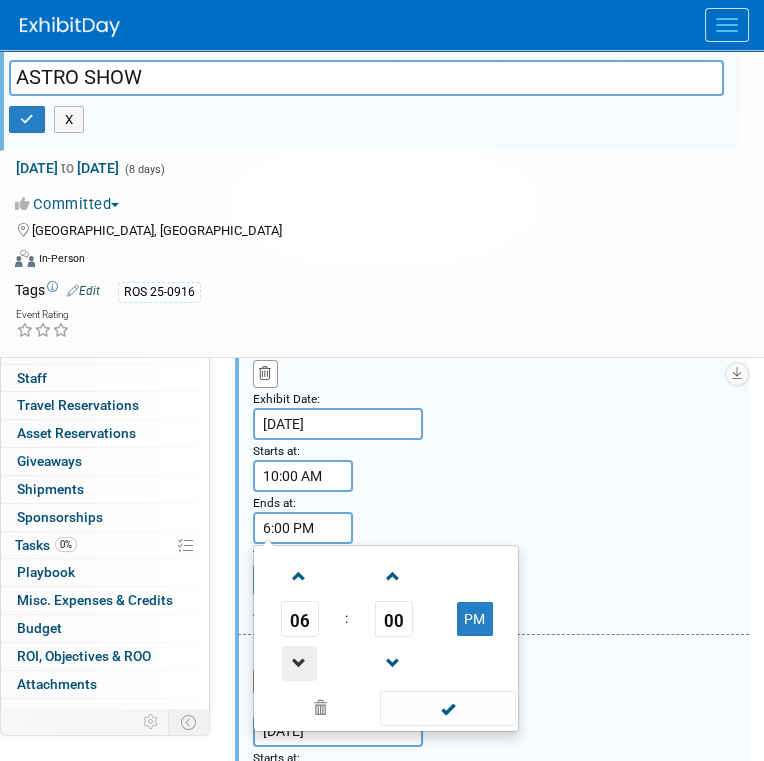 drag, startPoint x: 303, startPoint y: 648, endPoint x: 325, endPoint y: 658, distance: 24.166092 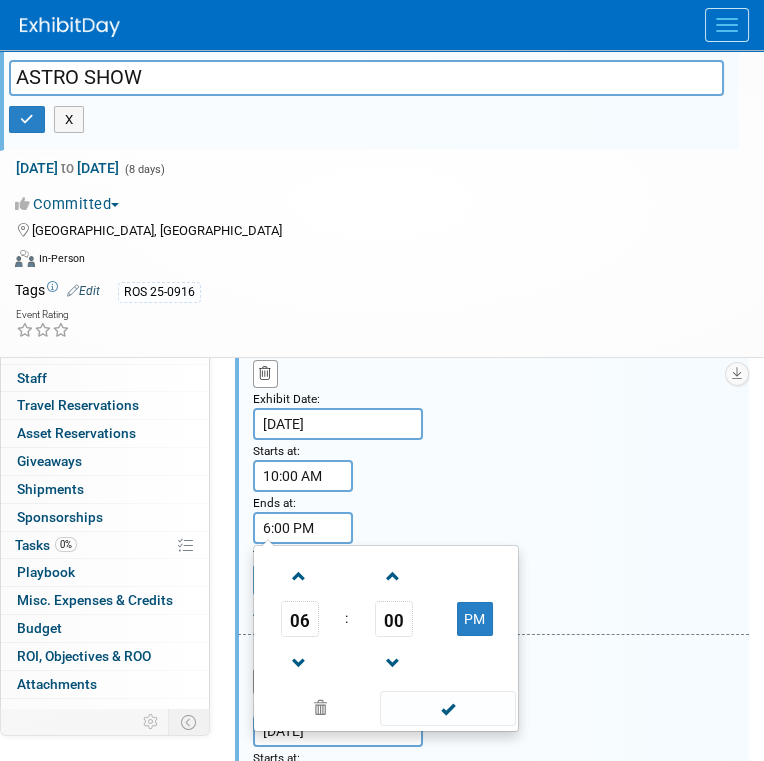 click at bounding box center (299, 663) 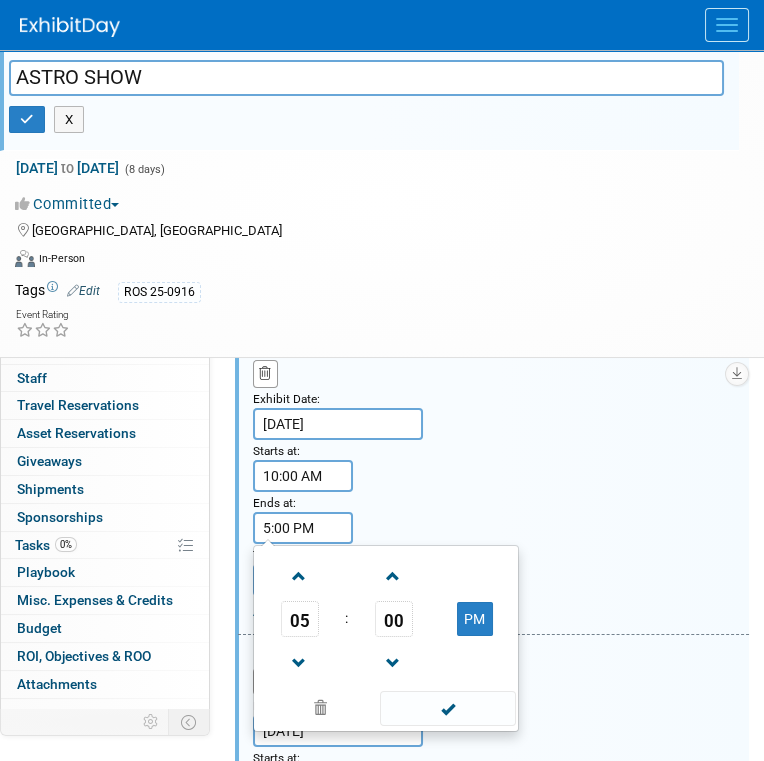 click at bounding box center (447, 708) 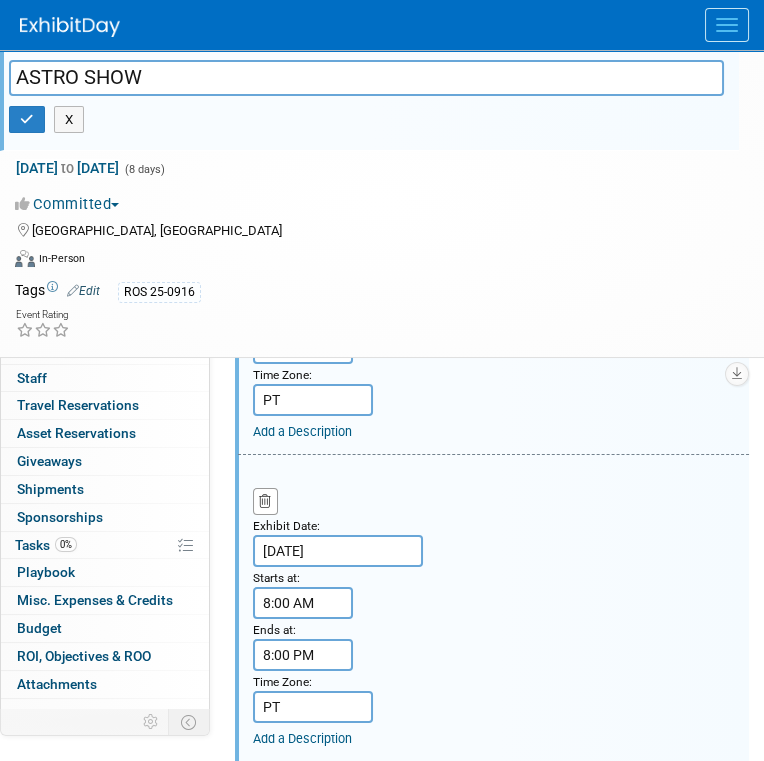 scroll, scrollTop: 638, scrollLeft: 0, axis: vertical 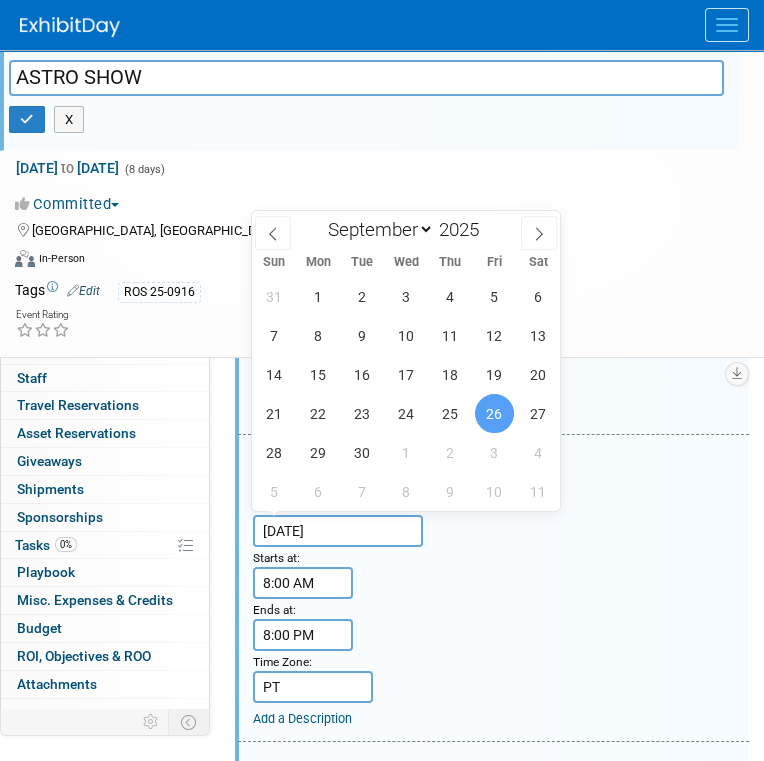 click on "Sep 26, 2025" at bounding box center (338, 531) 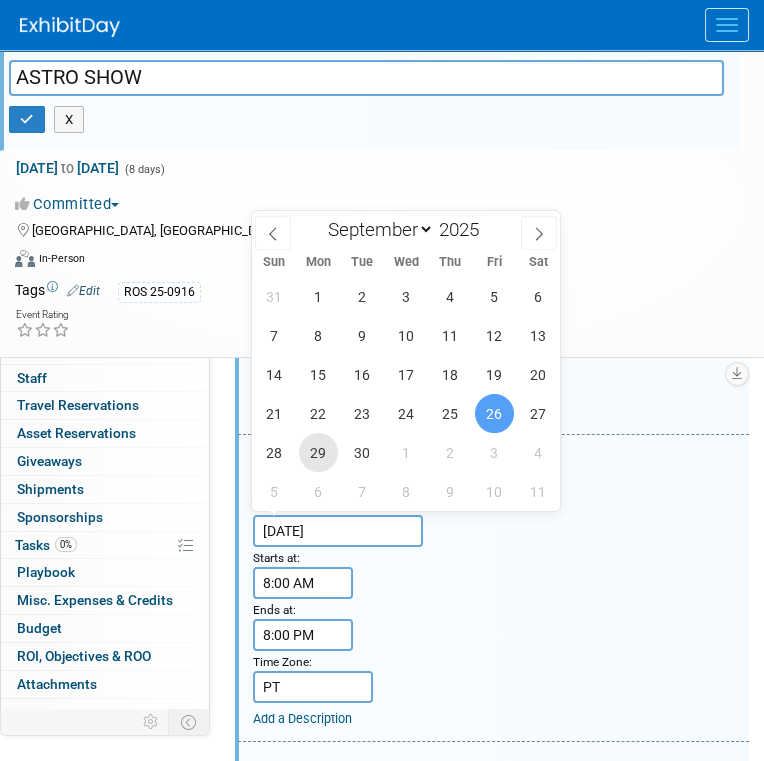 click on "29" at bounding box center [318, 452] 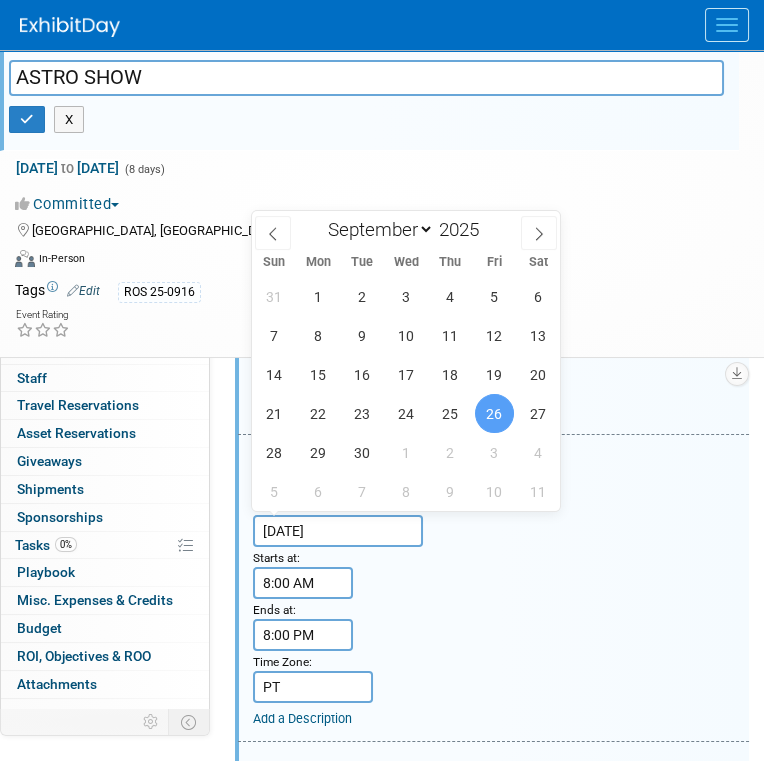 type on "Sep 29, 2025" 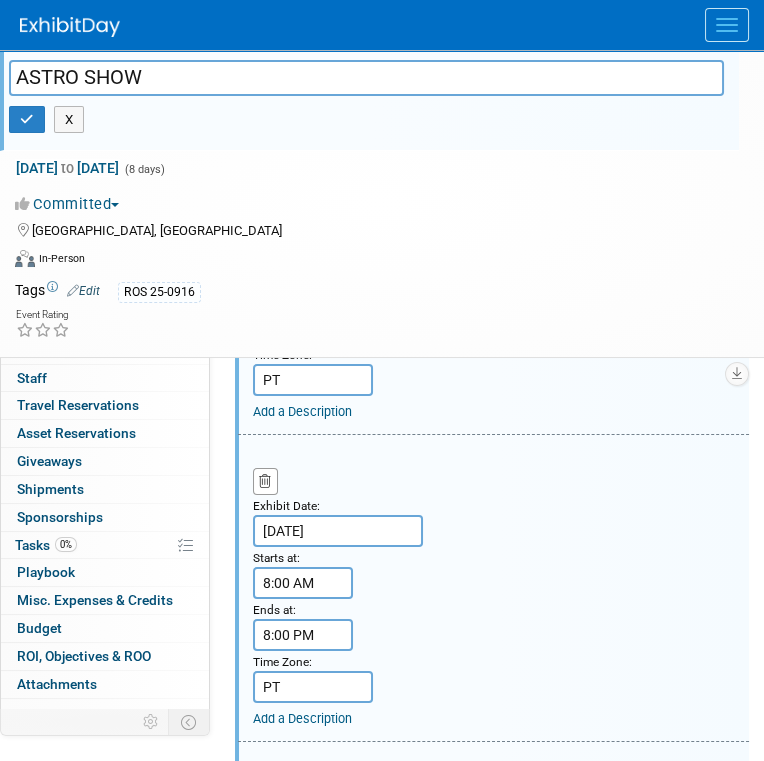 click on "8:00 AM" at bounding box center [303, 583] 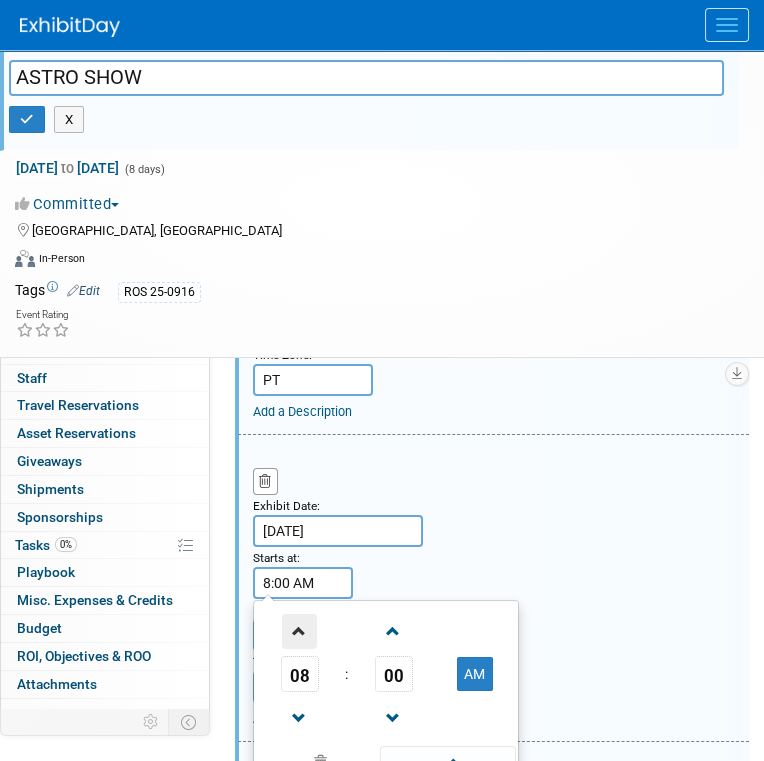 click at bounding box center [299, 631] 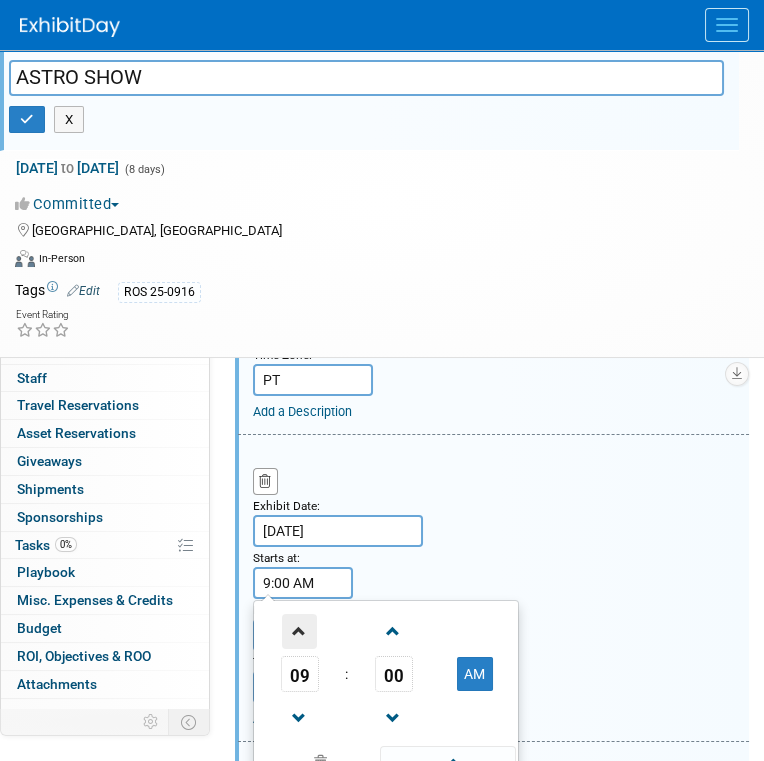 click at bounding box center (299, 631) 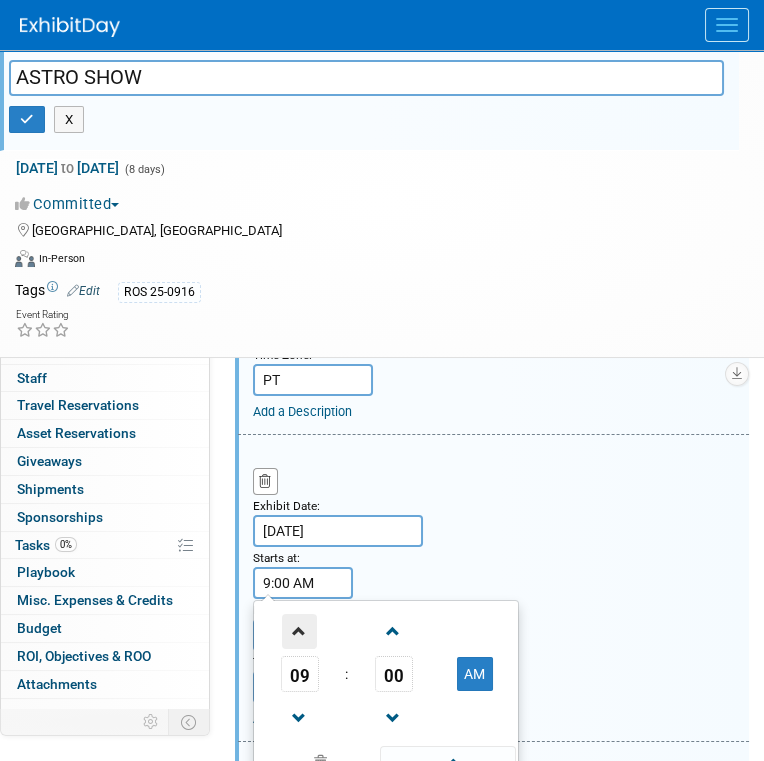 type on "10:00 AM" 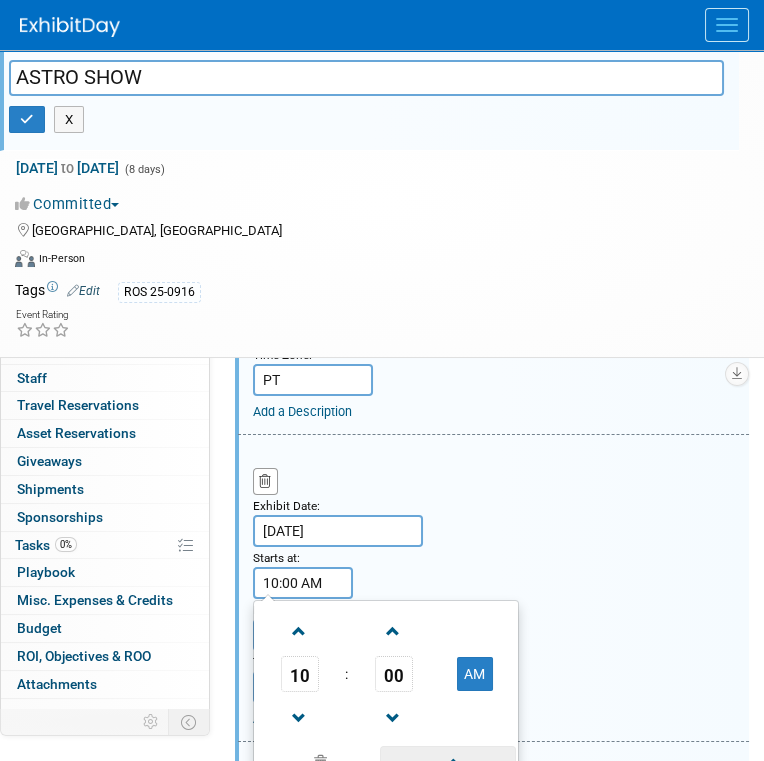 click at bounding box center (447, 763) 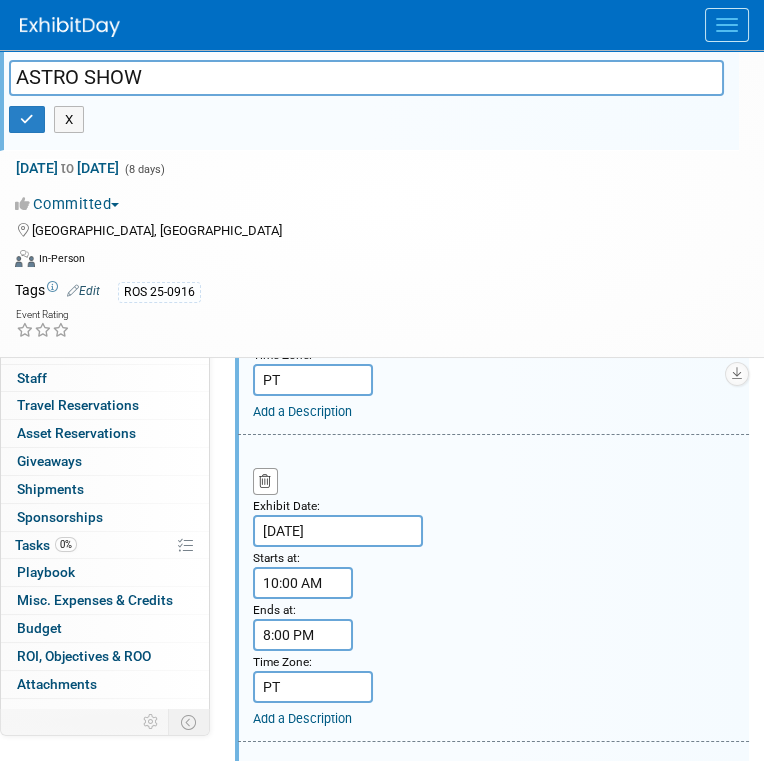 click on "8:00 PM" at bounding box center [303, 635] 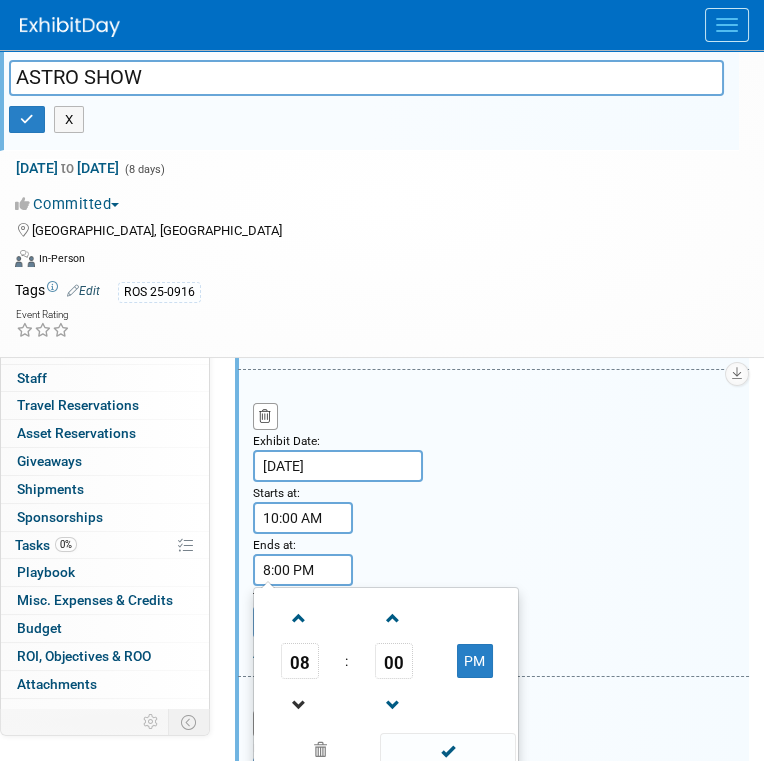 scroll, scrollTop: 738, scrollLeft: 0, axis: vertical 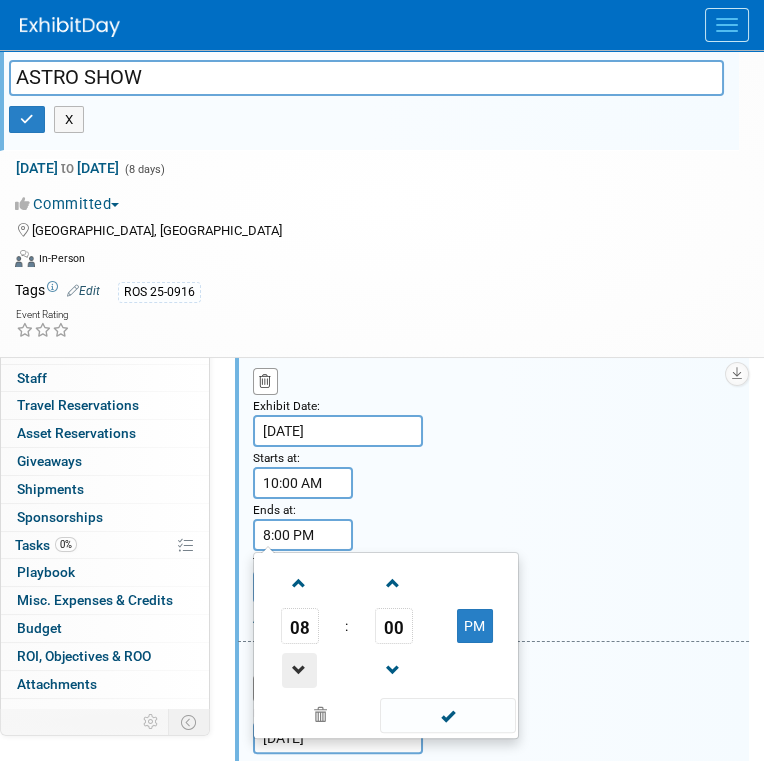 click at bounding box center (299, 670) 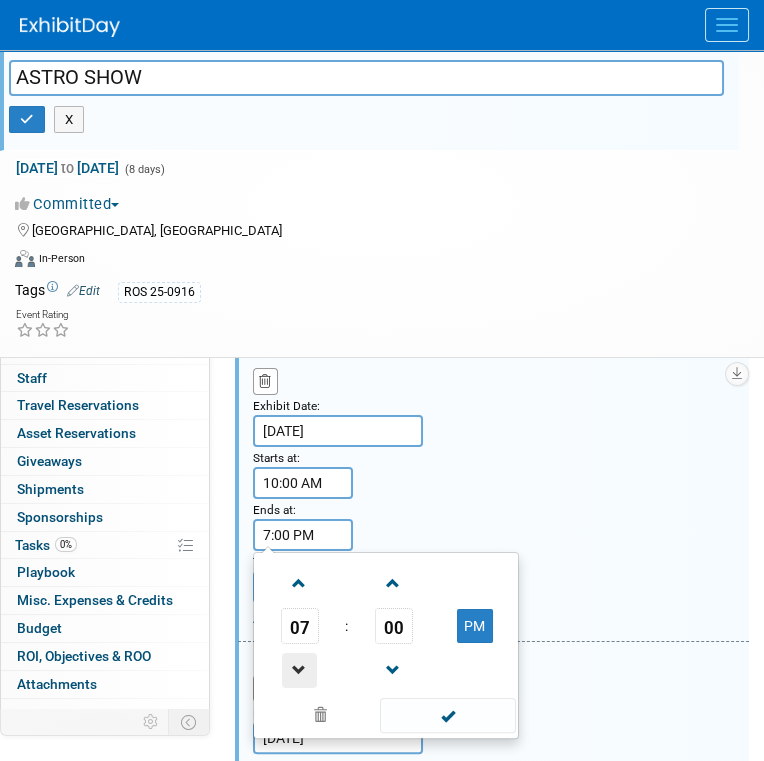 click at bounding box center (299, 670) 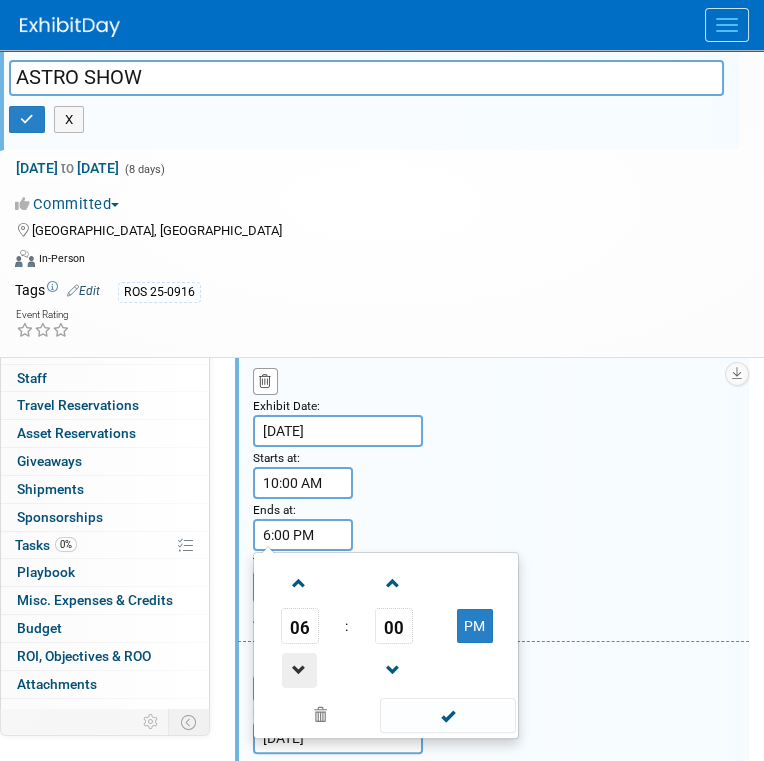 click at bounding box center [299, 670] 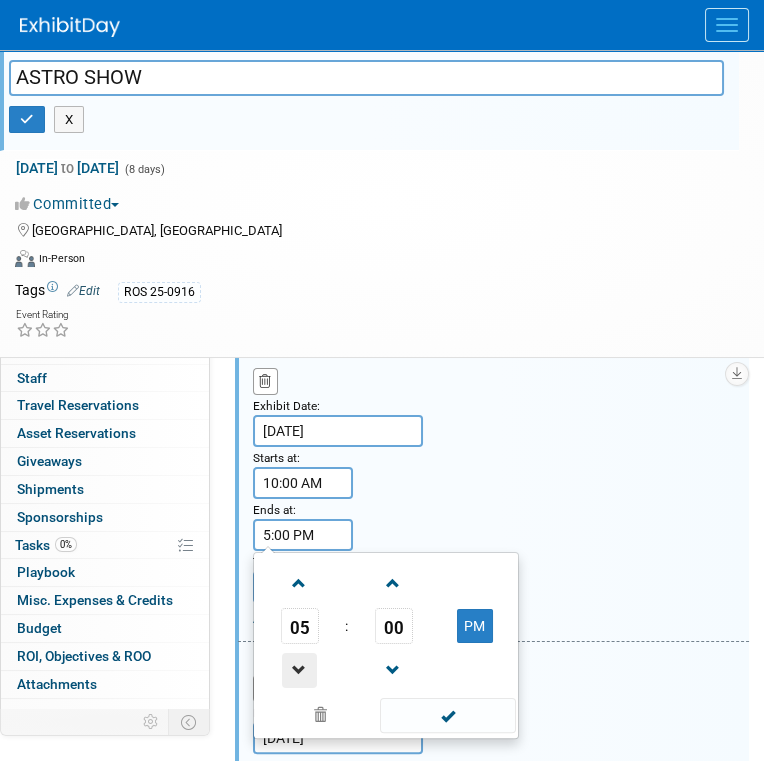click at bounding box center [299, 670] 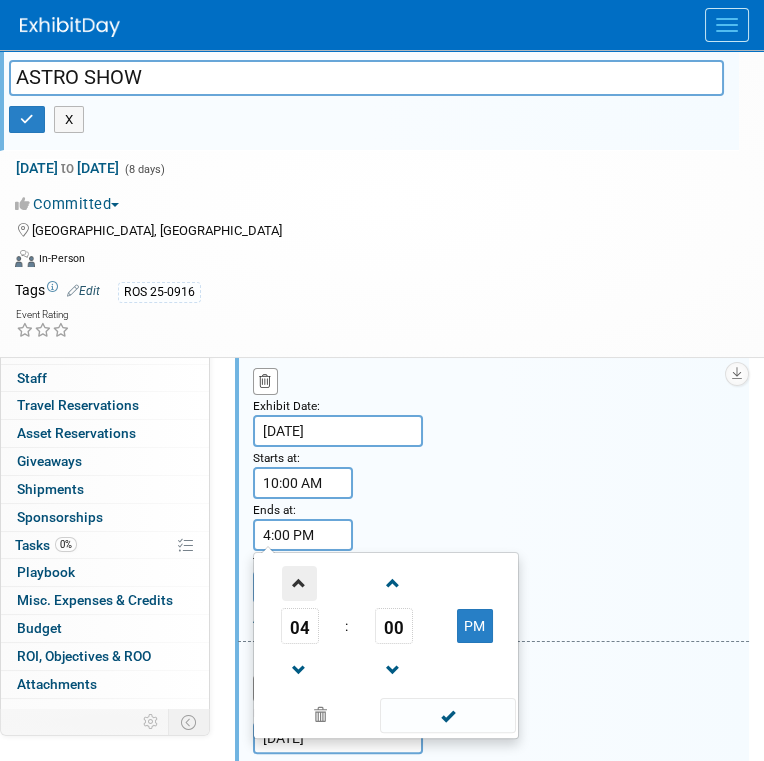 click at bounding box center [299, 583] 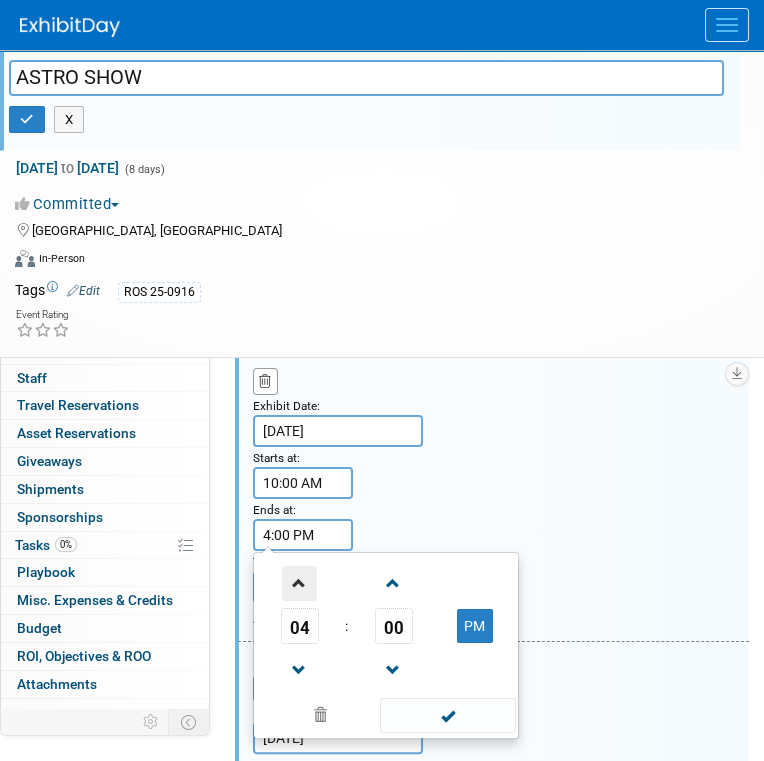 type on "5:00 PM" 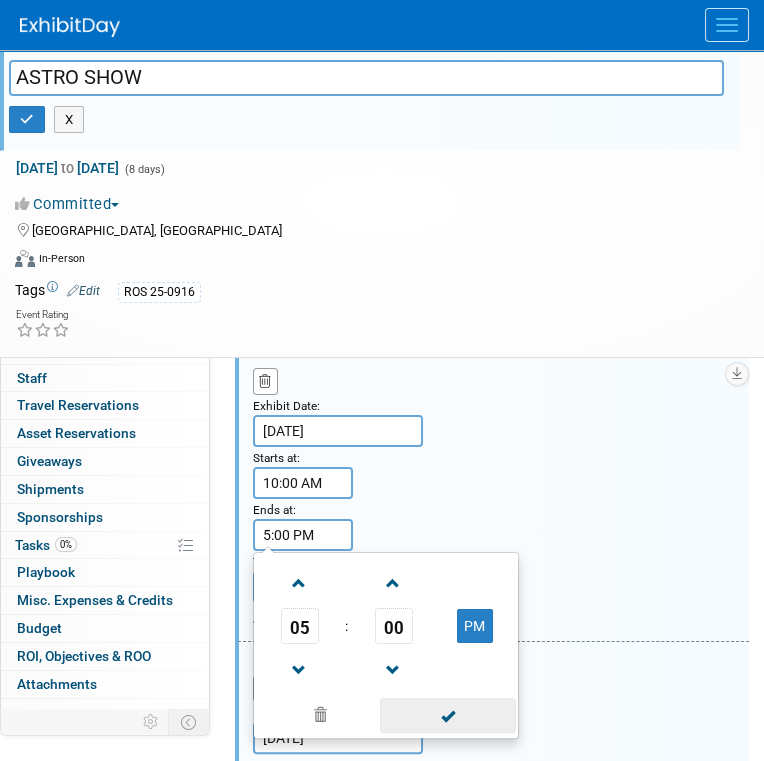 click at bounding box center [447, 715] 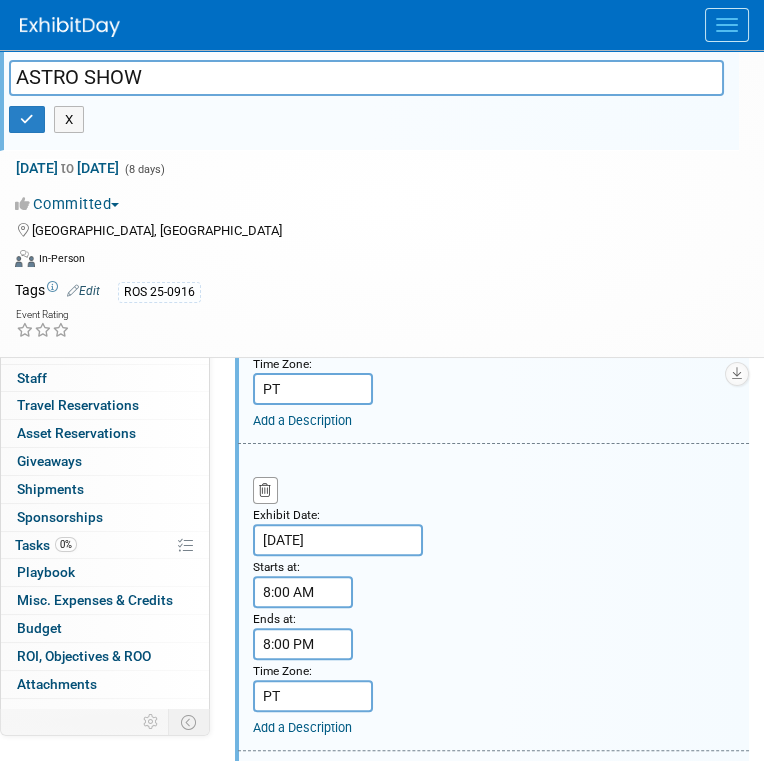scroll, scrollTop: 938, scrollLeft: 0, axis: vertical 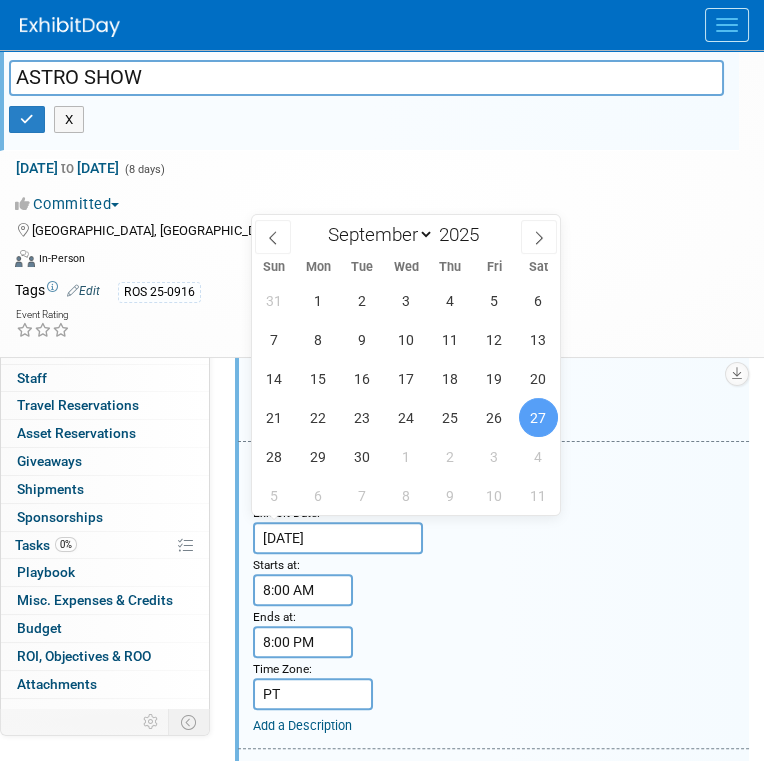 click on "Sep 27, 2025" at bounding box center [338, 538] 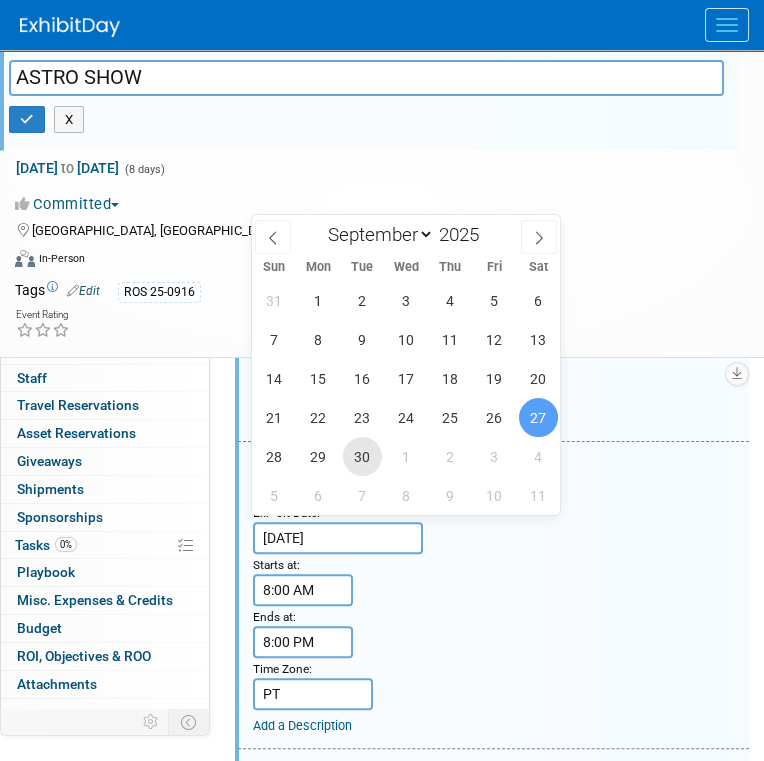 click on "30" at bounding box center [362, 456] 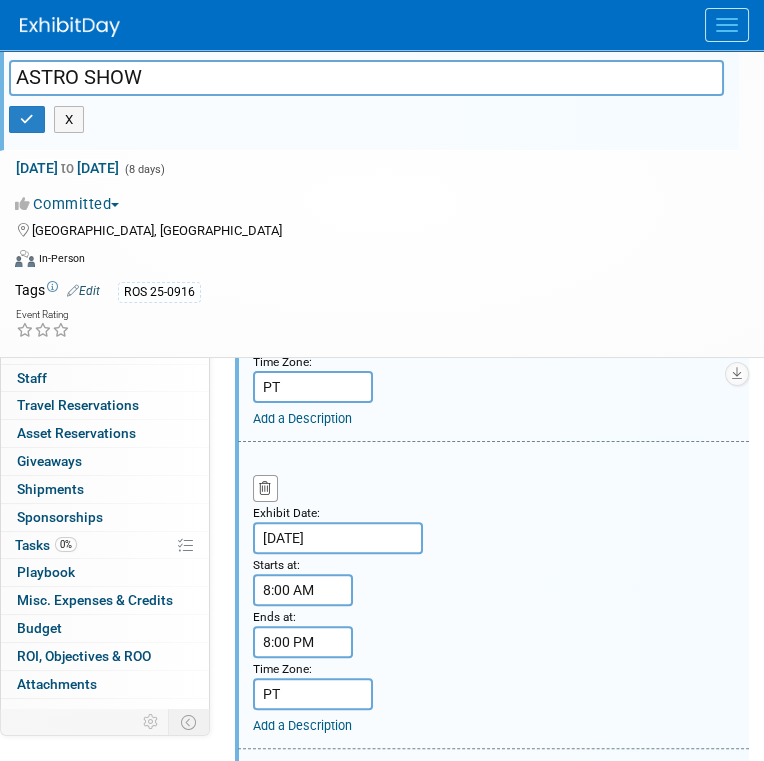 click on "8:00 AM" at bounding box center (303, 590) 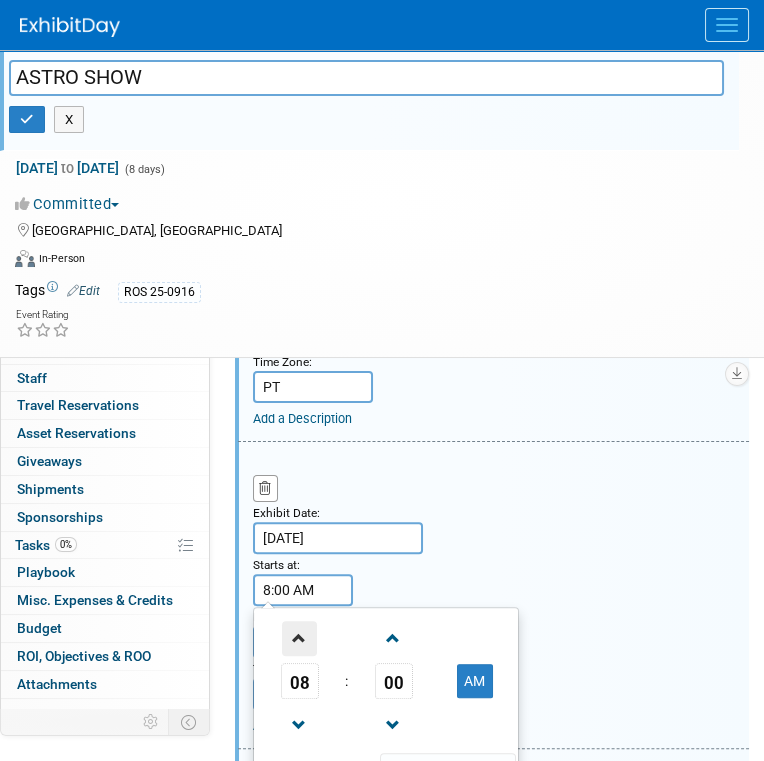 click at bounding box center (299, 638) 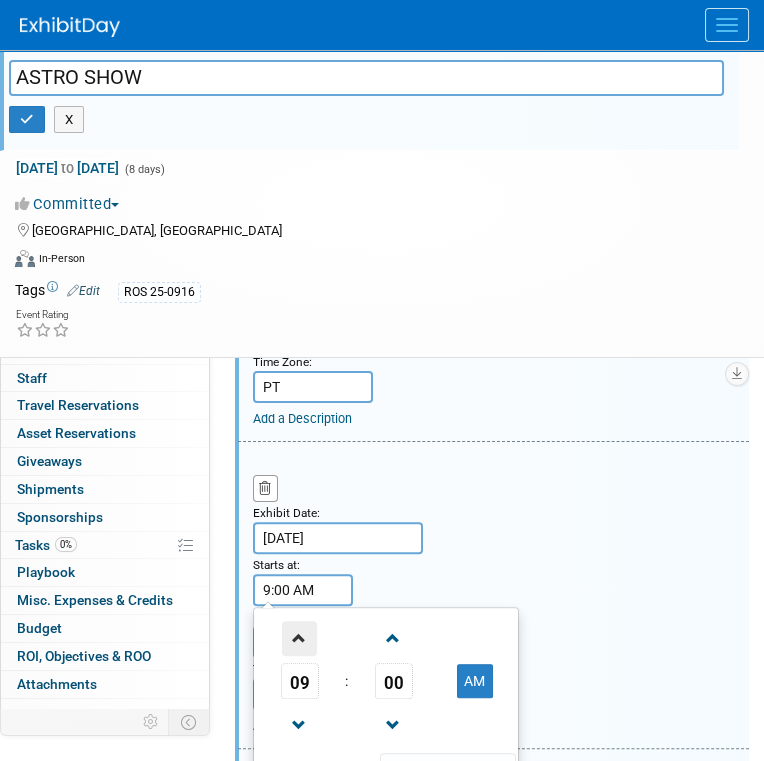 click at bounding box center [299, 638] 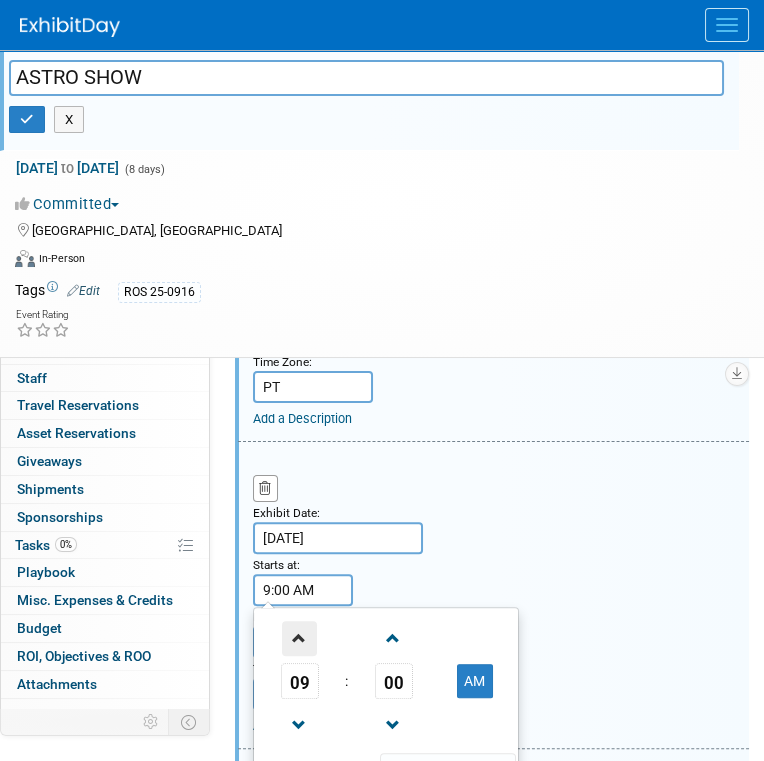 type on "10:00 AM" 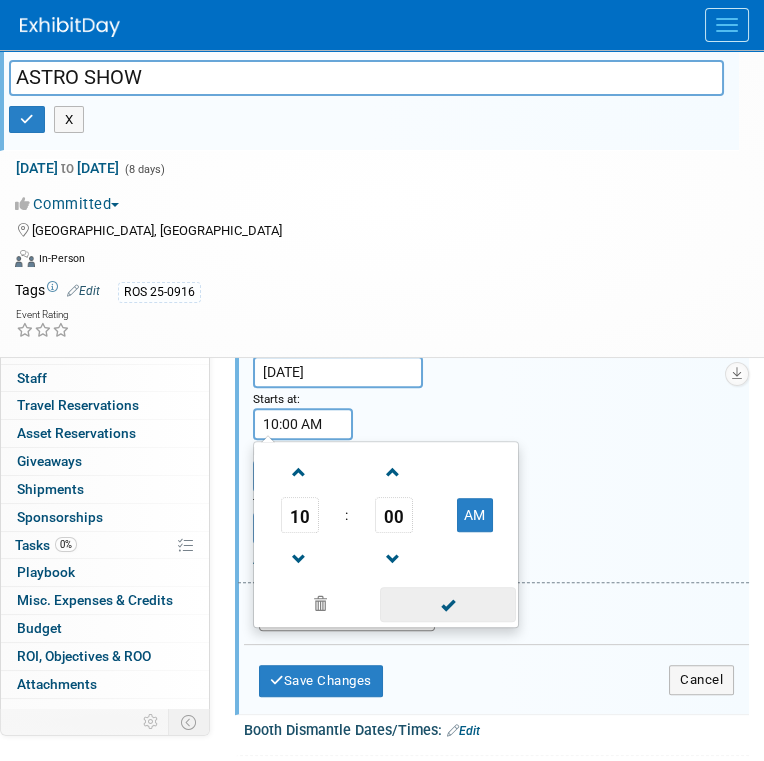scroll, scrollTop: 1138, scrollLeft: 0, axis: vertical 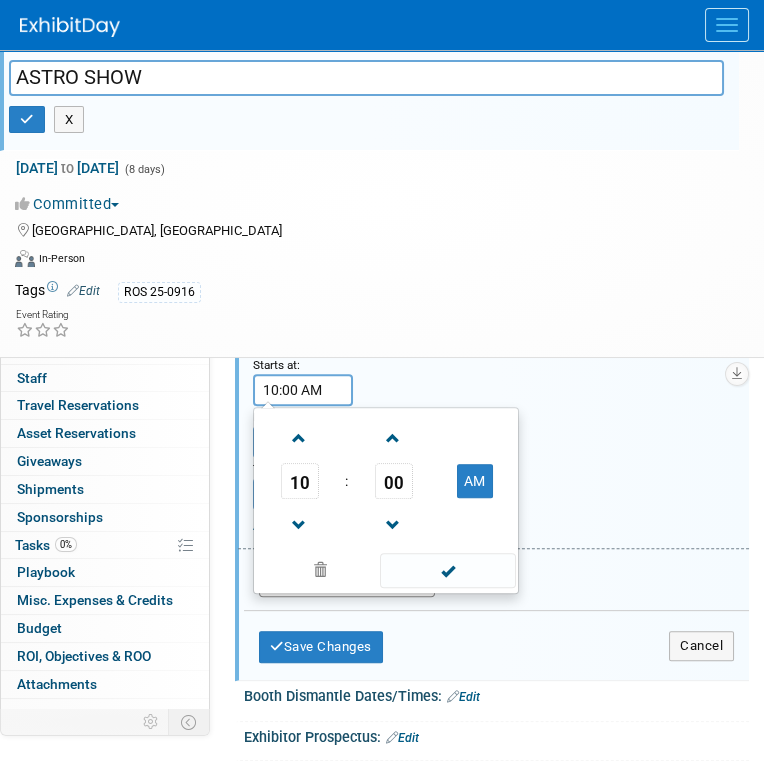 click at bounding box center [446, 569] 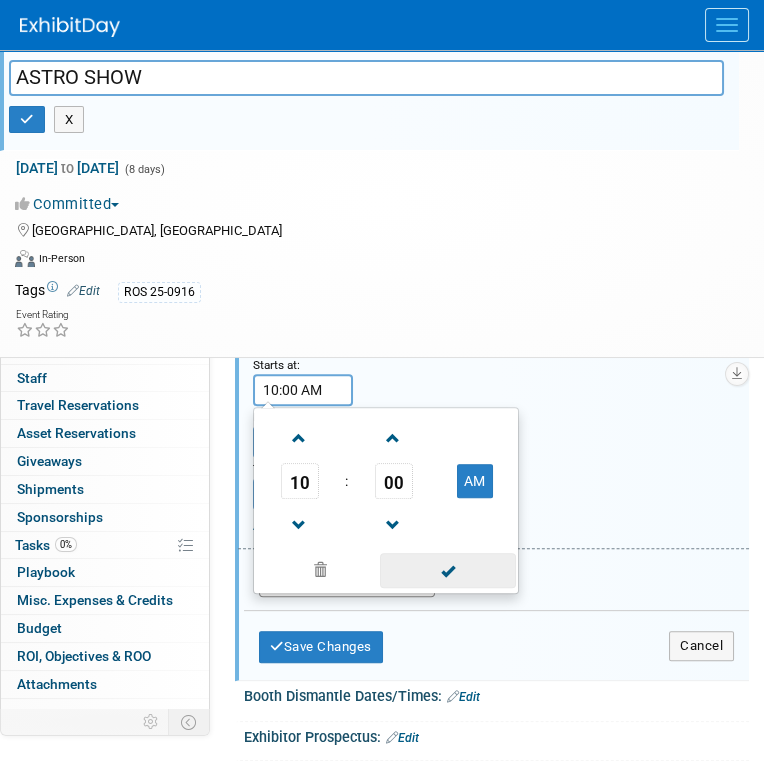 click at bounding box center [447, 570] 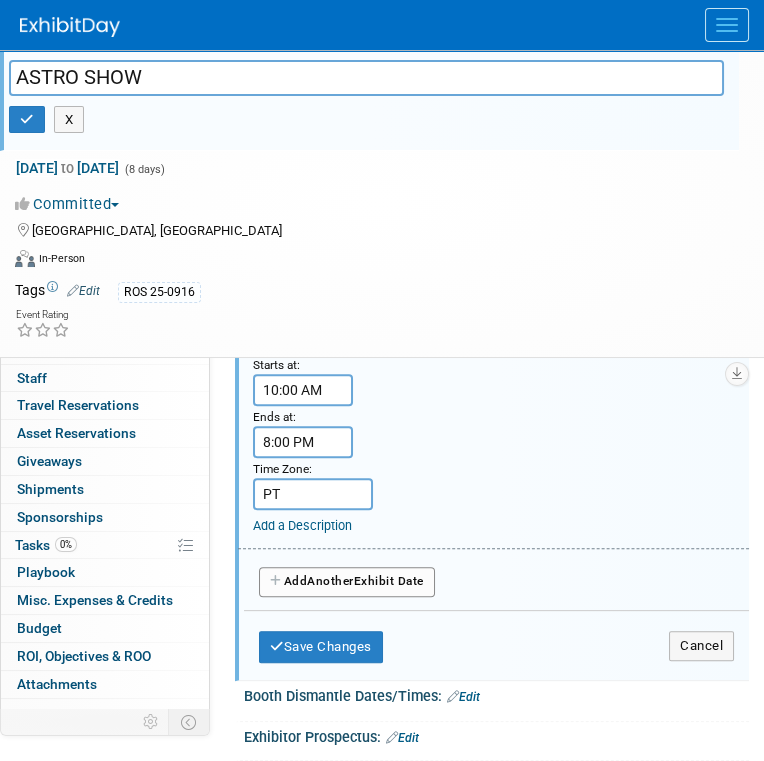 click on "8:00 PM" at bounding box center [303, 442] 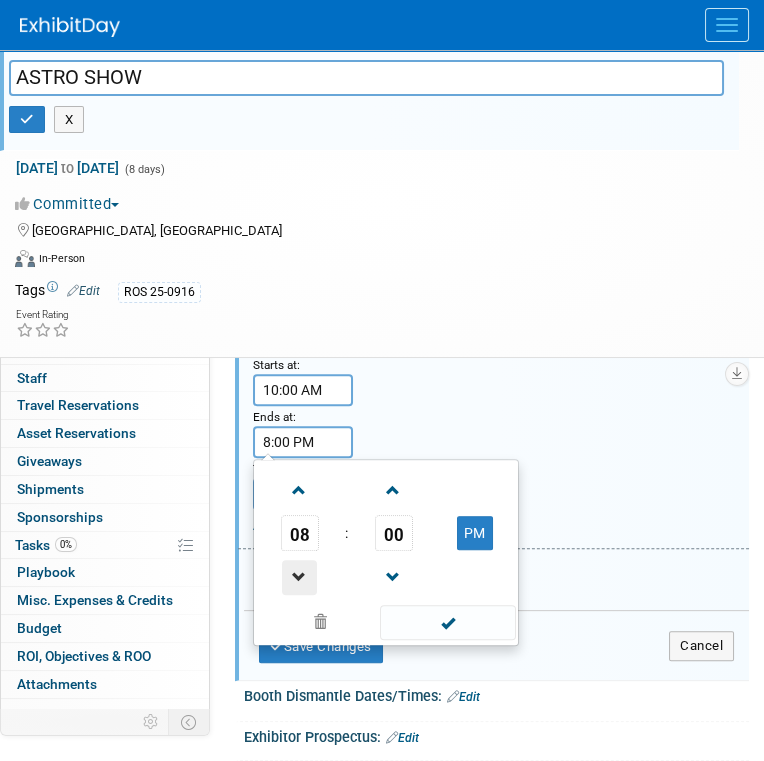 click at bounding box center [299, 577] 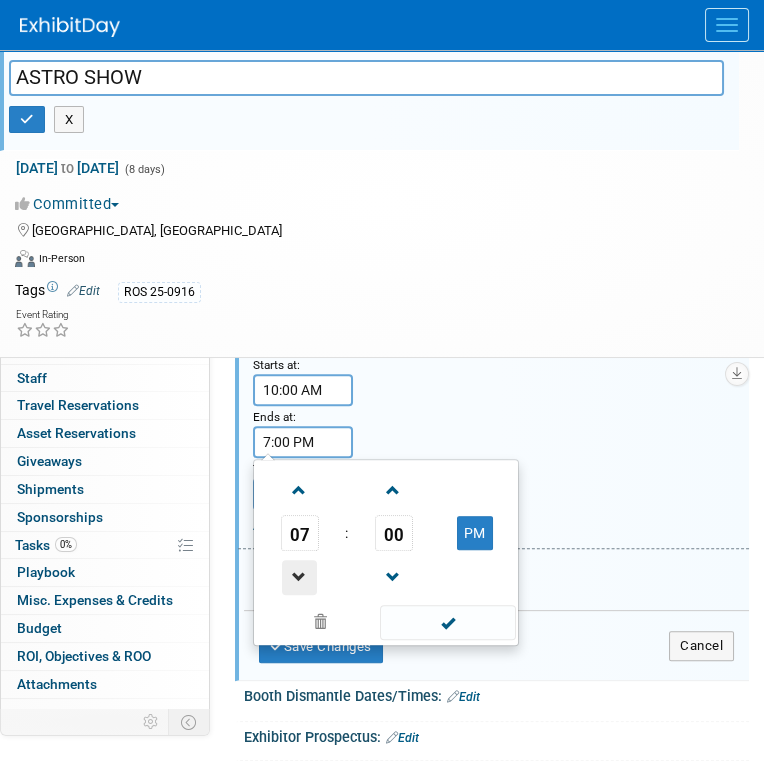 click at bounding box center [299, 577] 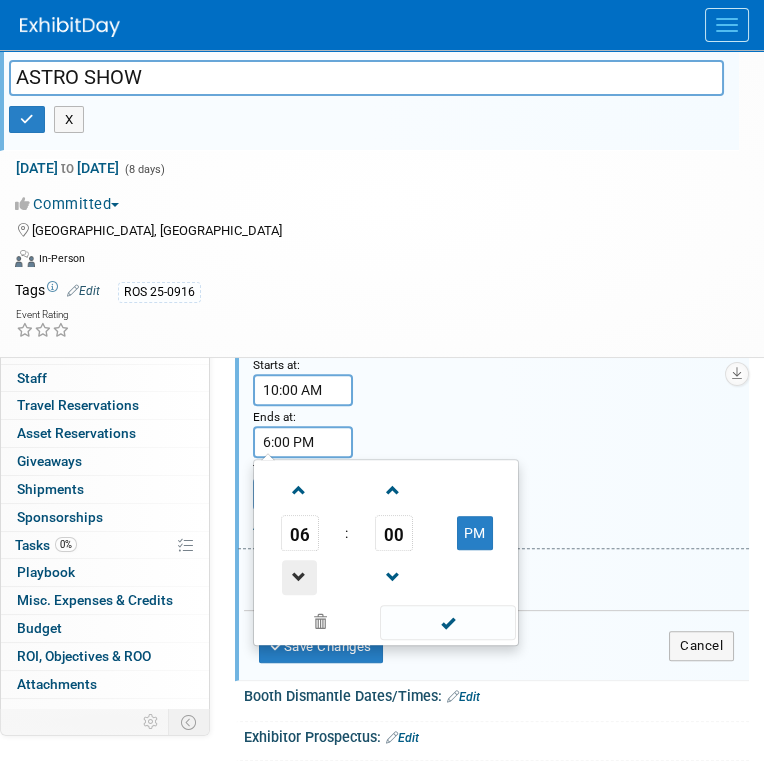 click at bounding box center [299, 577] 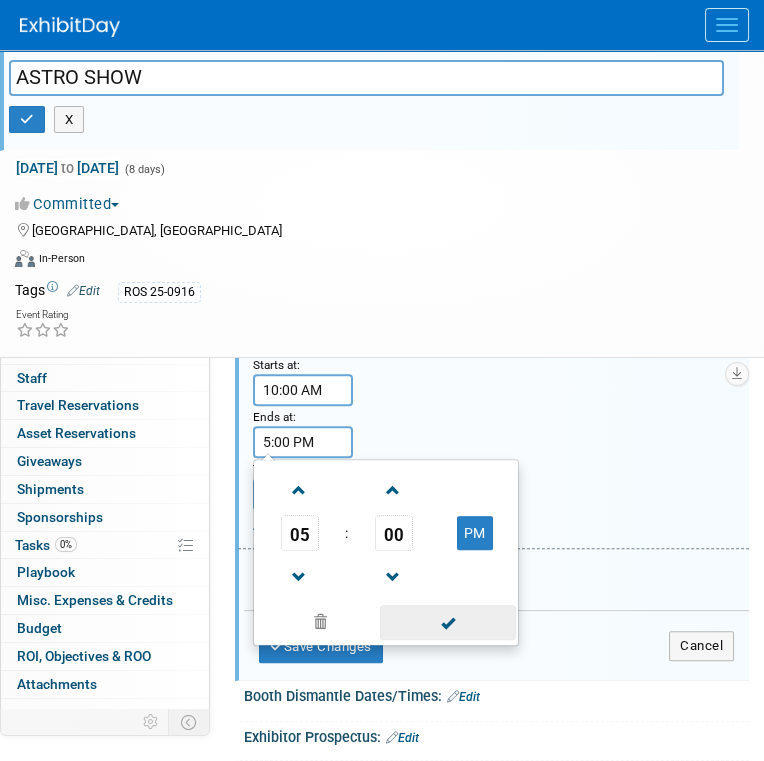 click at bounding box center [447, 622] 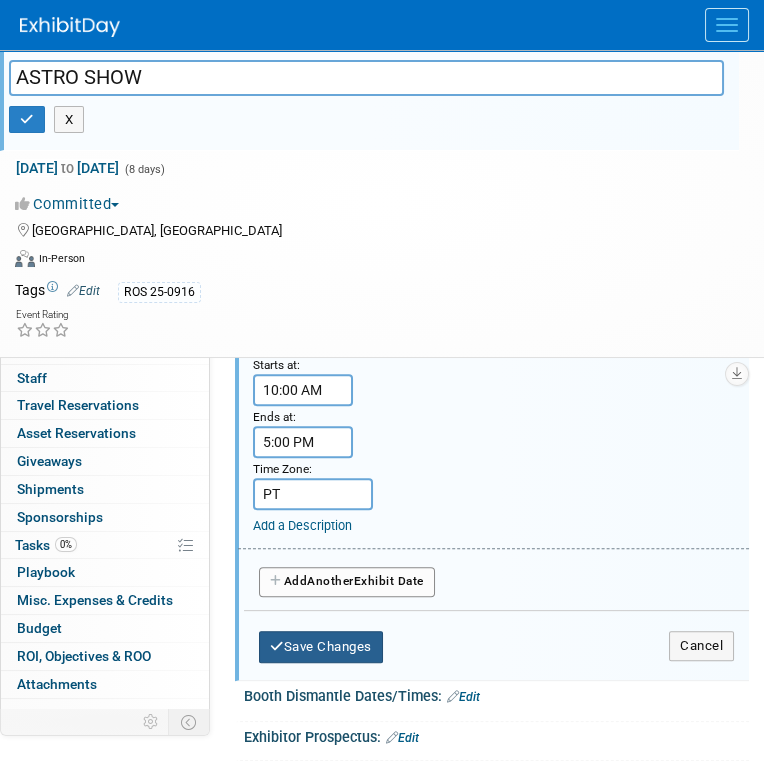 click on "Save Changes" at bounding box center (321, 647) 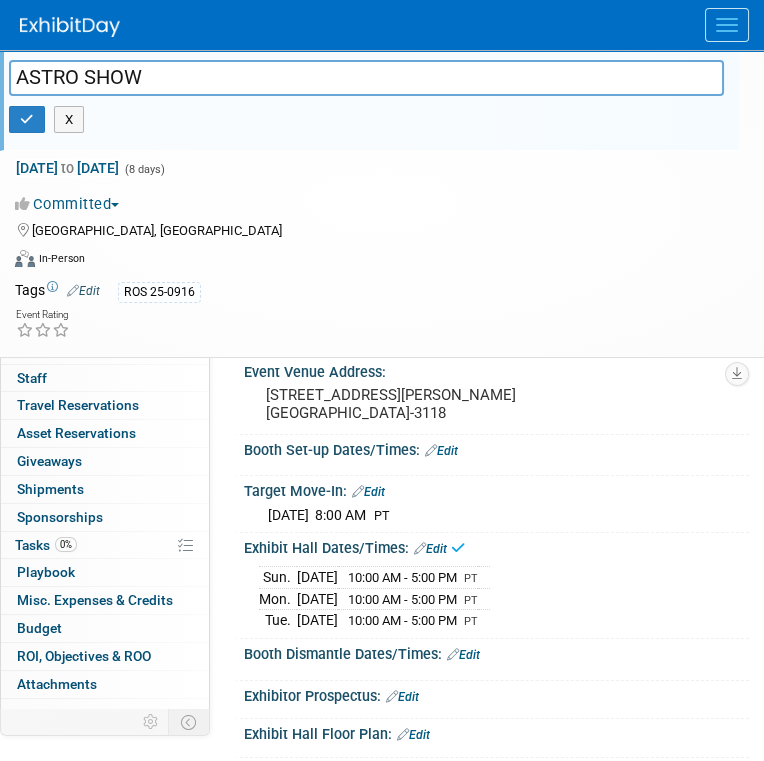 scroll, scrollTop: 138, scrollLeft: 0, axis: vertical 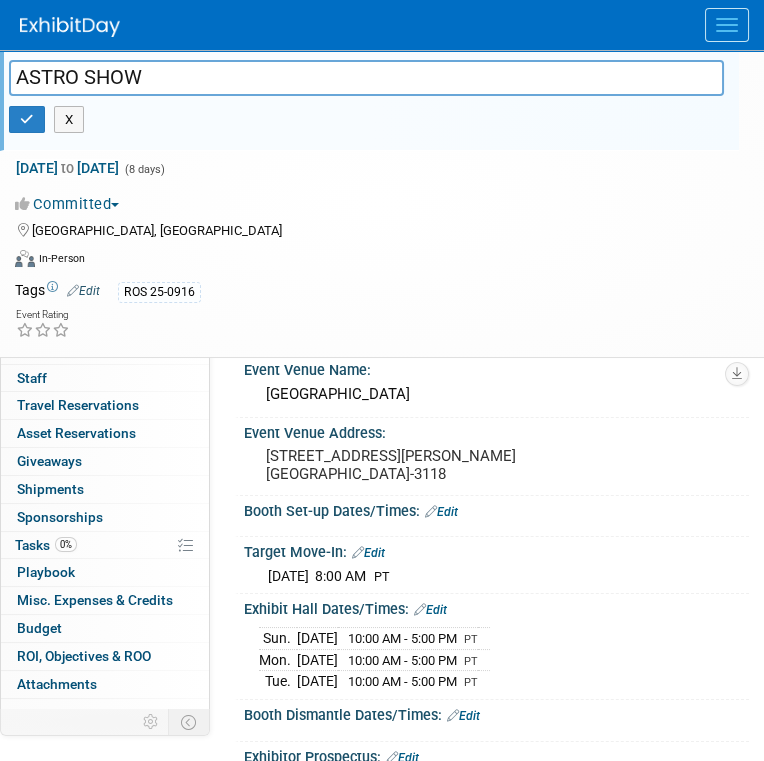 click on "Edit" at bounding box center (441, 512) 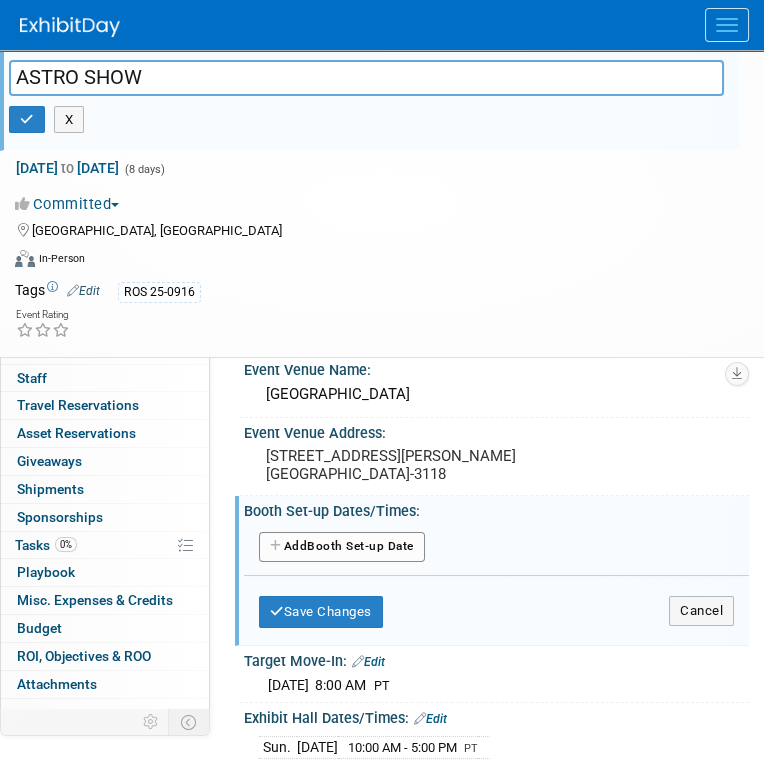 click on "Add  Another  Booth Set-up Date" at bounding box center (342, 547) 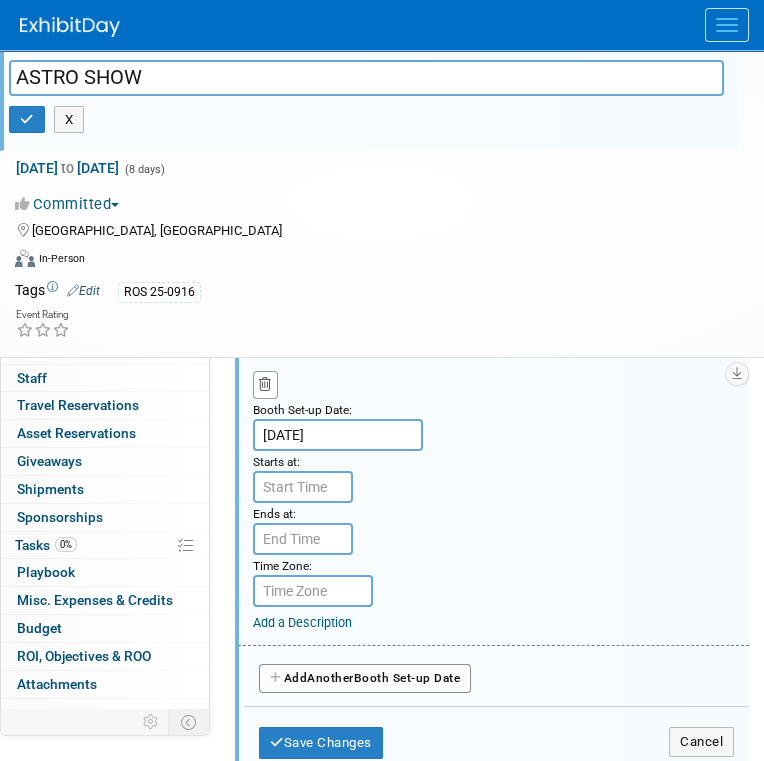 scroll, scrollTop: 338, scrollLeft: 0, axis: vertical 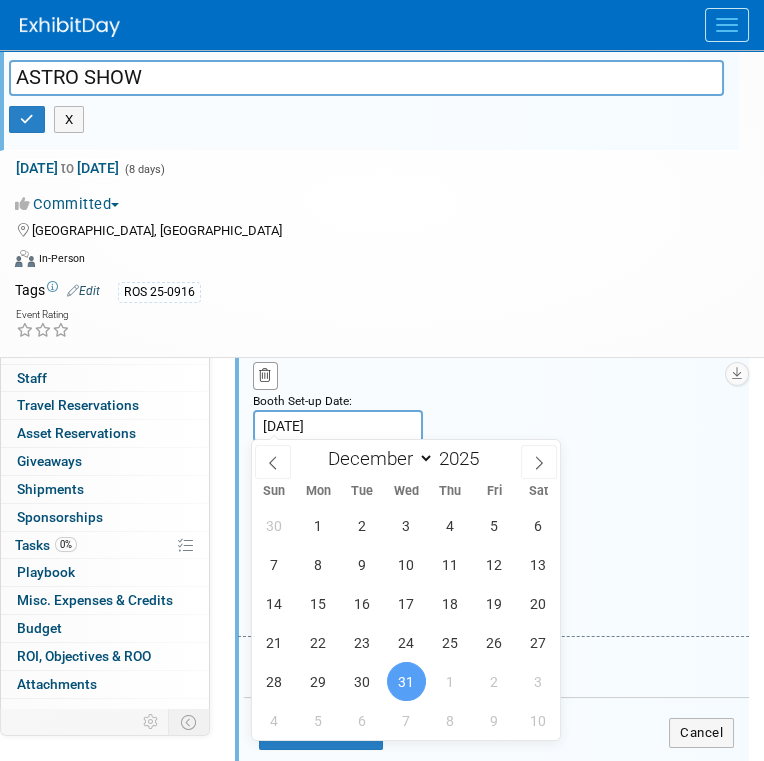 click on "Dec 31, 2025" at bounding box center (338, 426) 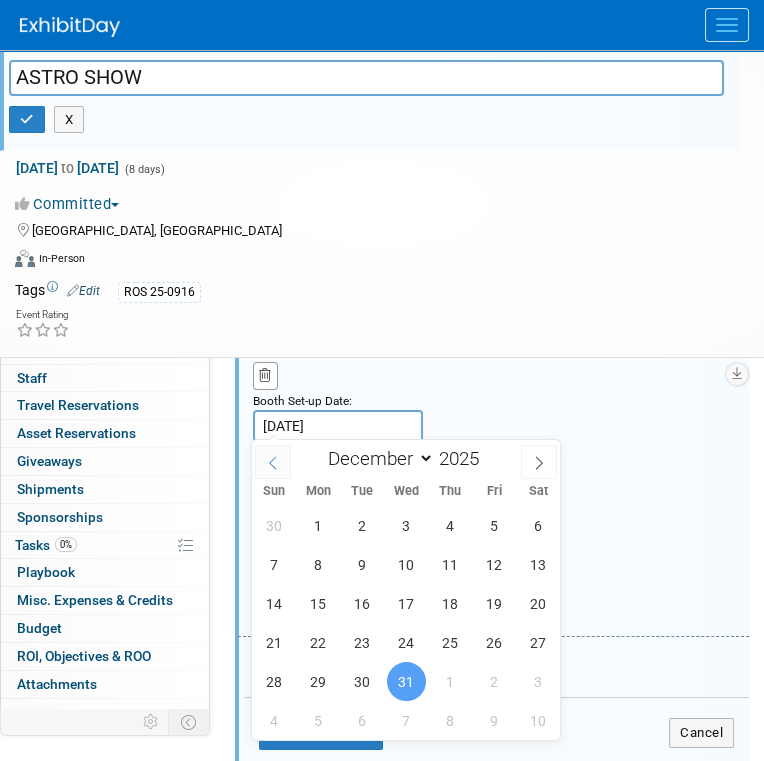 click 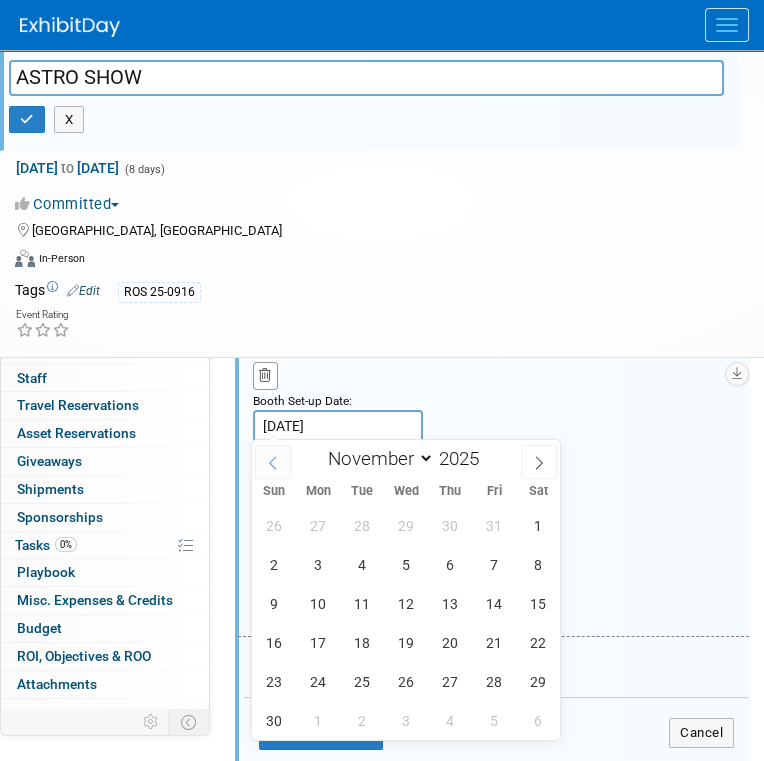 click 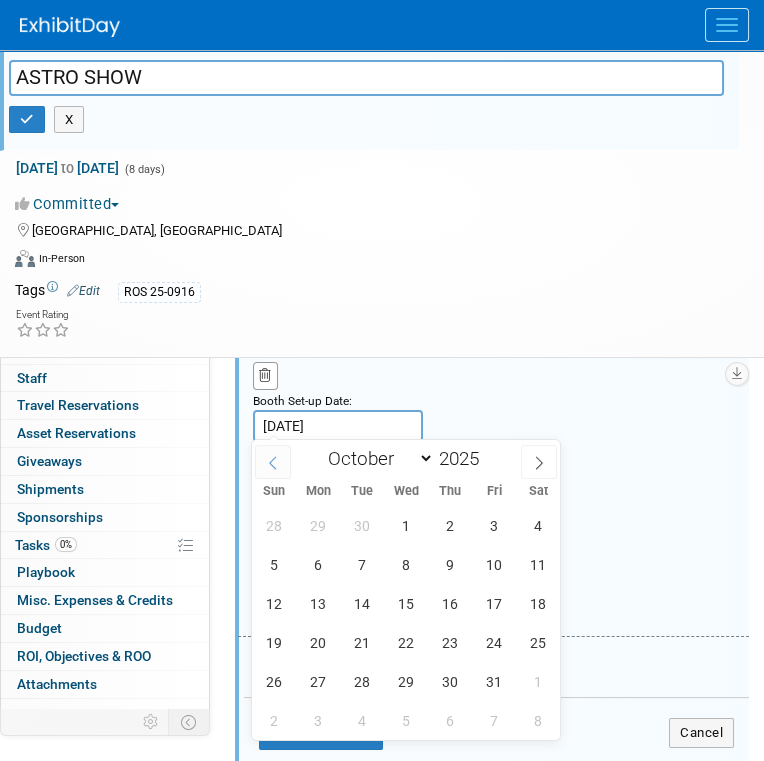 click 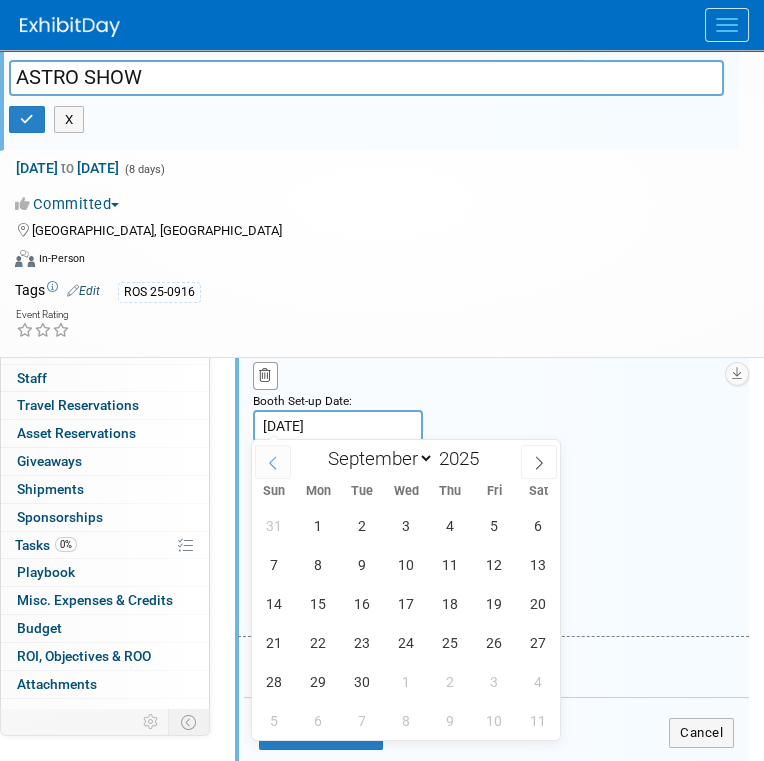 click 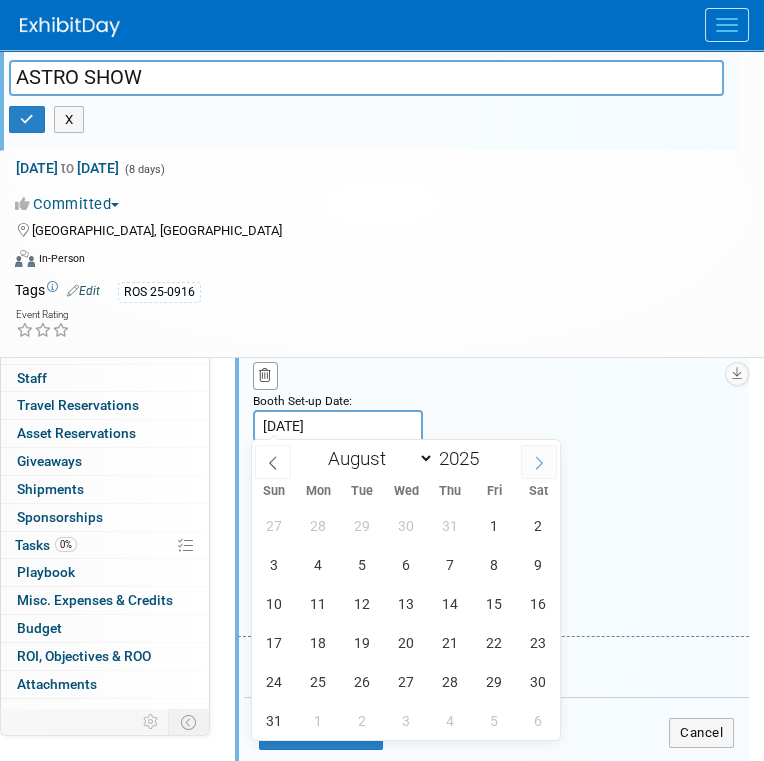 click 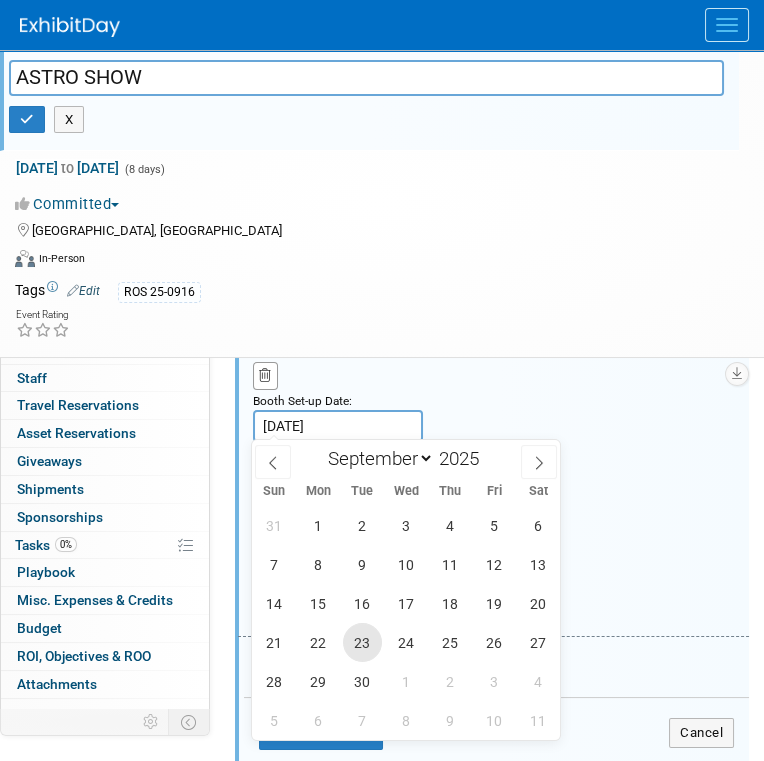 click on "23" at bounding box center (362, 642) 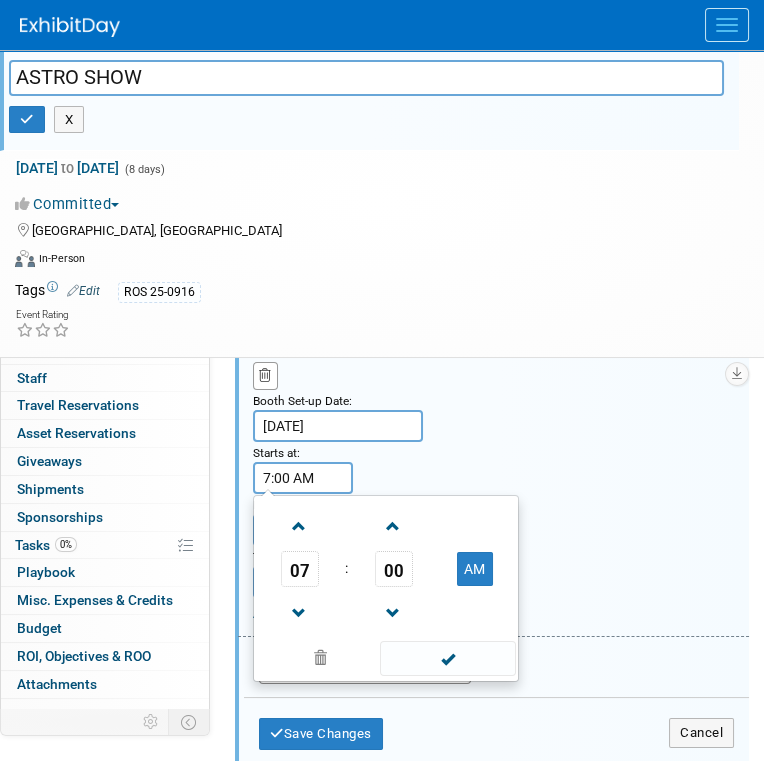 click on "7:00 AM" at bounding box center (303, 478) 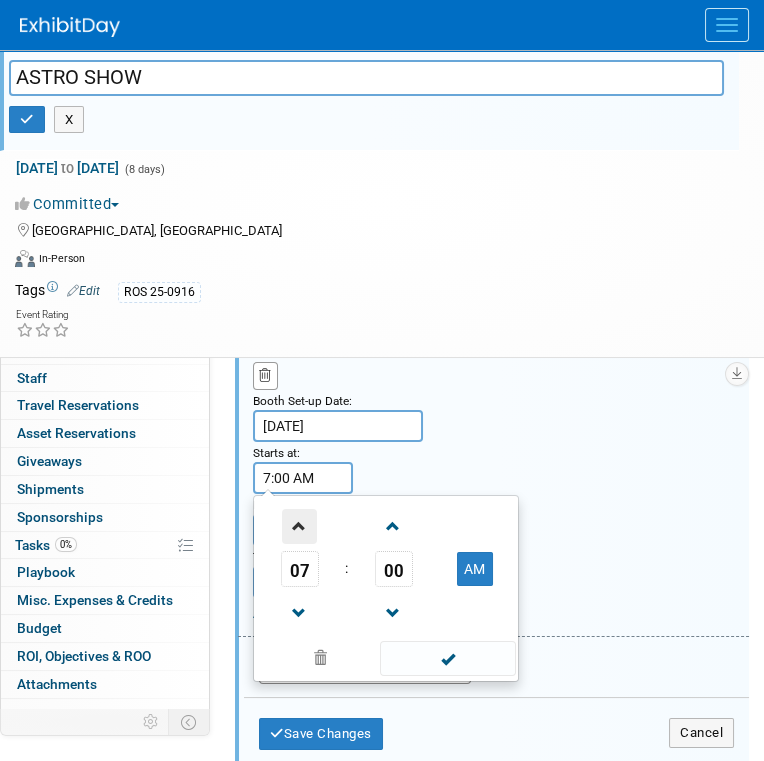click at bounding box center (299, 526) 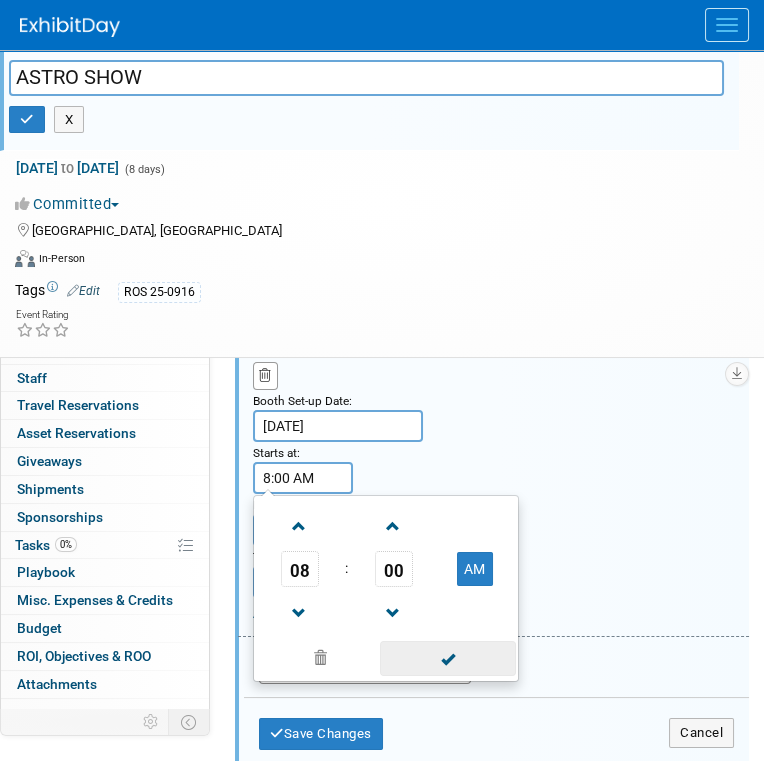 click at bounding box center (447, 658) 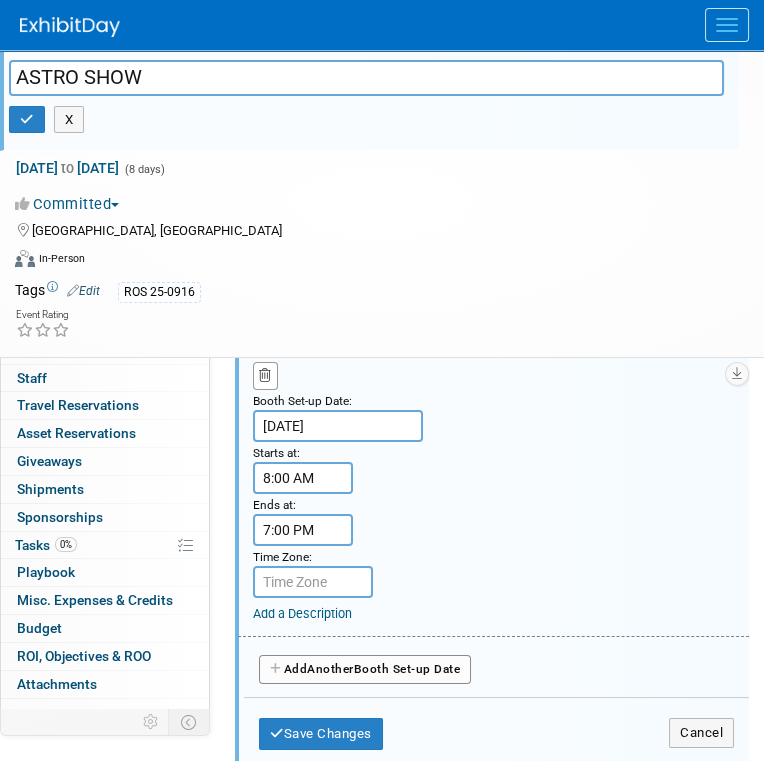 click on "7:00 PM" at bounding box center [303, 530] 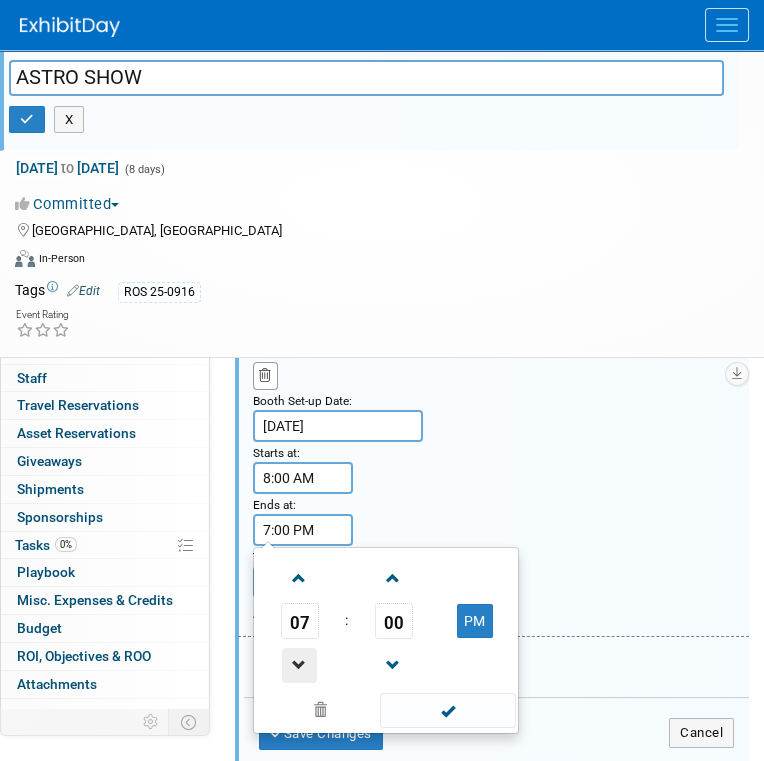 click at bounding box center (299, 665) 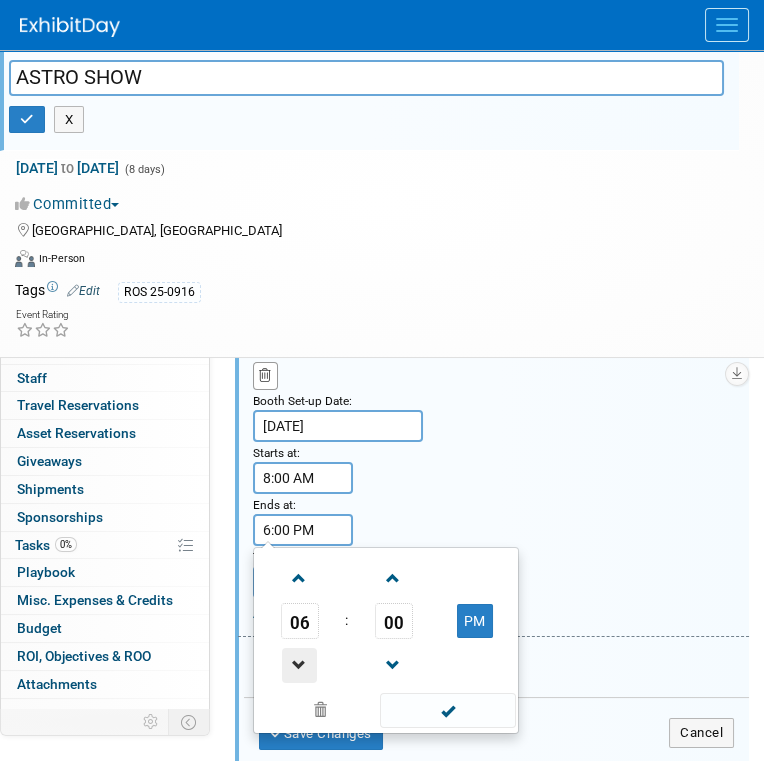 click at bounding box center (299, 665) 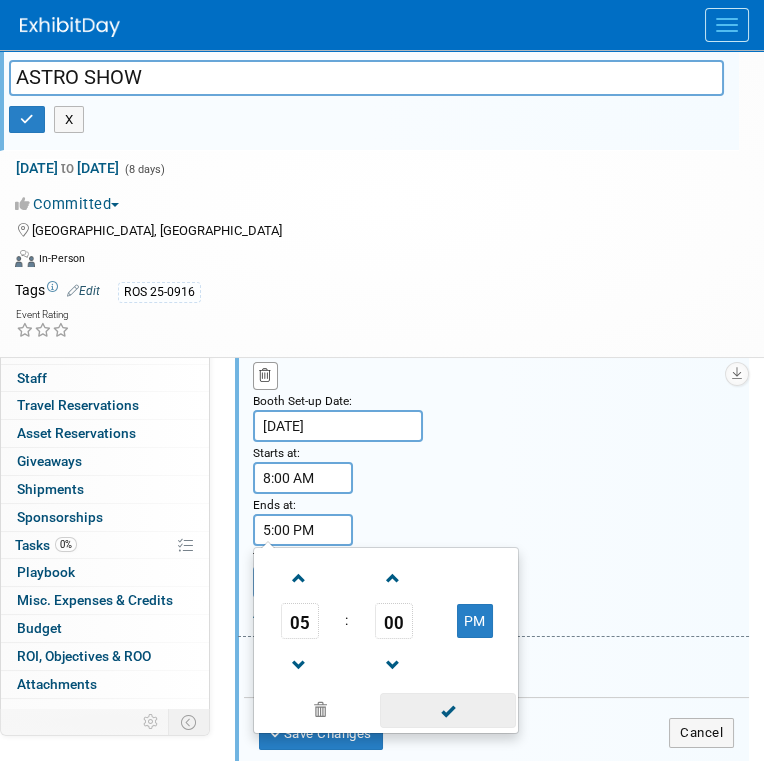 click at bounding box center [447, 710] 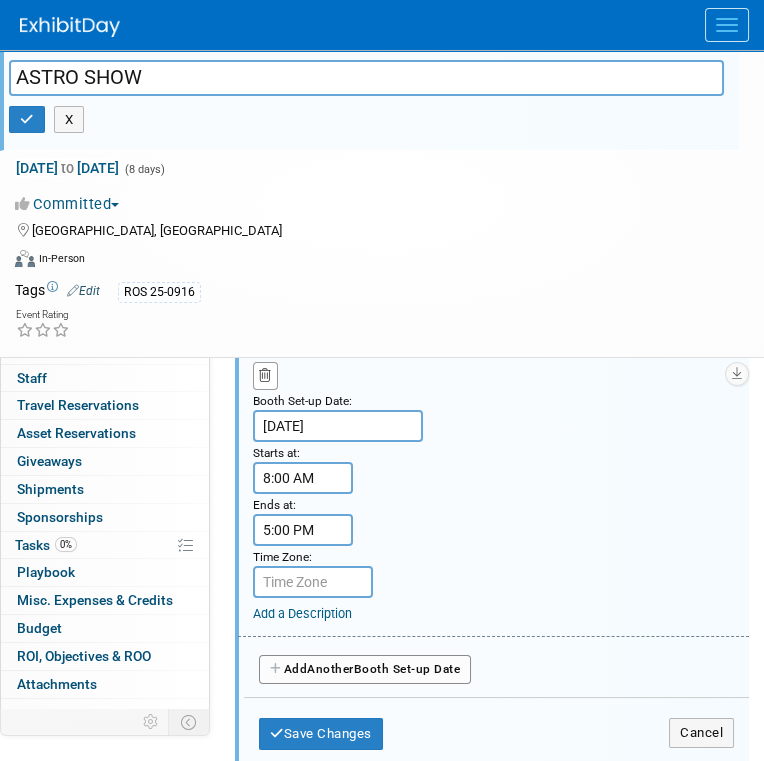 click at bounding box center (313, 582) 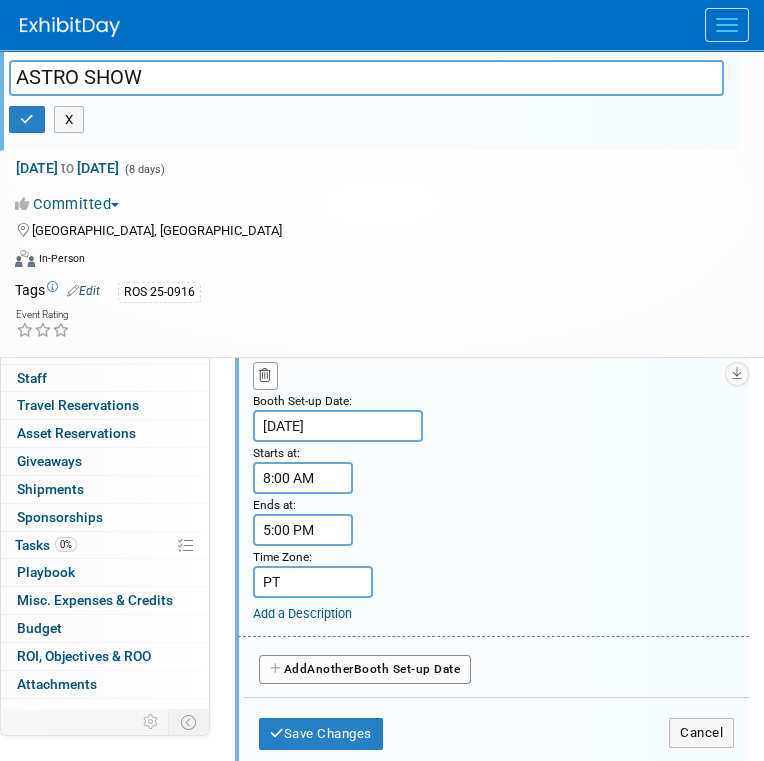 type on "PT" 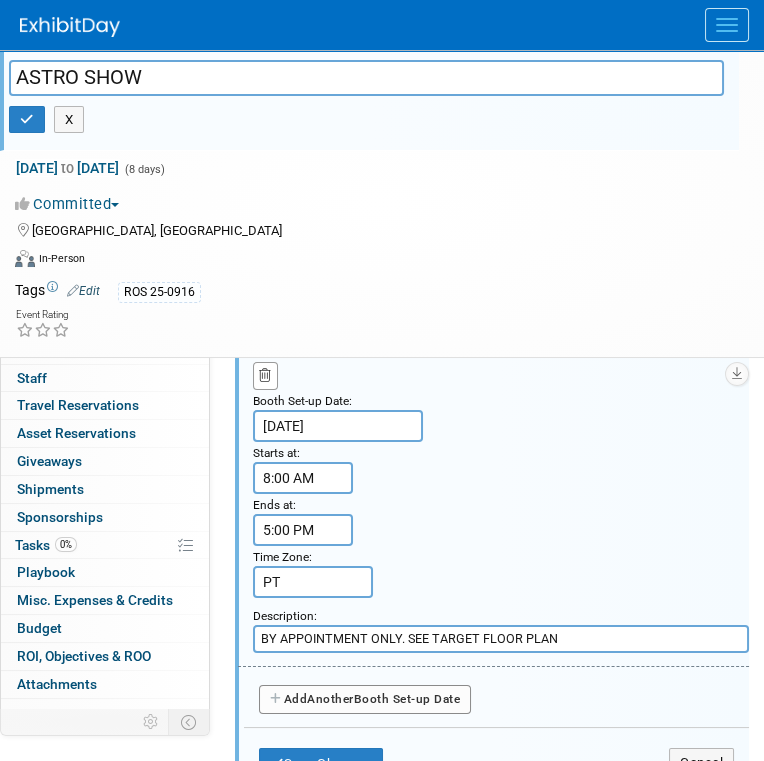 type on "BY APPOINTMENT ONLY. SEE TARGET FLOOR PLAN" 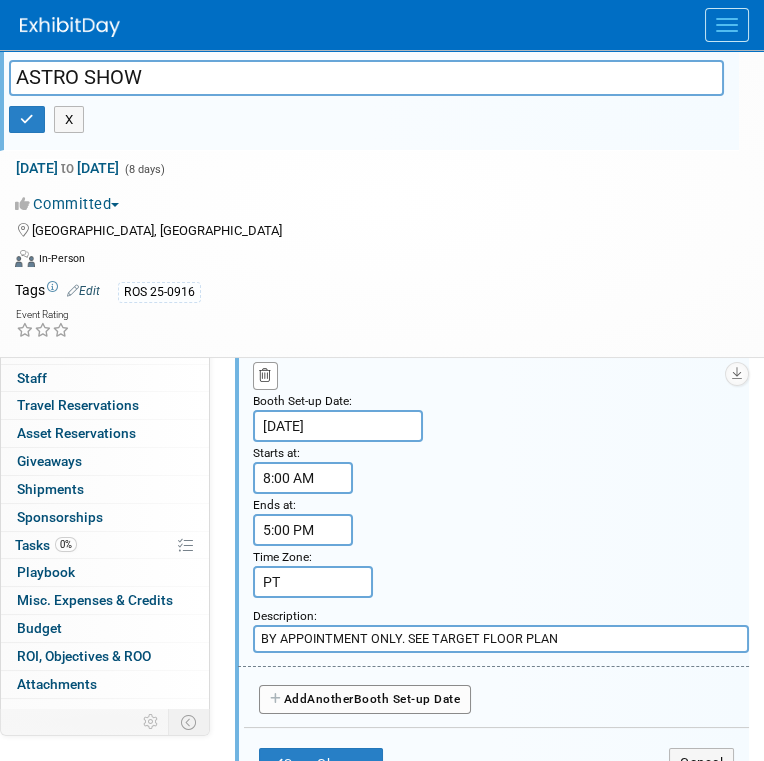 click on "Another" at bounding box center [330, 699] 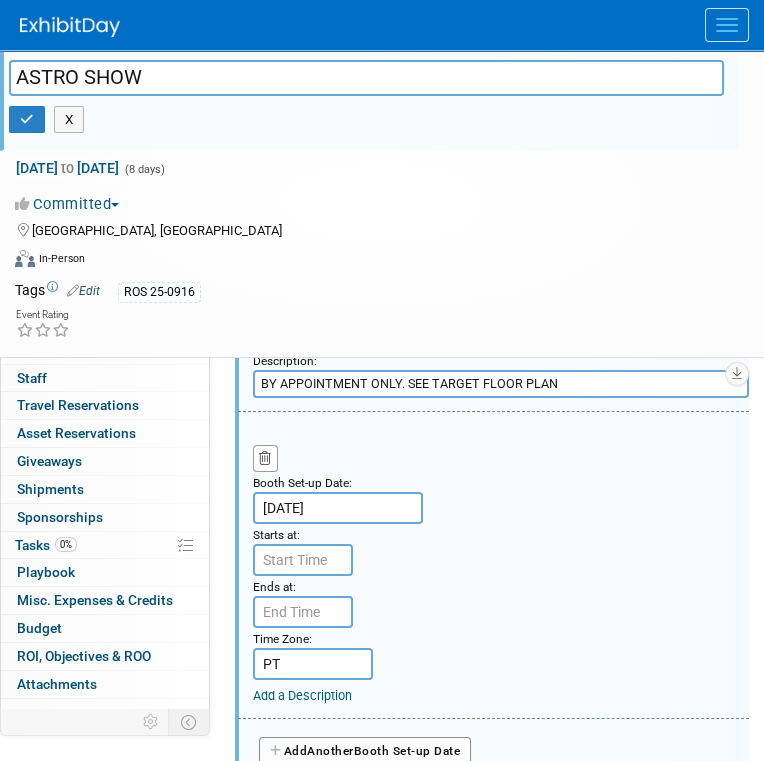 scroll, scrollTop: 638, scrollLeft: 0, axis: vertical 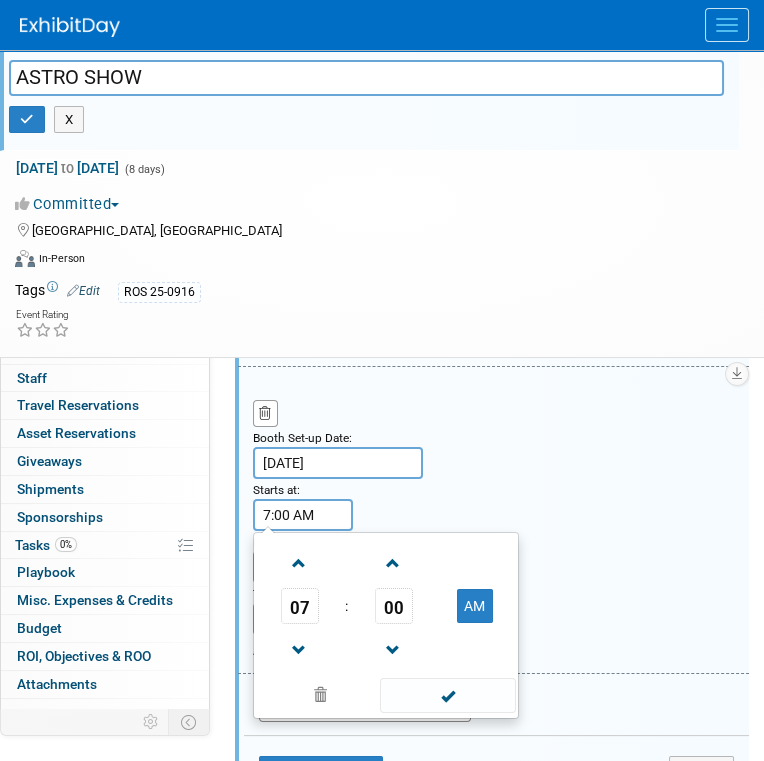 click on "7:00 AM" at bounding box center (303, 515) 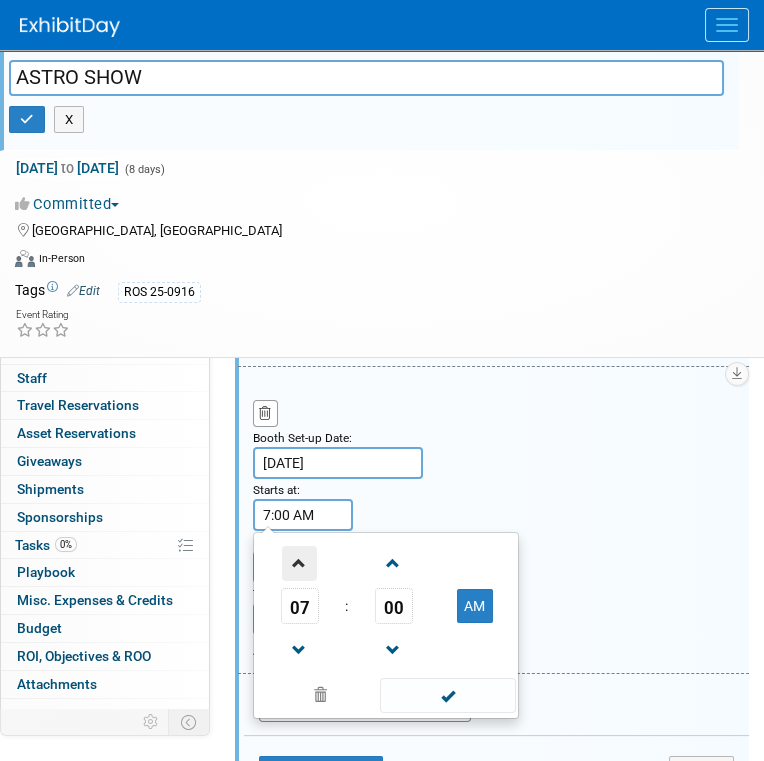 click at bounding box center [299, 563] 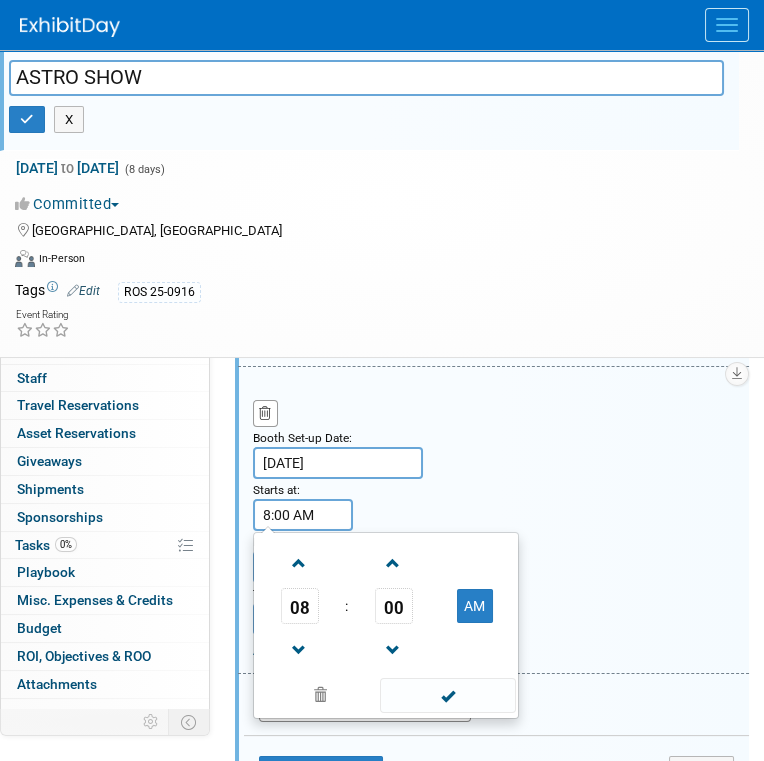 drag, startPoint x: 427, startPoint y: 683, endPoint x: 385, endPoint y: 588, distance: 103.87011 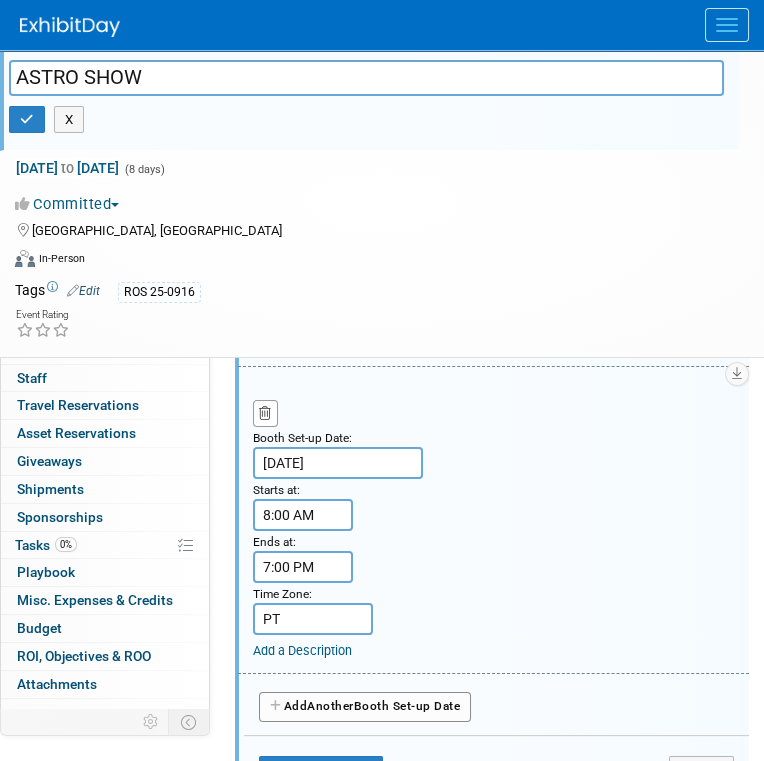 click on "7:00 PM" at bounding box center (303, 567) 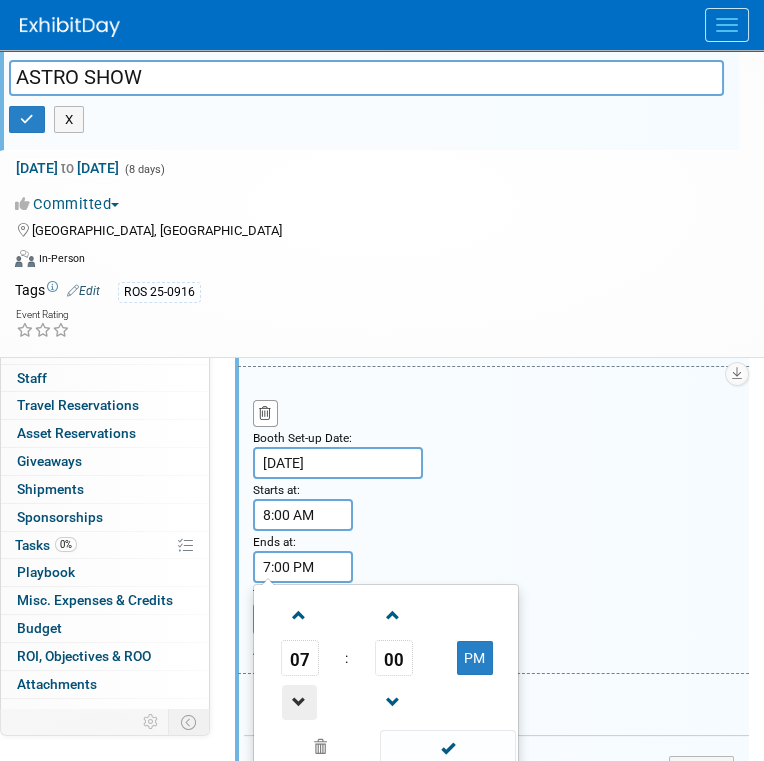 click at bounding box center [299, 702] 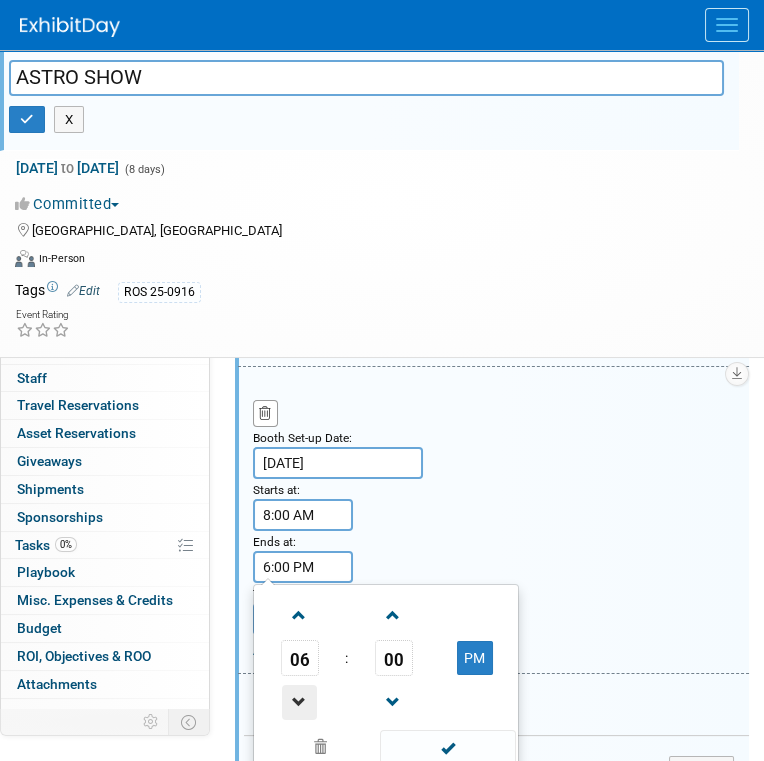 click at bounding box center [299, 702] 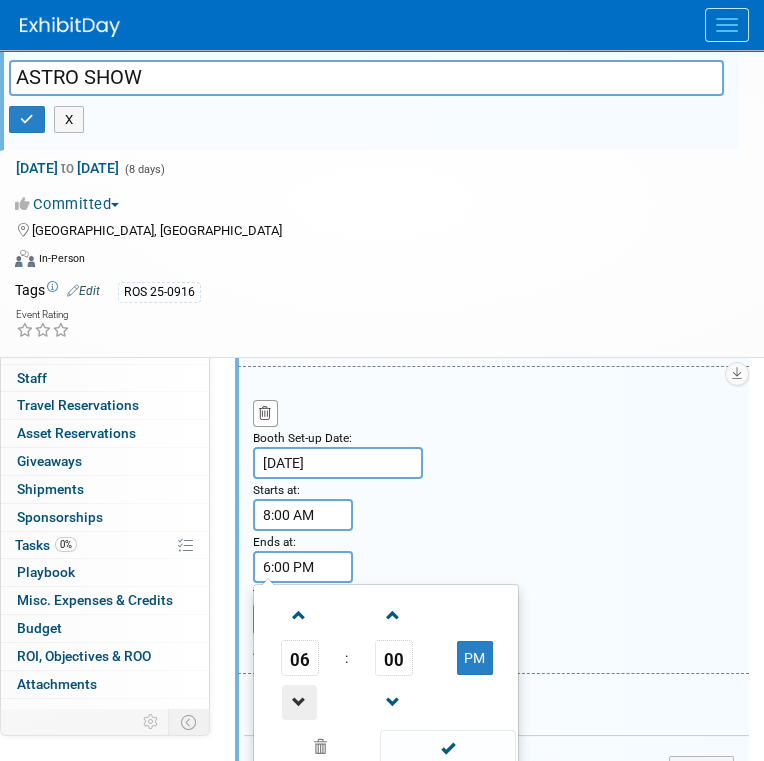 type on "5:00 PM" 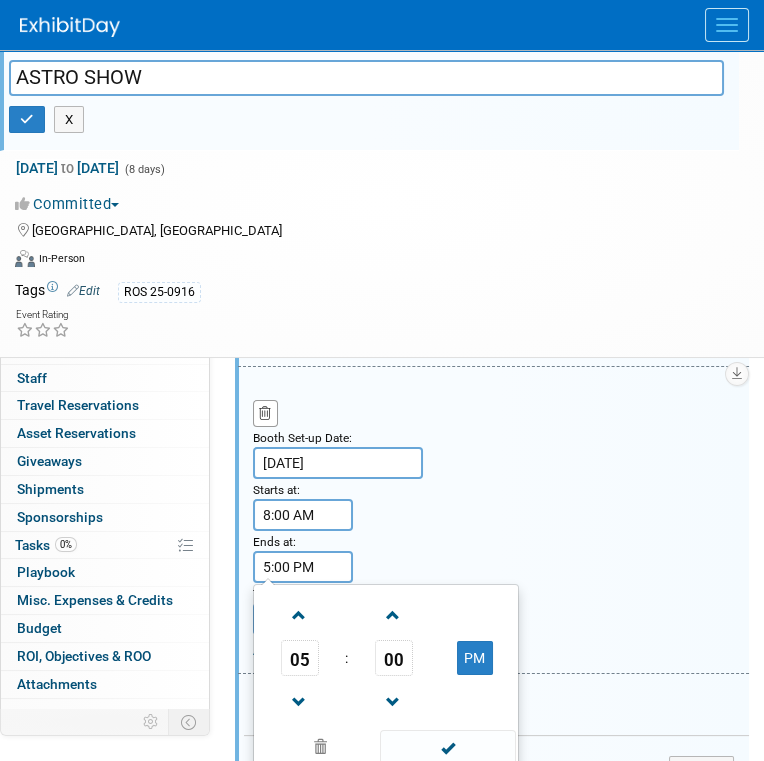 drag, startPoint x: 440, startPoint y: 736, endPoint x: 435, endPoint y: 724, distance: 13 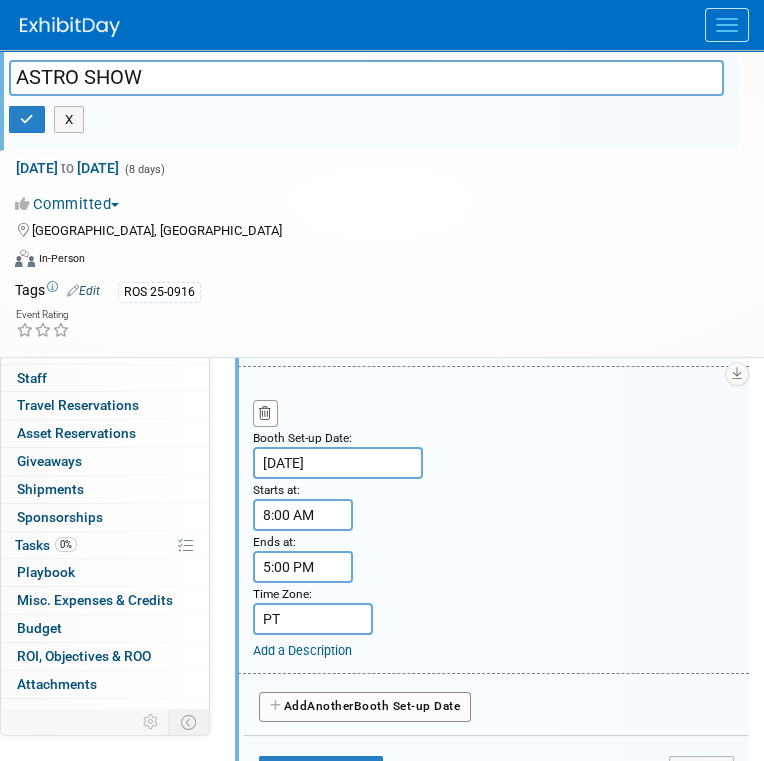 click on "Add a Description" at bounding box center (302, 650) 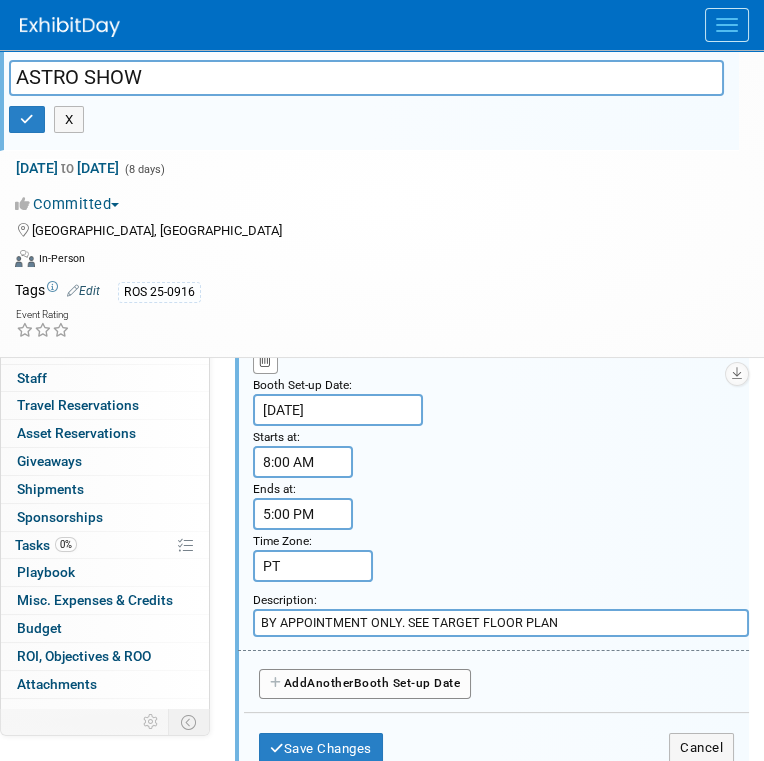 scroll, scrollTop: 738, scrollLeft: 0, axis: vertical 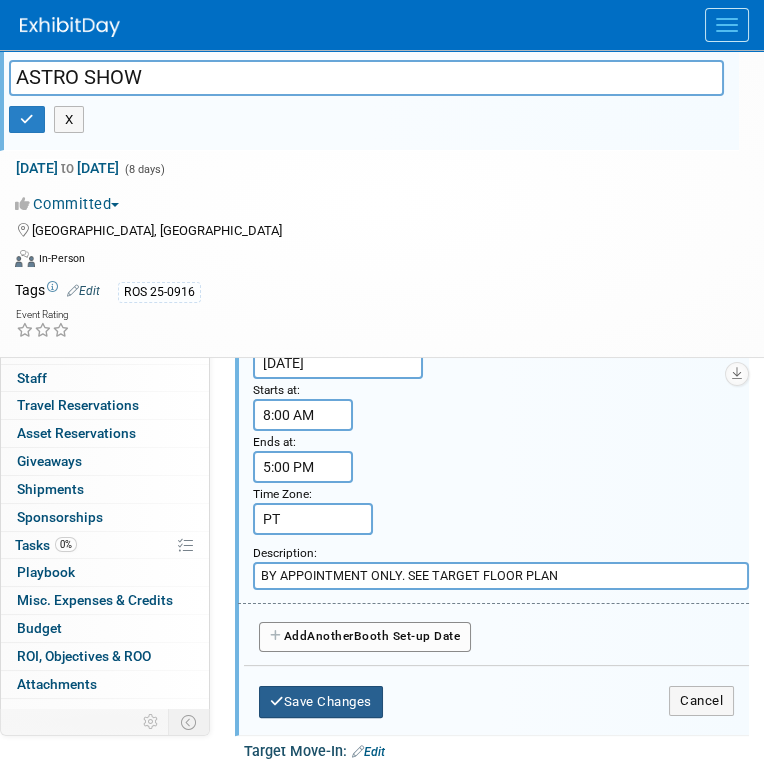 type on "BY APPOINTMENT ONLY. SEE TARGET FLOOR PLAN" 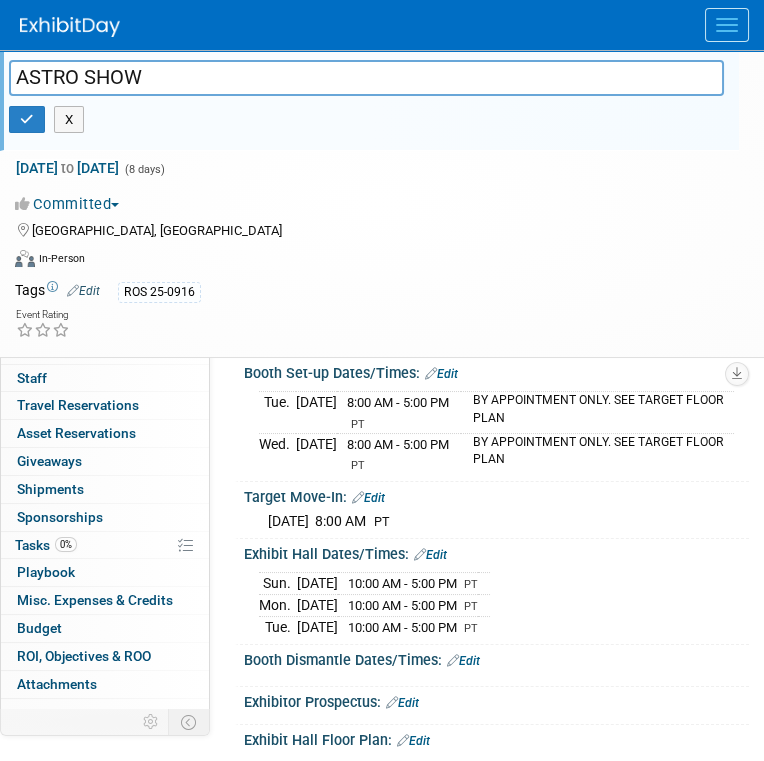 scroll, scrollTop: 201, scrollLeft: 0, axis: vertical 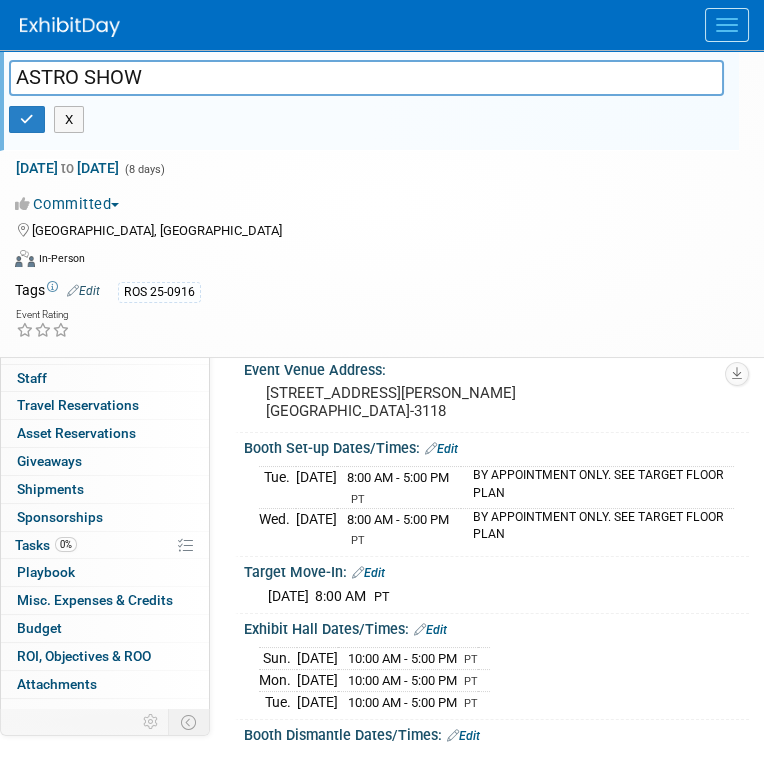 click on "Edit" at bounding box center [441, 449] 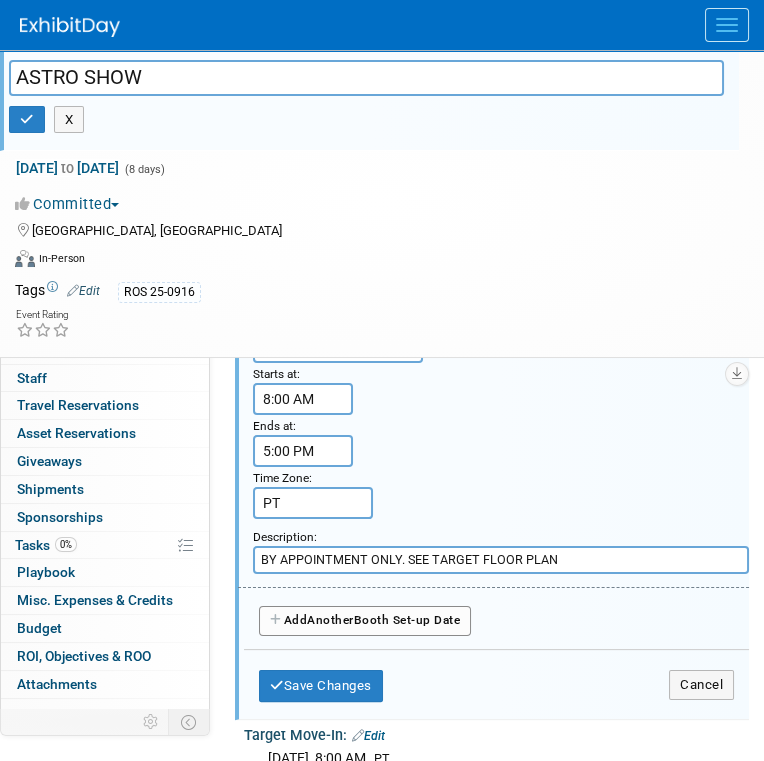scroll, scrollTop: 801, scrollLeft: 0, axis: vertical 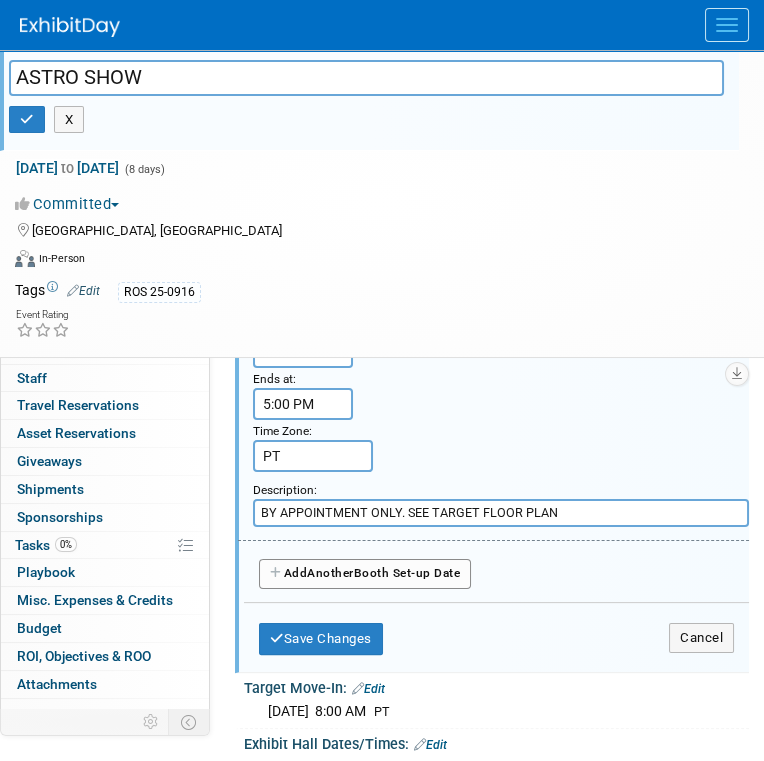 click on "Add  Another  Booth Set-up Date" at bounding box center (365, 574) 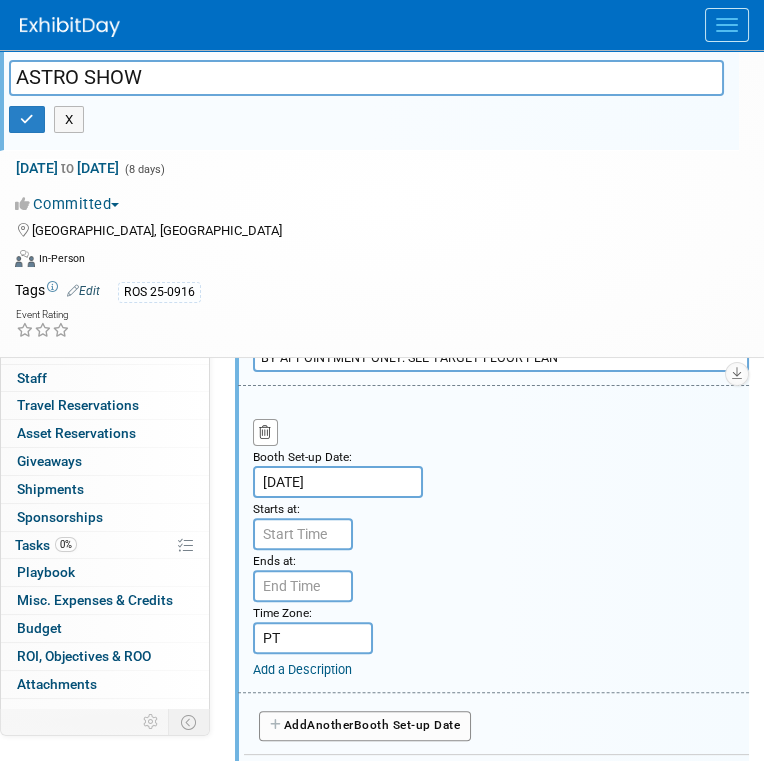 scroll, scrollTop: 1001, scrollLeft: 0, axis: vertical 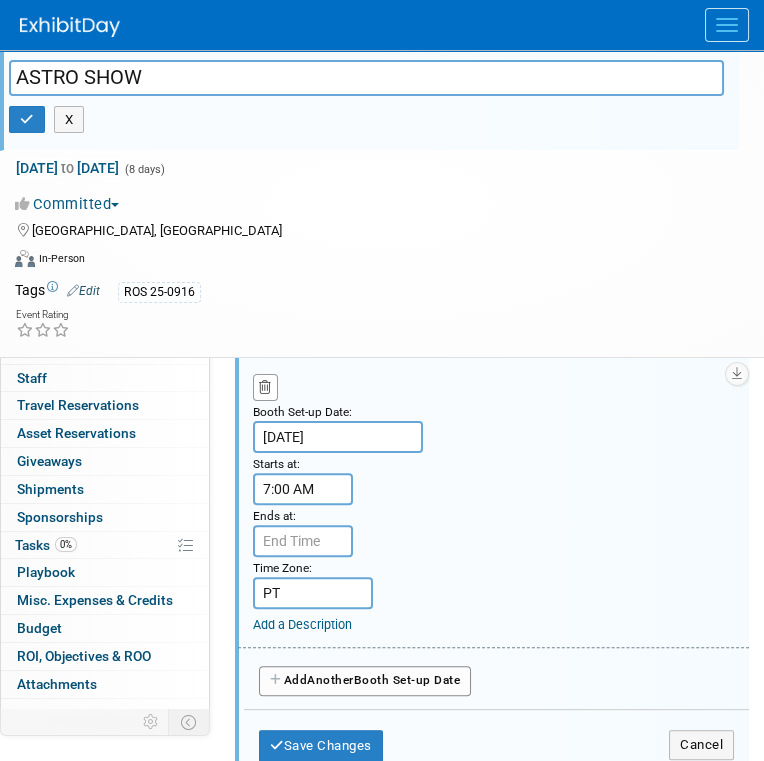 click on "7:00 AM" at bounding box center (303, 489) 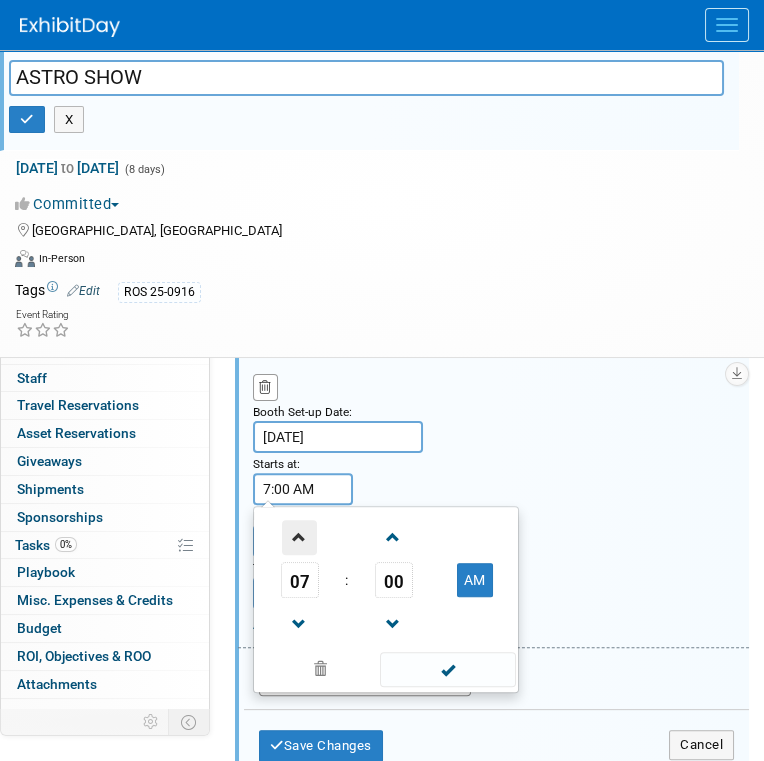 click at bounding box center (299, 537) 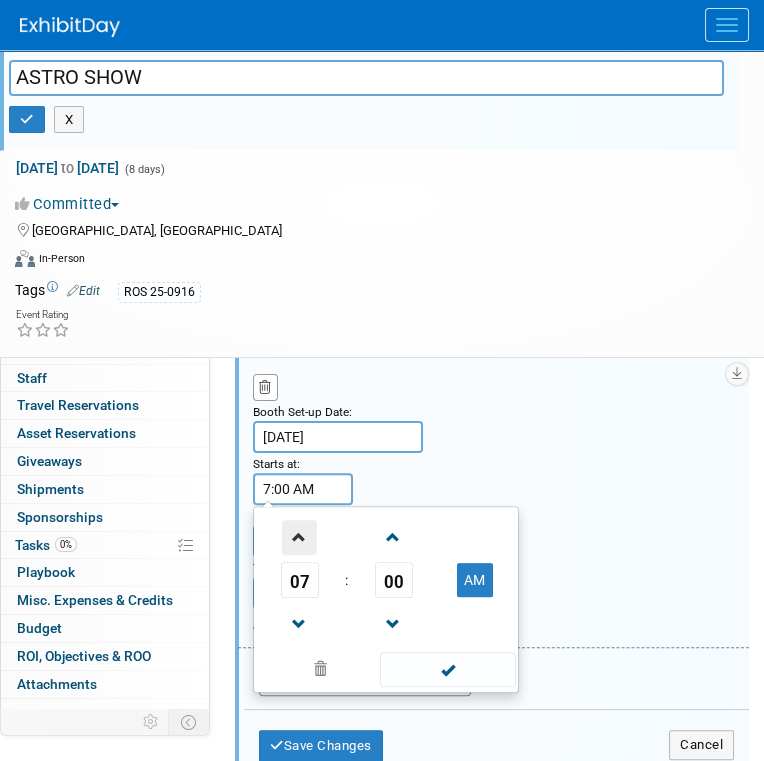 type on "8:00 AM" 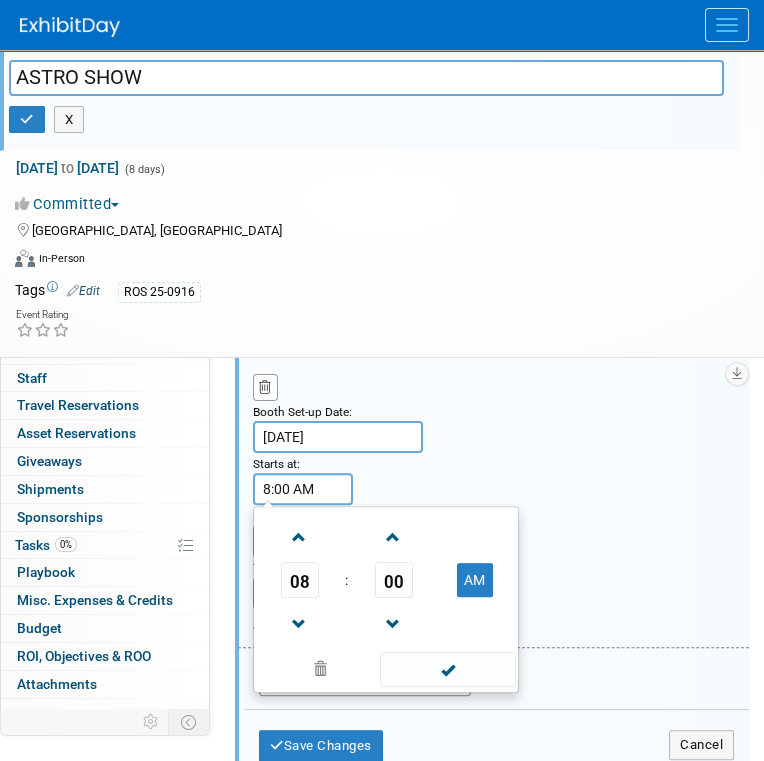 drag, startPoint x: 428, startPoint y: 661, endPoint x: 377, endPoint y: 594, distance: 84.20214 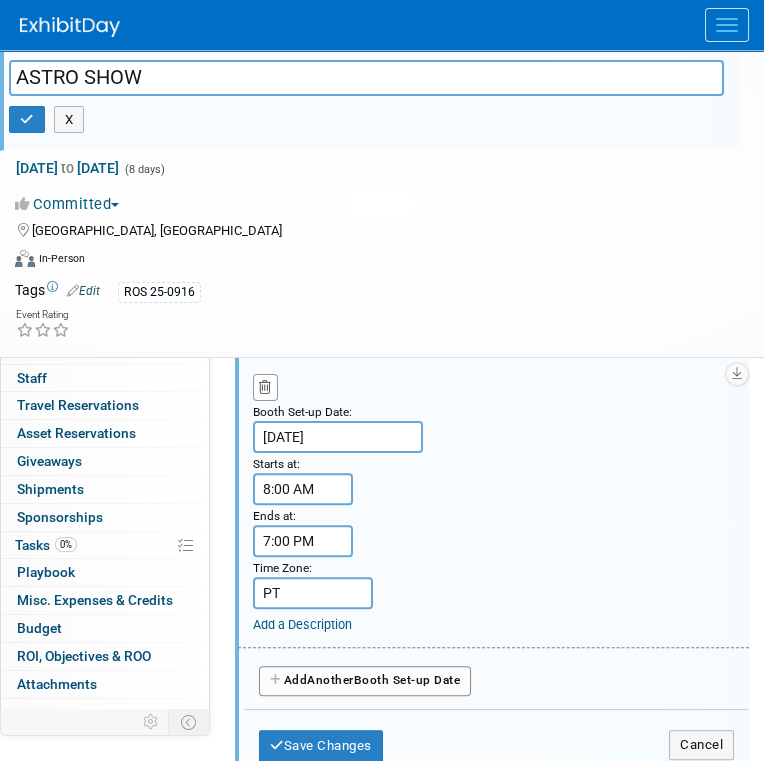 click on "7:00 PM" at bounding box center (303, 541) 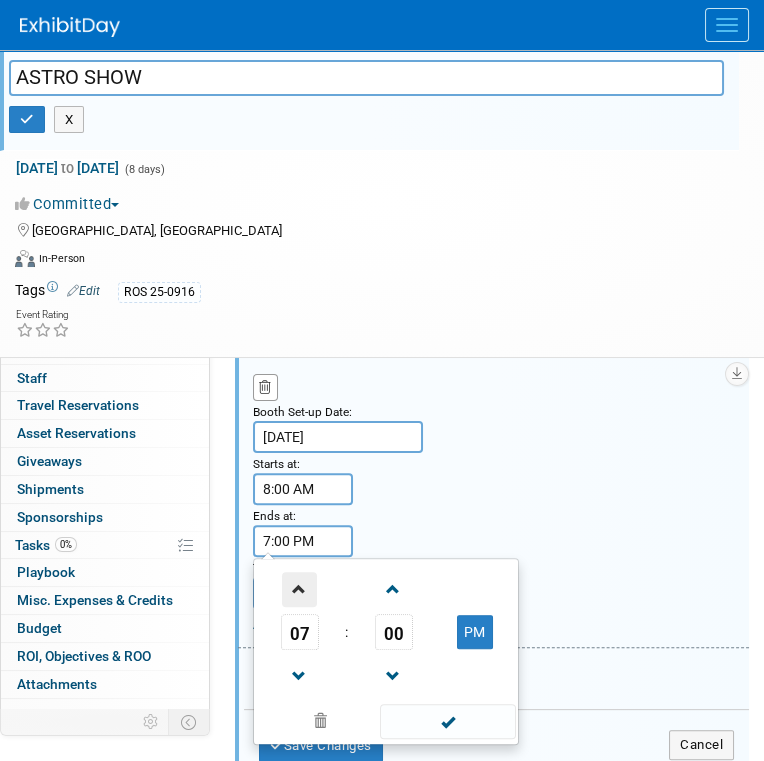 click at bounding box center [299, 589] 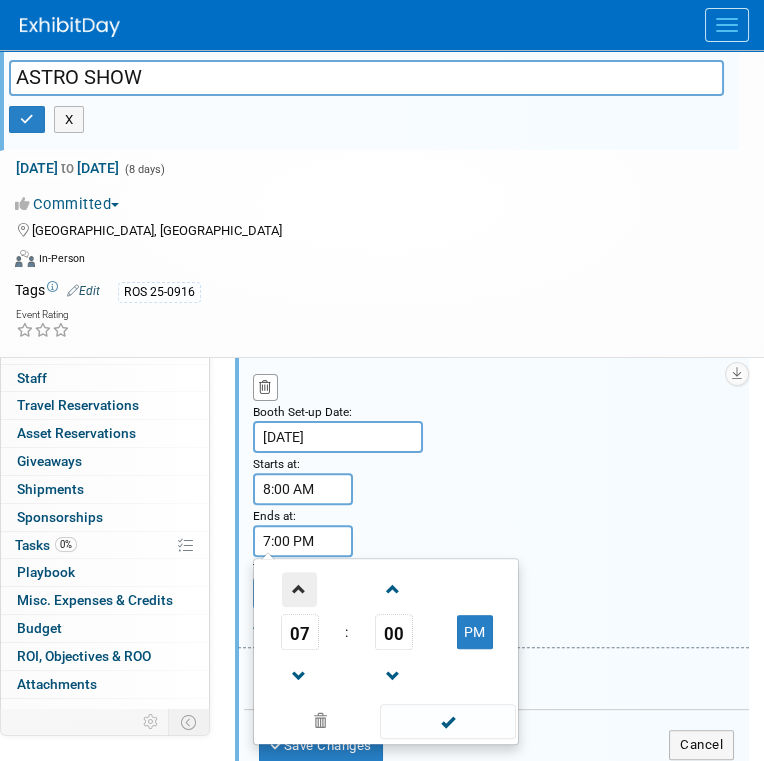 type on "8:00 PM" 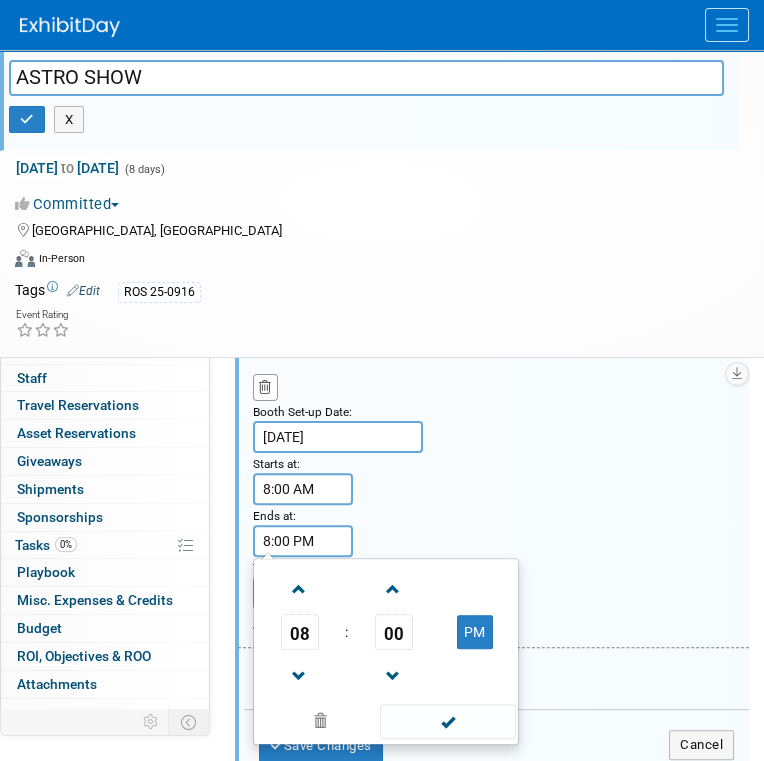 drag, startPoint x: 464, startPoint y: 707, endPoint x: 427, endPoint y: 665, distance: 55.97321 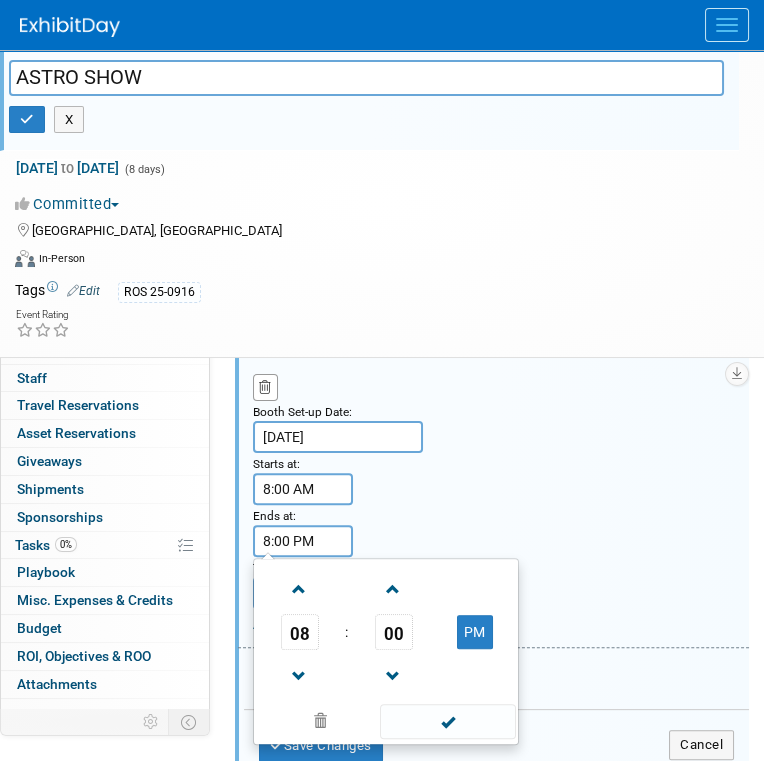 click at bounding box center [447, 721] 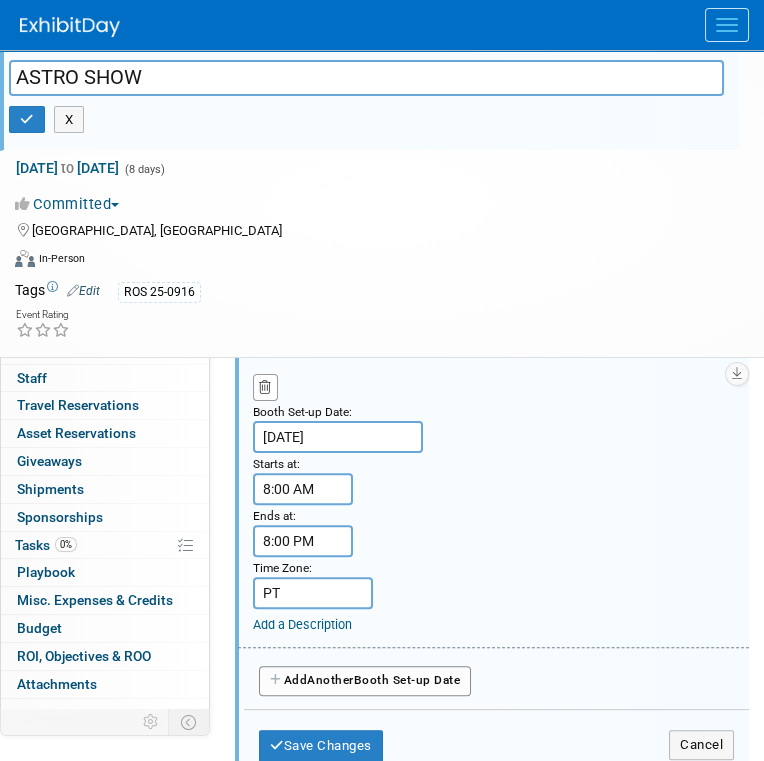 click on "Add a Description" at bounding box center [302, 624] 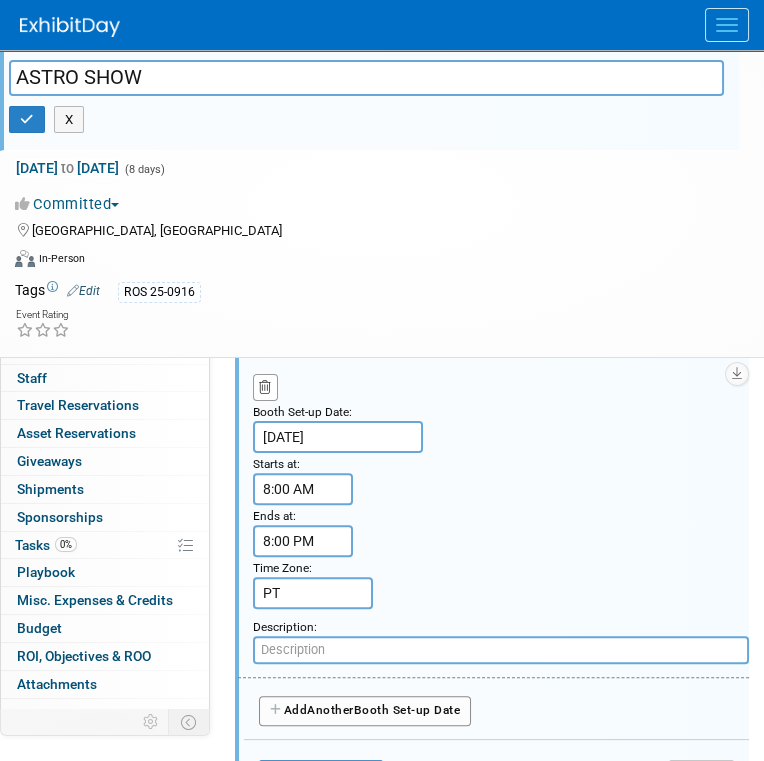 click at bounding box center (501, 650) 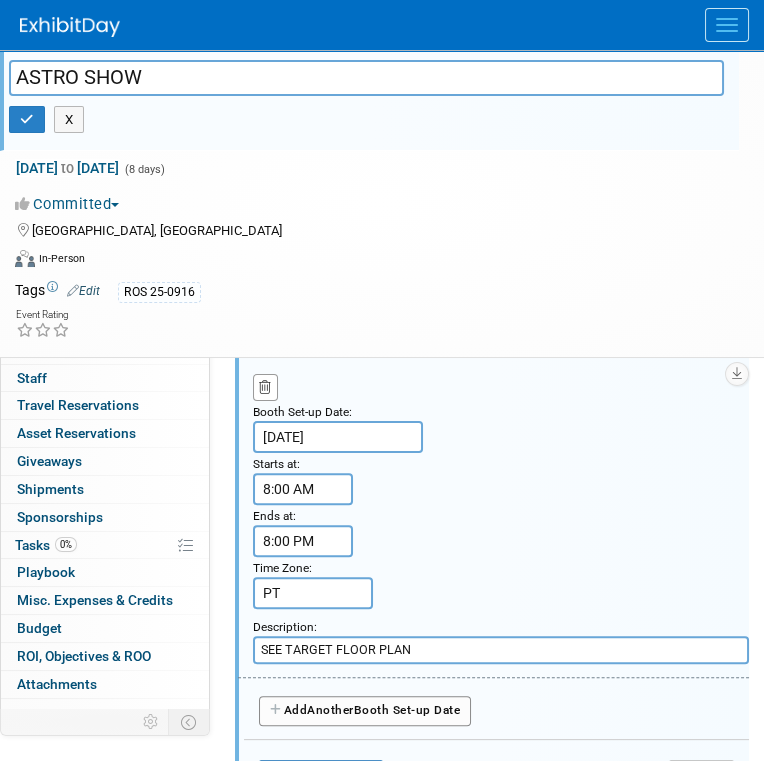 type on "SEE TARGET FLOOR PLAN" 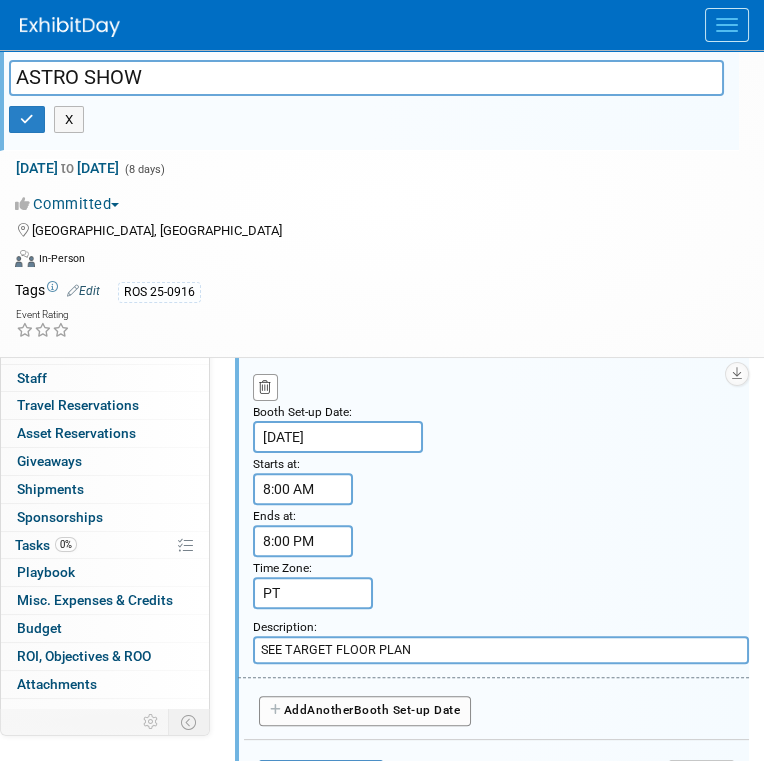 drag, startPoint x: 438, startPoint y: 638, endPoint x: 277, endPoint y: 609, distance: 163.59096 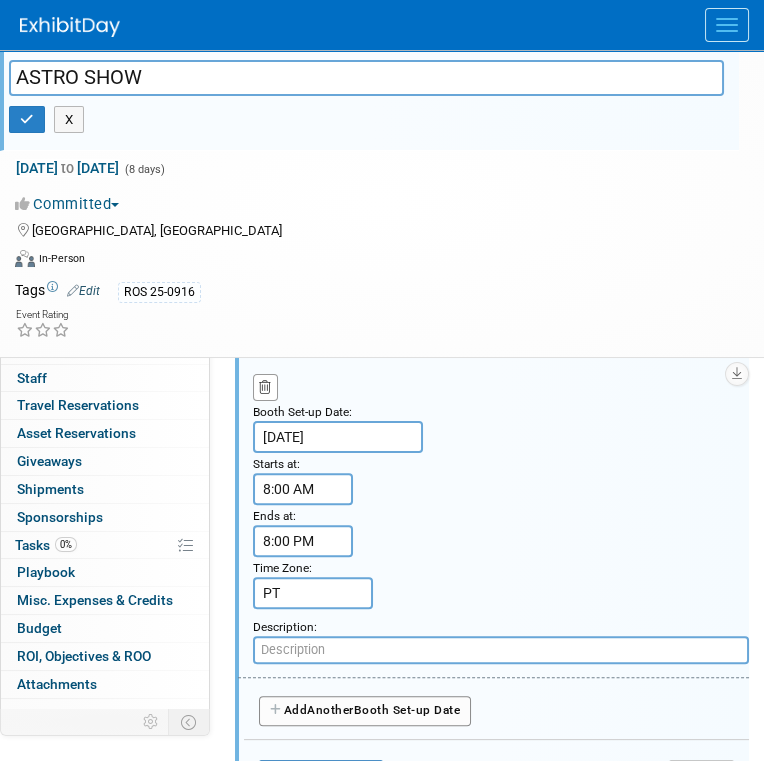 paste on "See Target Floor Plan. General installation. (Please note: overtime begins" 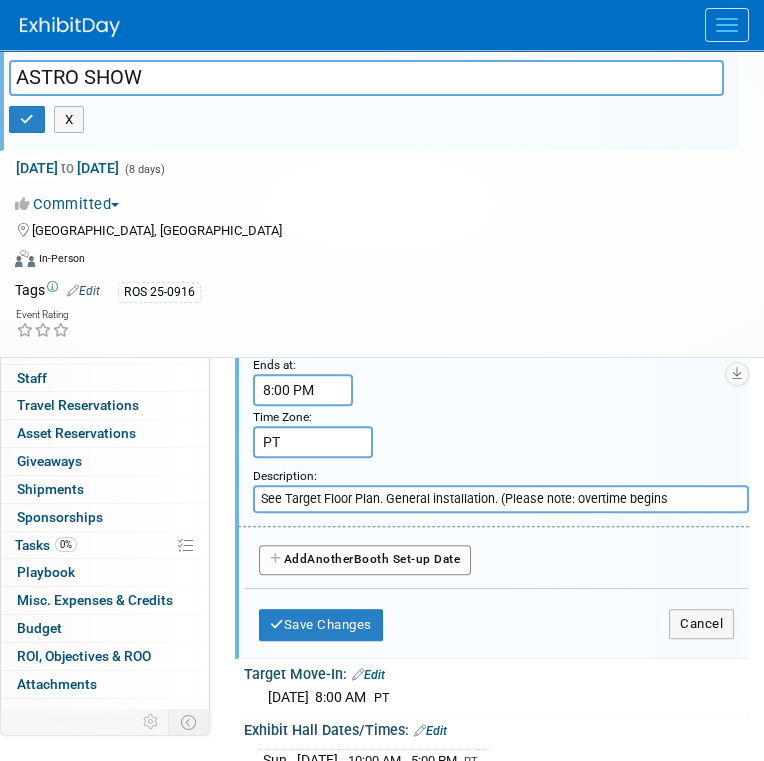 scroll, scrollTop: 1201, scrollLeft: 0, axis: vertical 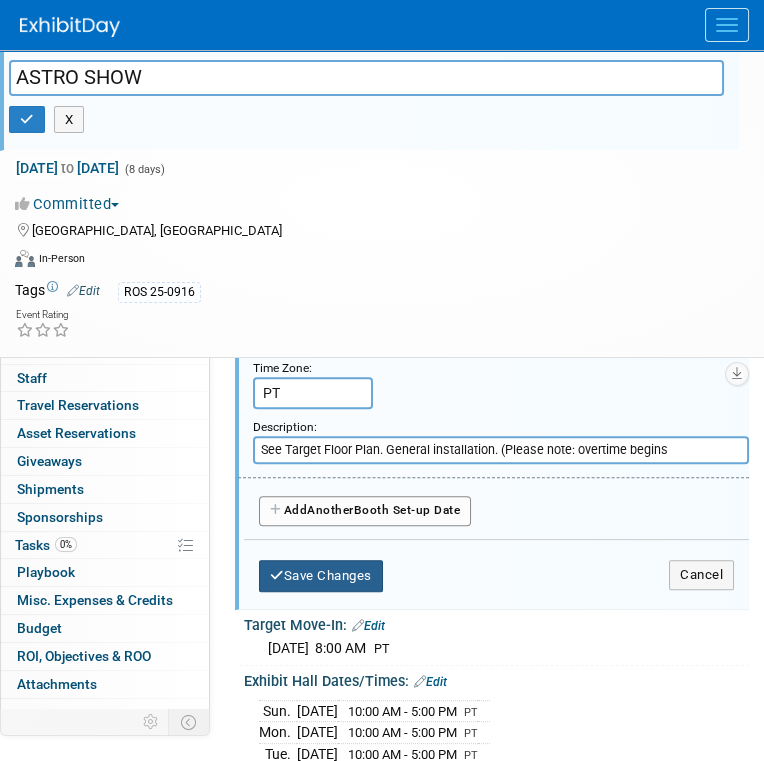 type on "See Target Floor Plan. General installation. (Please note: overtime begins" 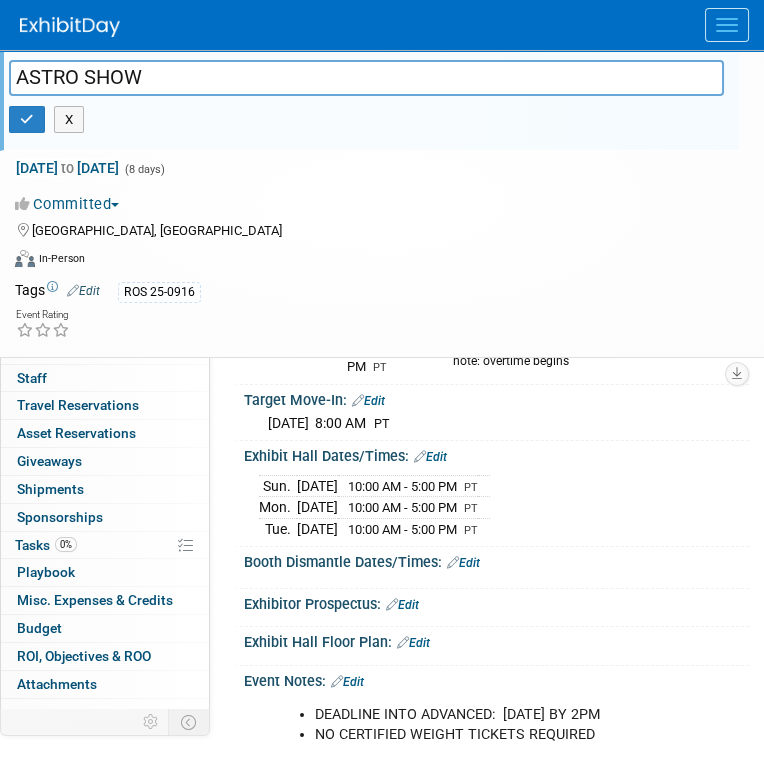 scroll, scrollTop: 301, scrollLeft: 0, axis: vertical 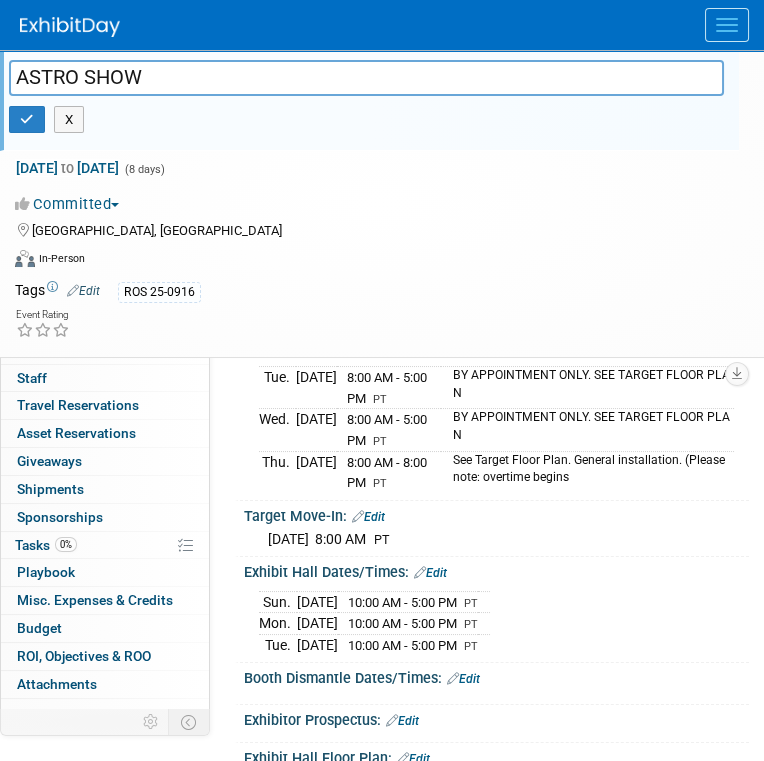 click on "See Target Floor Plan. General installation. (Please note: overtime begins" at bounding box center (587, 472) 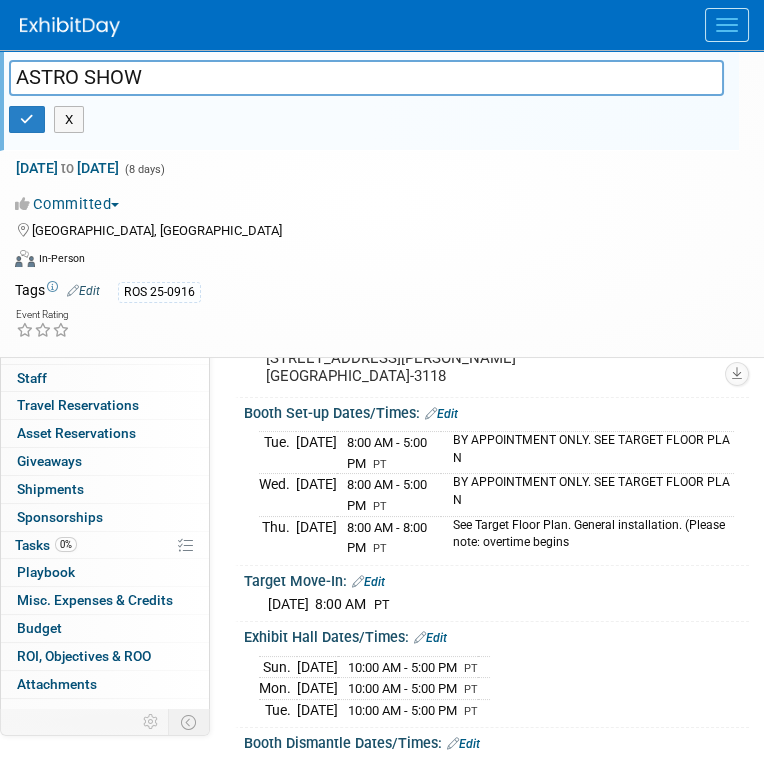 scroll, scrollTop: 201, scrollLeft: 0, axis: vertical 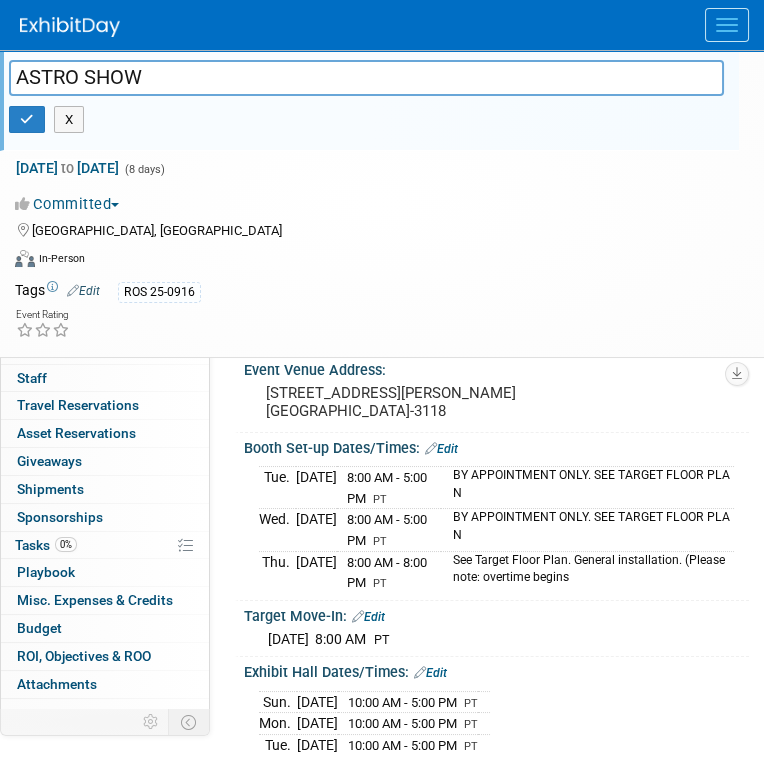 click on "Edit" at bounding box center (441, 449) 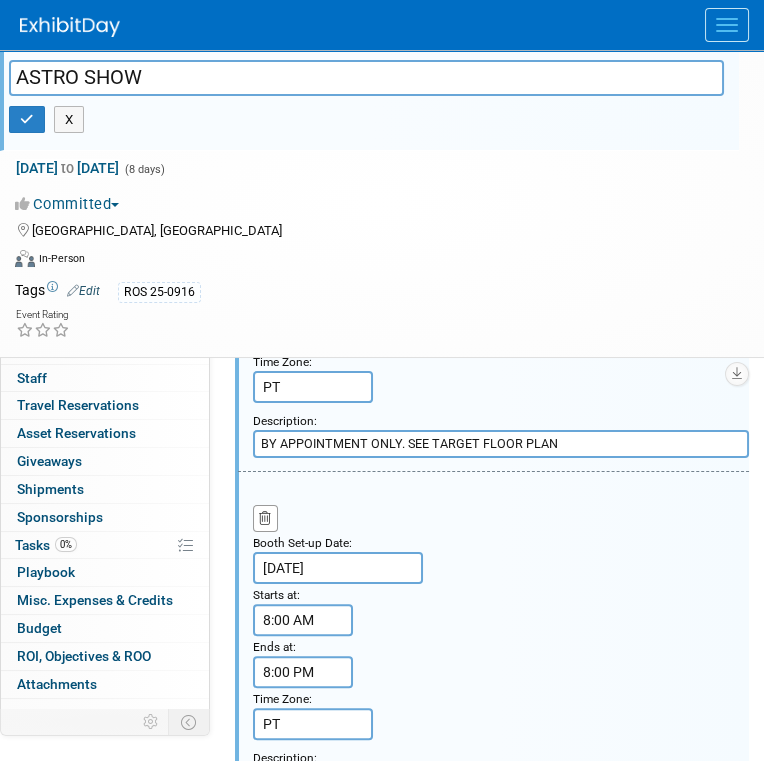 scroll, scrollTop: 1101, scrollLeft: 0, axis: vertical 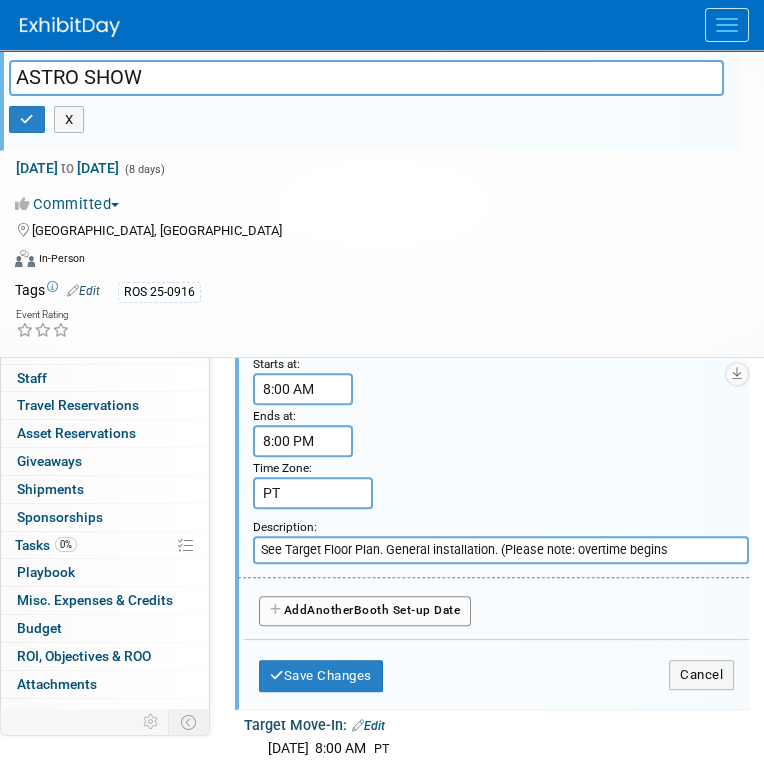 click on "See Target Floor Plan. General installation. (Please note: overtime begins" at bounding box center [501, 550] 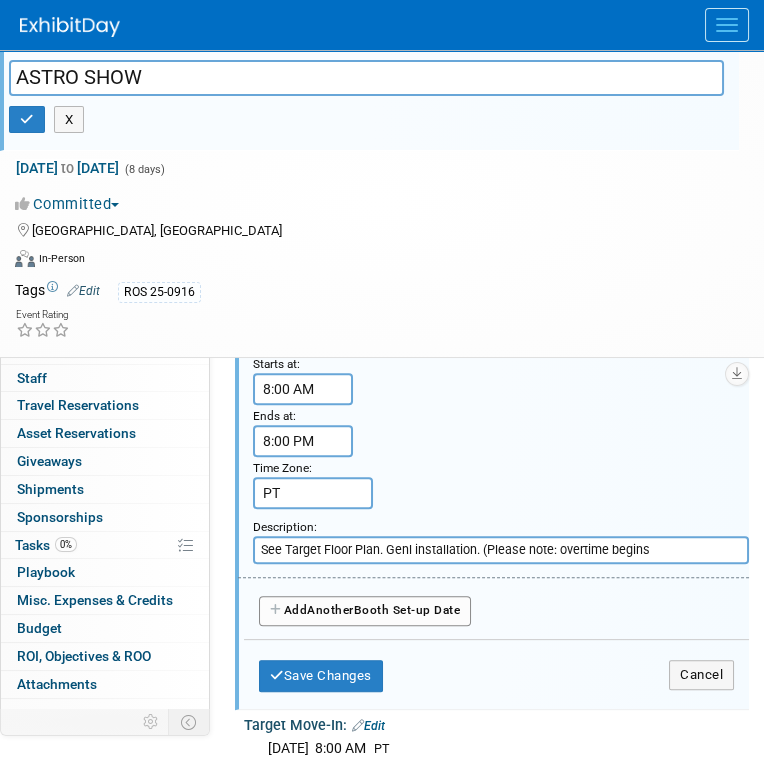 click on "See Target Floor Plan. Genl installation. (Please note: overtime begins" at bounding box center (501, 550) 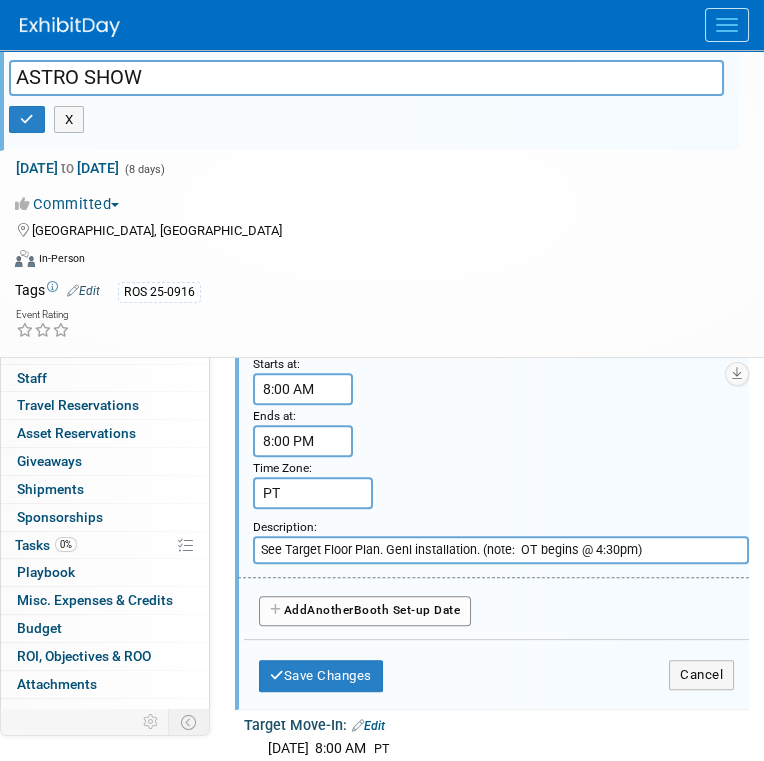 drag, startPoint x: 667, startPoint y: 541, endPoint x: 275, endPoint y: 539, distance: 392.0051 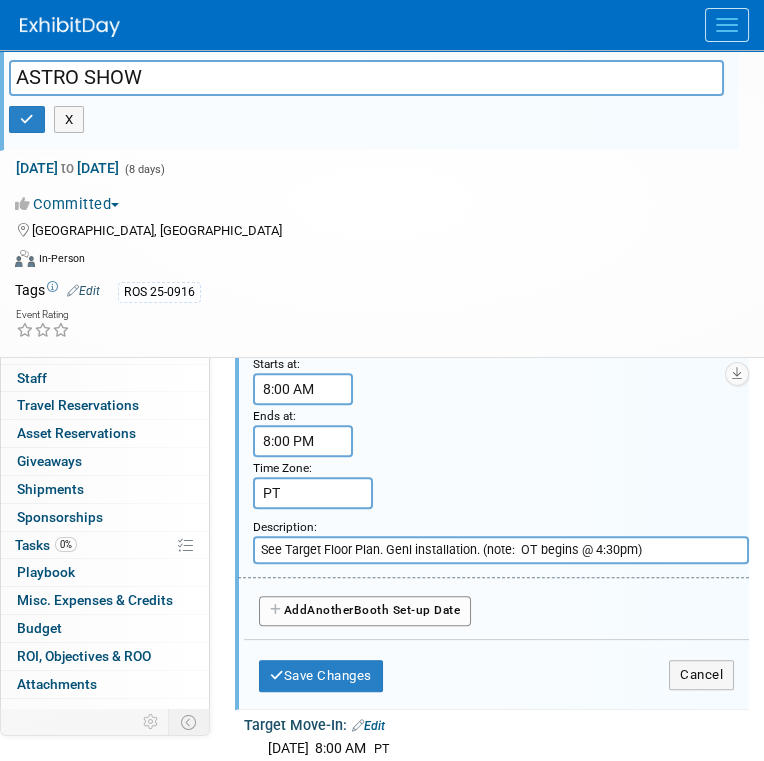 click on "See Target Floor Plan. Genl installation. (note:  OT begins @ 4:30pm)" at bounding box center (501, 550) 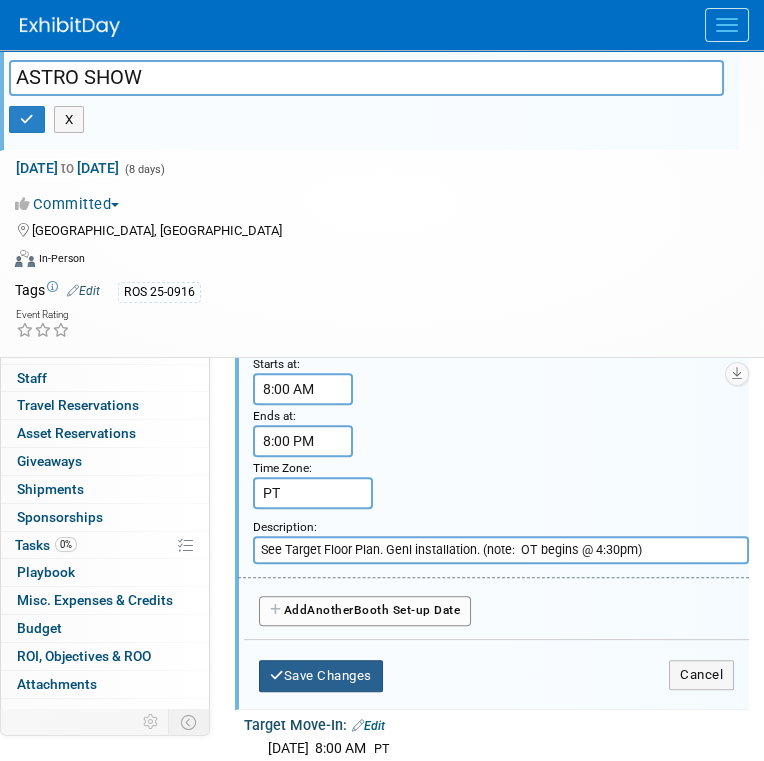 type on "See Target Floor Plan. Genl installation. (note:  OT begins @ 4:30pm)" 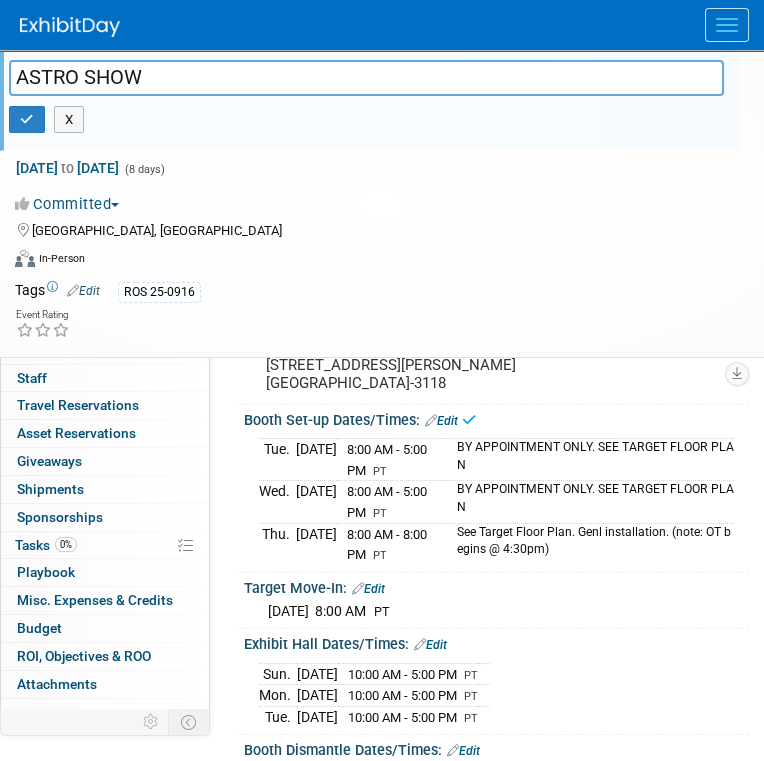scroll, scrollTop: 201, scrollLeft: 0, axis: vertical 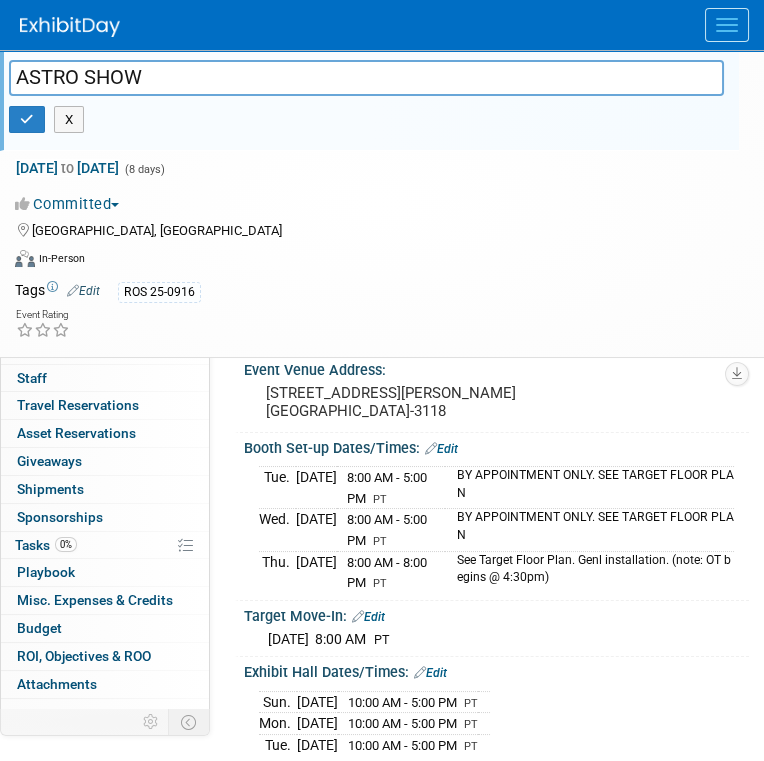 click on "Edit" at bounding box center [441, 449] 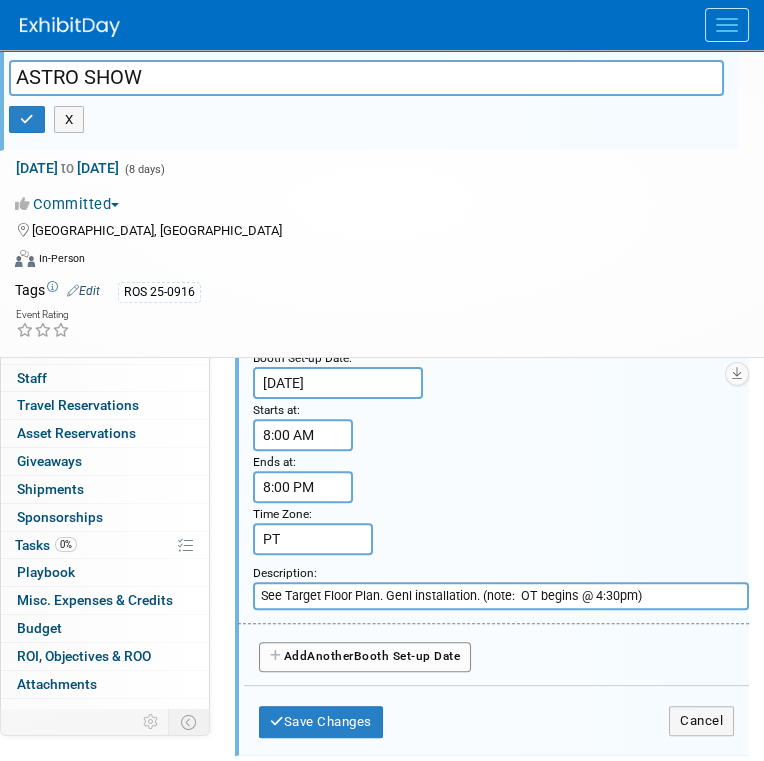 scroll, scrollTop: 1201, scrollLeft: 0, axis: vertical 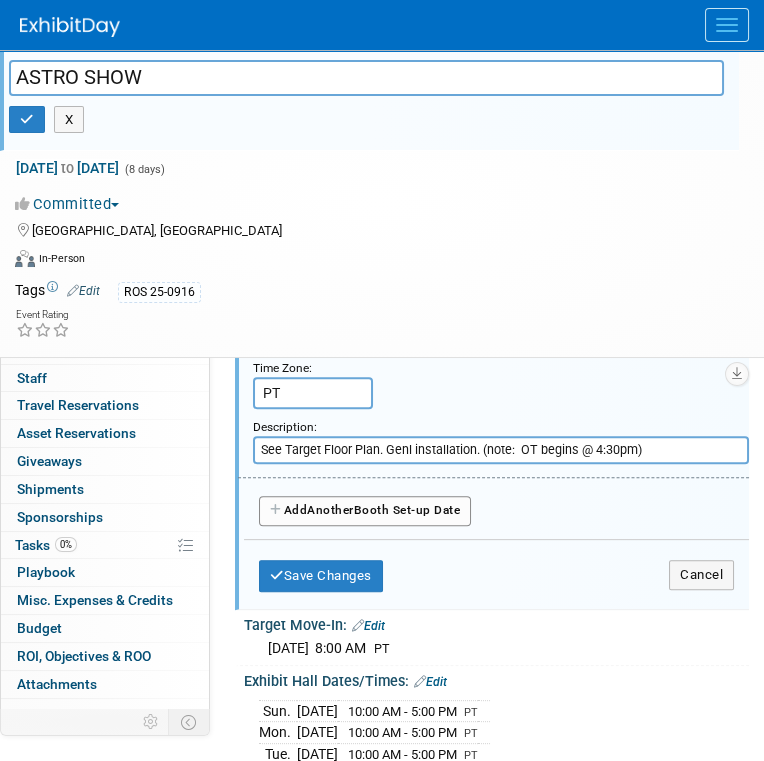 click on "Add  Another  Booth Set-up Date" at bounding box center (365, 511) 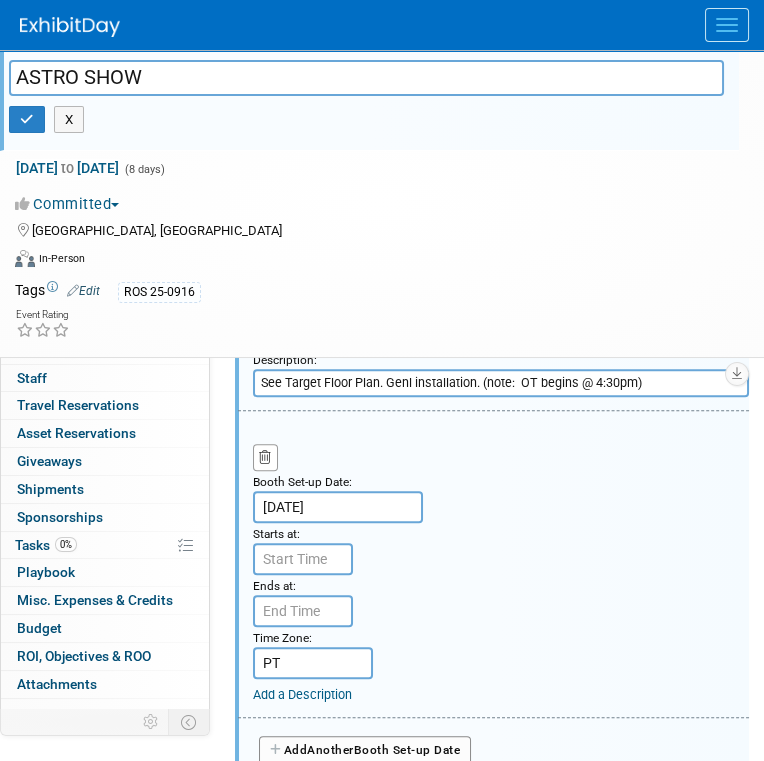 scroll, scrollTop: 1301, scrollLeft: 0, axis: vertical 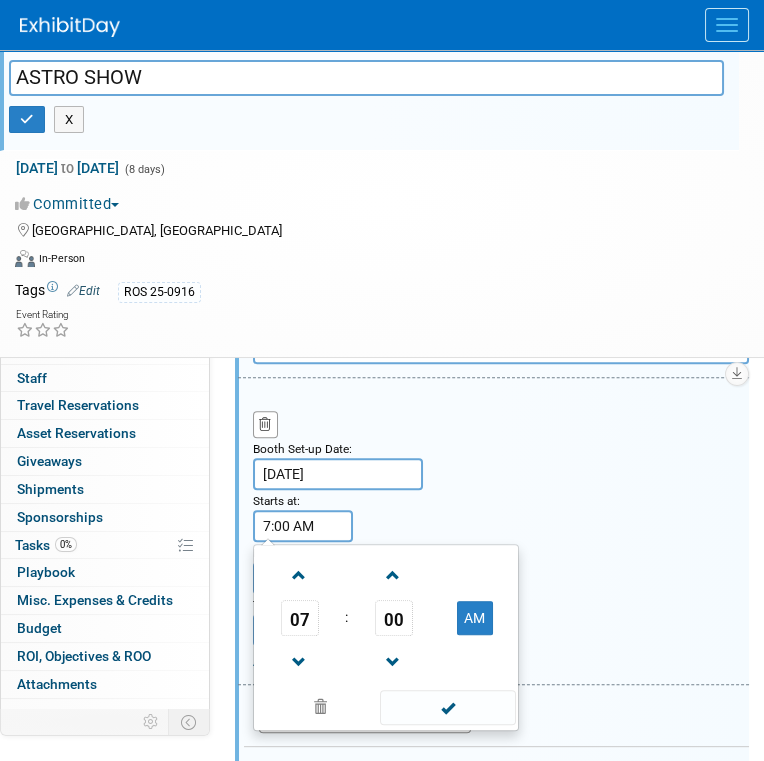 click on "7:00 AM" at bounding box center (303, 526) 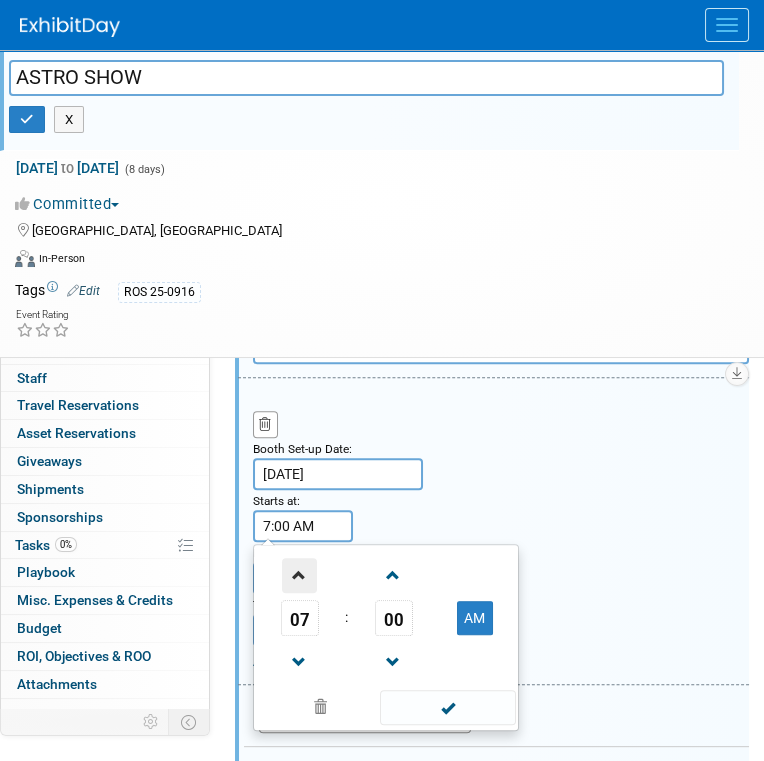 click at bounding box center [299, 575] 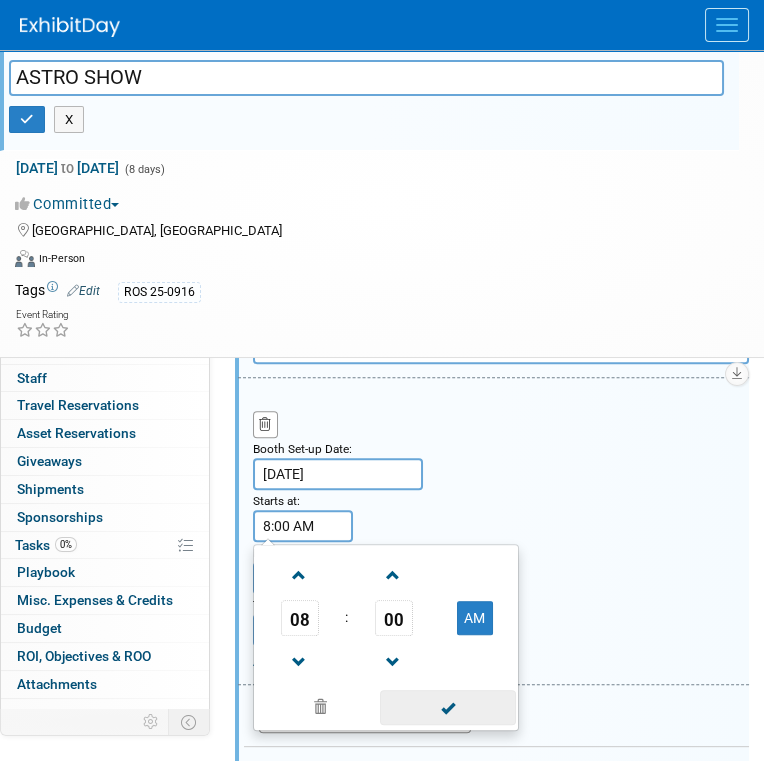 drag, startPoint x: 432, startPoint y: 689, endPoint x: 427, endPoint y: 662, distance: 27.45906 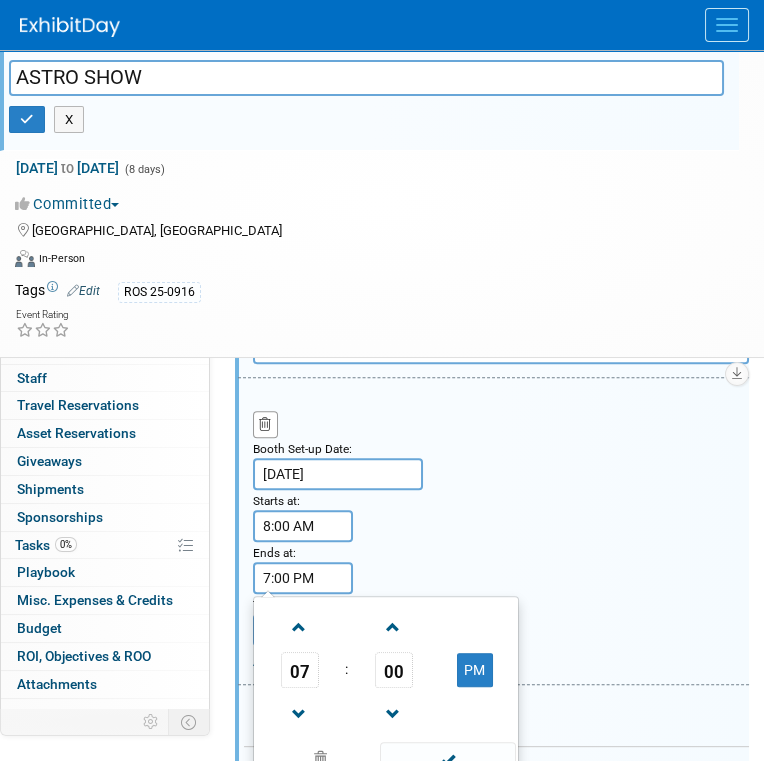 click on "7:00 PM" at bounding box center (303, 578) 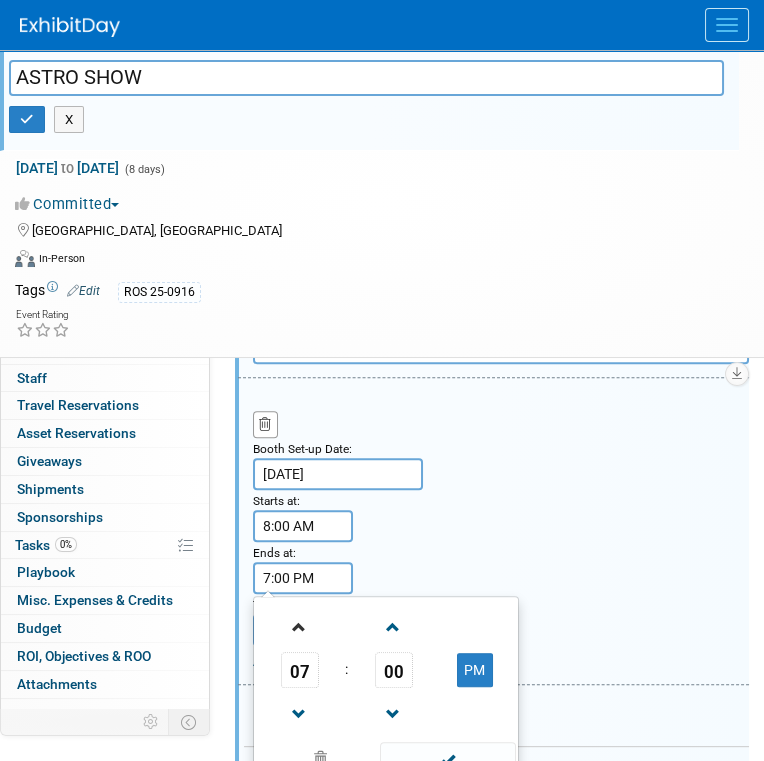 drag, startPoint x: 305, startPoint y: 610, endPoint x: 317, endPoint y: 619, distance: 15 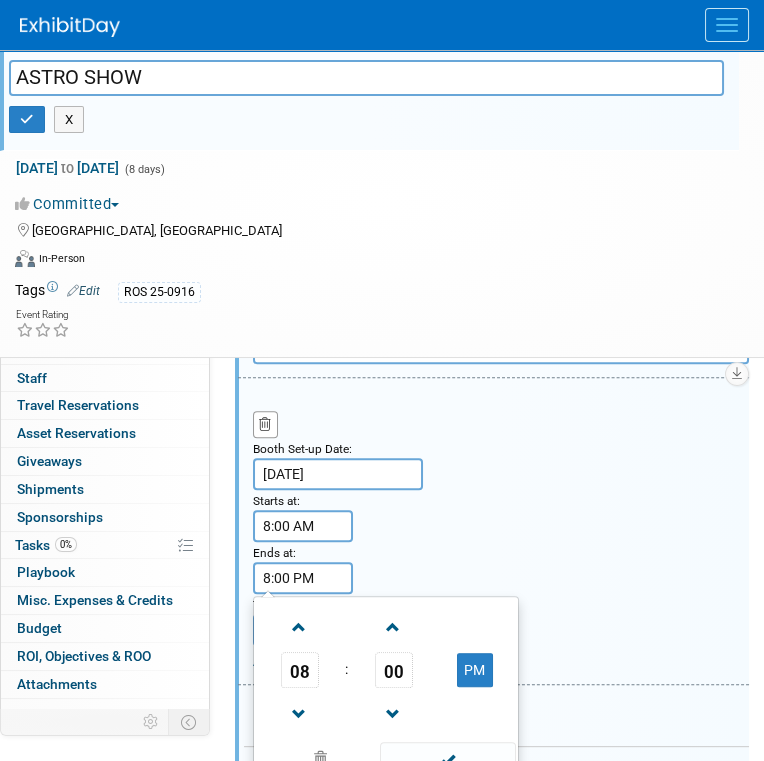 drag, startPoint x: 428, startPoint y: 741, endPoint x: 430, endPoint y: 679, distance: 62.03225 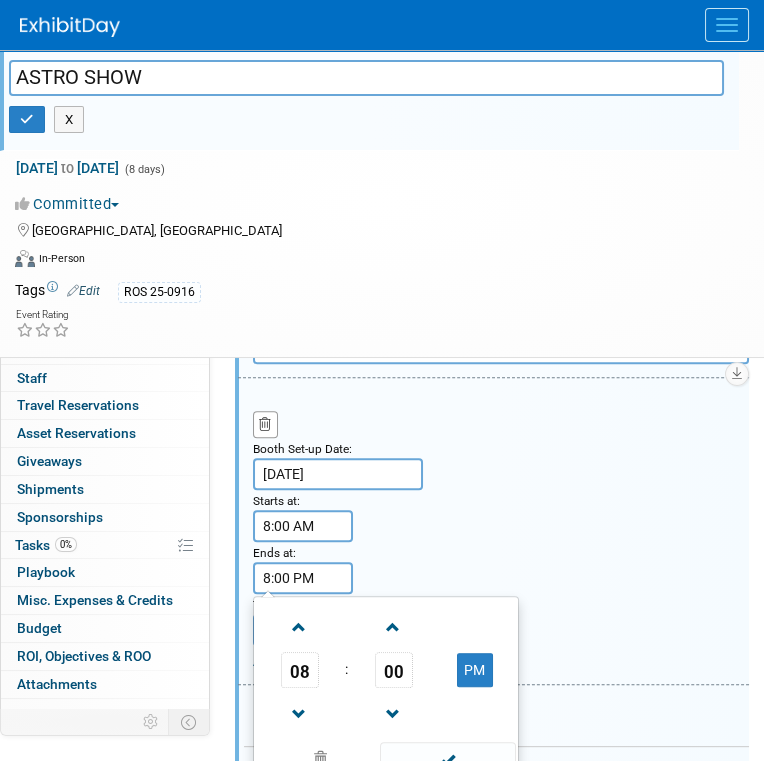 click at bounding box center (447, 759) 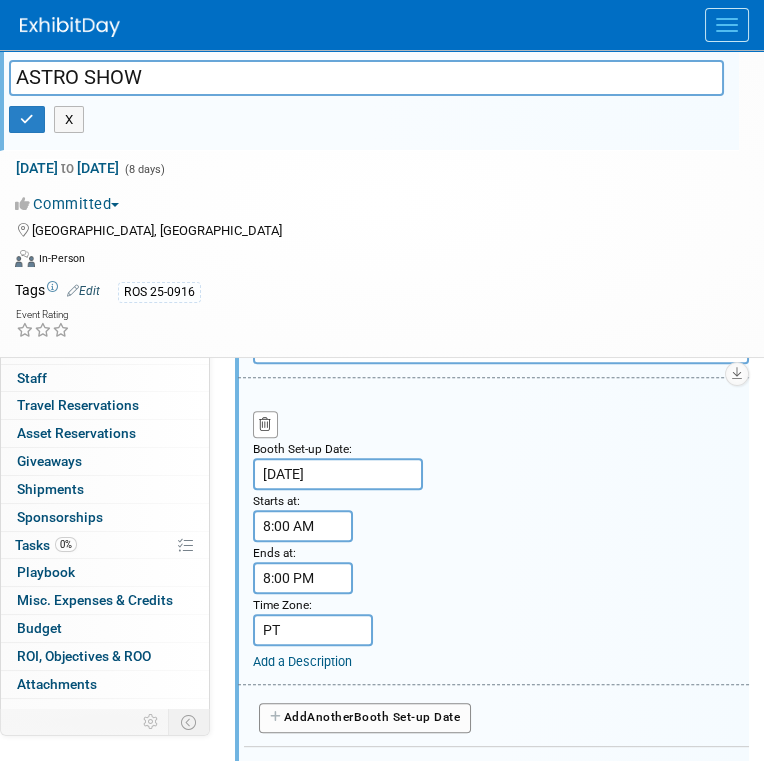 click on "Add a Description" at bounding box center (302, 661) 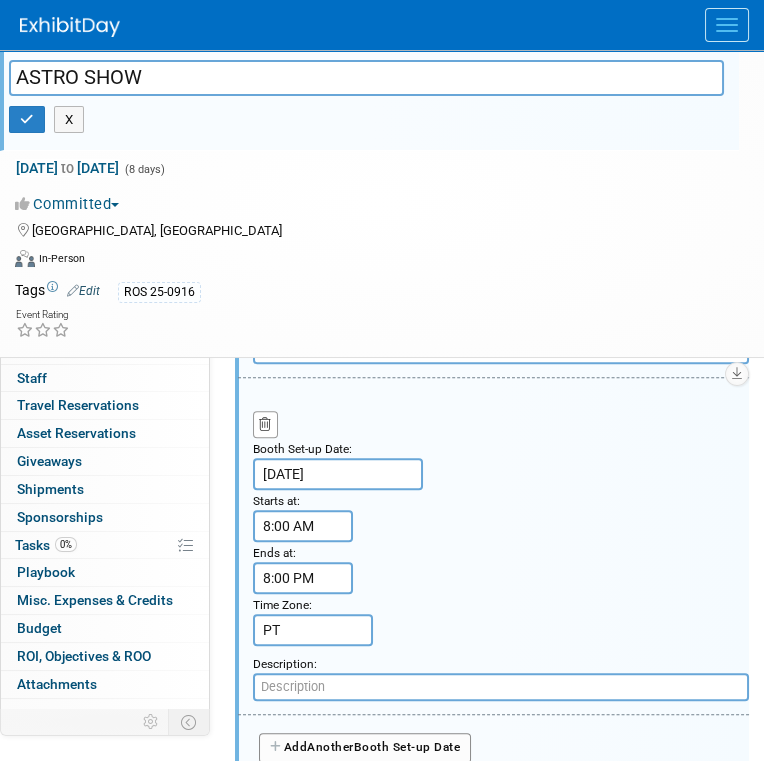 click at bounding box center (501, 687) 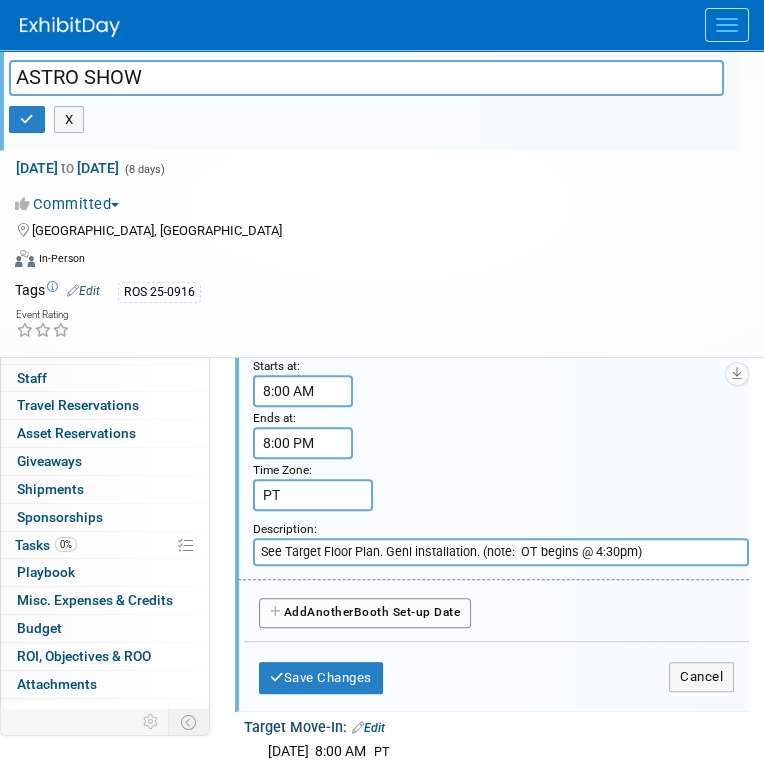 scroll, scrollTop: 1401, scrollLeft: 0, axis: vertical 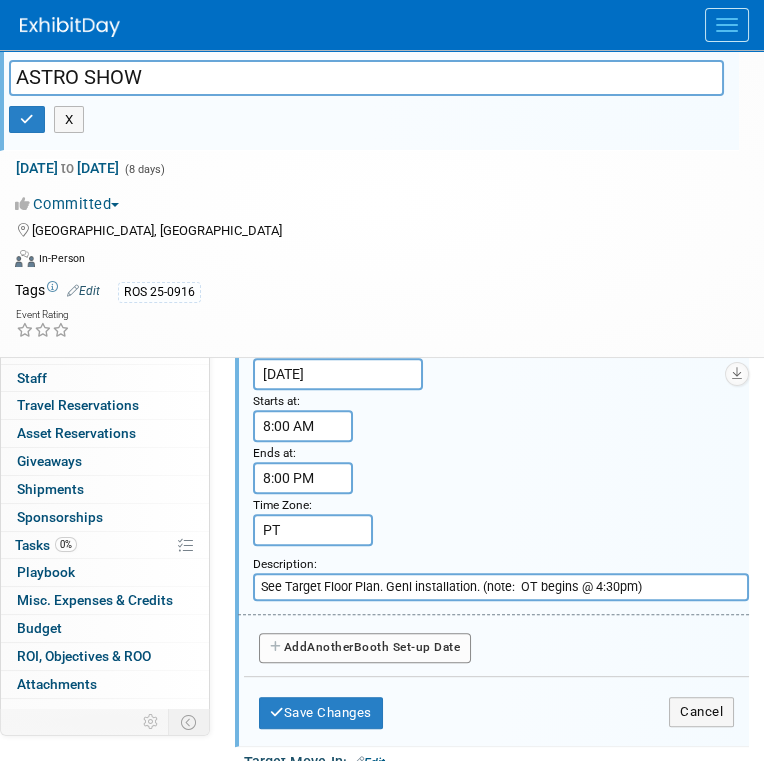 type on "See Target Floor Plan. Genl installation. (note:  OT begins @ 4:30pm)" 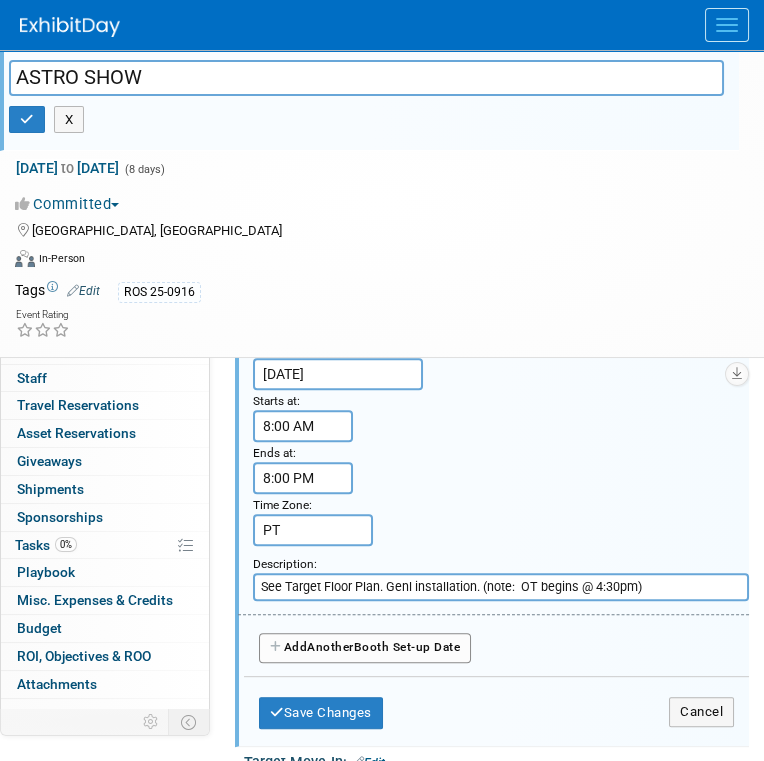 click on "Add  Another  Booth Set-up Date" at bounding box center [365, 648] 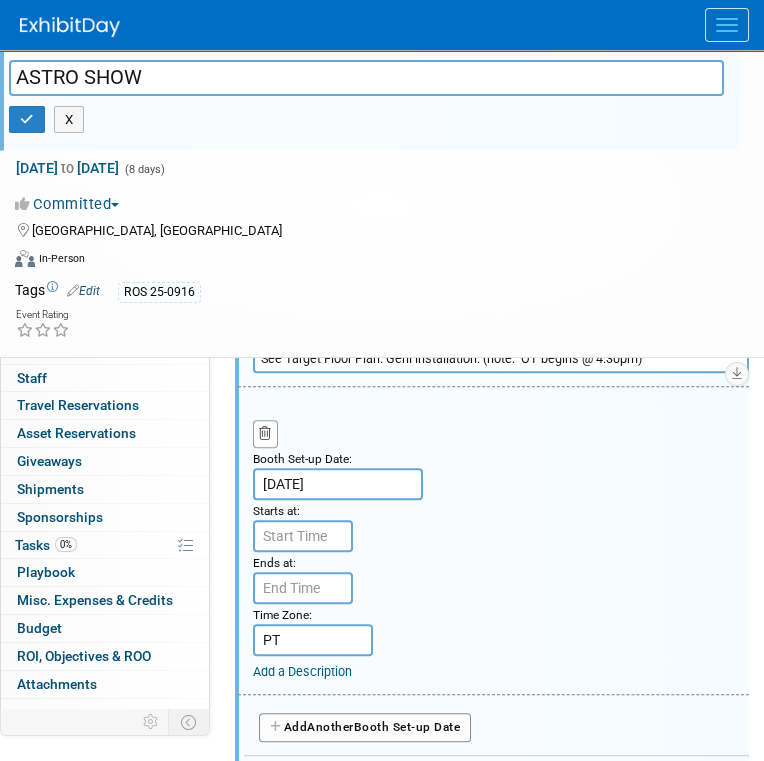 scroll, scrollTop: 1701, scrollLeft: 0, axis: vertical 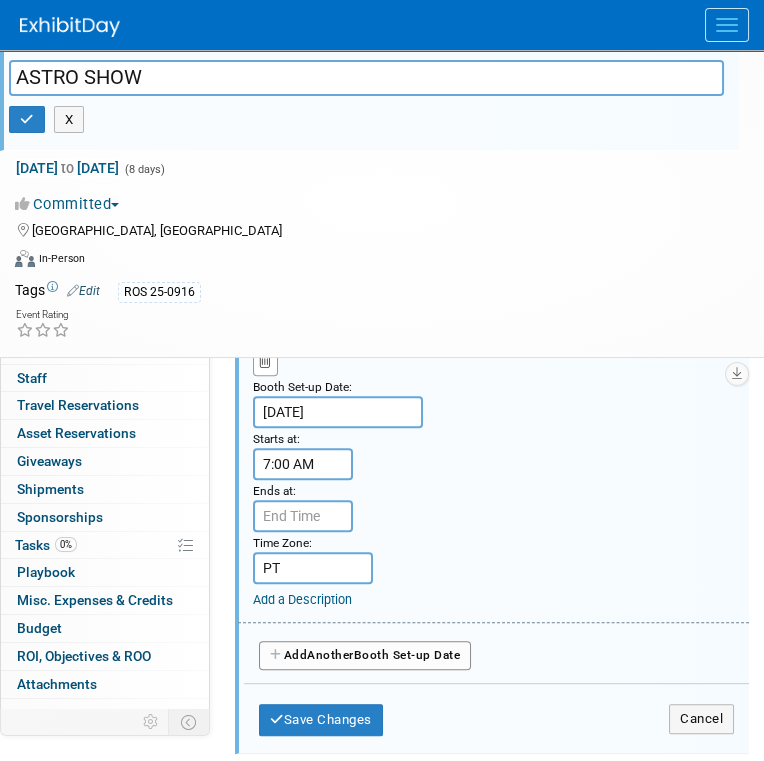 click on "7:00 AM" at bounding box center [303, 464] 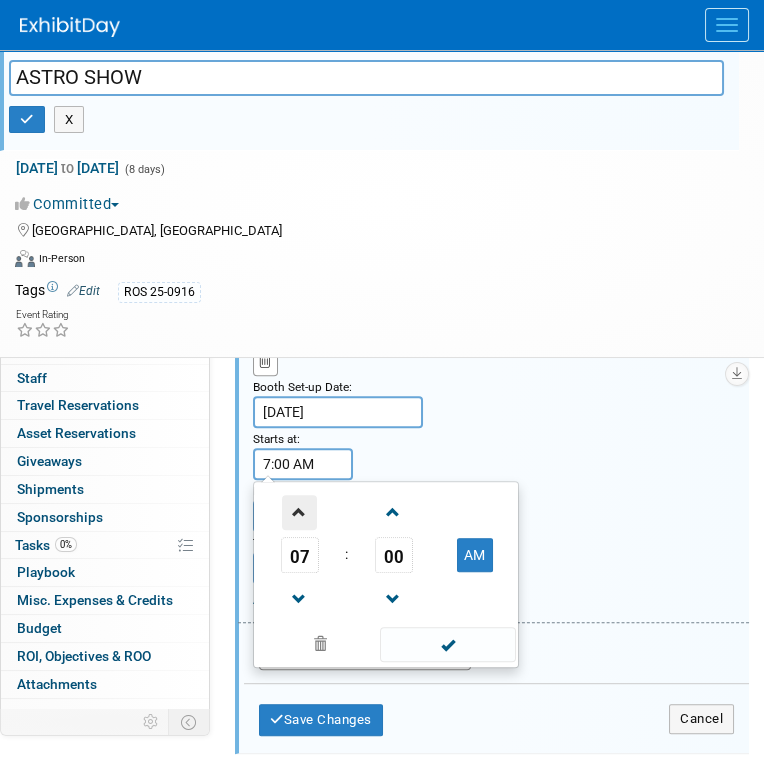 click at bounding box center (299, 512) 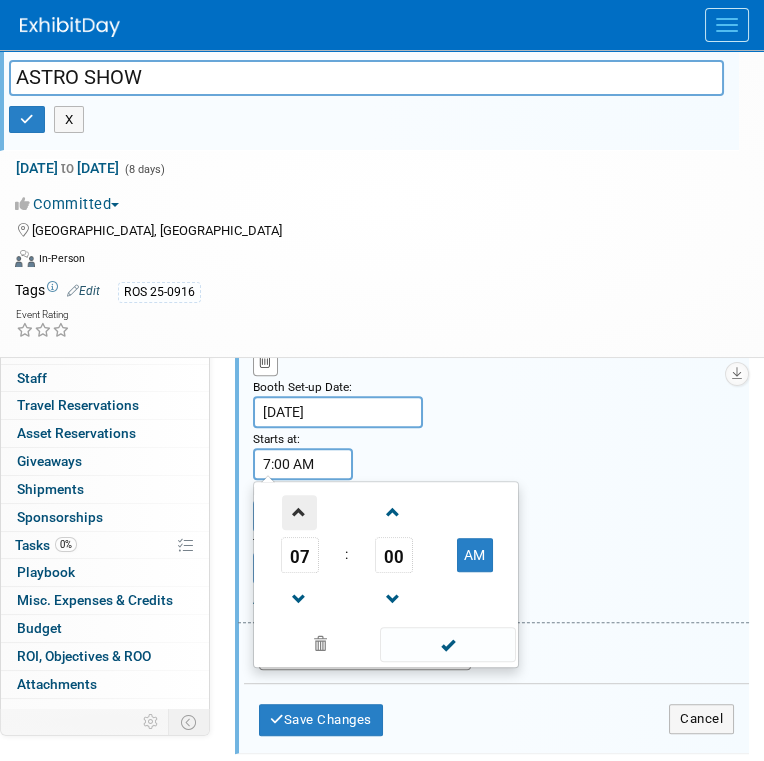 type on "8:00 AM" 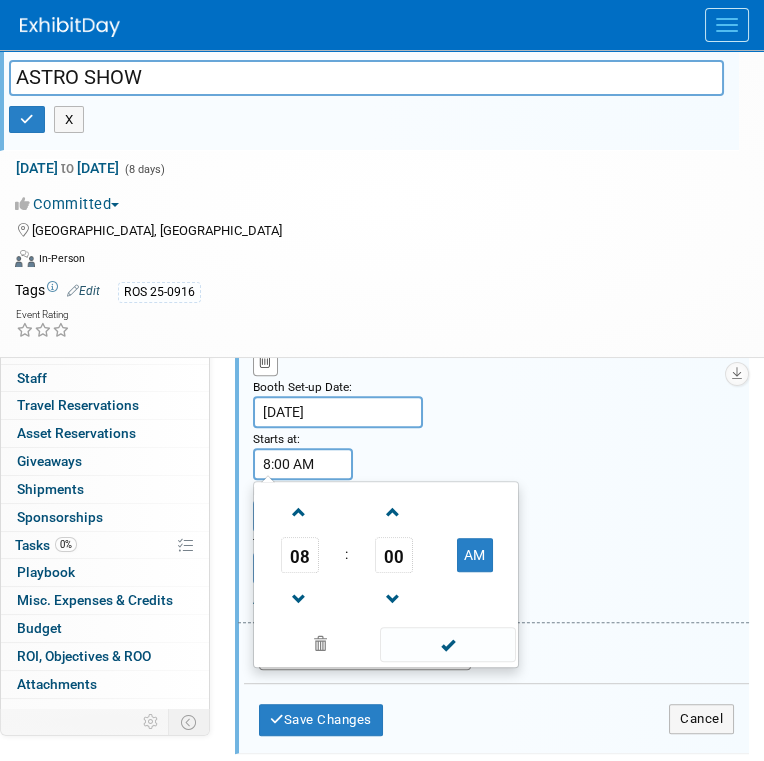 click at bounding box center (447, 644) 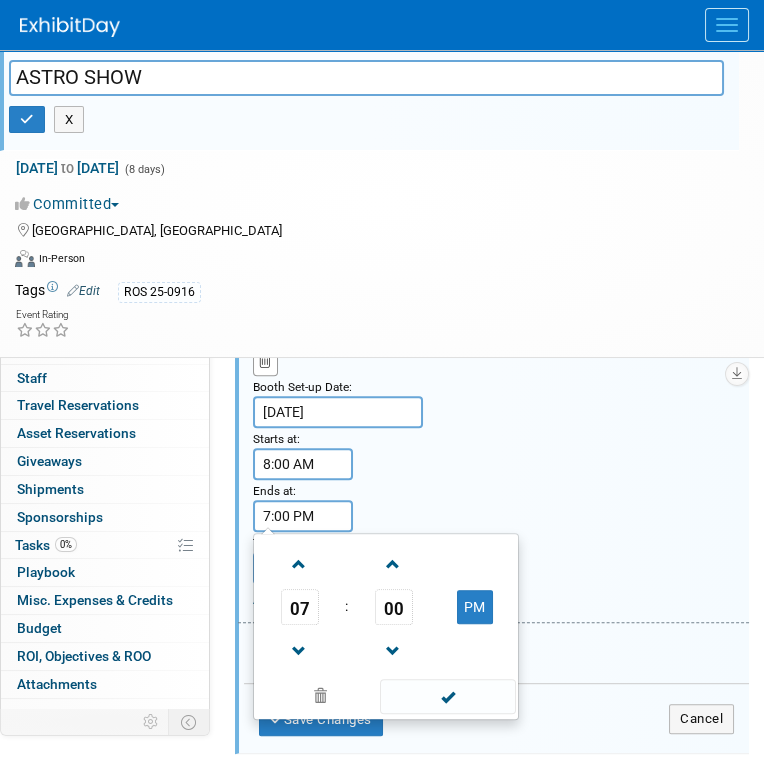 click on "7:00 PM" at bounding box center (303, 516) 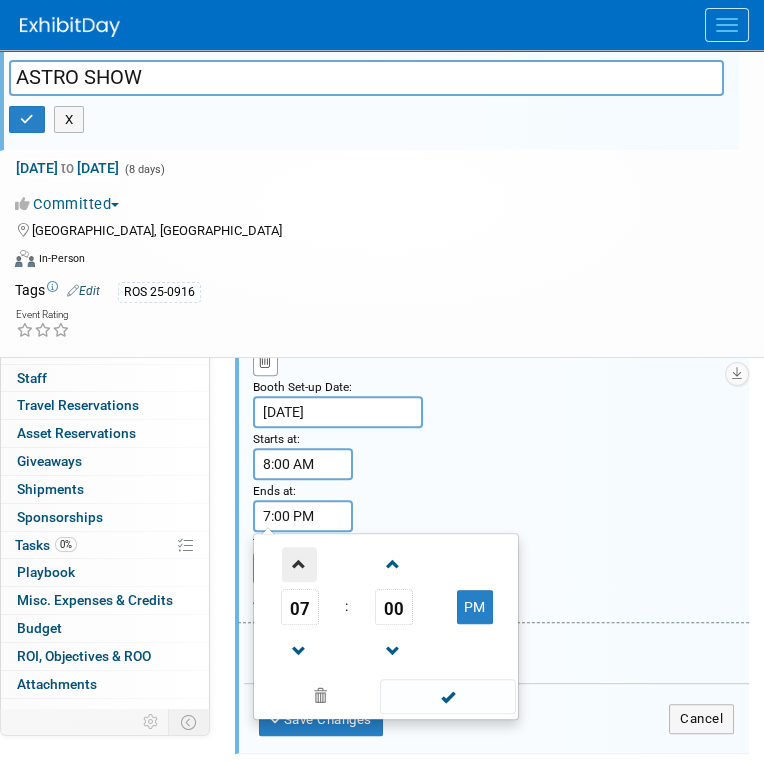 drag, startPoint x: 300, startPoint y: 544, endPoint x: 313, endPoint y: 550, distance: 14.3178215 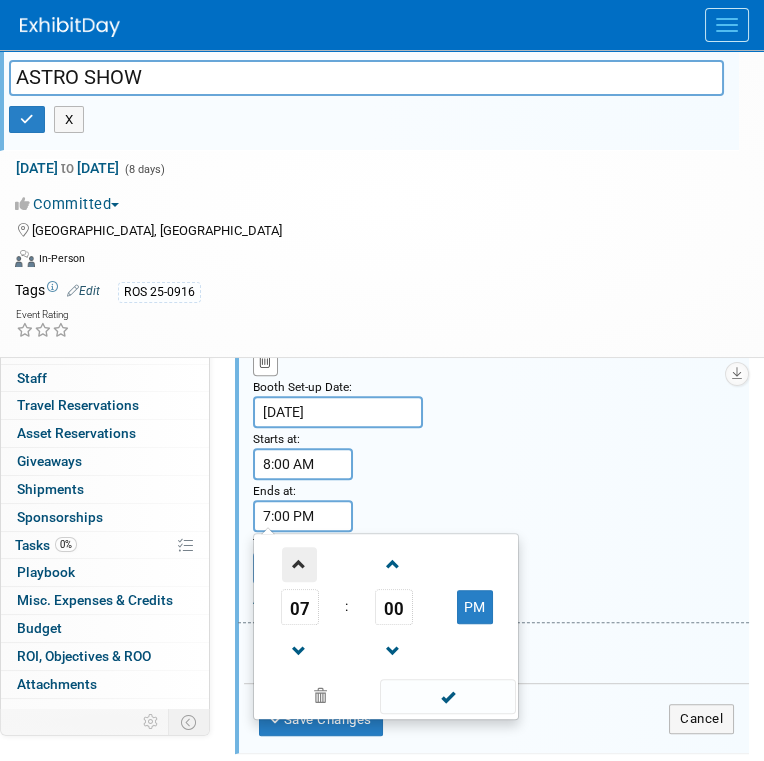 click at bounding box center [299, 564] 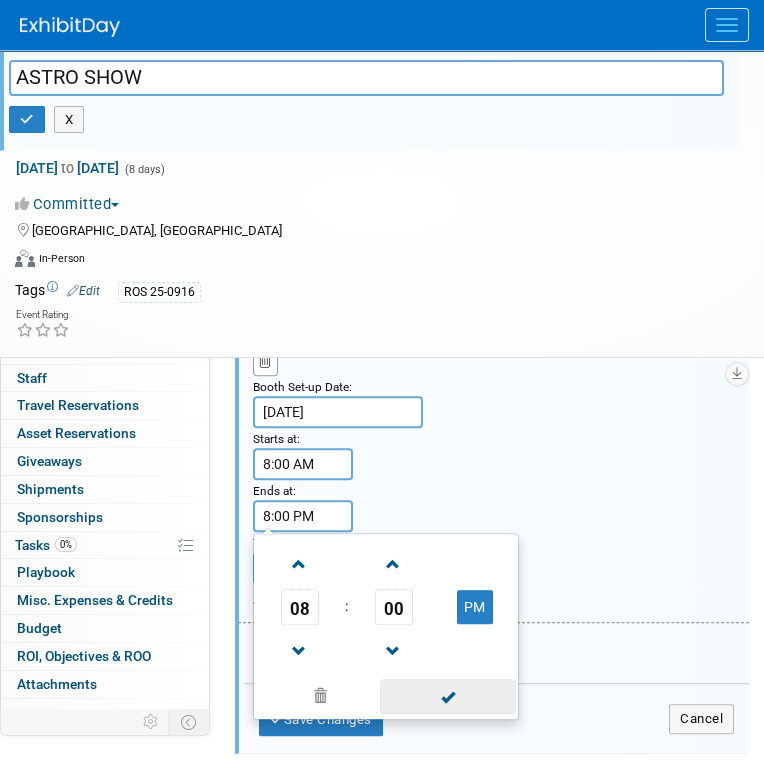 click at bounding box center [447, 696] 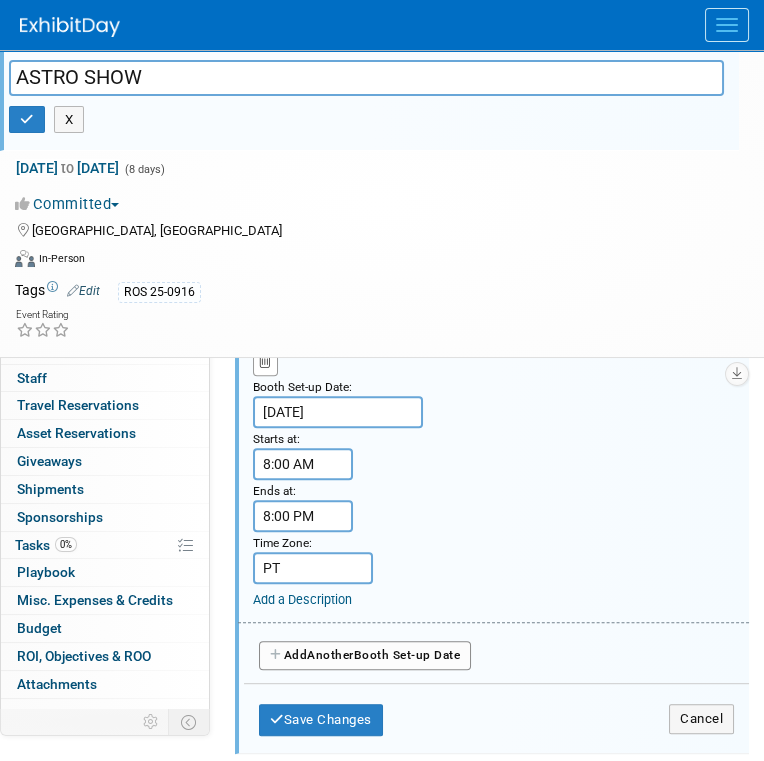 click on "Add a Description" at bounding box center [302, 599] 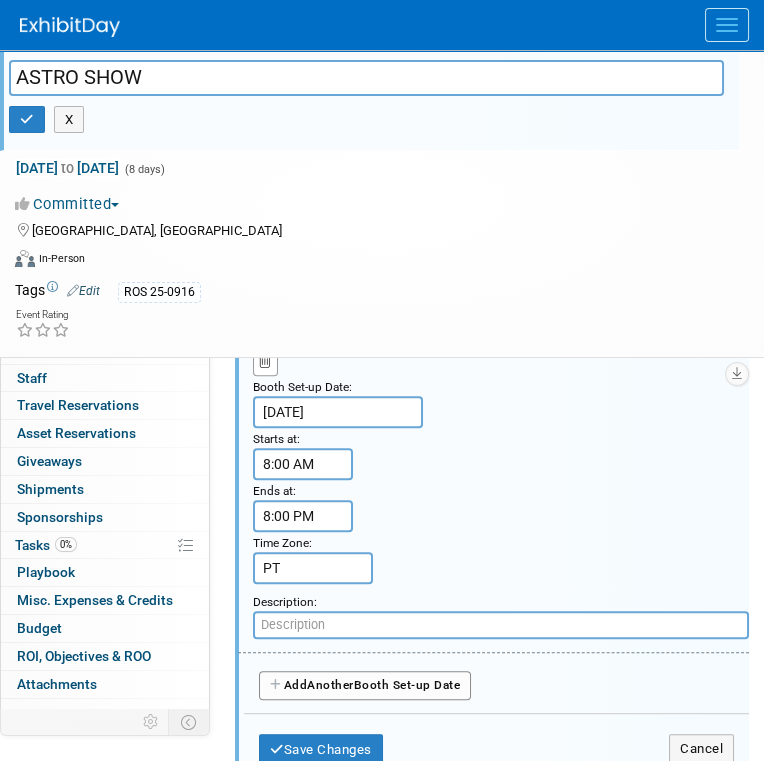 paste on "See Target Floor Plan. Genl installation. (note:  OT begins @ 4:30pm)" 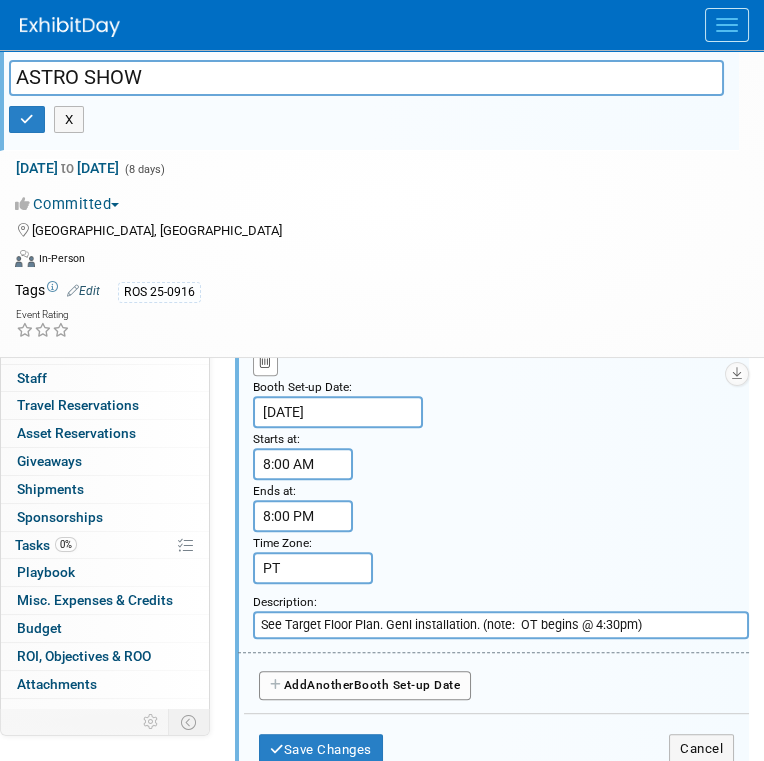 drag, startPoint x: 383, startPoint y: 601, endPoint x: 254, endPoint y: 605, distance: 129.062 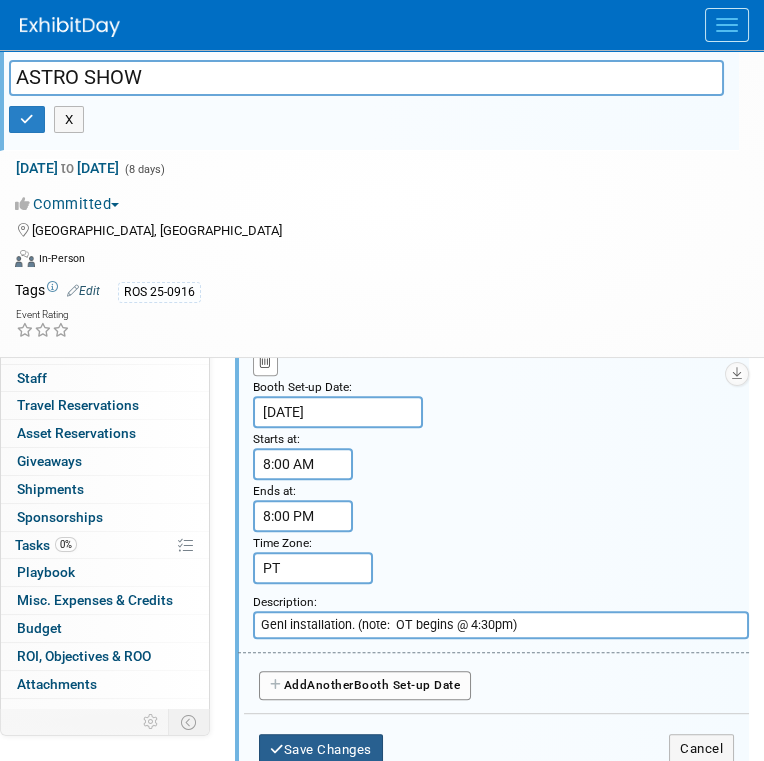 type on "Genl installation. (note:  OT begins @ 4:30pm)" 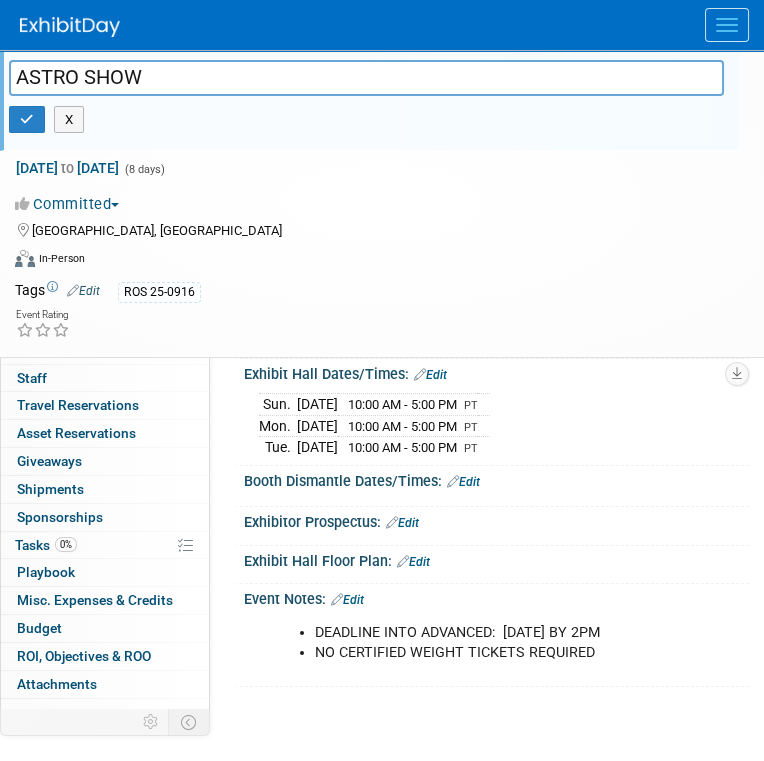 scroll, scrollTop: 601, scrollLeft: 0, axis: vertical 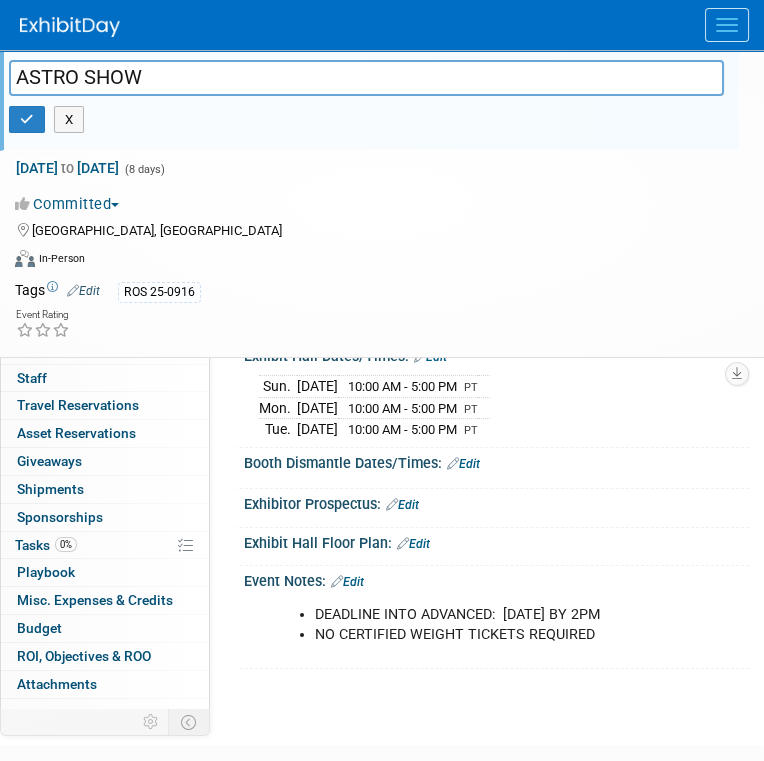 click on "Edit" at bounding box center (463, 464) 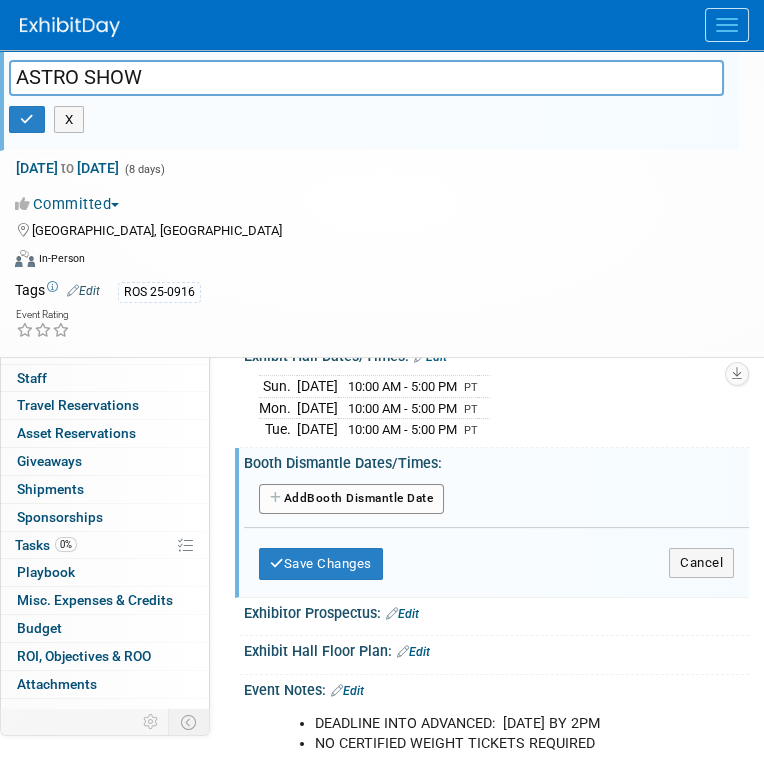 click on "Add  Another  Booth Dismantle Date" at bounding box center (351, 499) 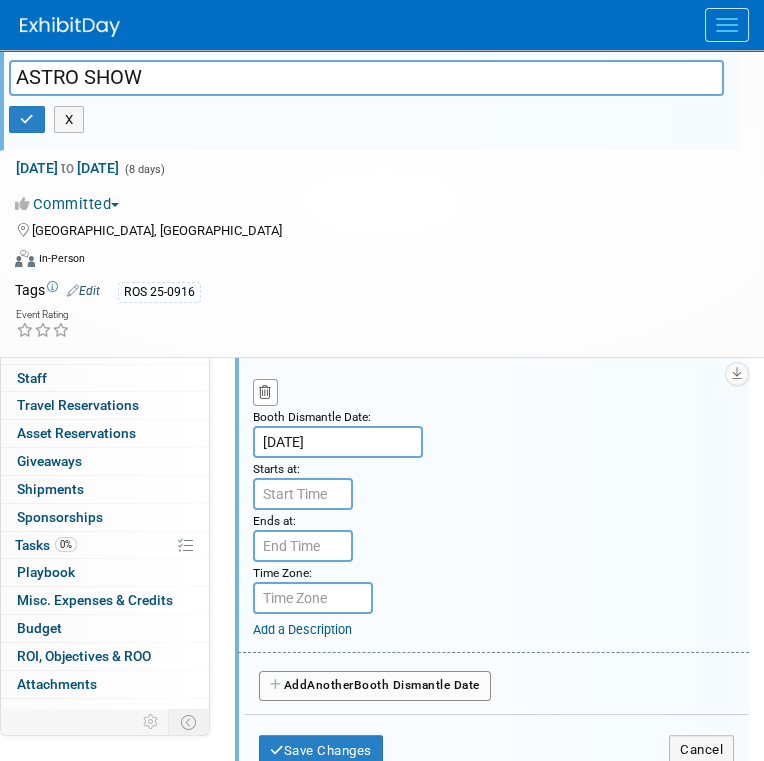 scroll, scrollTop: 701, scrollLeft: 0, axis: vertical 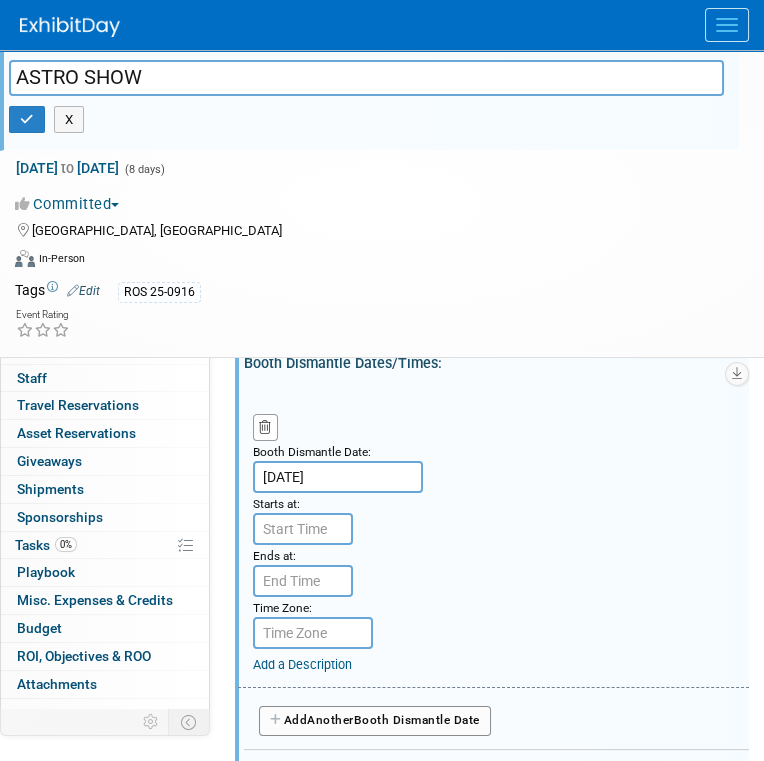 click on "Jan 7, 2026" at bounding box center [338, 477] 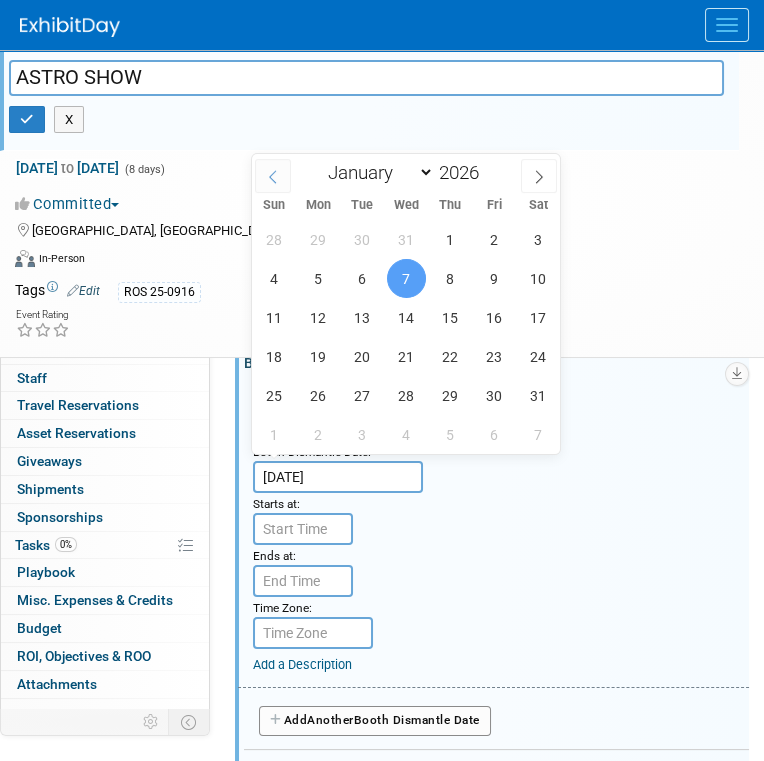click 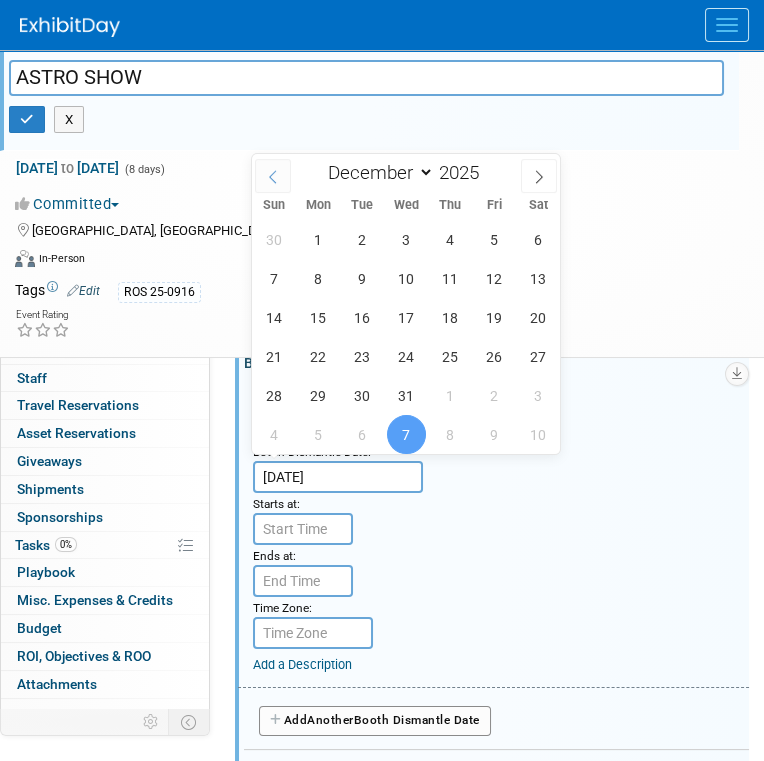 click 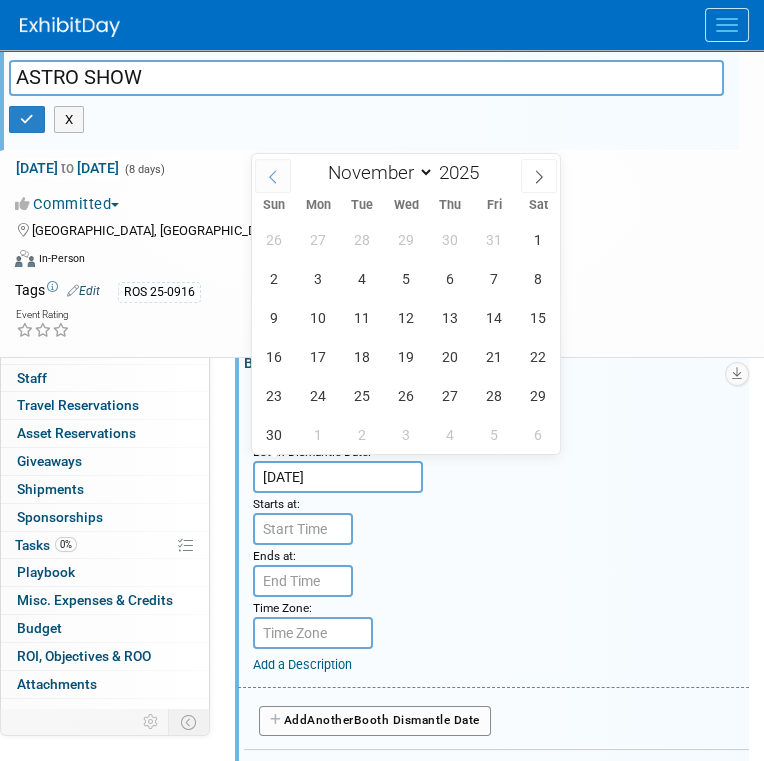 click at bounding box center (273, 176) 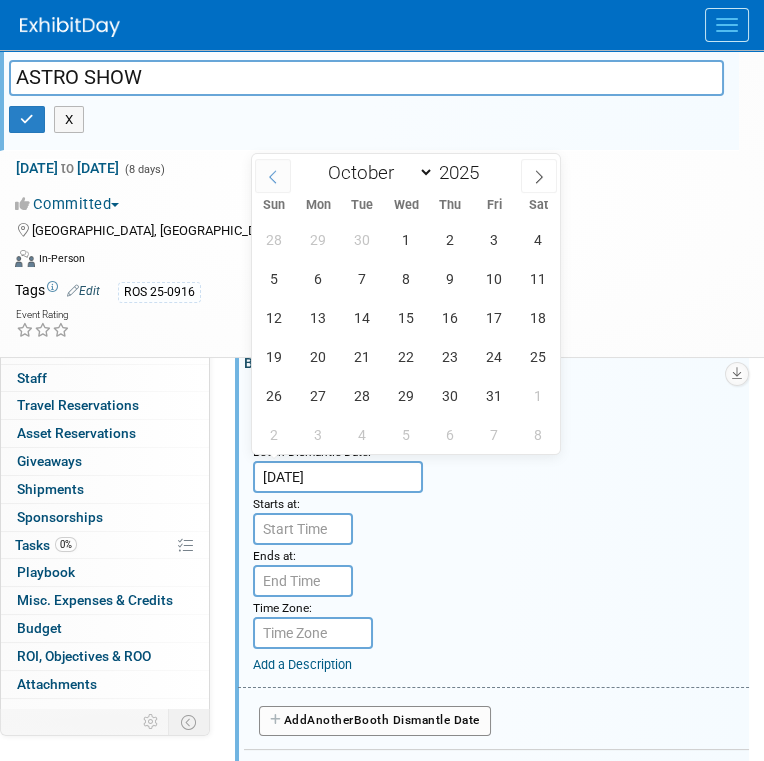 click at bounding box center [273, 176] 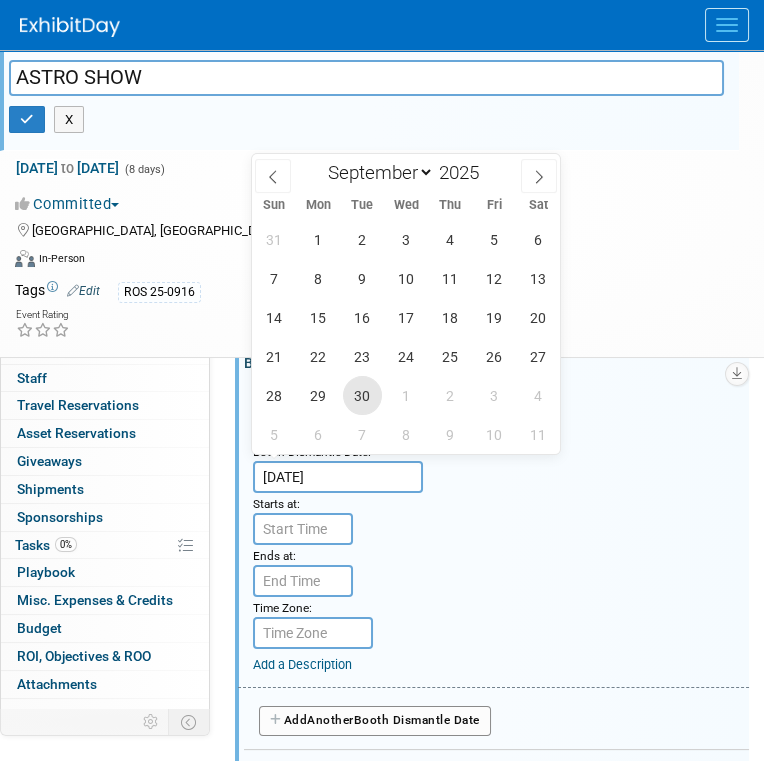 click on "30" at bounding box center [362, 395] 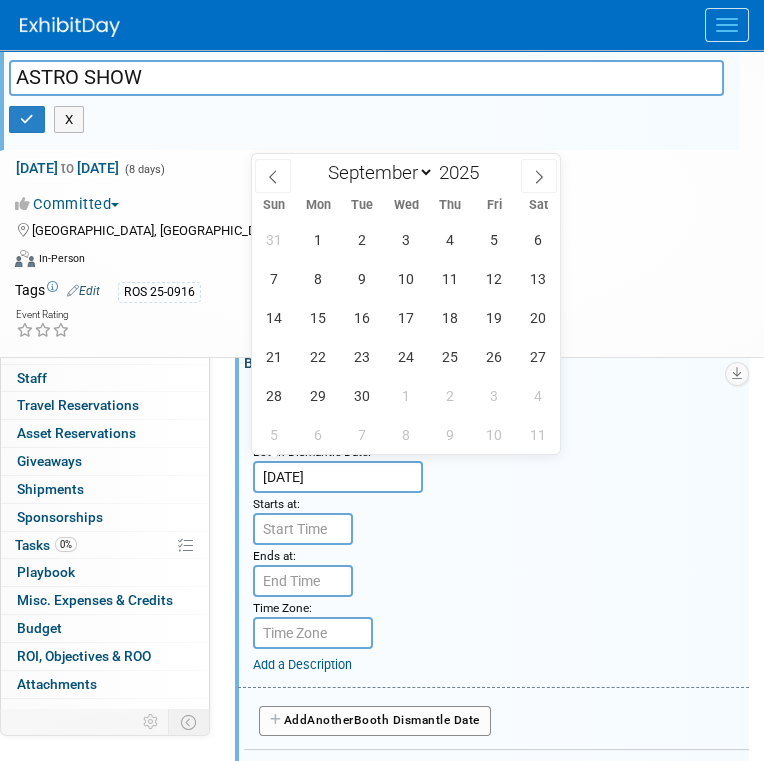 type on "Sep 30, 2025" 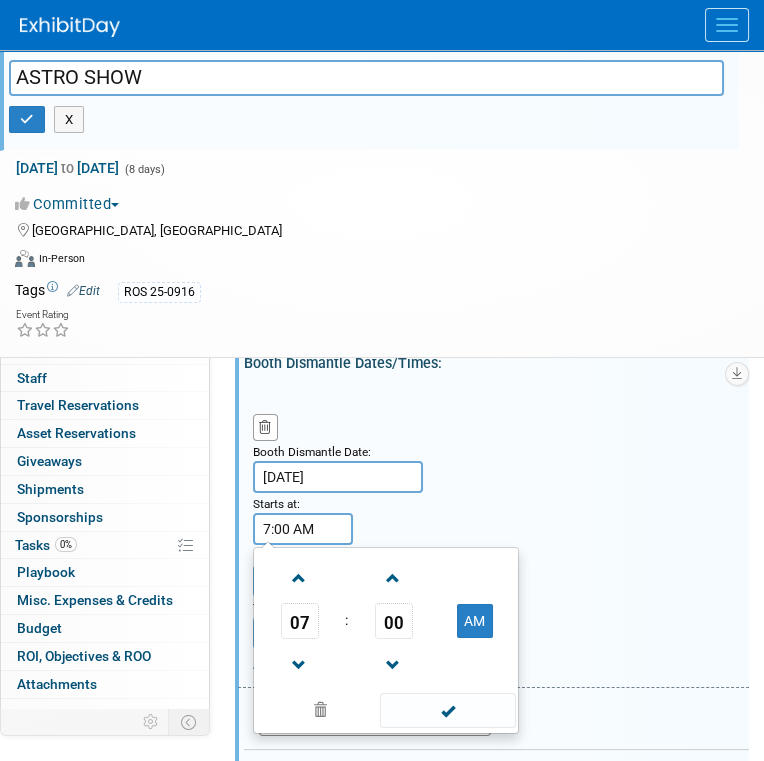 click on "7:00 AM" at bounding box center [303, 529] 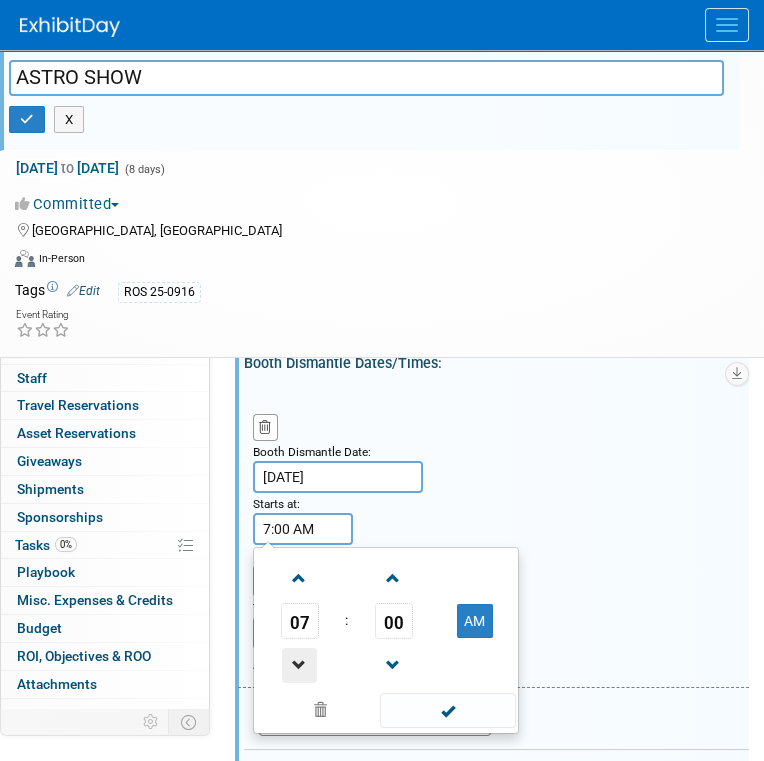 click at bounding box center (299, 665) 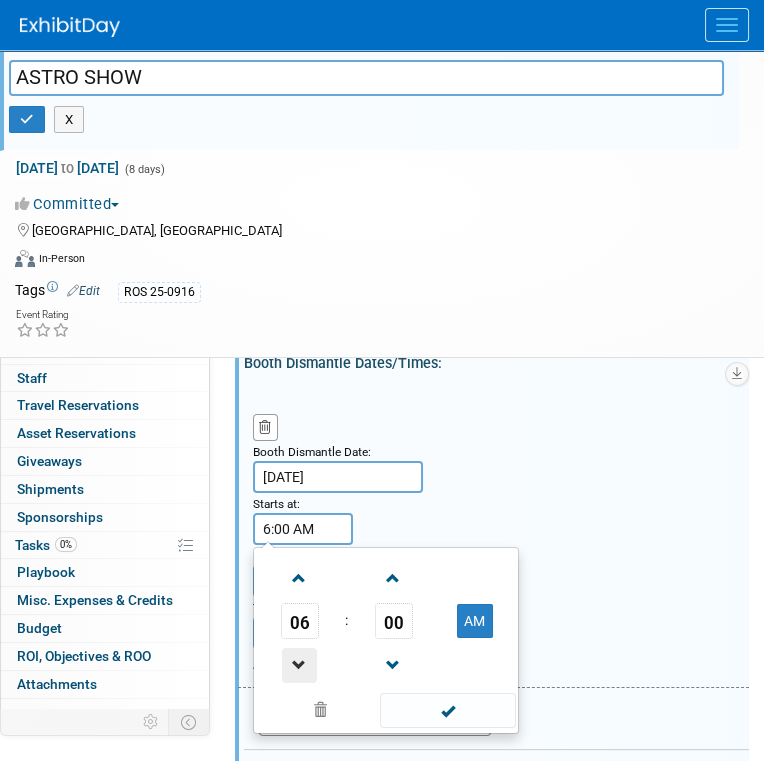 click at bounding box center (299, 665) 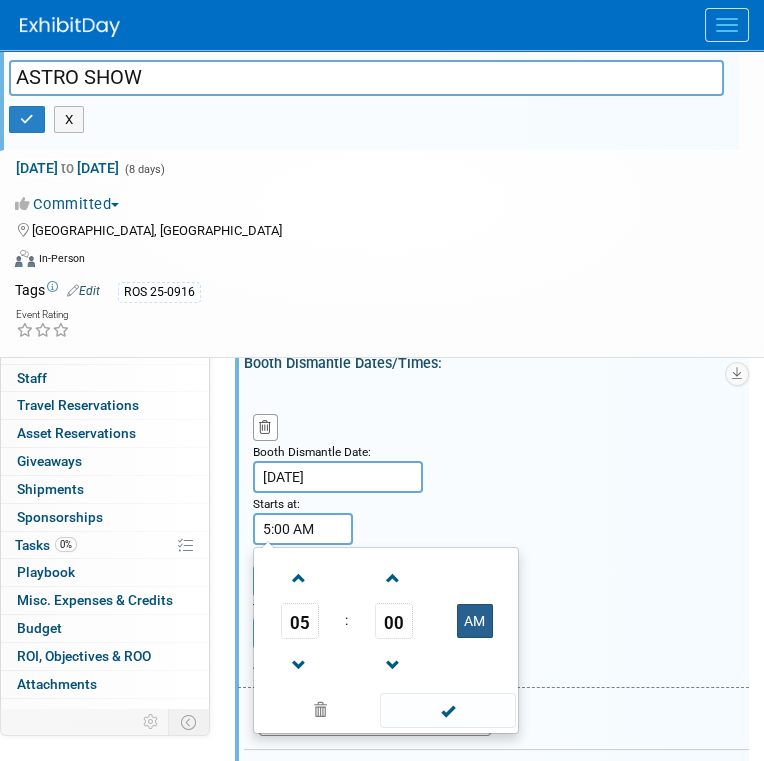 click on "AM" at bounding box center (475, 621) 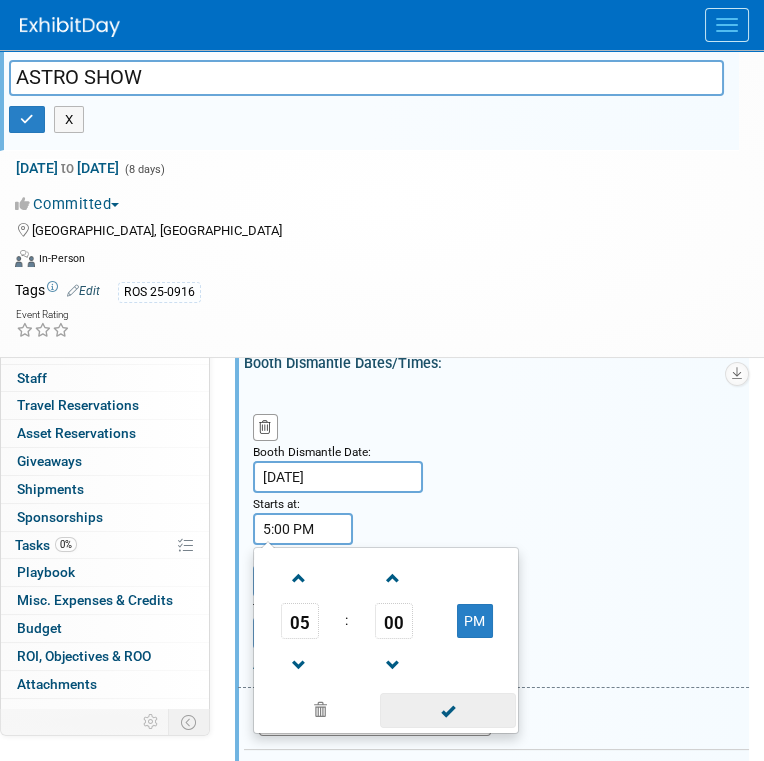 click at bounding box center [447, 710] 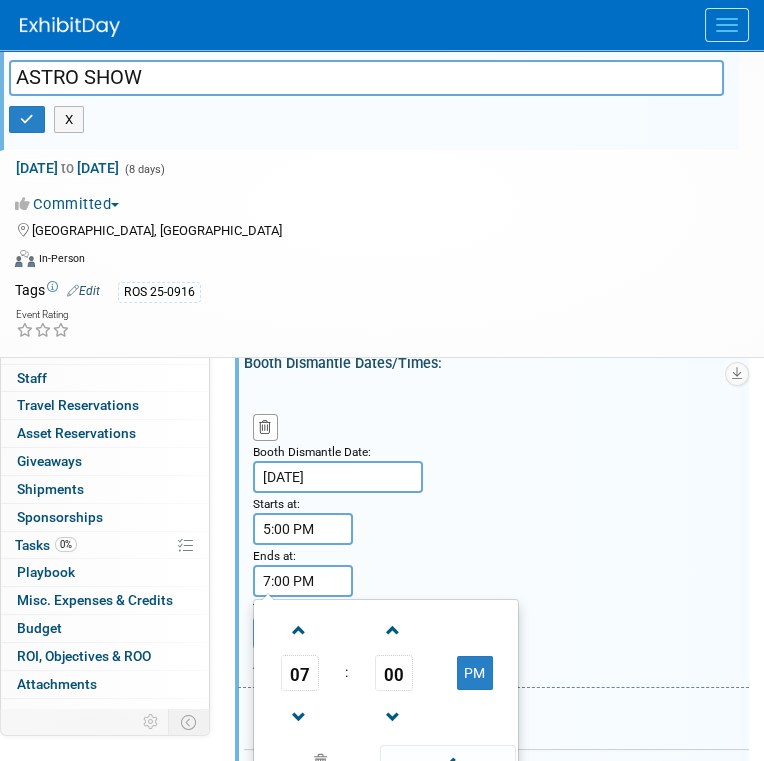 click on "7:00 PM" at bounding box center (303, 581) 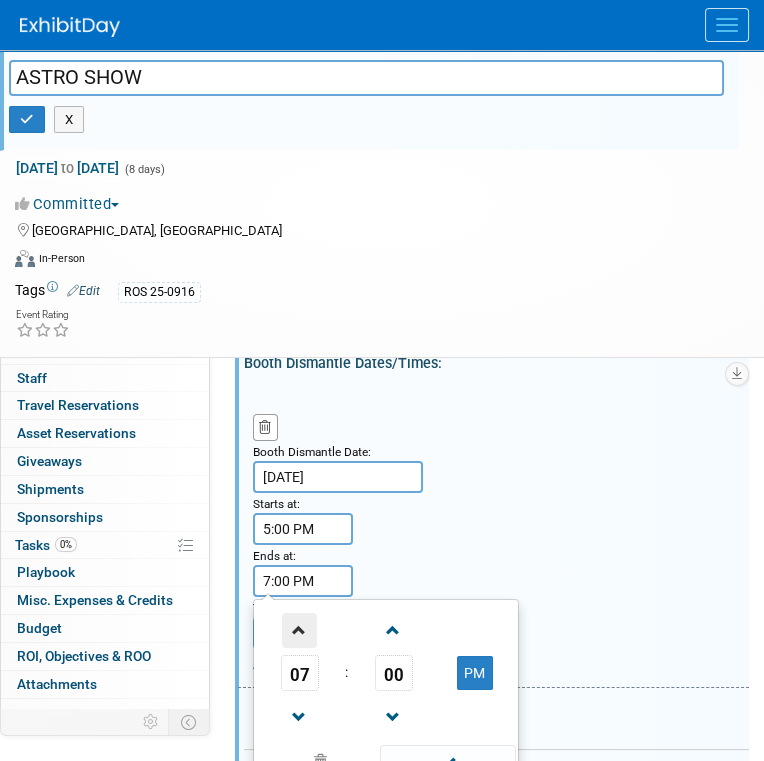click at bounding box center (299, 630) 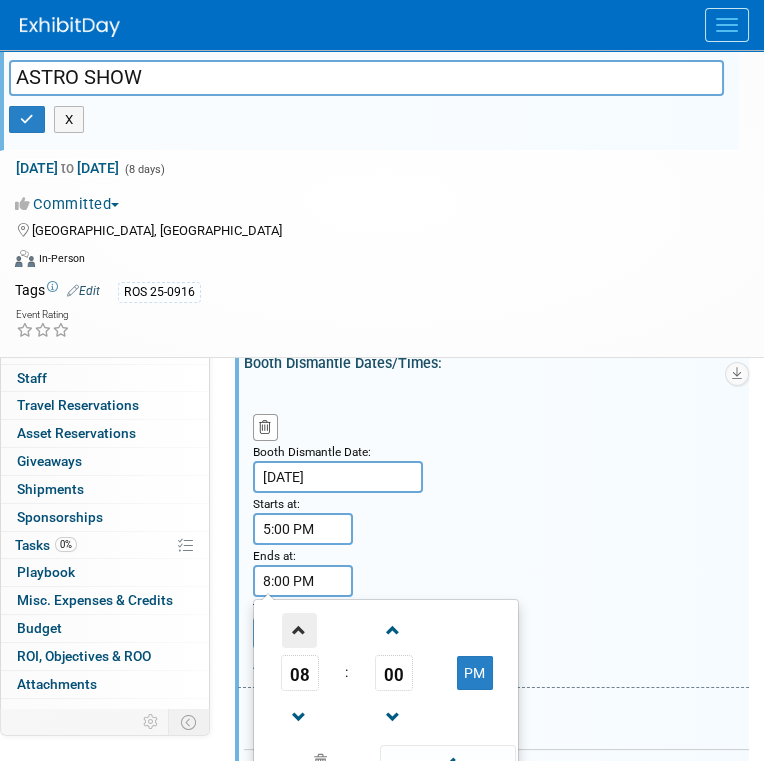 click at bounding box center (299, 630) 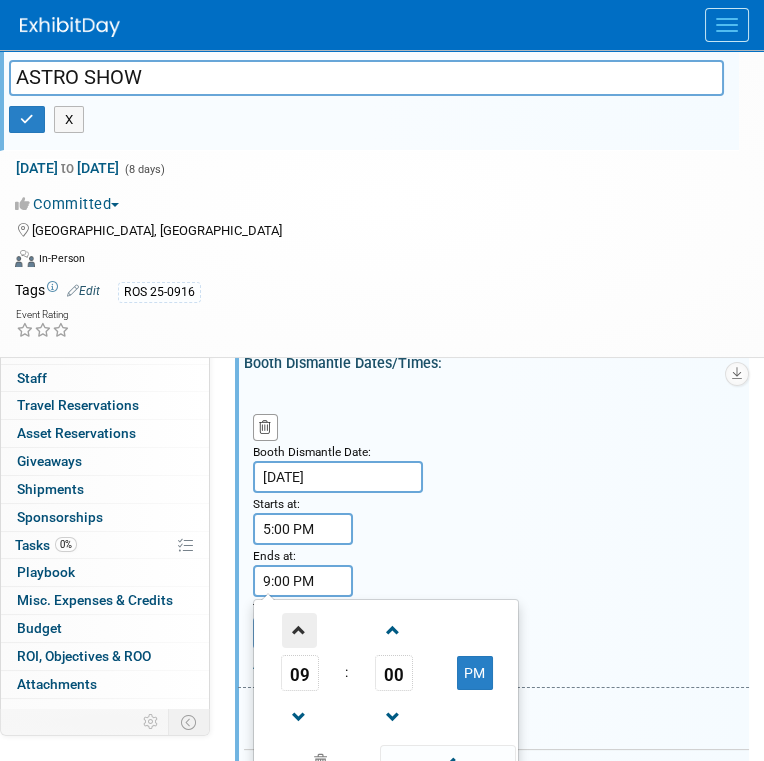 click at bounding box center (299, 630) 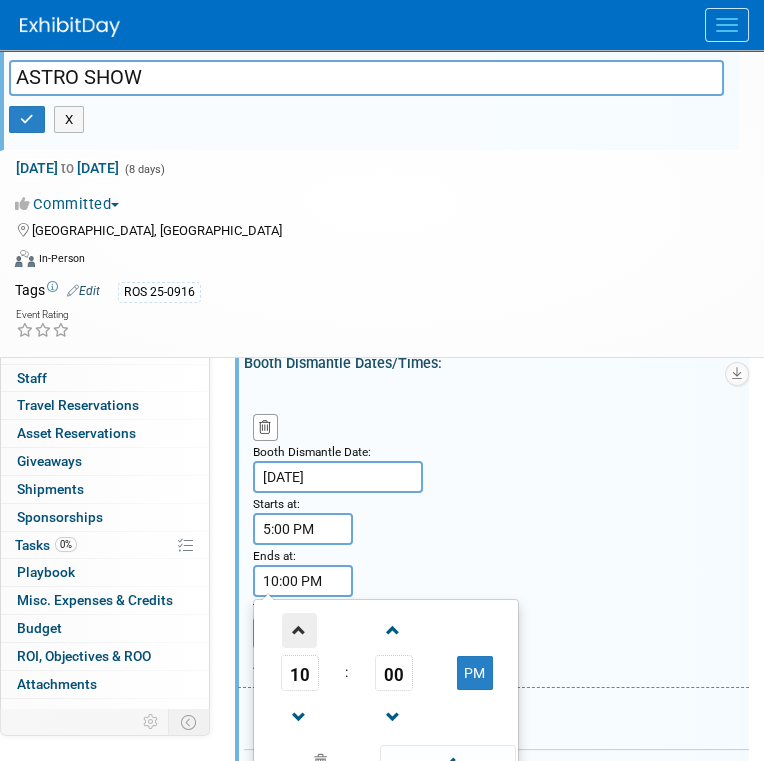 click at bounding box center (299, 630) 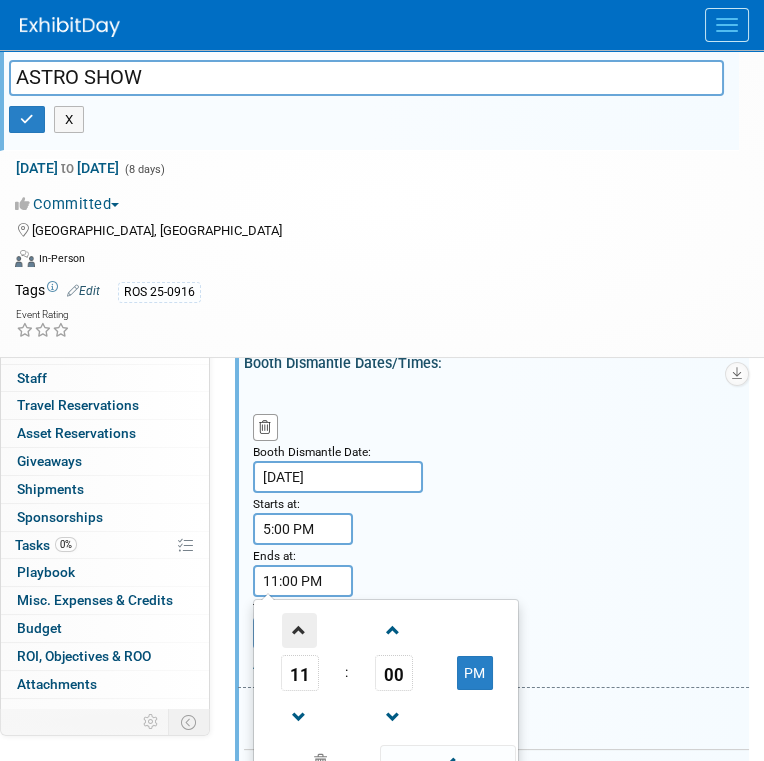 click at bounding box center [299, 630] 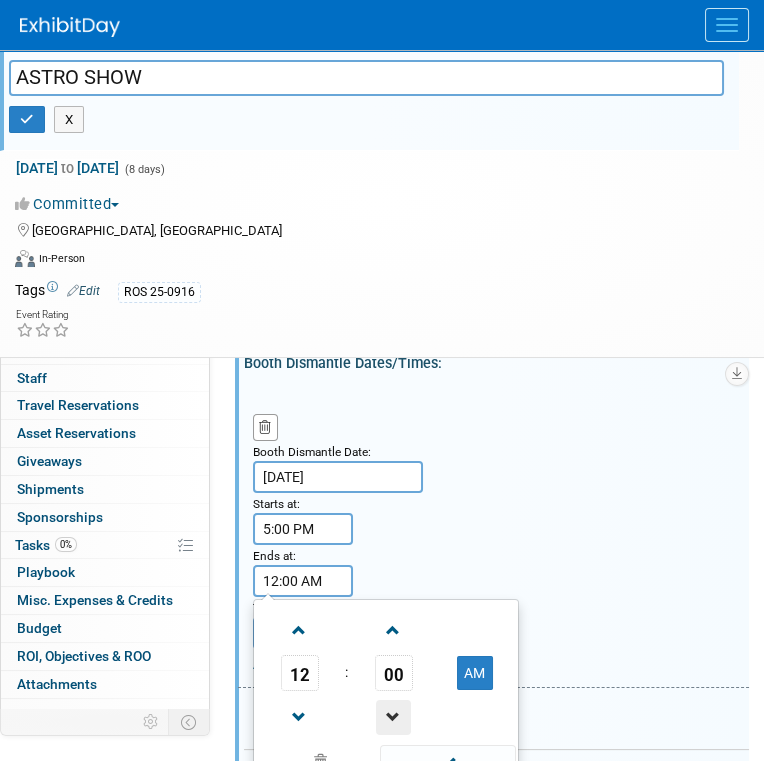 click at bounding box center (393, 717) 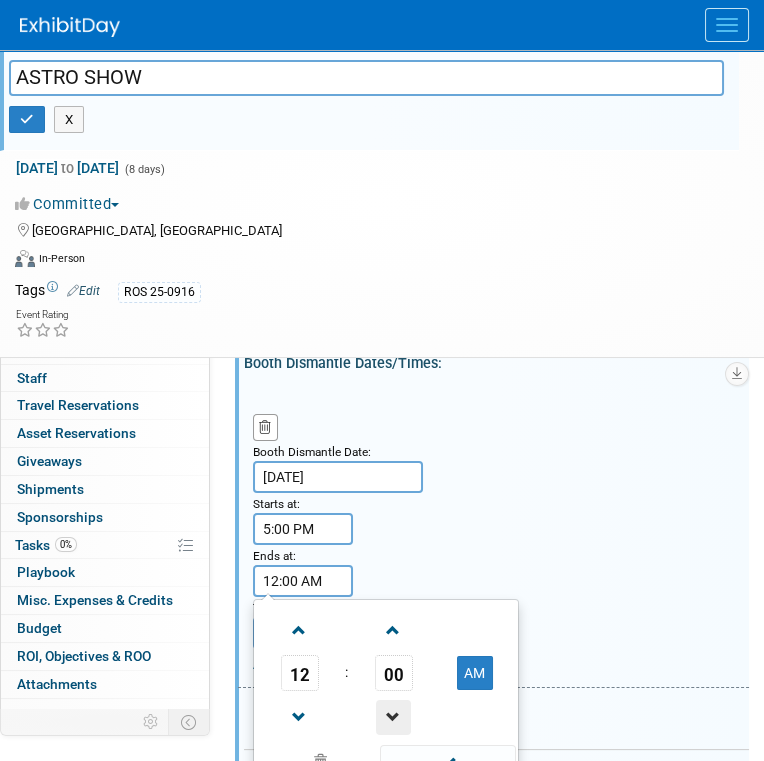type on "11:59 PM" 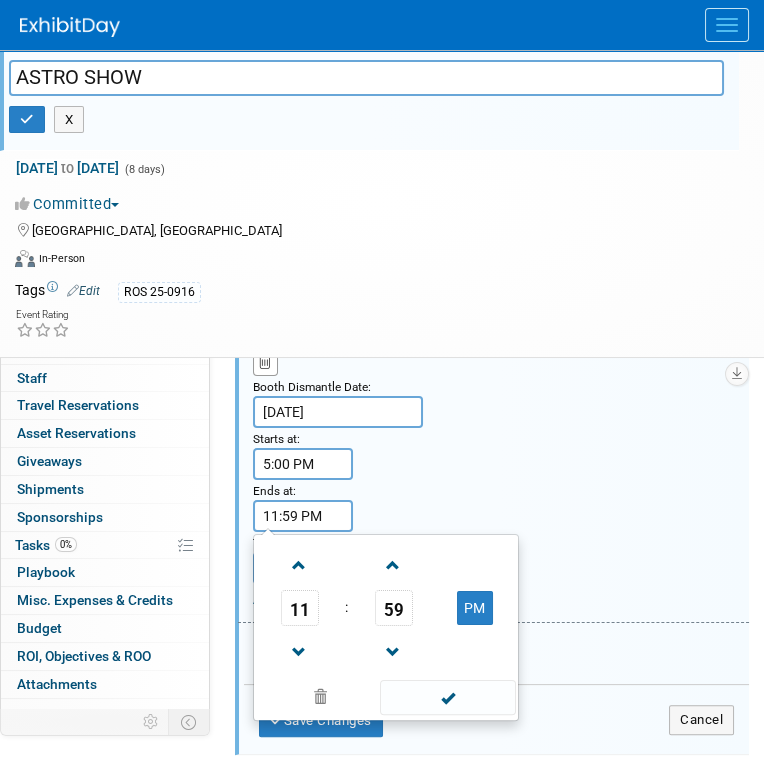 scroll, scrollTop: 801, scrollLeft: 0, axis: vertical 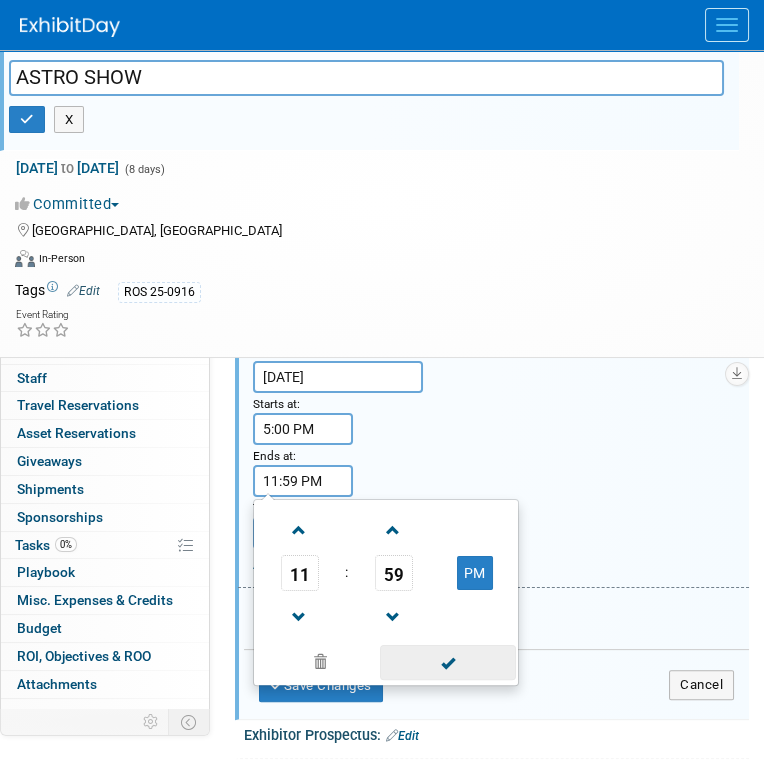 click at bounding box center (447, 662) 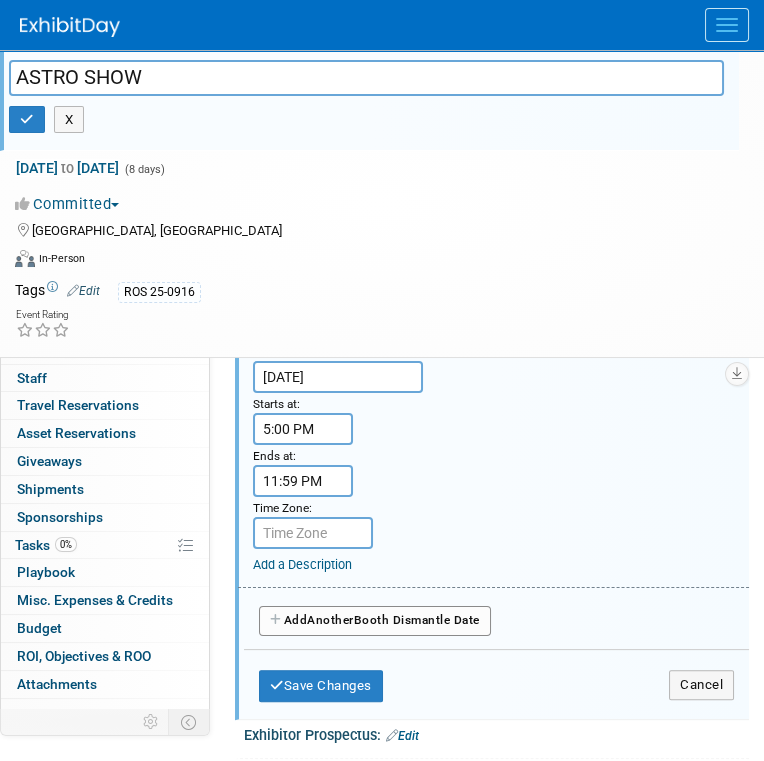 click at bounding box center [313, 533] 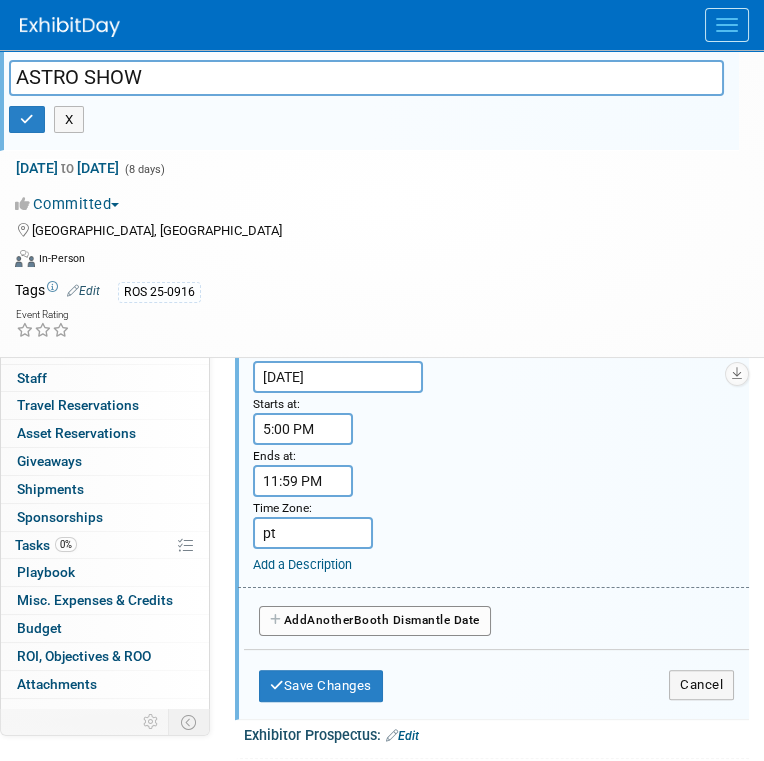 type on "p" 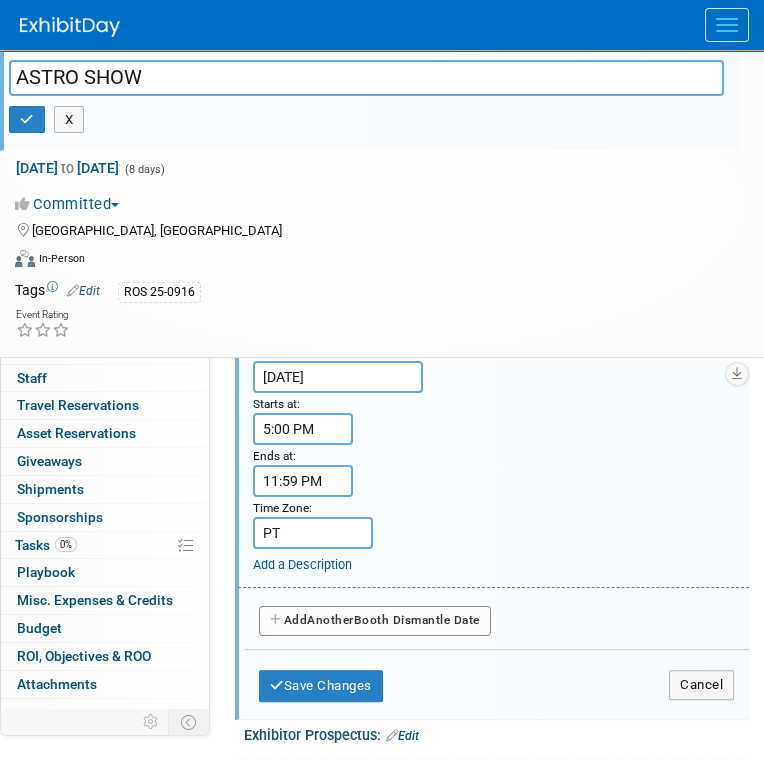 type on "PT" 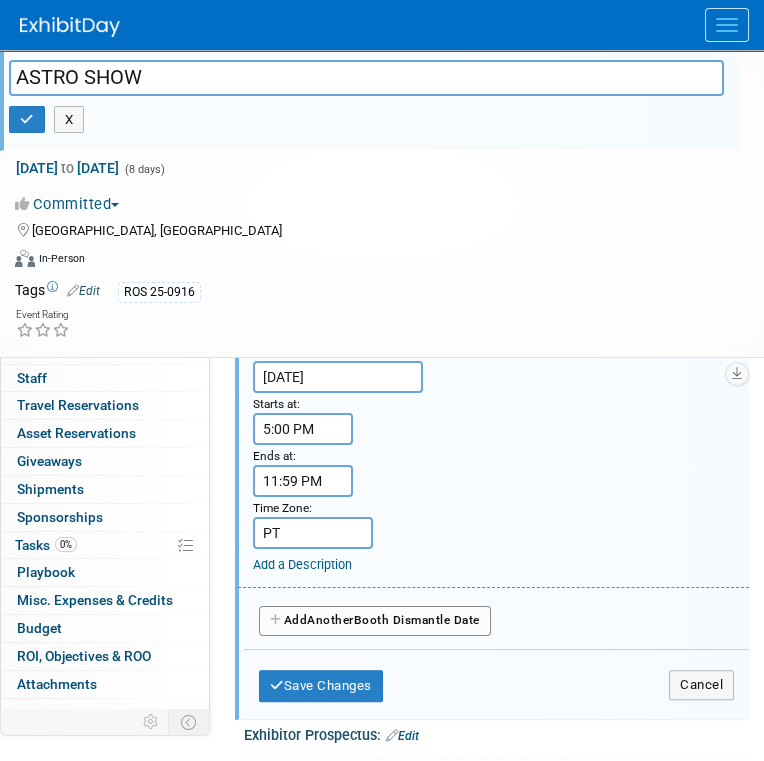 click on "Another" at bounding box center (330, 620) 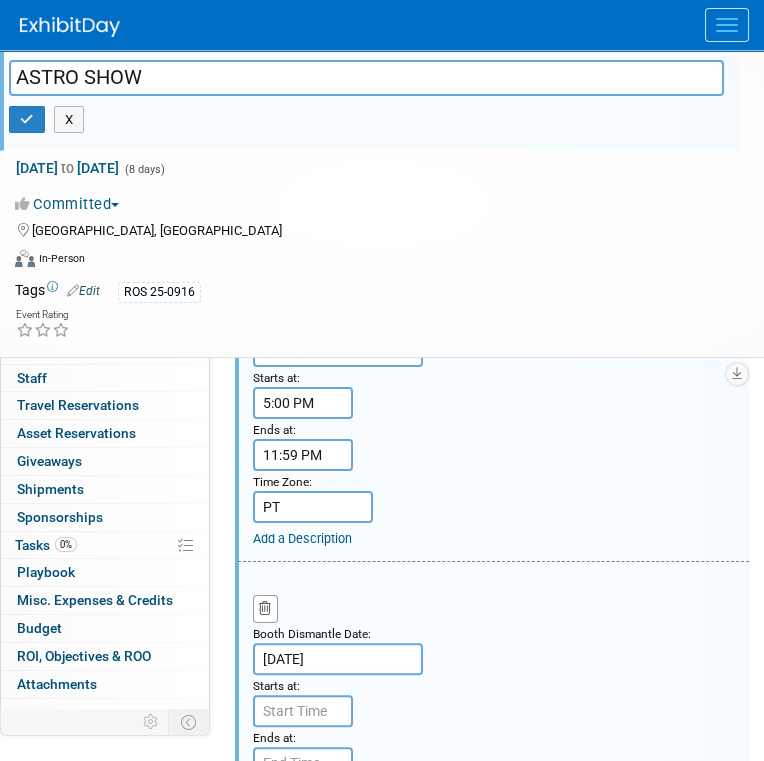 scroll, scrollTop: 901, scrollLeft: 0, axis: vertical 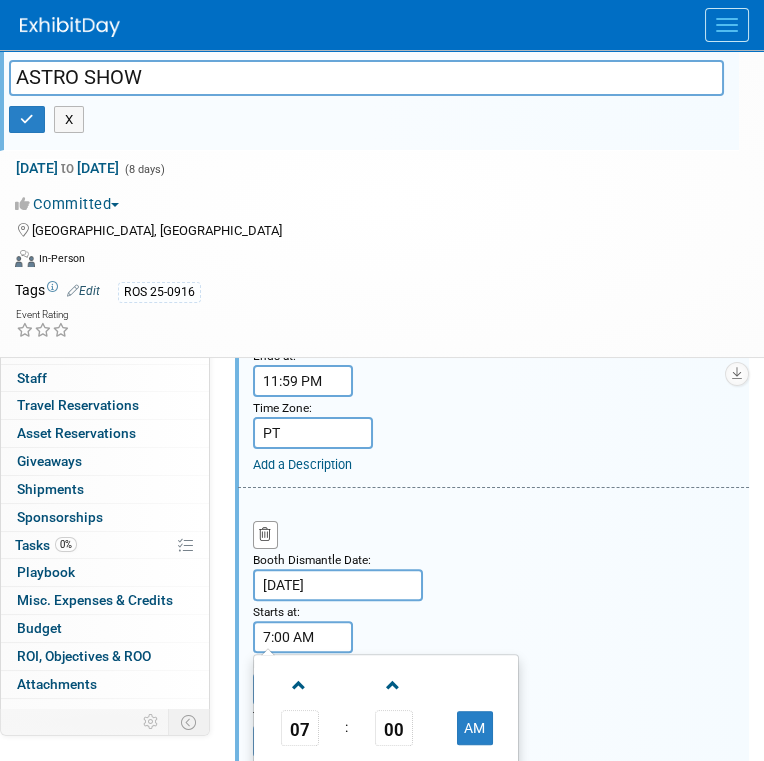 click on "7:00 AM" at bounding box center [303, 637] 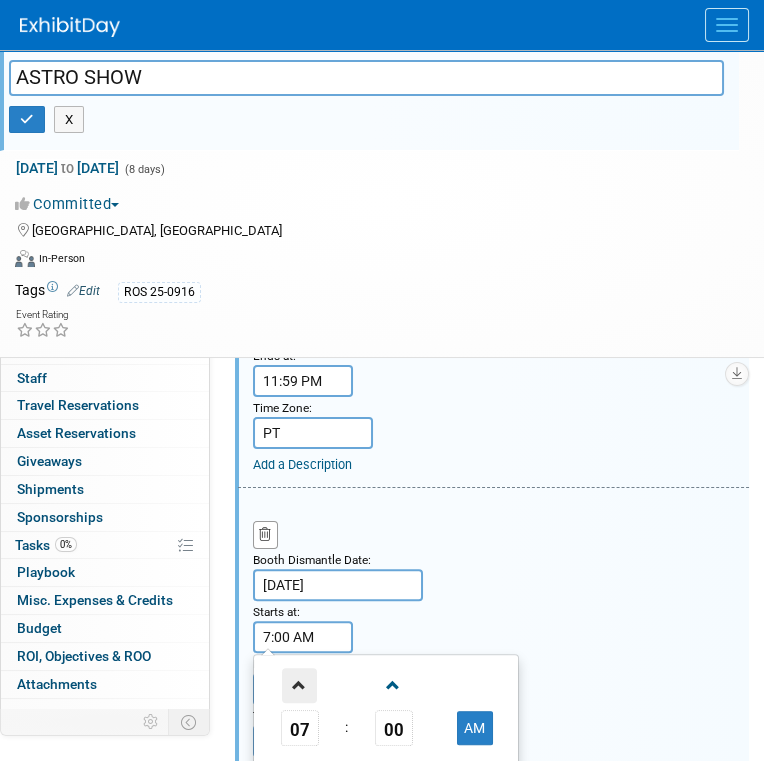 click at bounding box center (299, 685) 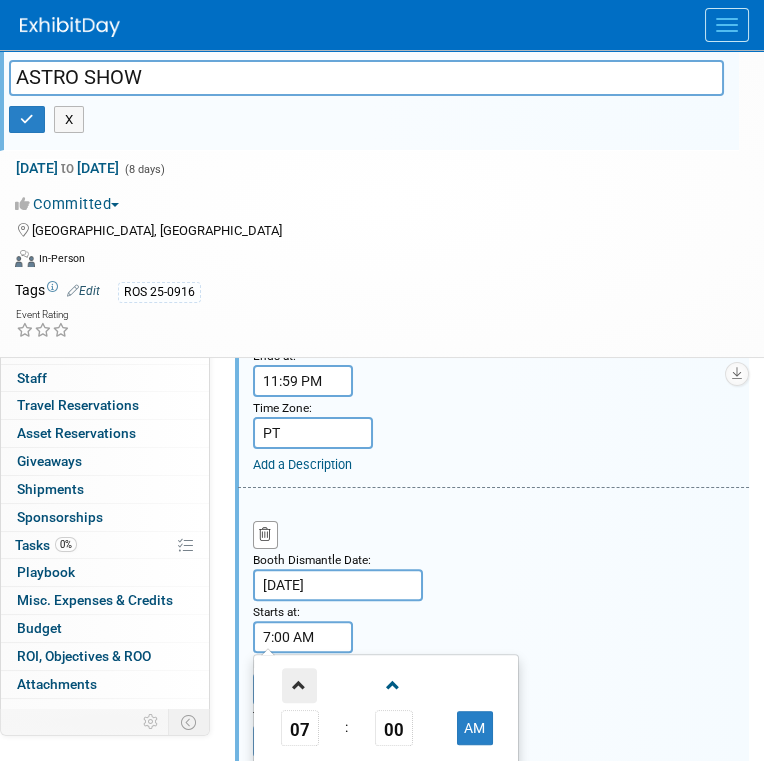 type on "8:00 AM" 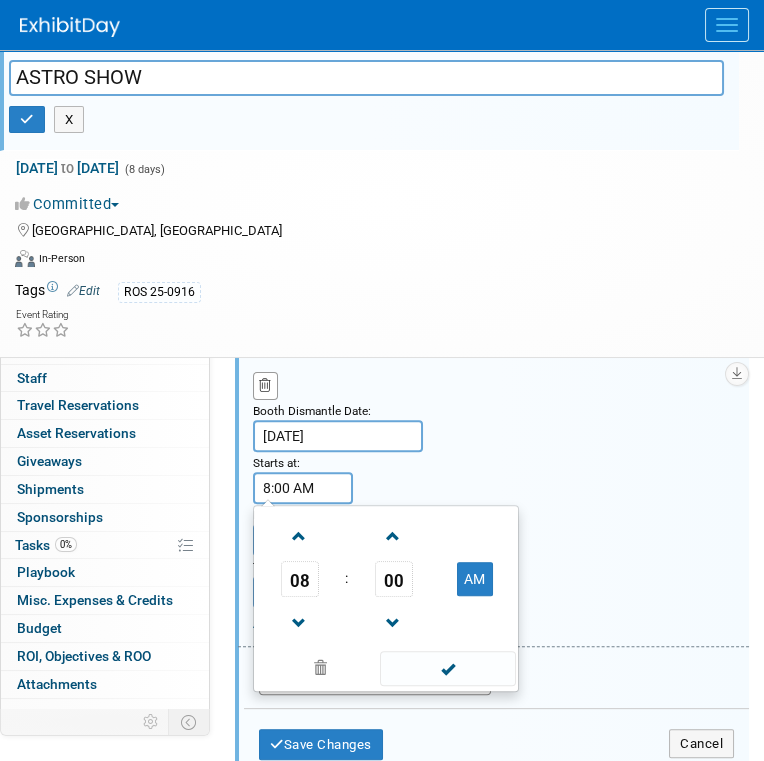 scroll, scrollTop: 1101, scrollLeft: 0, axis: vertical 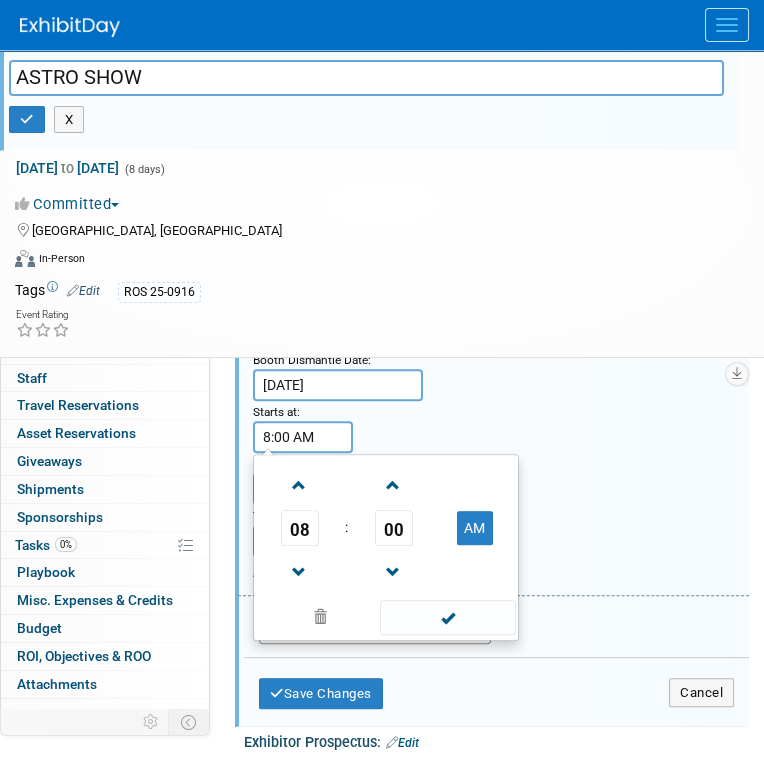click at bounding box center (447, 617) 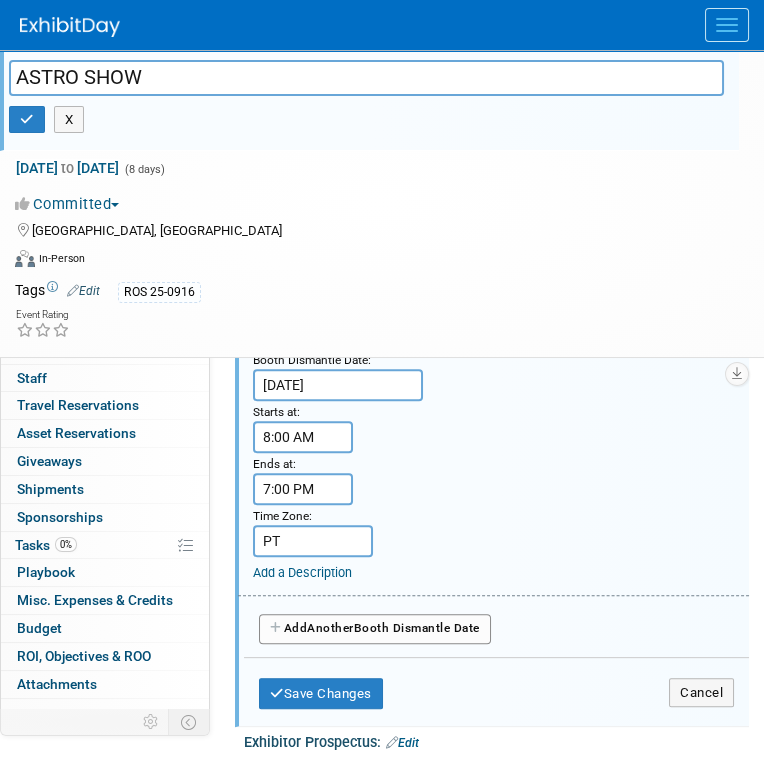 click on "7:00 PM" at bounding box center [303, 489] 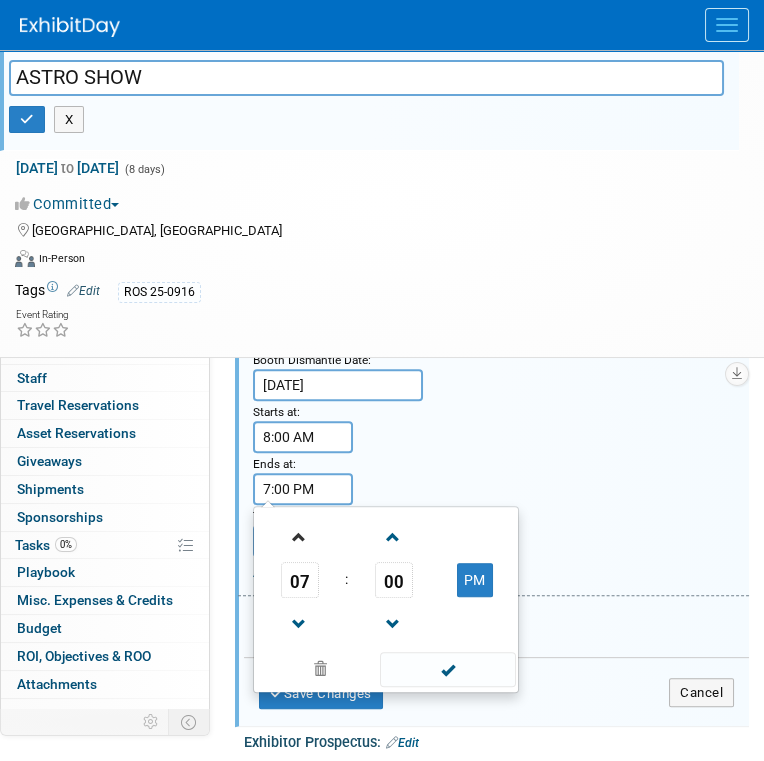 click at bounding box center [300, 536] 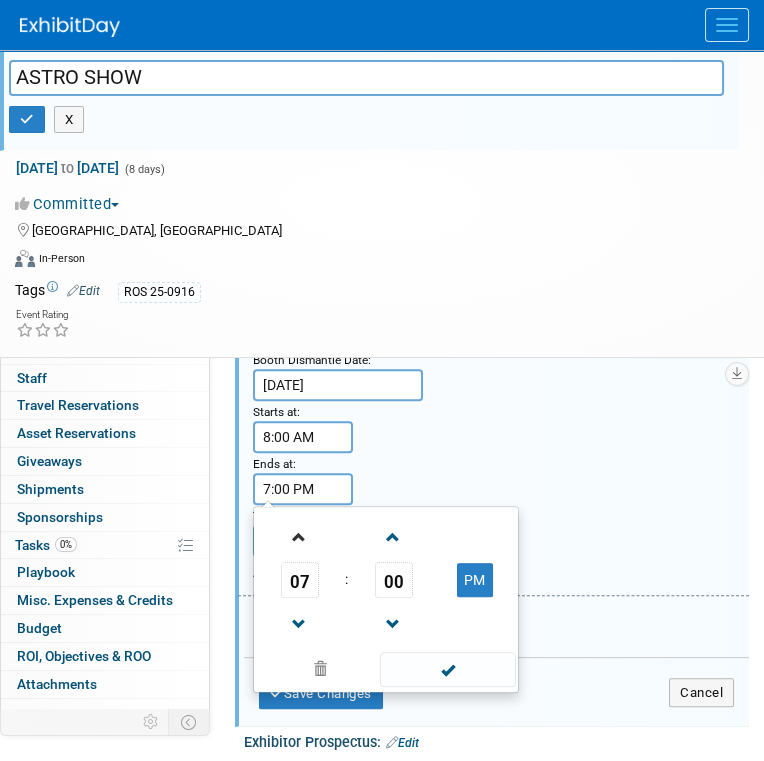type on "8:00 PM" 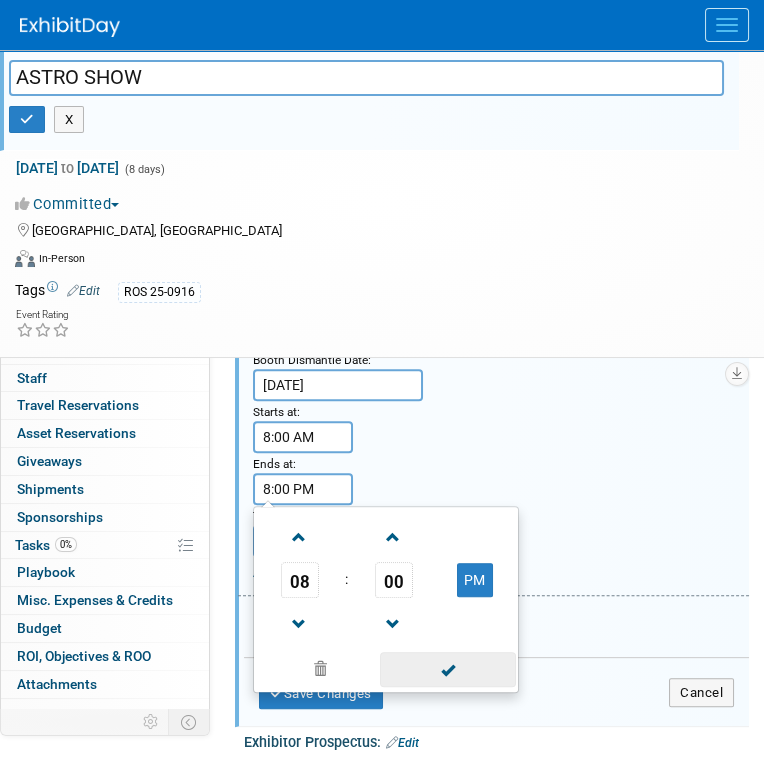 click at bounding box center [447, 669] 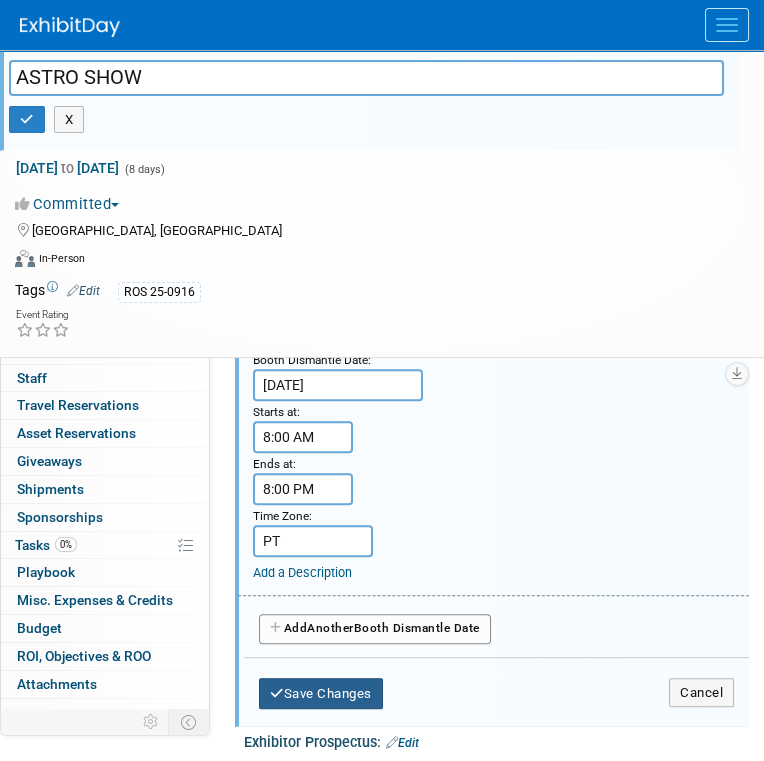 click on "Save Changes" at bounding box center [321, 694] 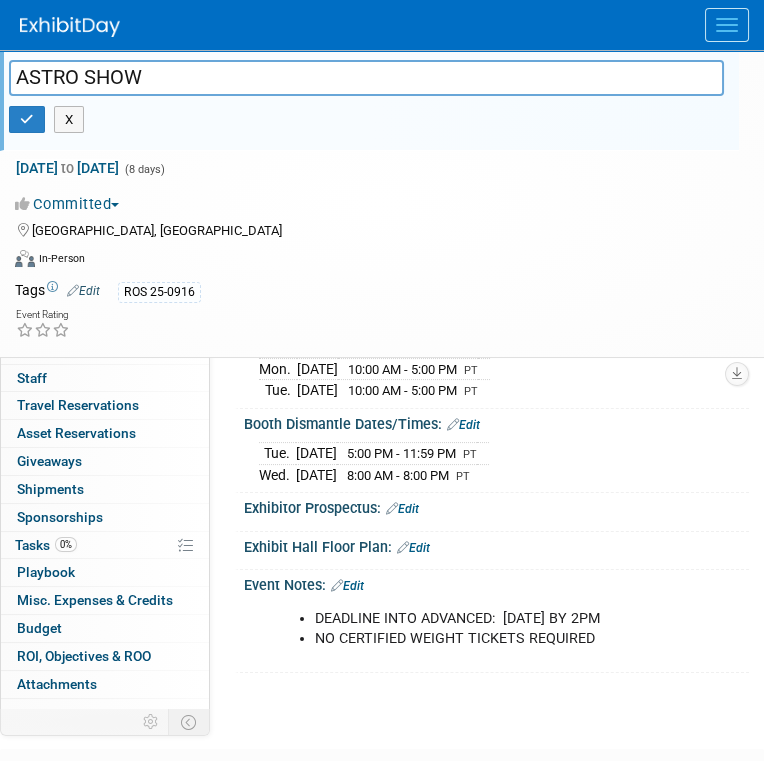 scroll, scrollTop: 607, scrollLeft: 0, axis: vertical 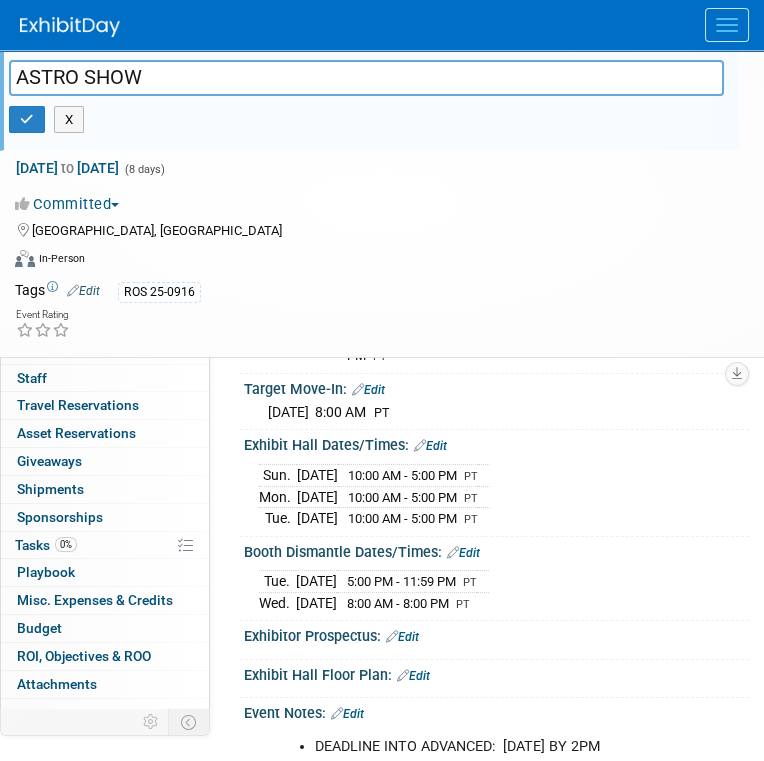 click on "Client Name:
RADIOLOGY ONCOLOGY SYSTEMS (ROS)
Job Number:
25-0916
Event Website:
Edit
Event Venue Name:
MOSCONE CENTER
Event Venue Address:
747 HOWARD ST.
SAN FRANCISCO, CA 94103-3118
Booth Set-up Dates/Times:
Edit
Tue.
Sep 23, 2025
8:00 AM                                -
5:00 PM
PT
BY APPOINTMENT ONLY. SEE TARGET FLOOR PLAN
Wed.
PT" at bounding box center [487, 310] 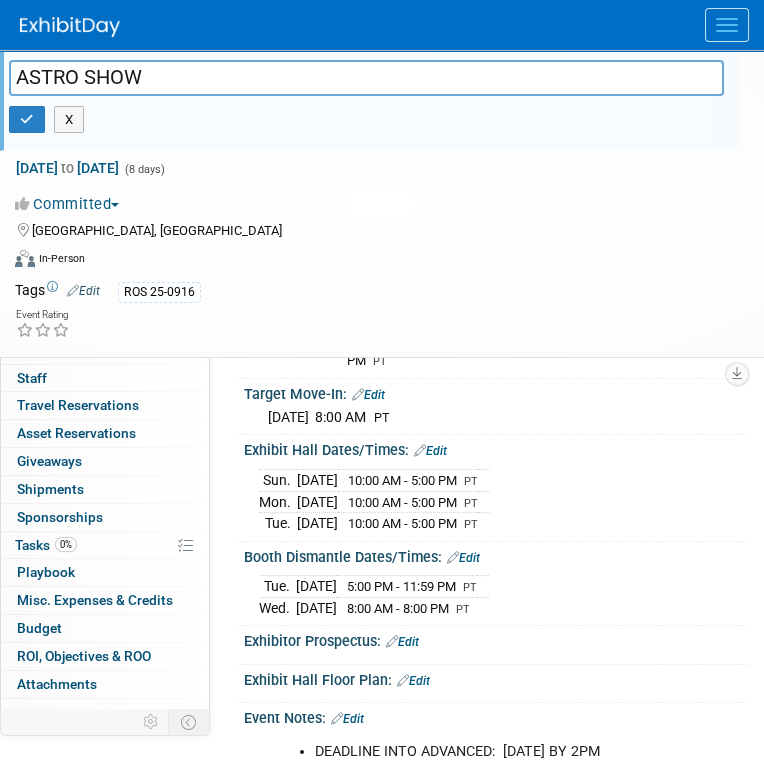 click on "Edit" at bounding box center (463, 558) 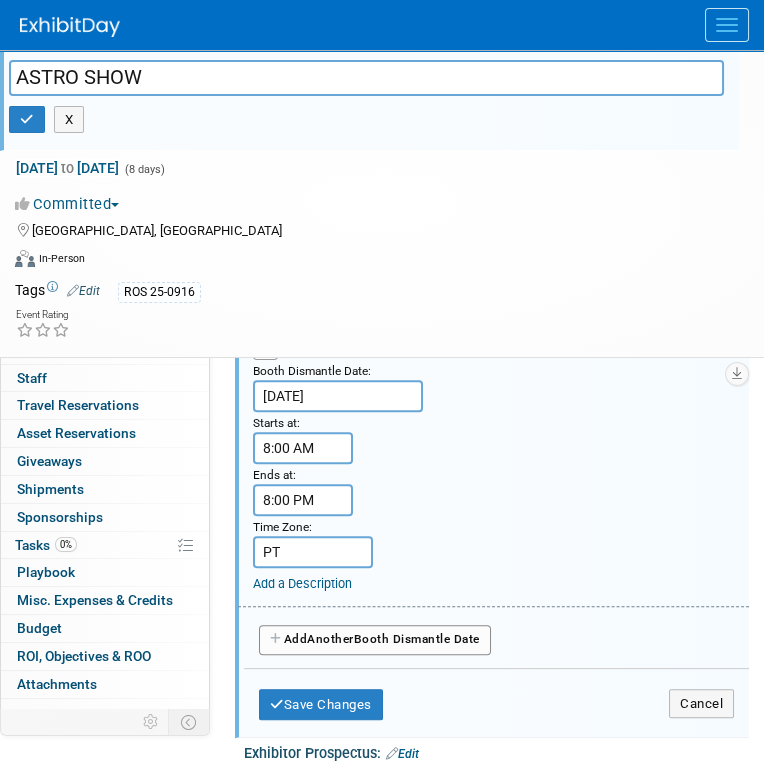 scroll, scrollTop: 1107, scrollLeft: 0, axis: vertical 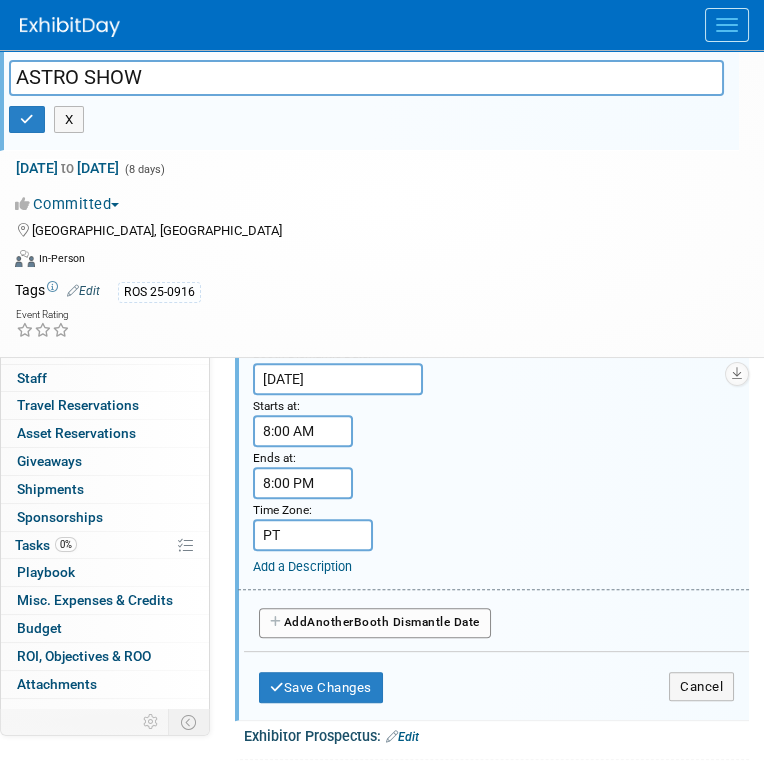click on "Add  Another  Booth Dismantle Date" at bounding box center (375, 623) 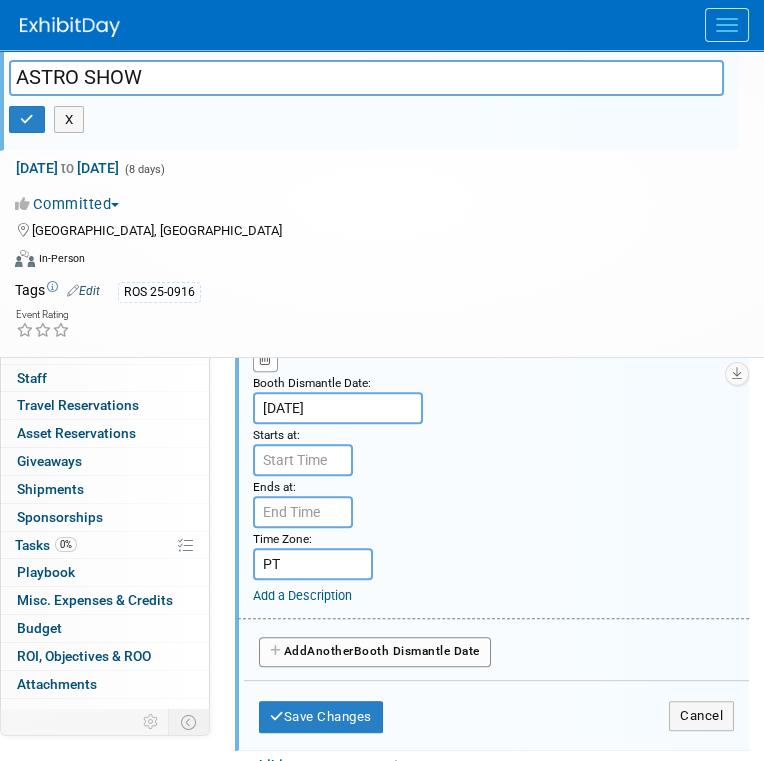 scroll, scrollTop: 1407, scrollLeft: 0, axis: vertical 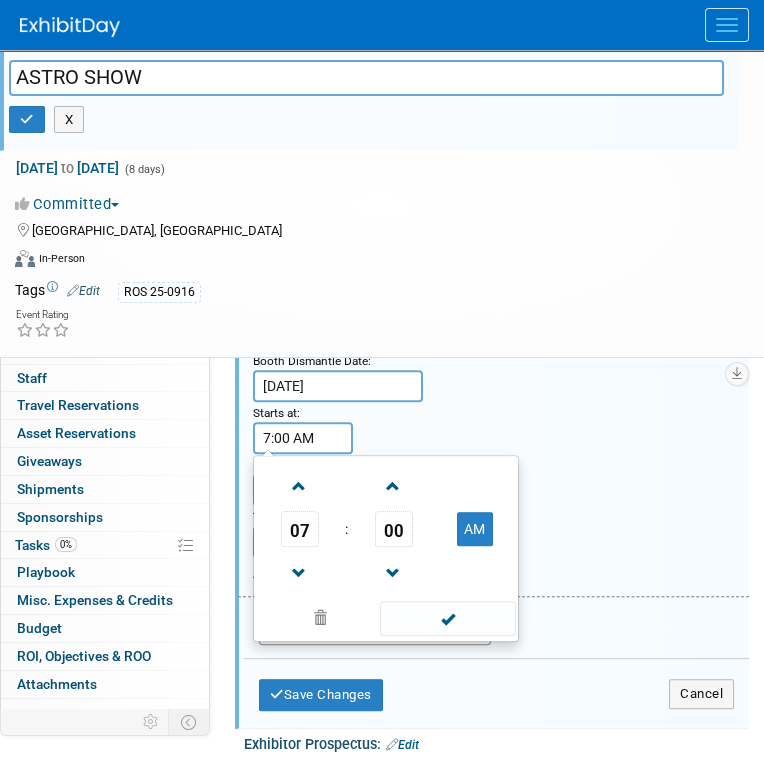 click on "7:00 AM" at bounding box center (303, 438) 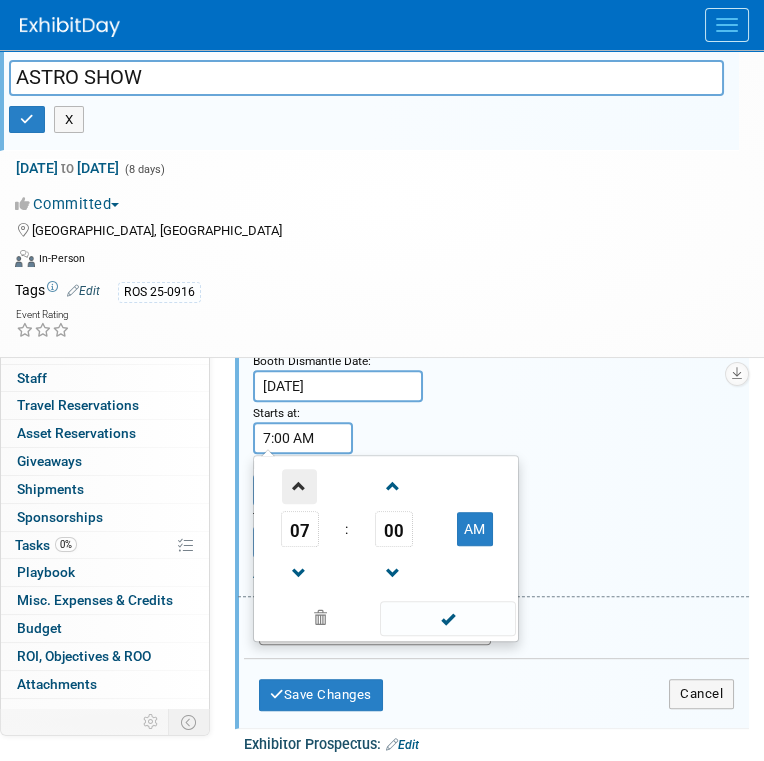 click at bounding box center [299, 486] 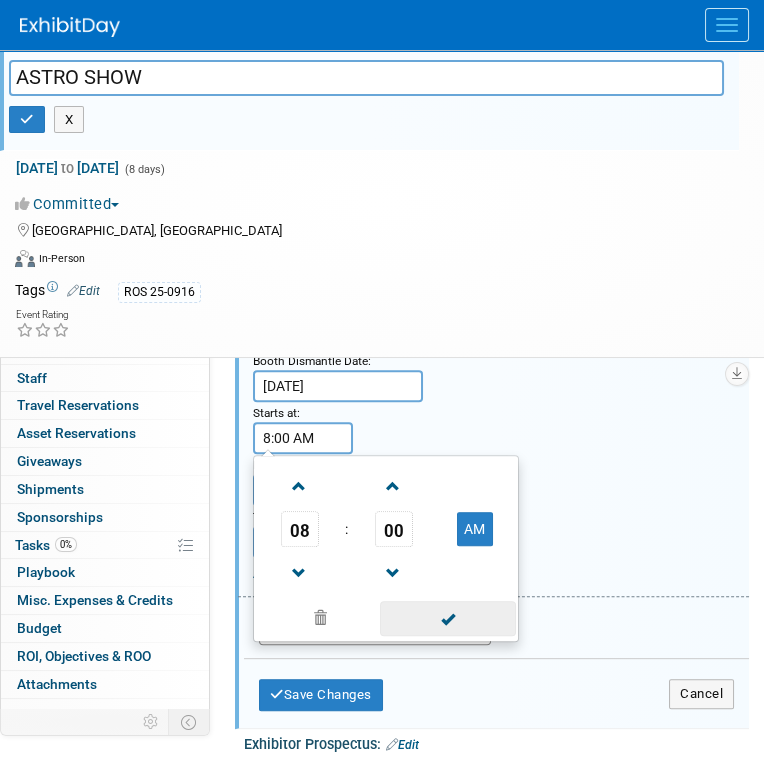 click at bounding box center (447, 618) 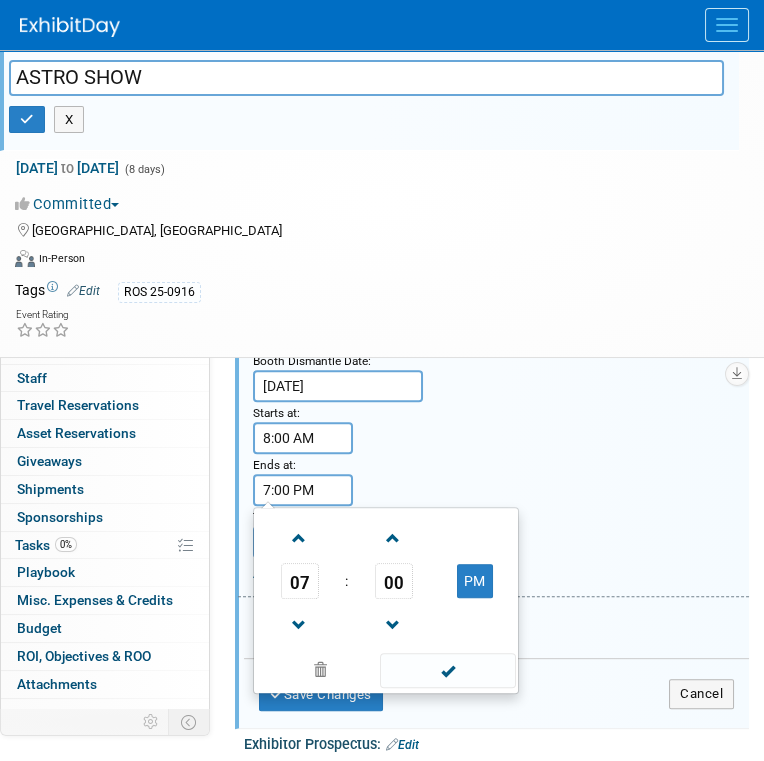 click on "7:00 PM" at bounding box center (303, 490) 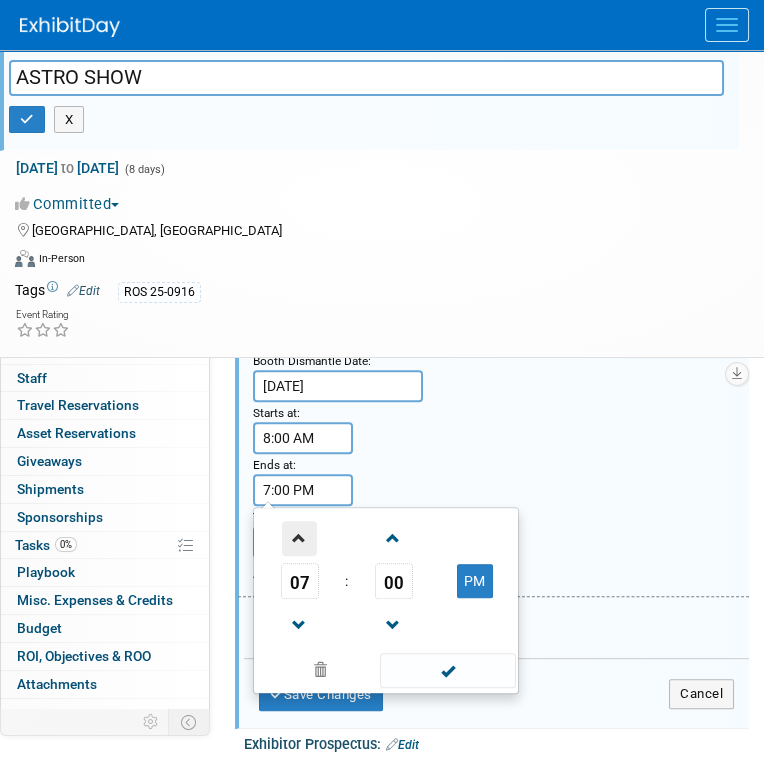 click at bounding box center (299, 538) 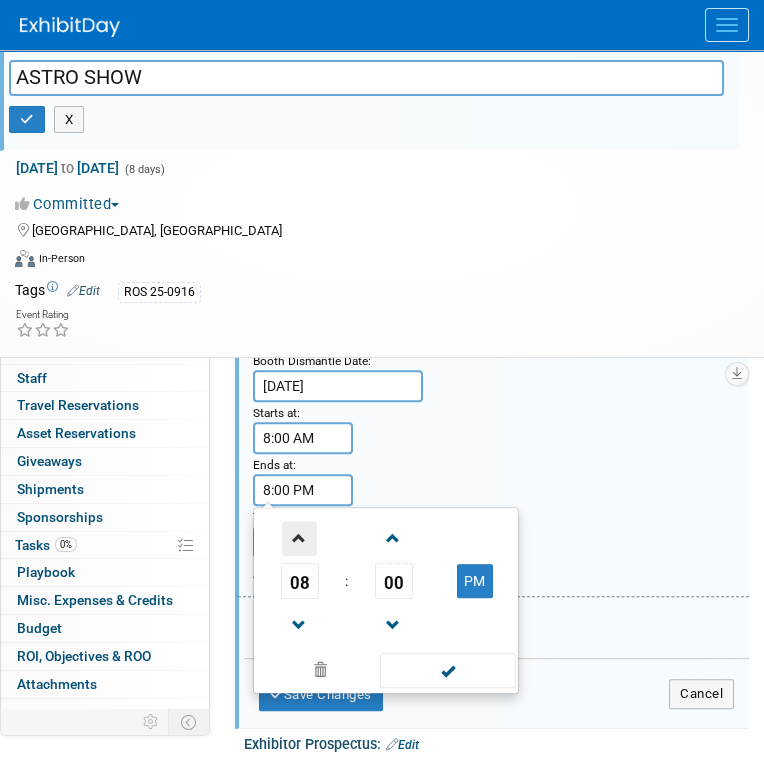 click at bounding box center (299, 538) 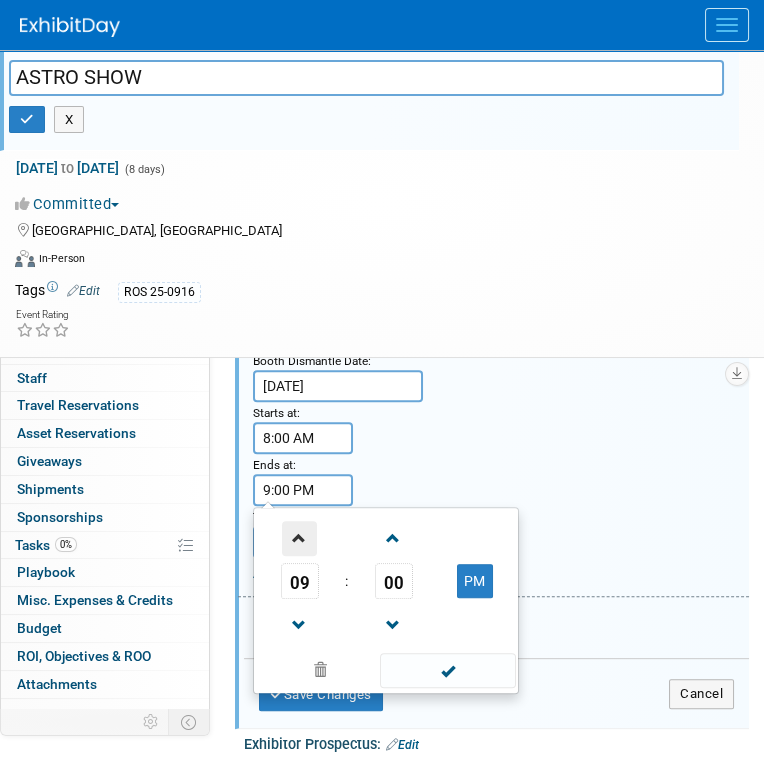 click at bounding box center (299, 538) 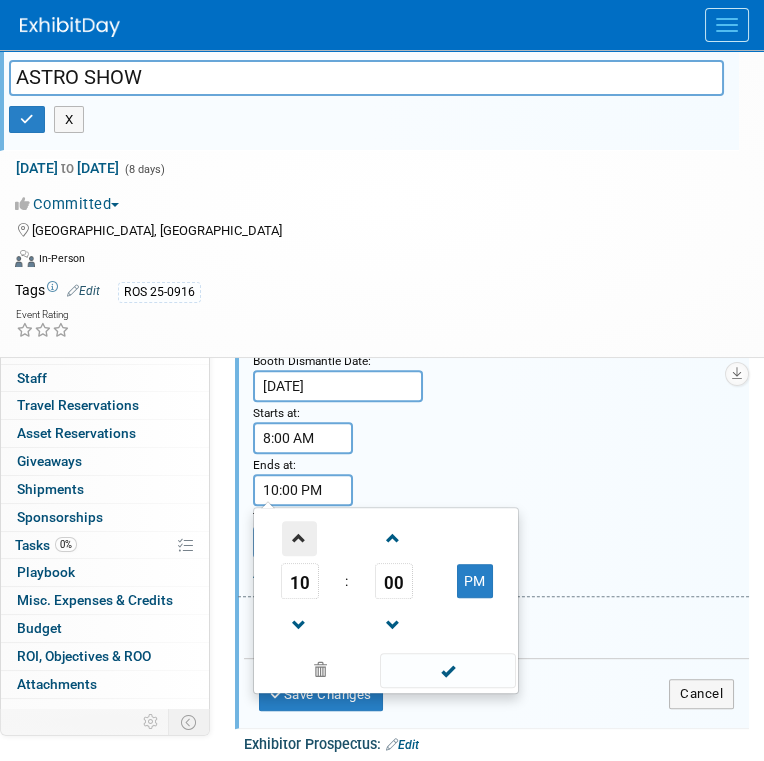 click at bounding box center (299, 538) 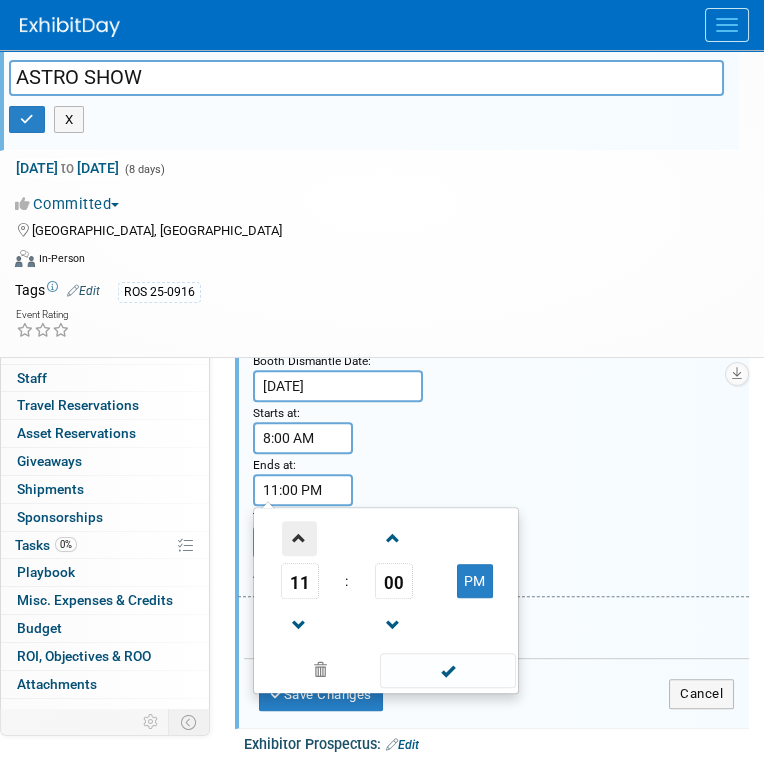 click at bounding box center (299, 538) 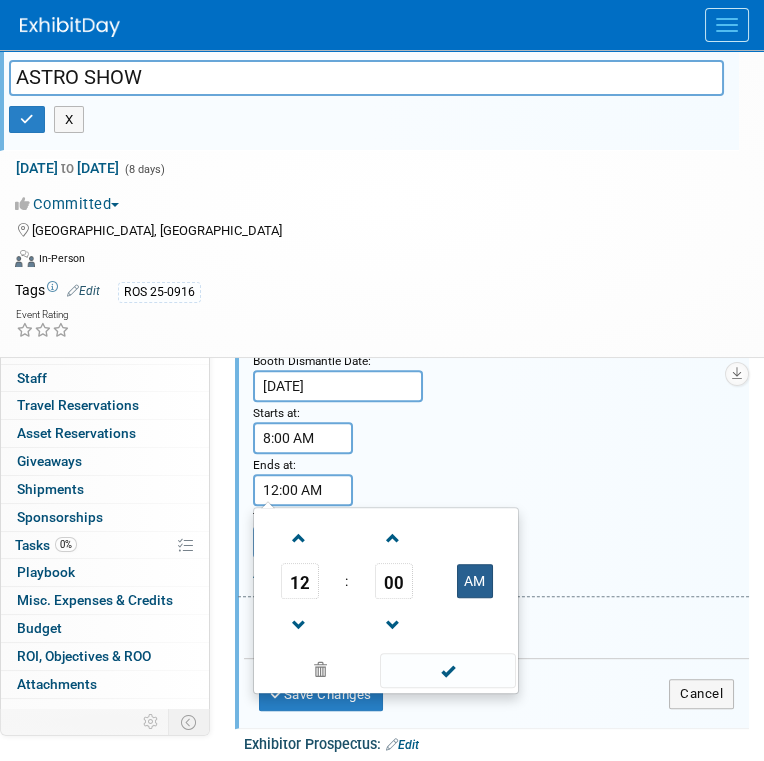 click on "AM" at bounding box center (475, 581) 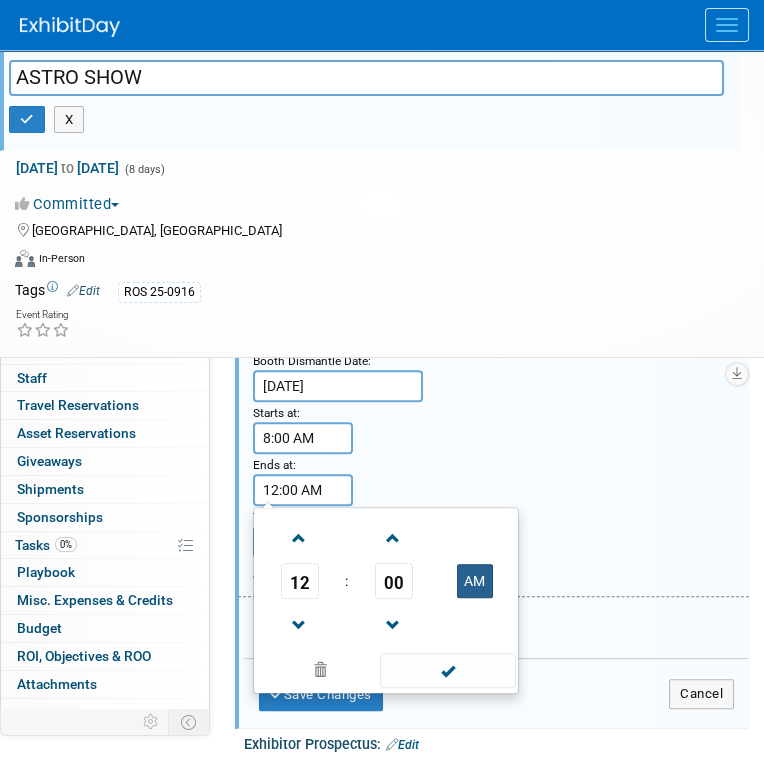 type on "12:00 PM" 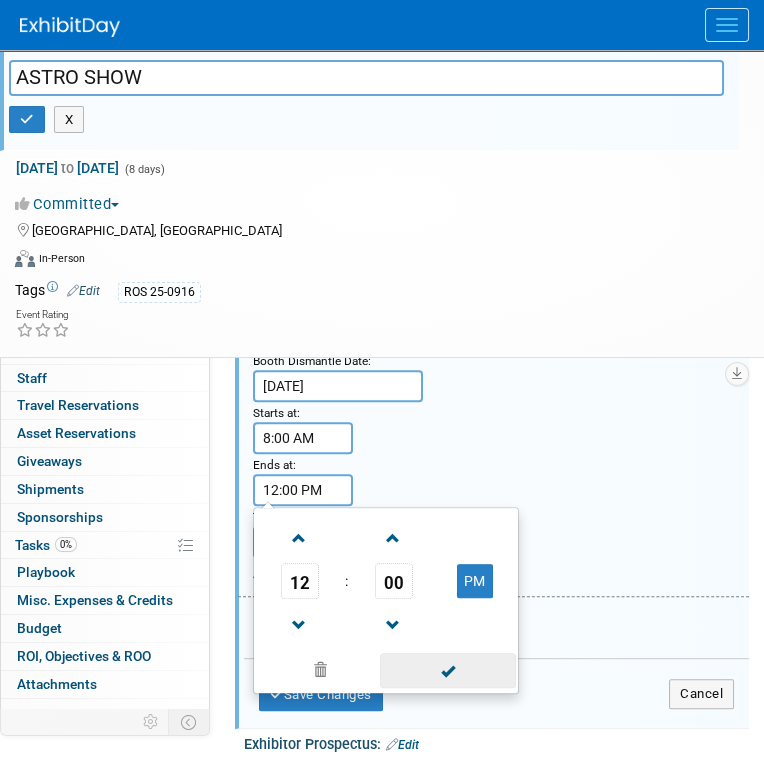 click at bounding box center [447, 670] 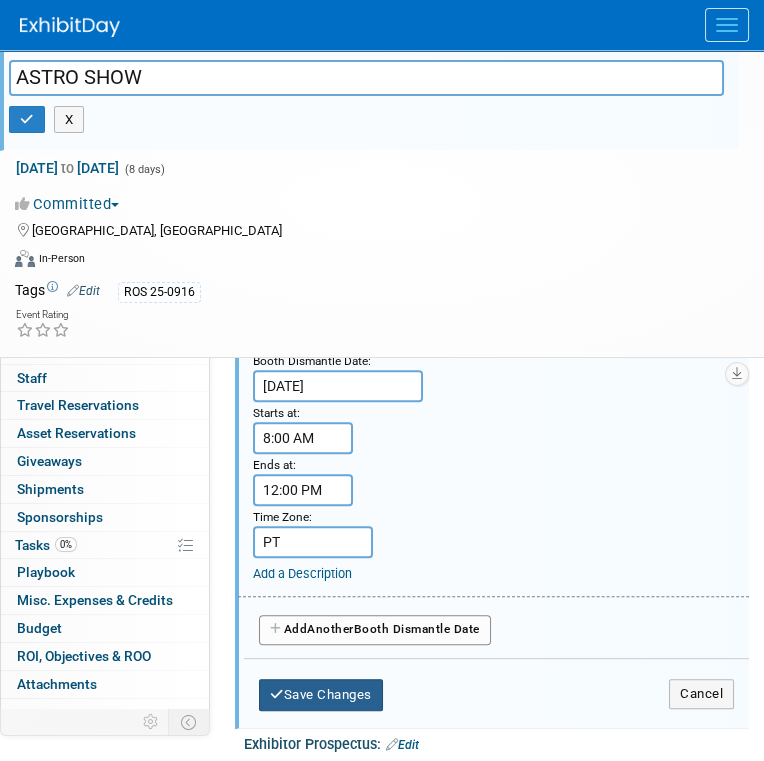 click on "Save Changes" at bounding box center (321, 695) 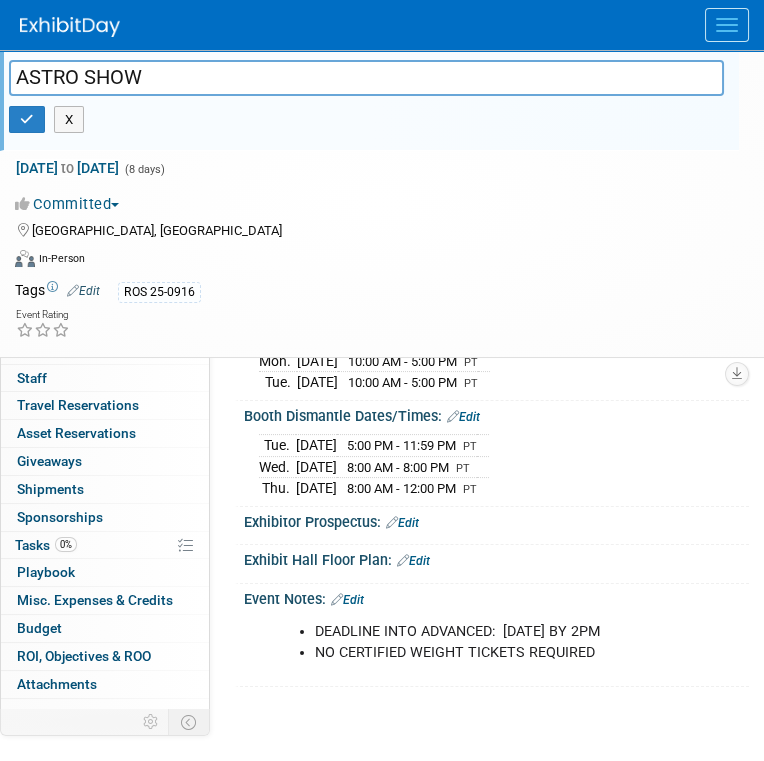 scroll, scrollTop: 607, scrollLeft: 0, axis: vertical 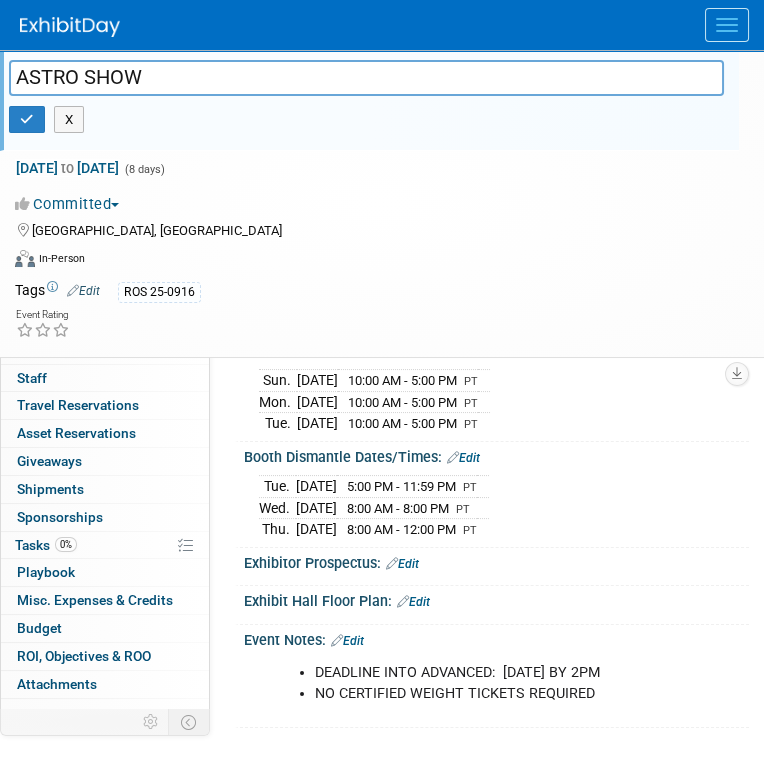 click on "Edit" at bounding box center (463, 458) 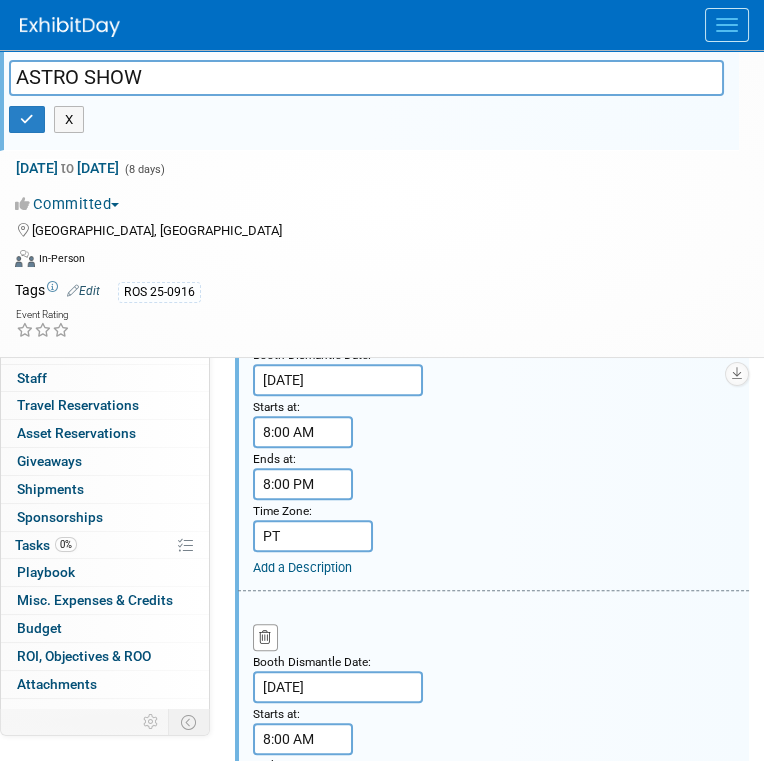 scroll, scrollTop: 1107, scrollLeft: 0, axis: vertical 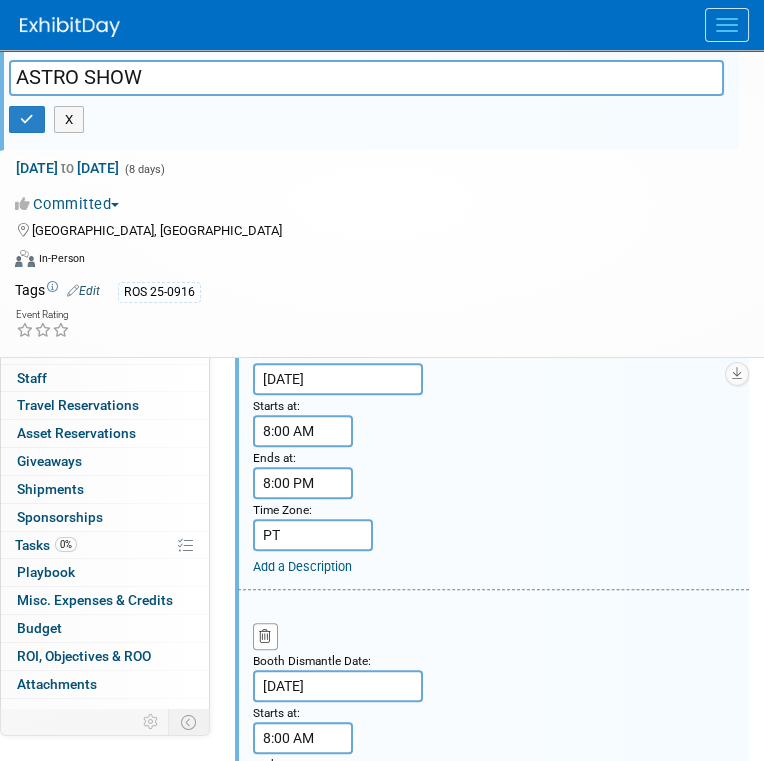 click on "Add a Description" at bounding box center [302, 566] 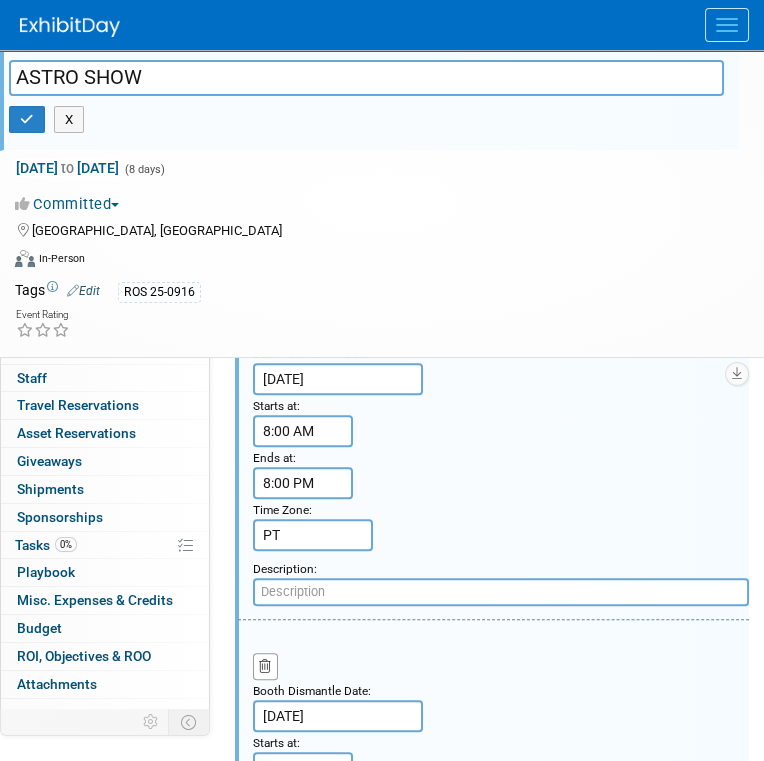 click at bounding box center (501, 592) 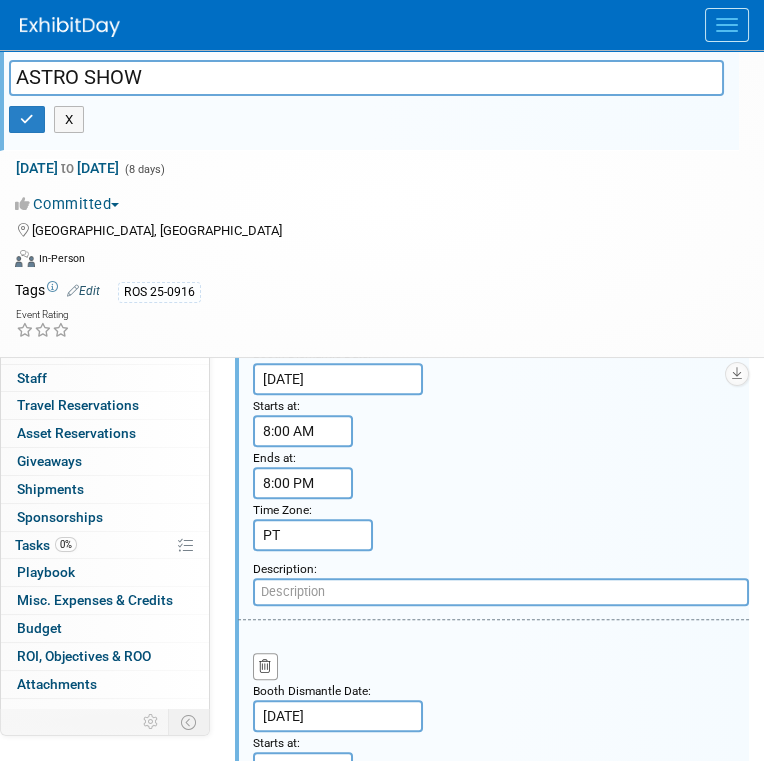 type on "A" 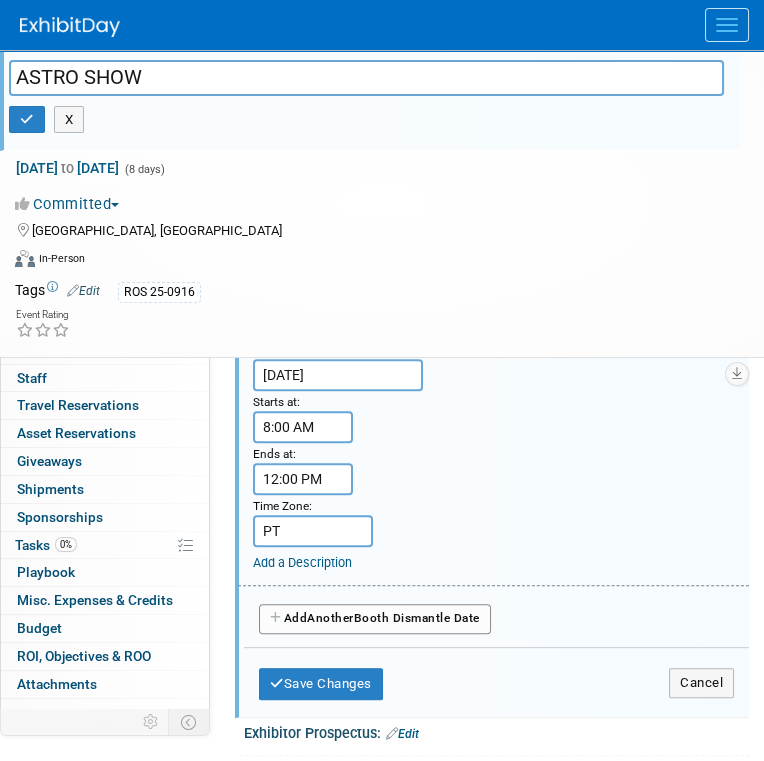 scroll, scrollTop: 1707, scrollLeft: 0, axis: vertical 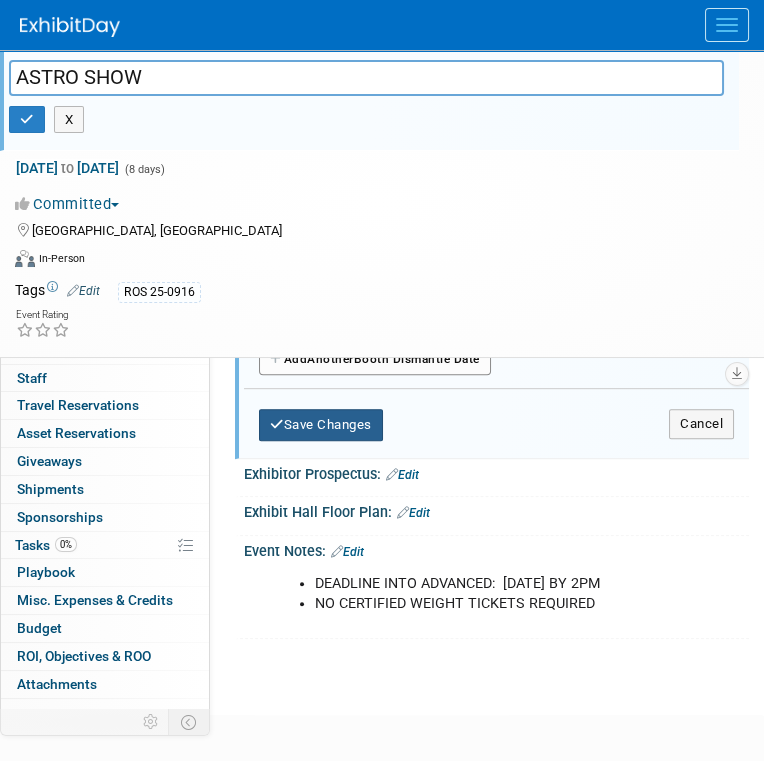 type on "Carriers MUST be checked in by 2pm 10.1.25 & 7am 10.2.25" 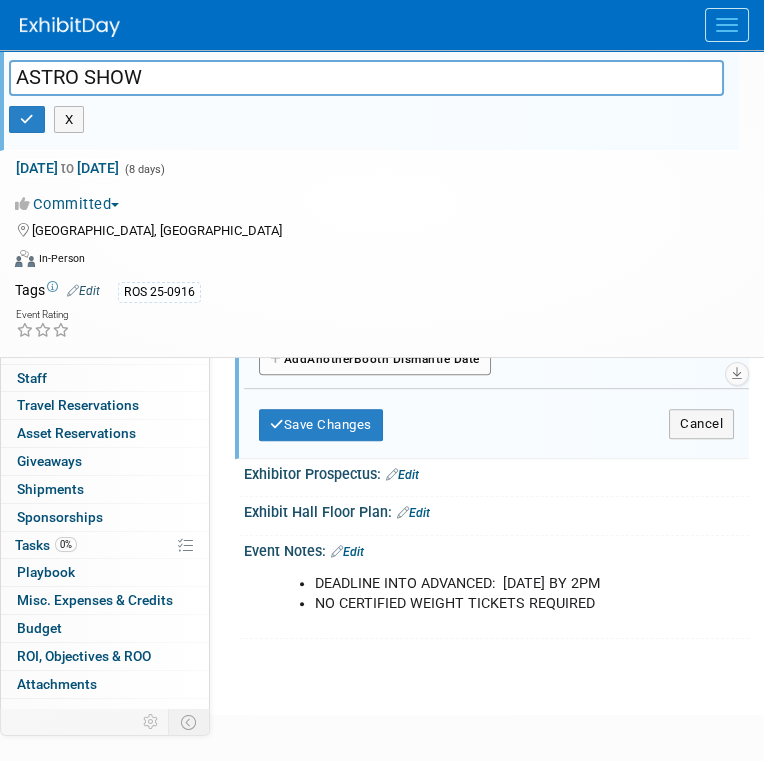 scroll, scrollTop: 707, scrollLeft: 0, axis: vertical 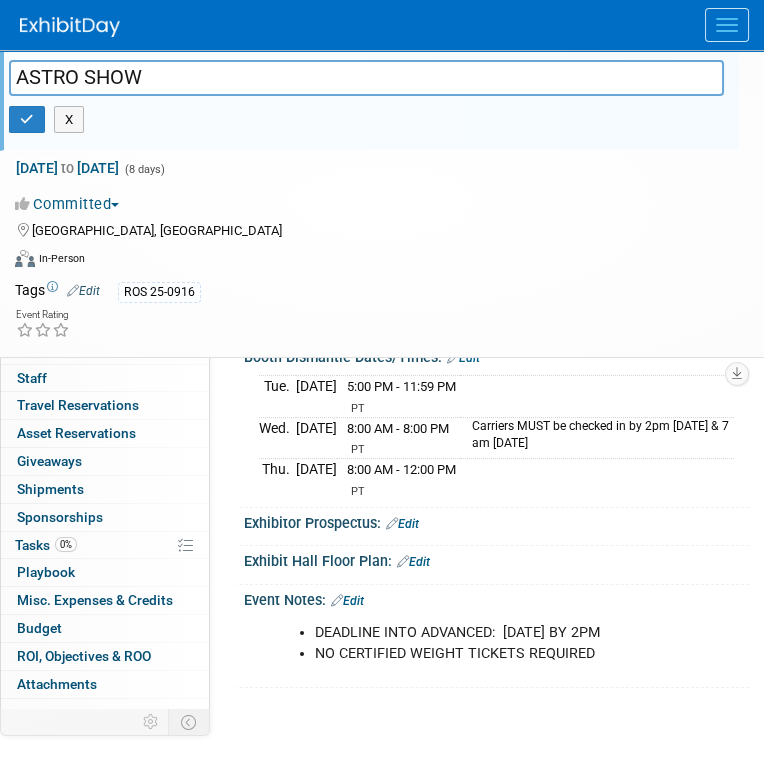 click on "Edit" at bounding box center [347, 601] 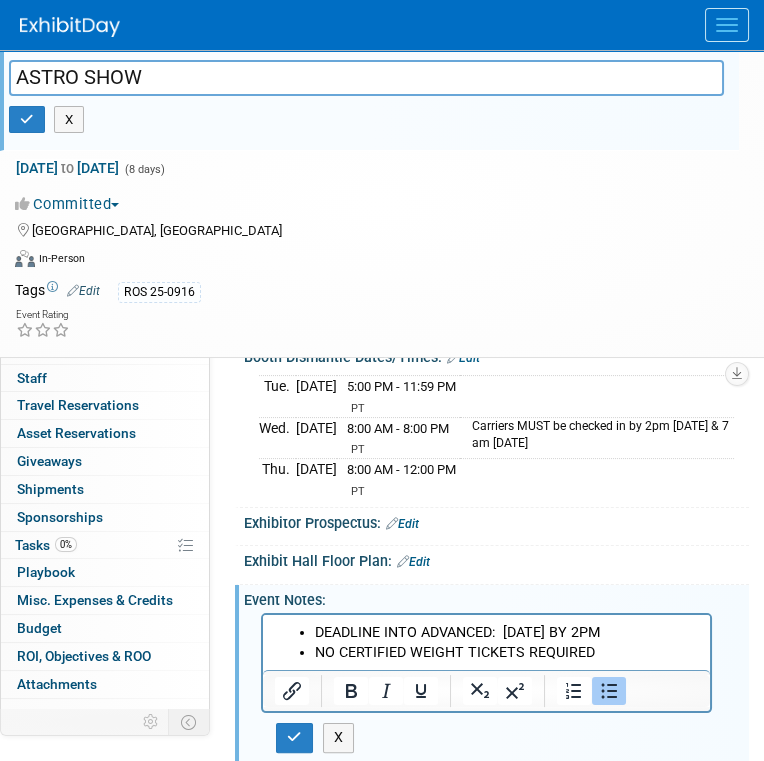 scroll, scrollTop: 0, scrollLeft: 0, axis: both 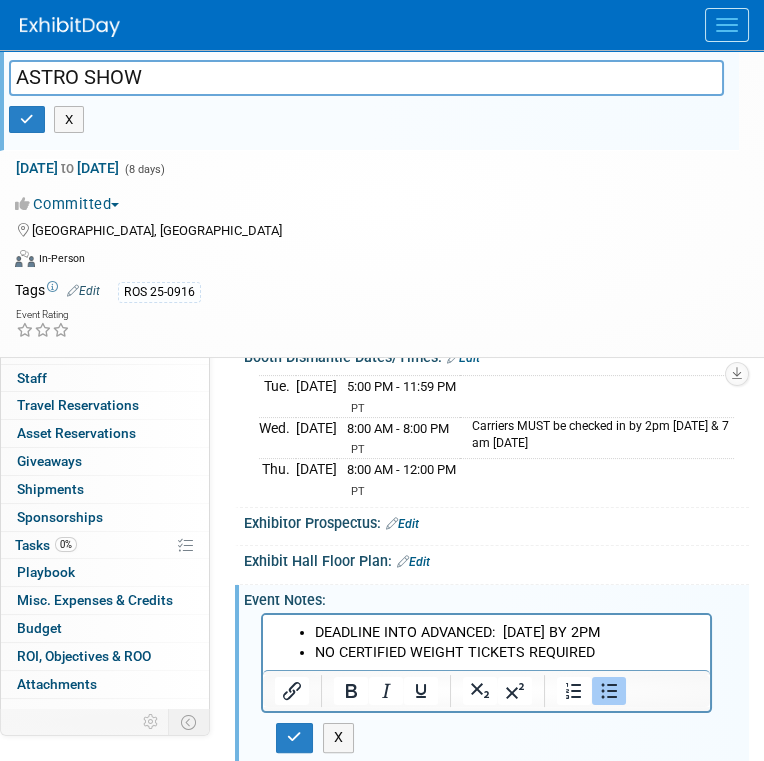 click on "NO CERTIFIED WEIGHT TICKETS REQUIRED" at bounding box center [507, 653] 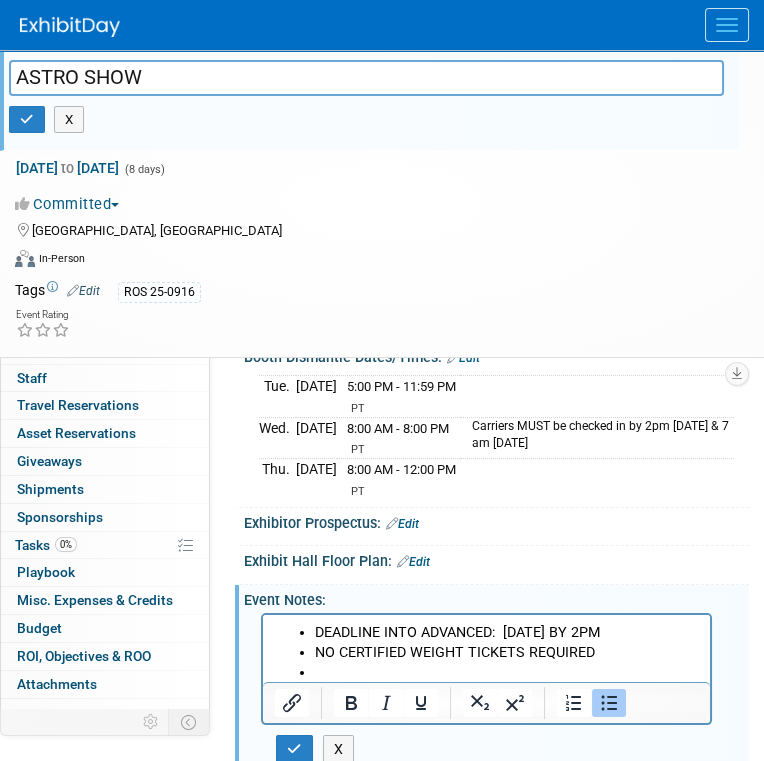 type 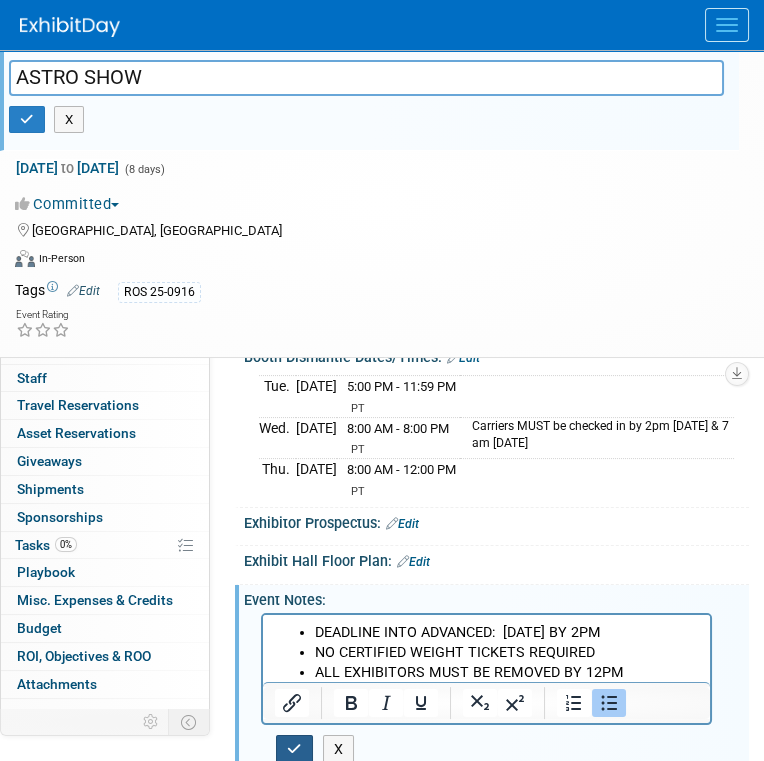 click at bounding box center (294, 749) 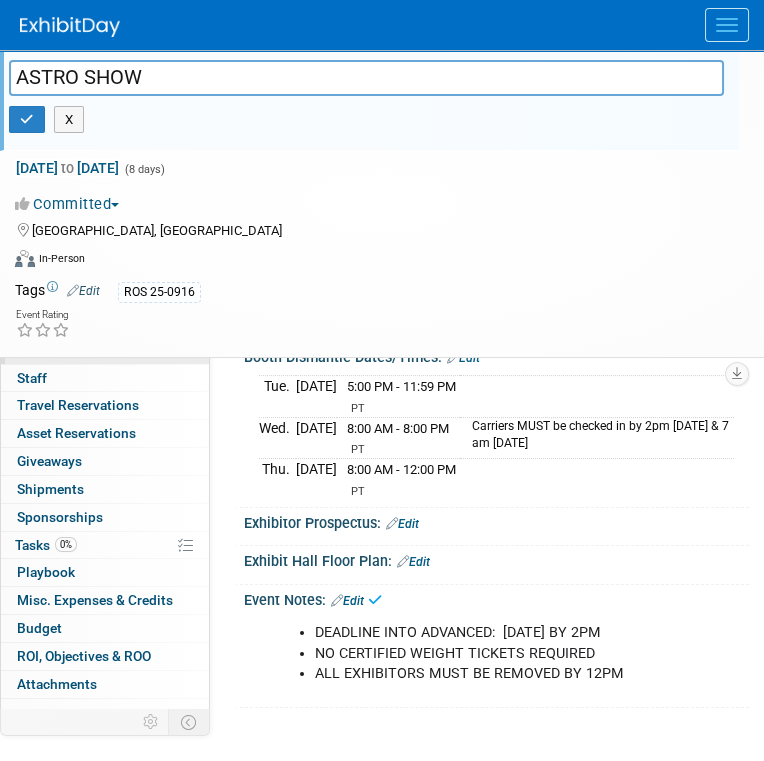 click on "Booth" at bounding box center [105, 350] 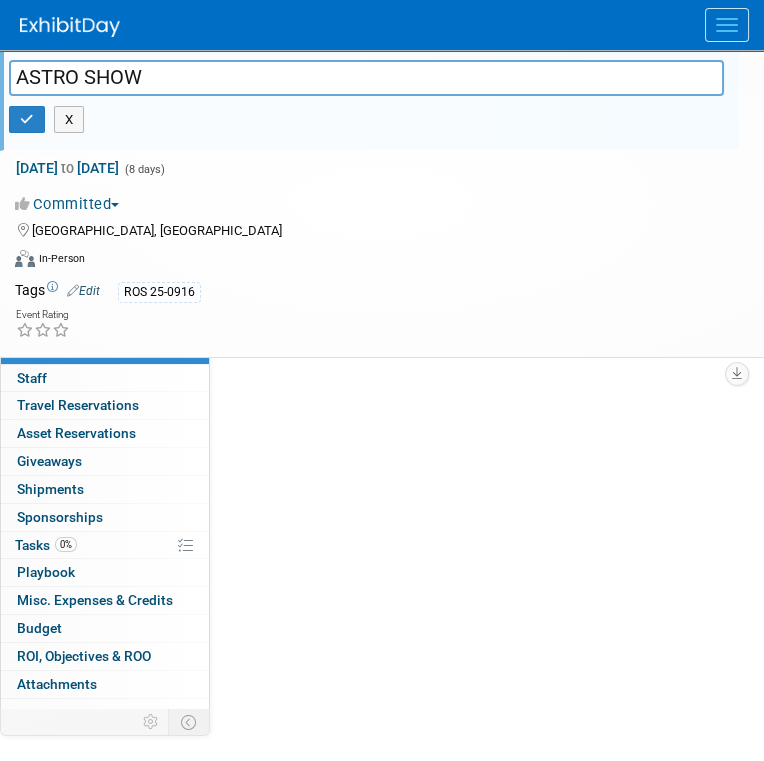 scroll, scrollTop: 0, scrollLeft: 0, axis: both 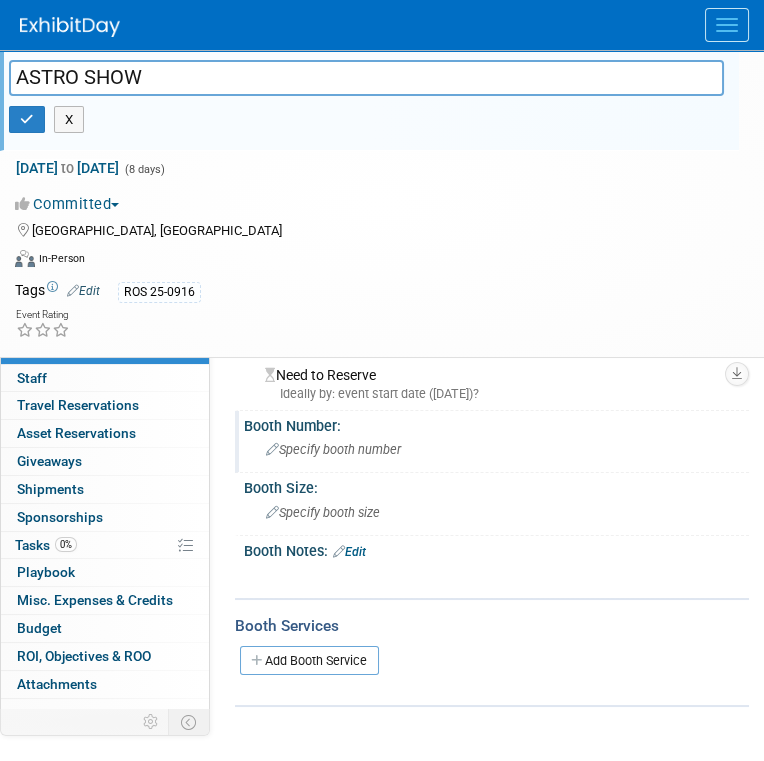 click on "Specify booth number" at bounding box center (333, 449) 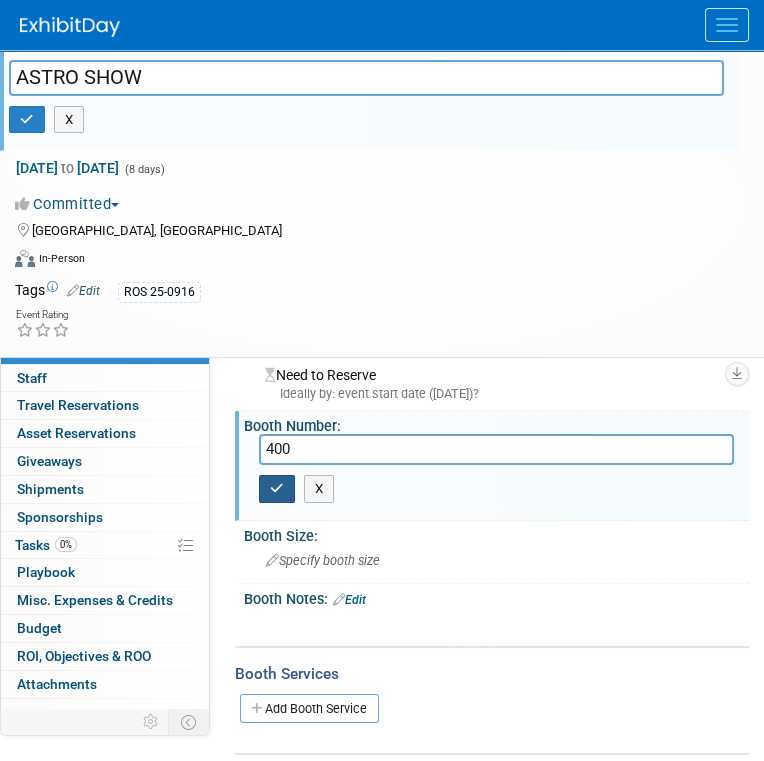 type on "400" 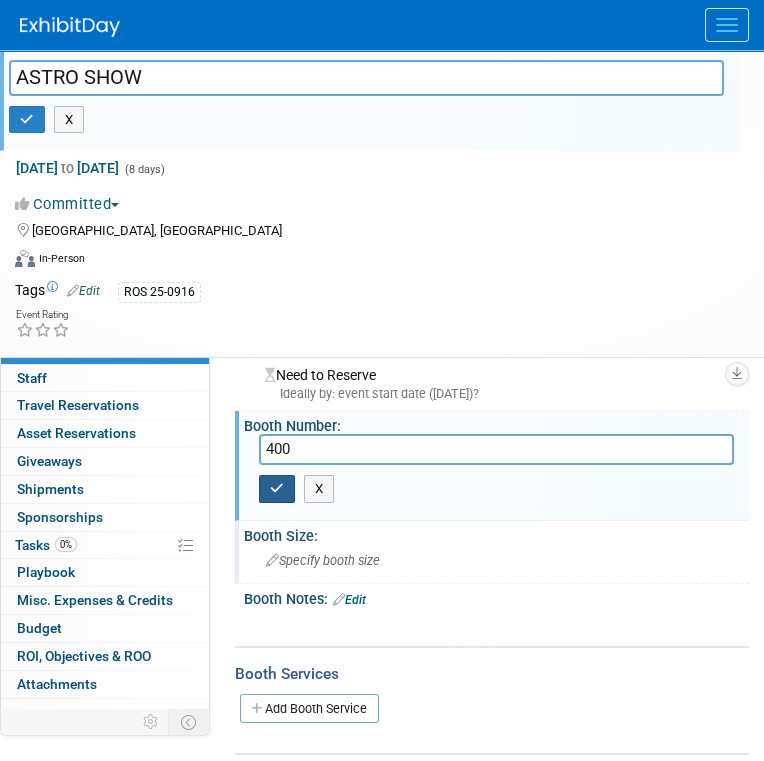 drag, startPoint x: 276, startPoint y: 478, endPoint x: 300, endPoint y: 495, distance: 29.410883 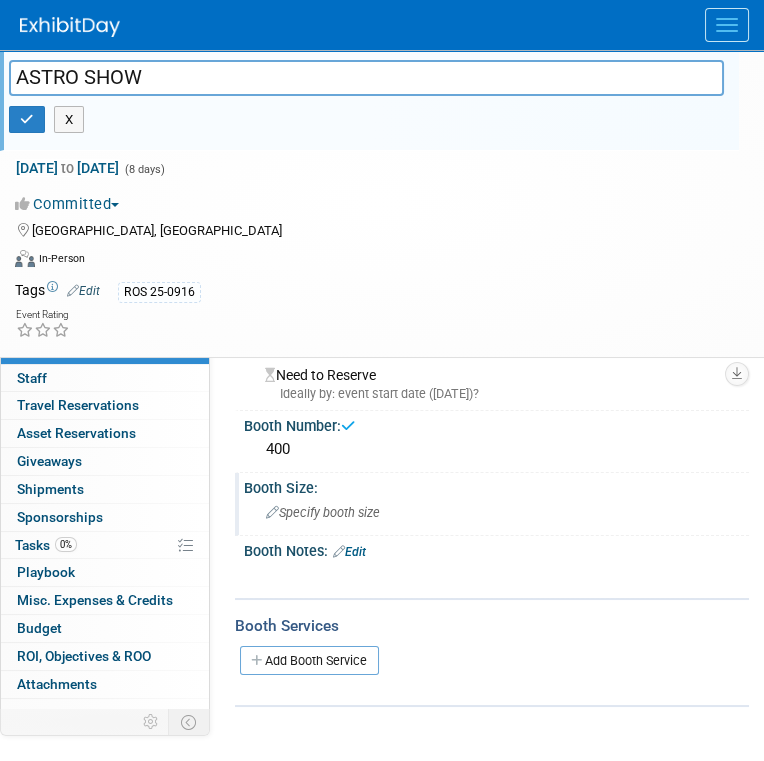 click on "Specify booth size" at bounding box center [323, 512] 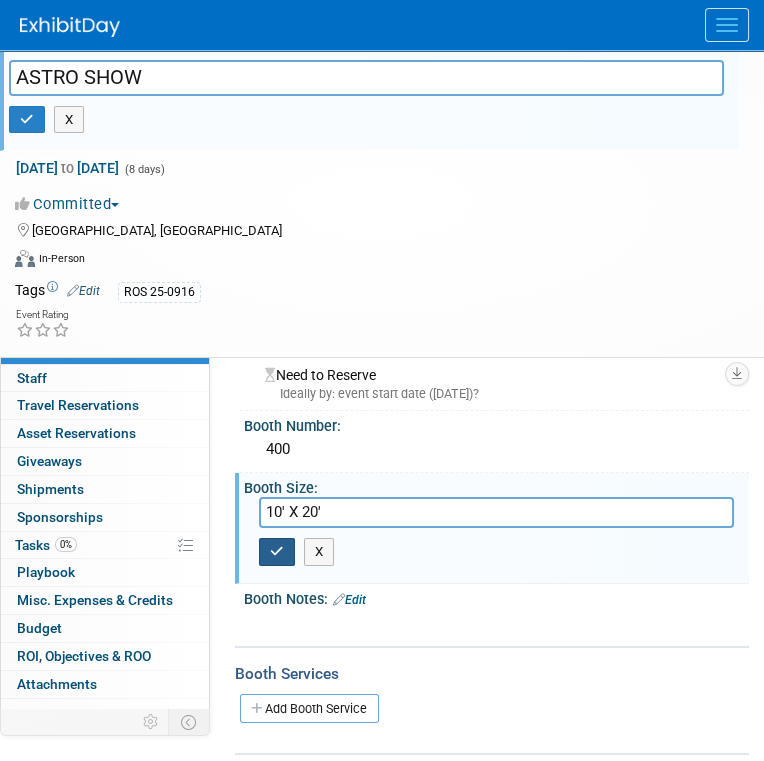type on "10' X 20'" 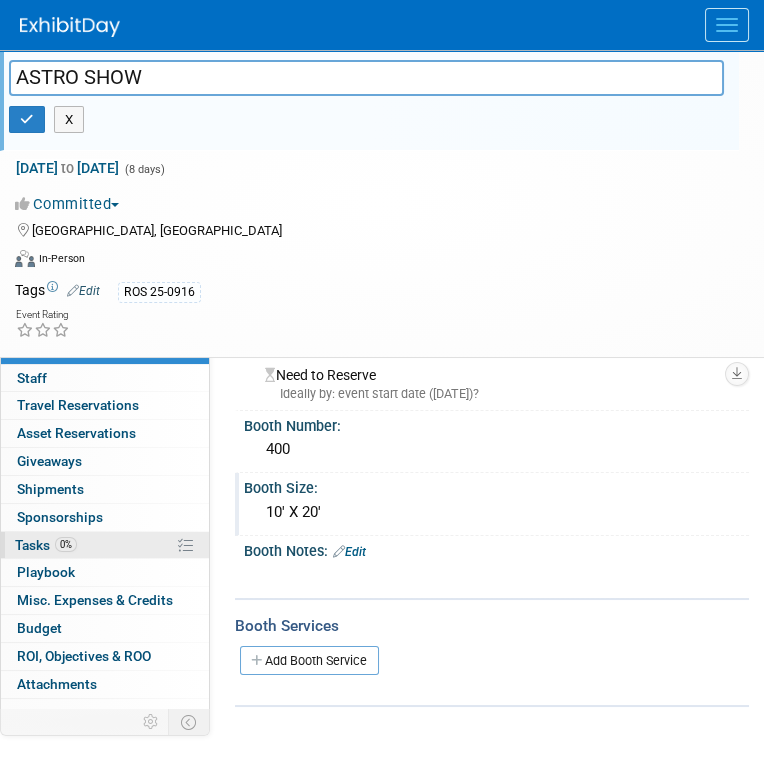 click on "0%
Tasks 0%" at bounding box center [105, 545] 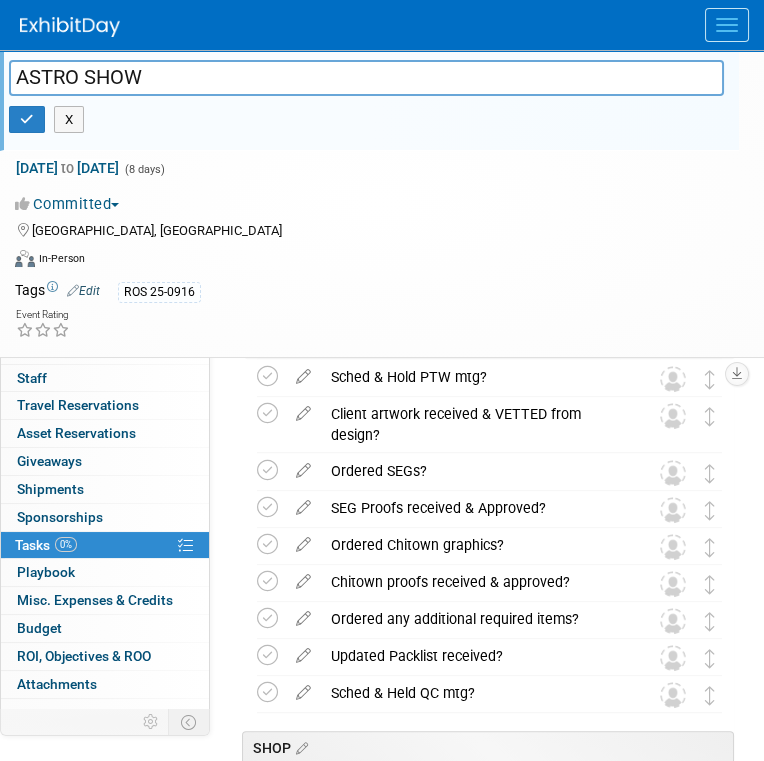 scroll, scrollTop: 1800, scrollLeft: 0, axis: vertical 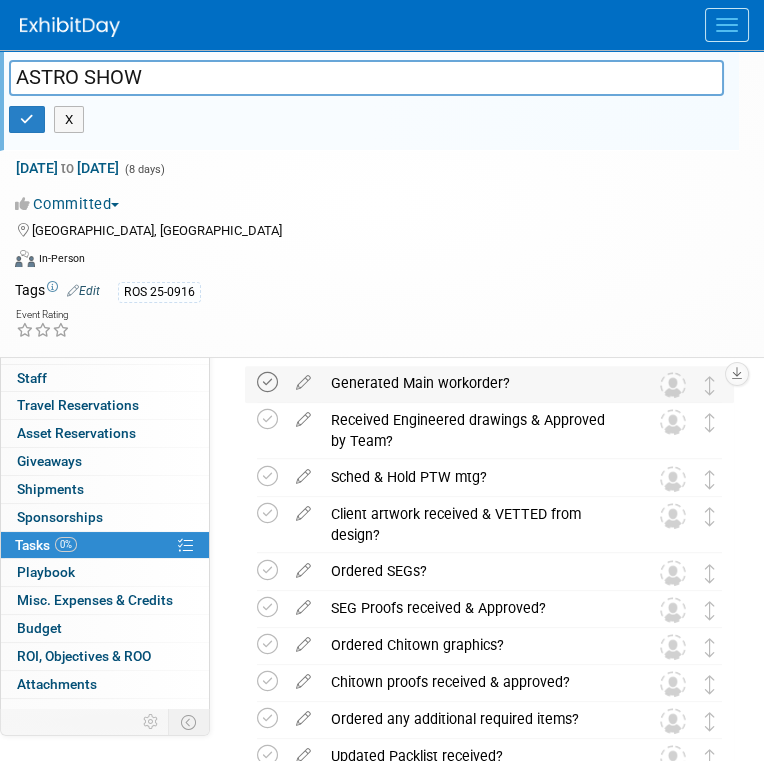 click at bounding box center (267, 382) 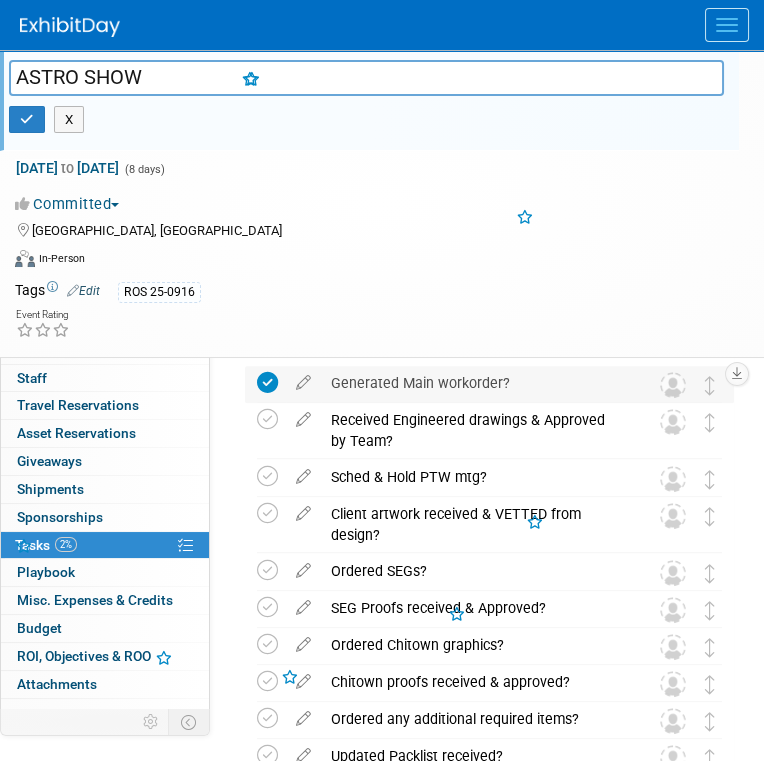 click on "Generated Main workorder?" at bounding box center [470, 383] 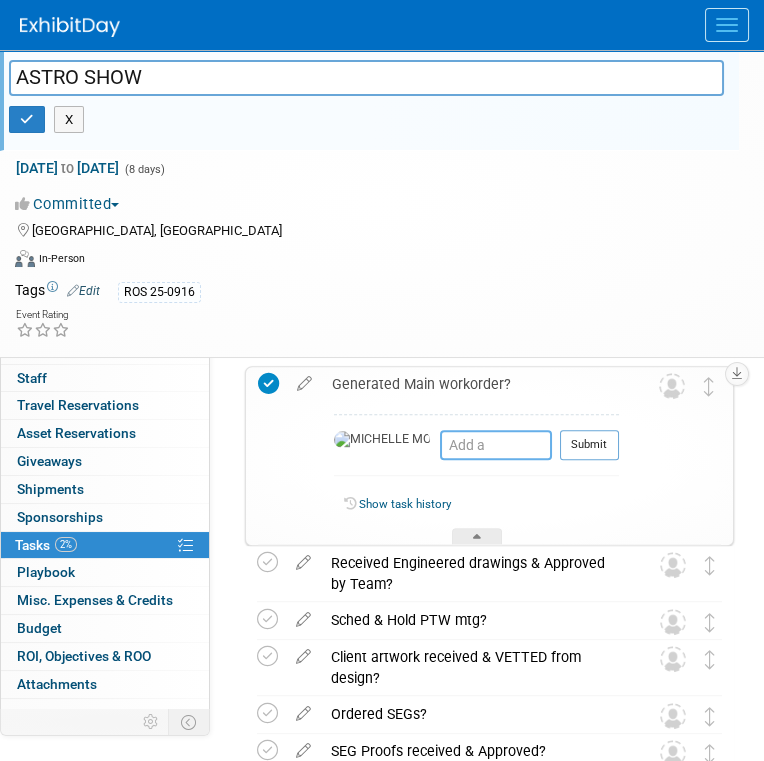 click at bounding box center [496, 445] 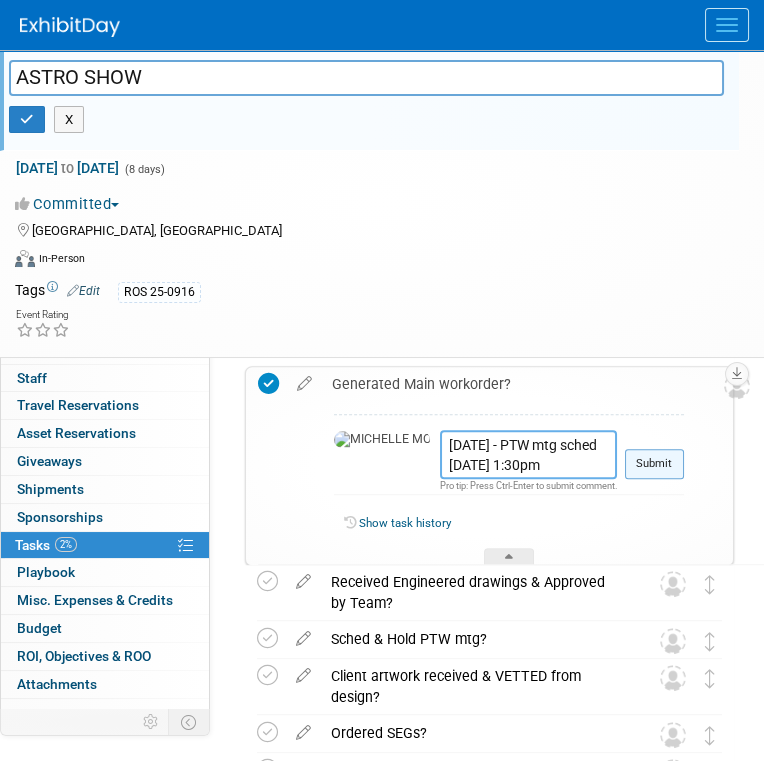 type on "7.10.25 - PTW mtg sched fri. 7.11.25 @ 1:30pm" 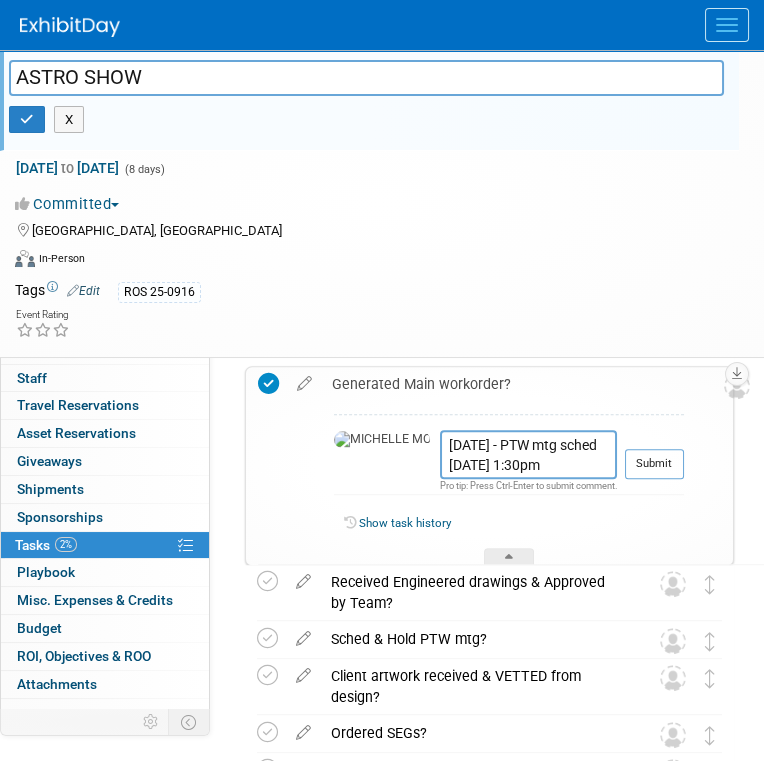 click on "Submit" at bounding box center [654, 464] 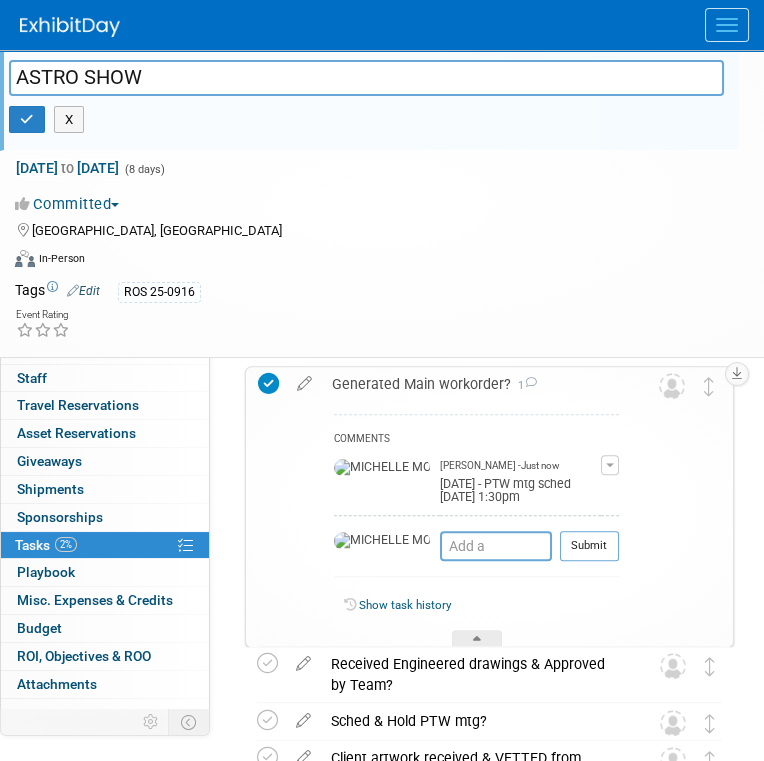 click on "Generated Main workorder?
1" at bounding box center [470, 384] 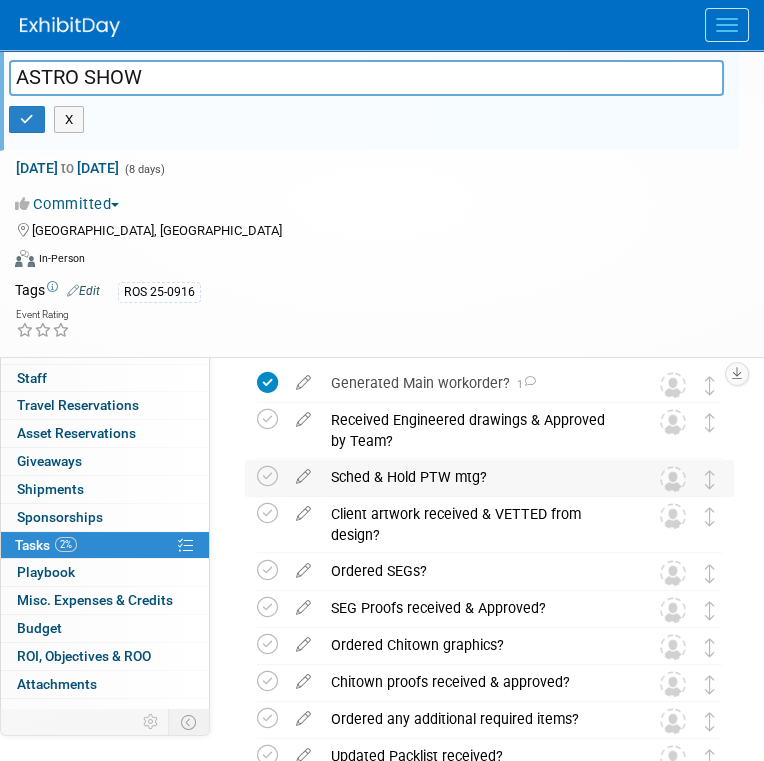 click on "Sched & Hold PTW mtg?" at bounding box center [470, 477] 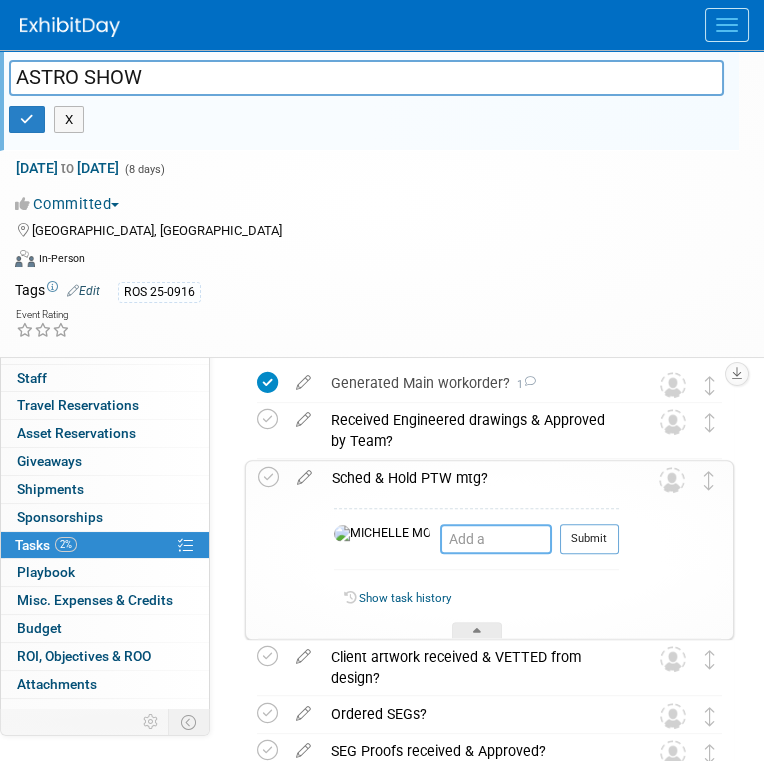 click at bounding box center [496, 539] 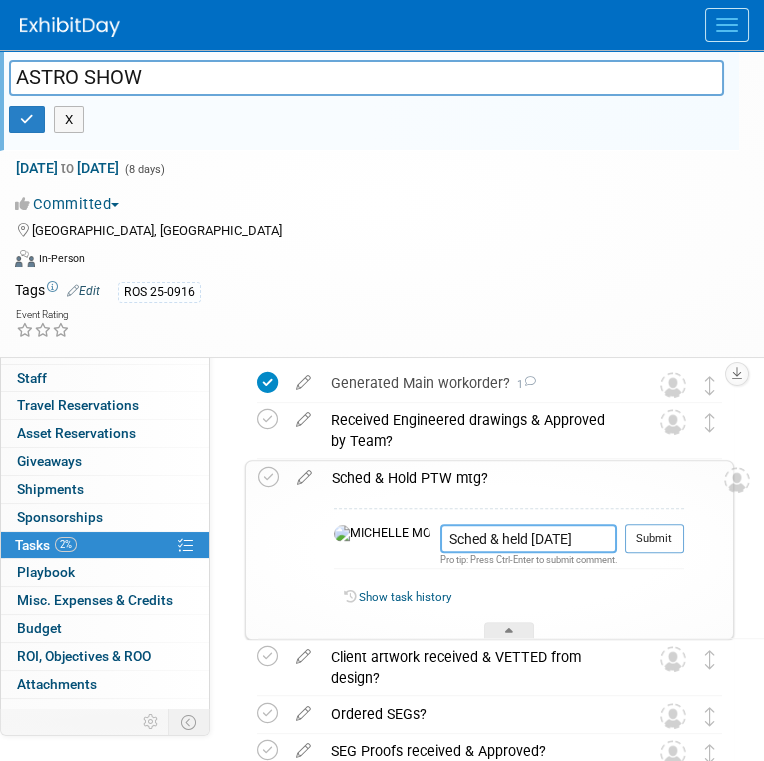 click on "Sched & held 7.10.25" at bounding box center [528, 538] 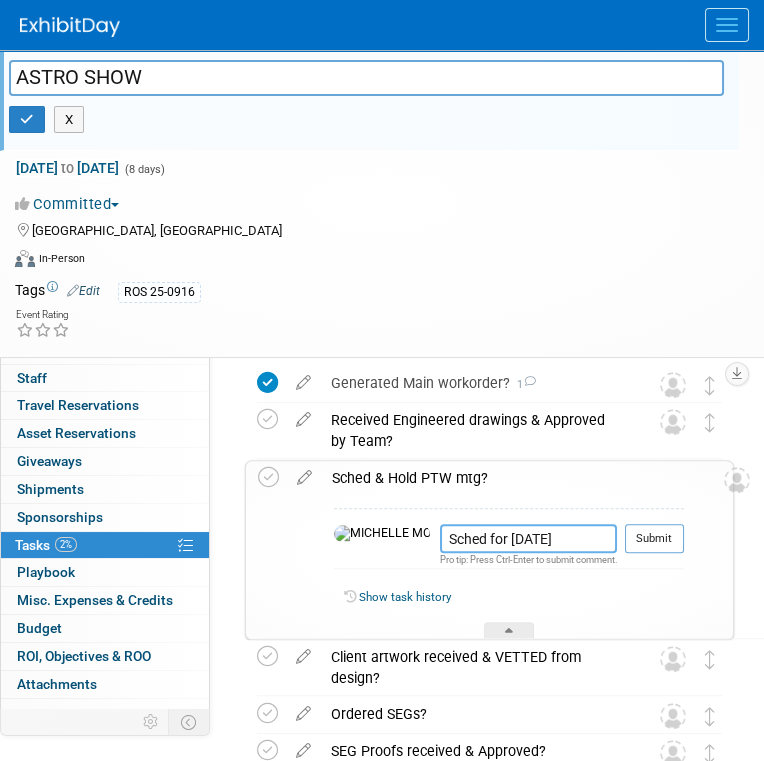 click on "Sched for 7.10.25" at bounding box center [528, 538] 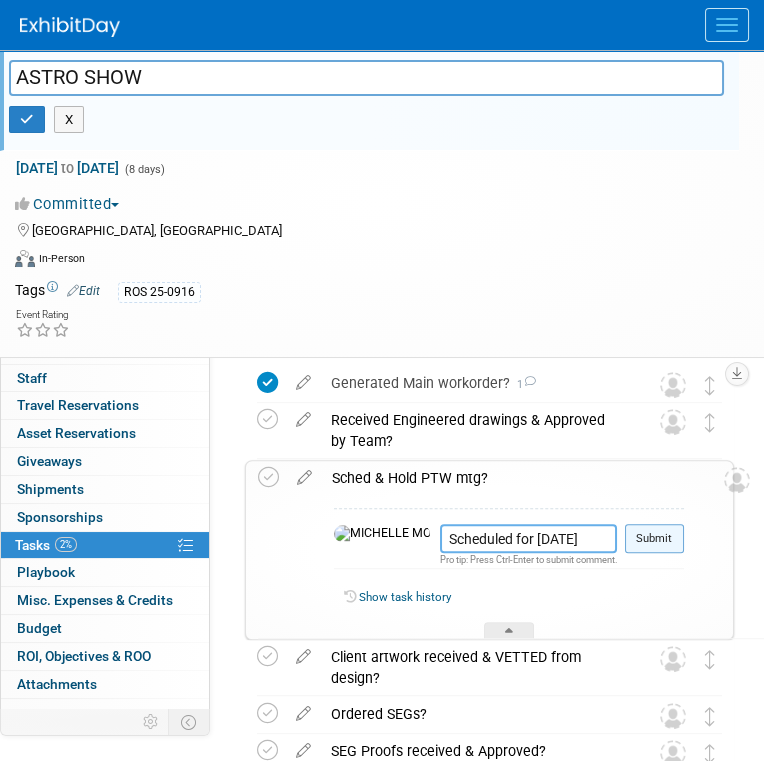 type on "Scheduled for 7.10.25" 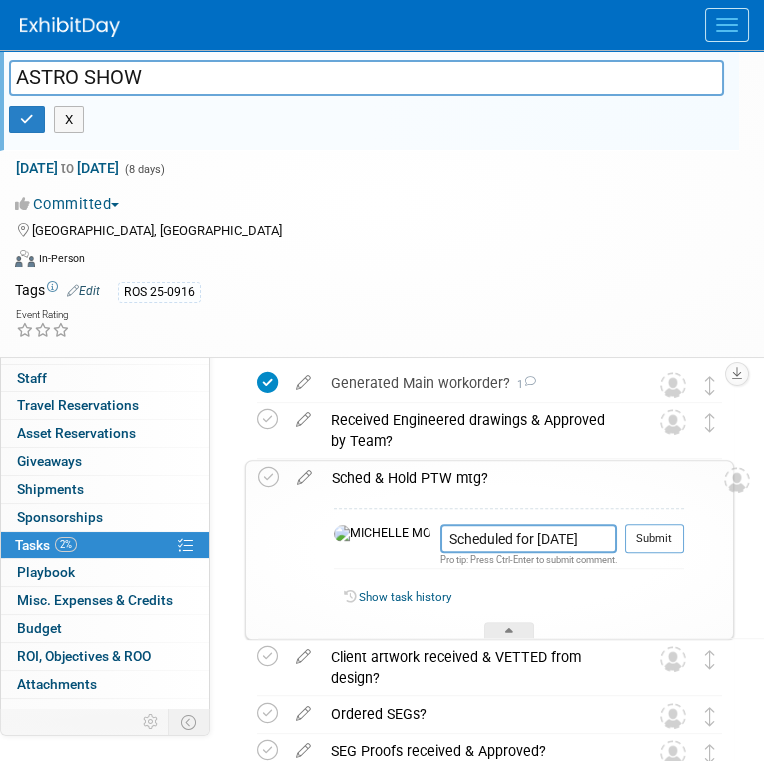 click on "Submit" at bounding box center [654, 539] 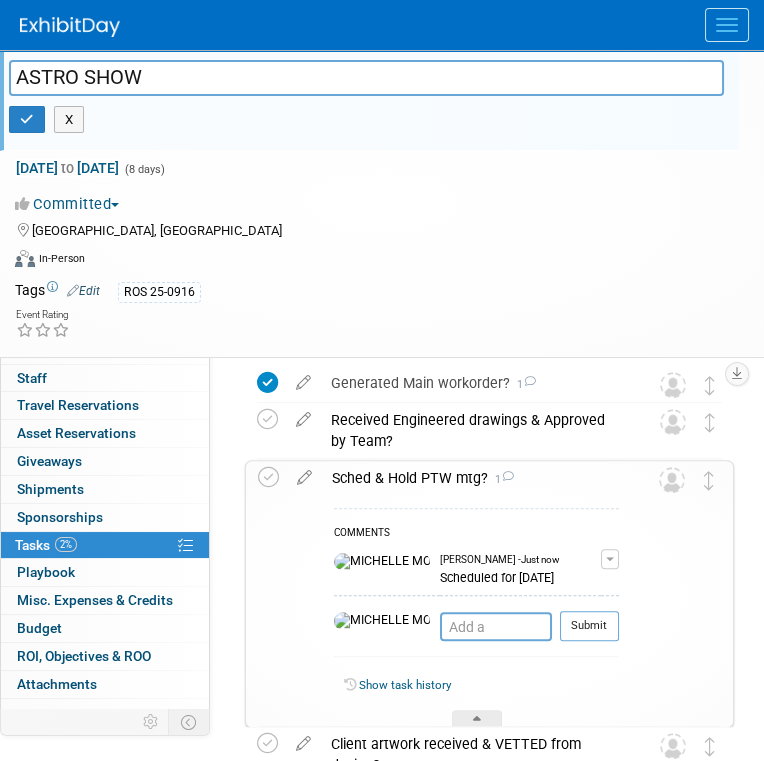click on "Sched & Hold PTW mtg?
1" at bounding box center [470, 478] 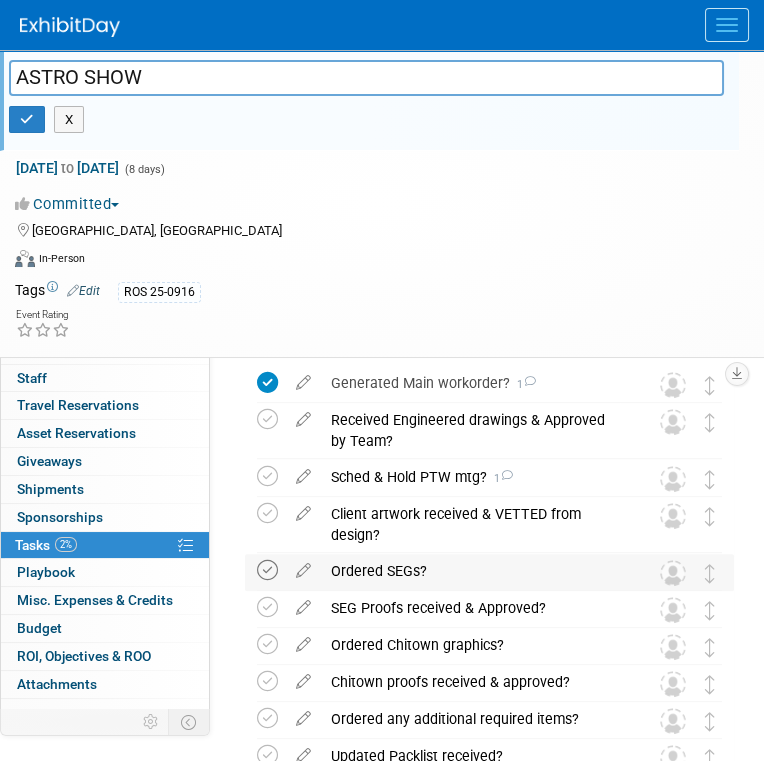 click at bounding box center (267, 570) 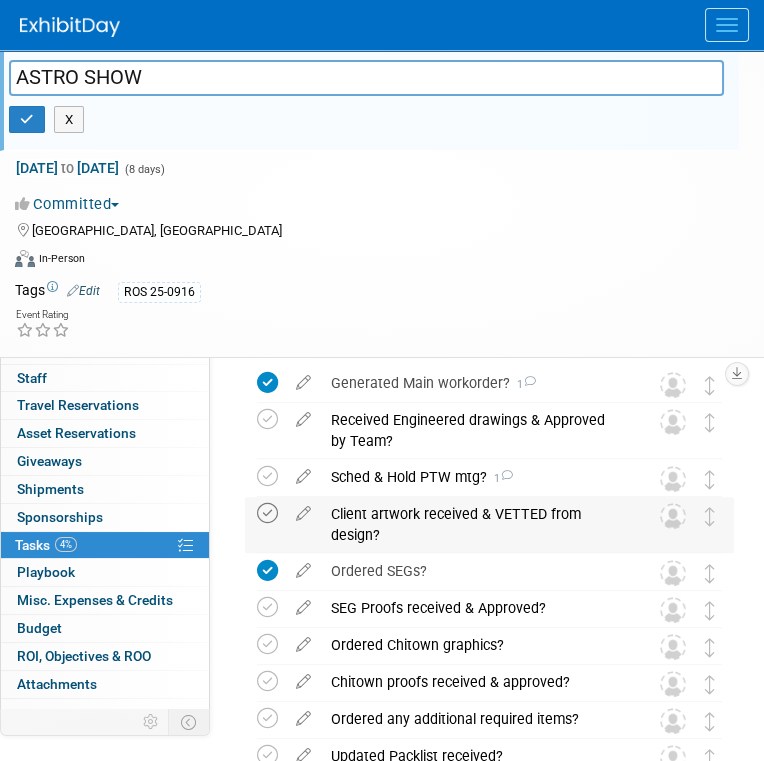 click at bounding box center [267, 513] 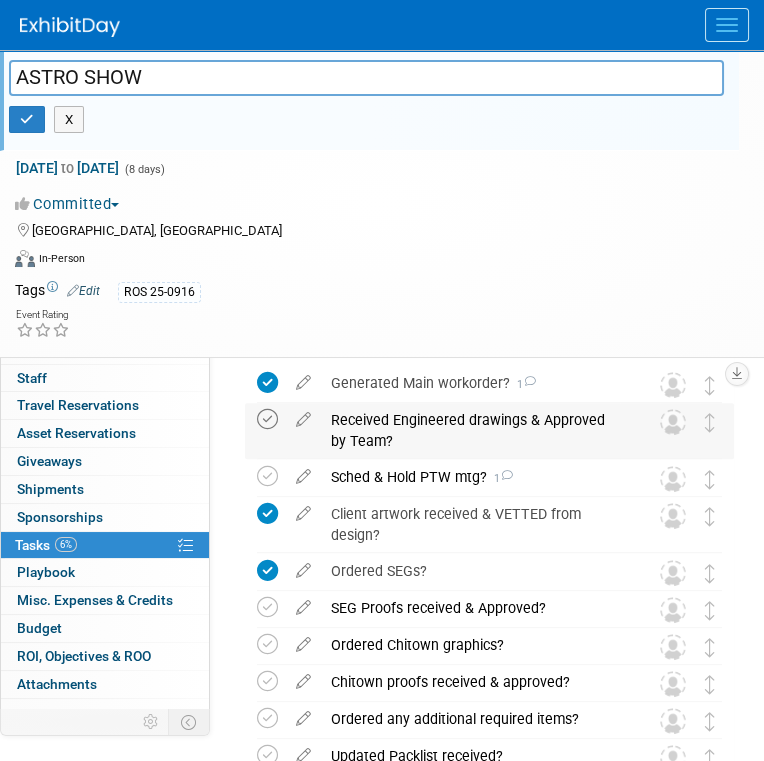 click at bounding box center [267, 419] 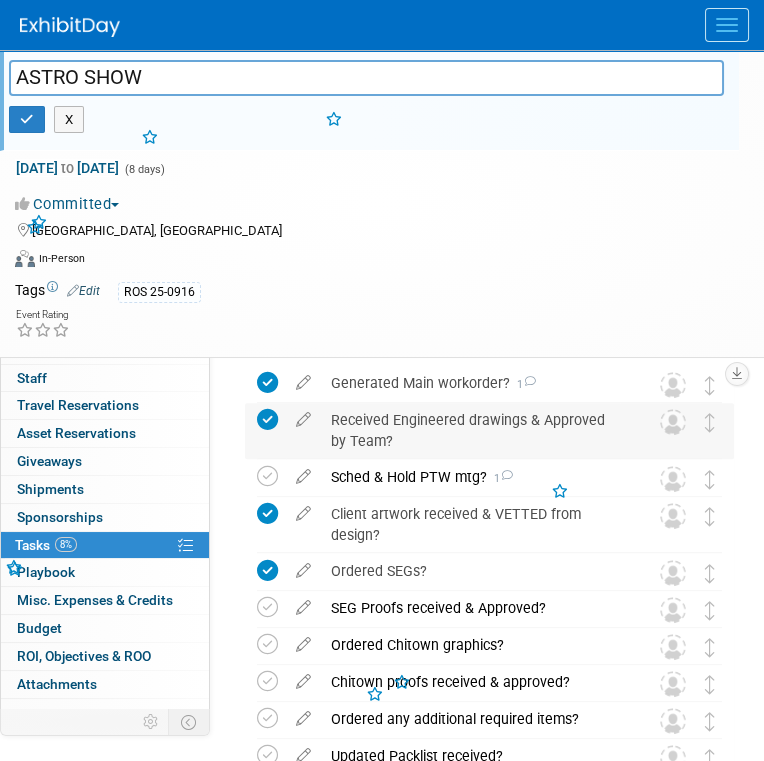 click on "Received Engineered drawings & Approved by Team?" at bounding box center [470, 430] 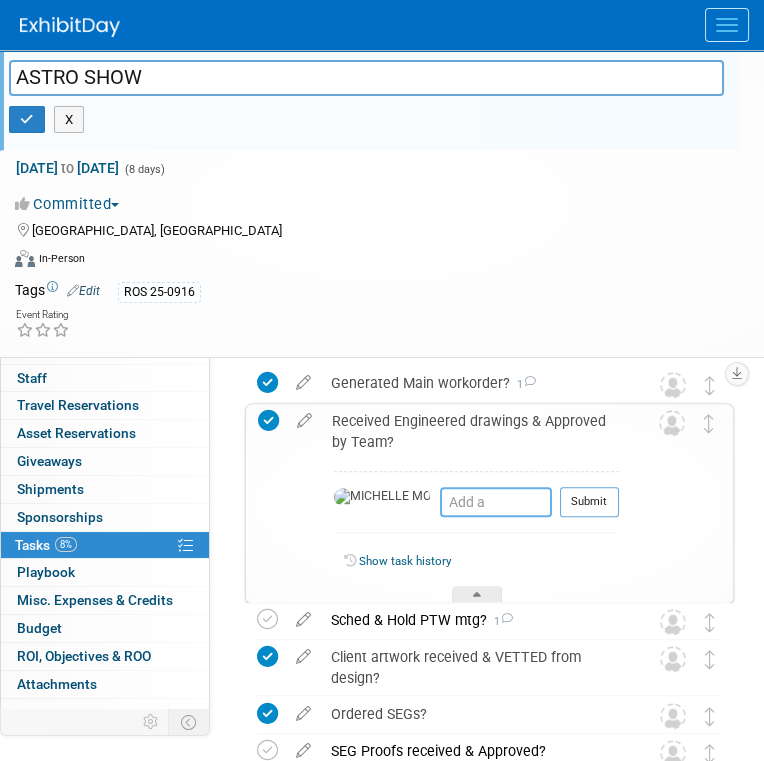 click at bounding box center (496, 502) 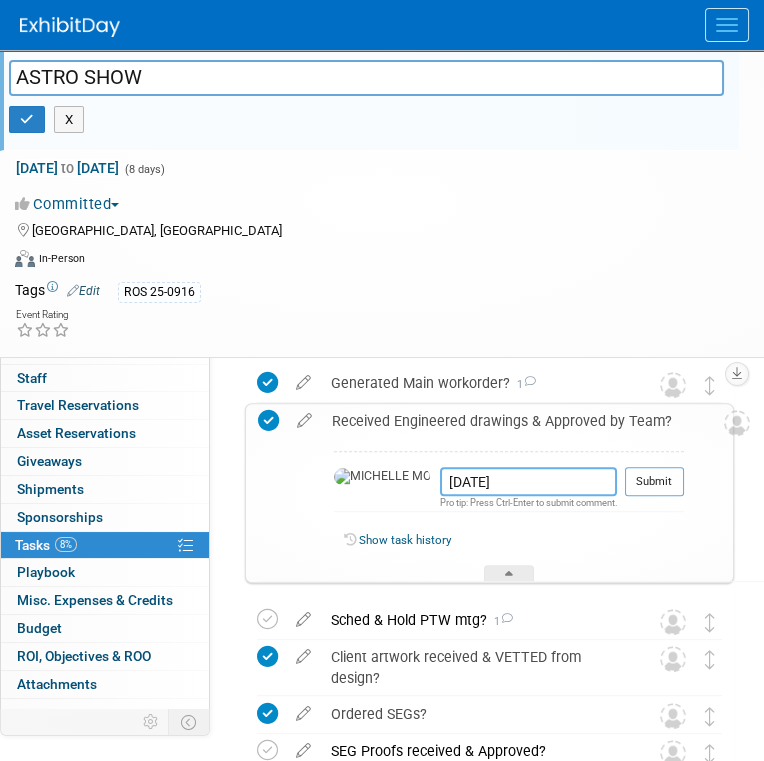 click on "7.10.25" at bounding box center [528, 481] 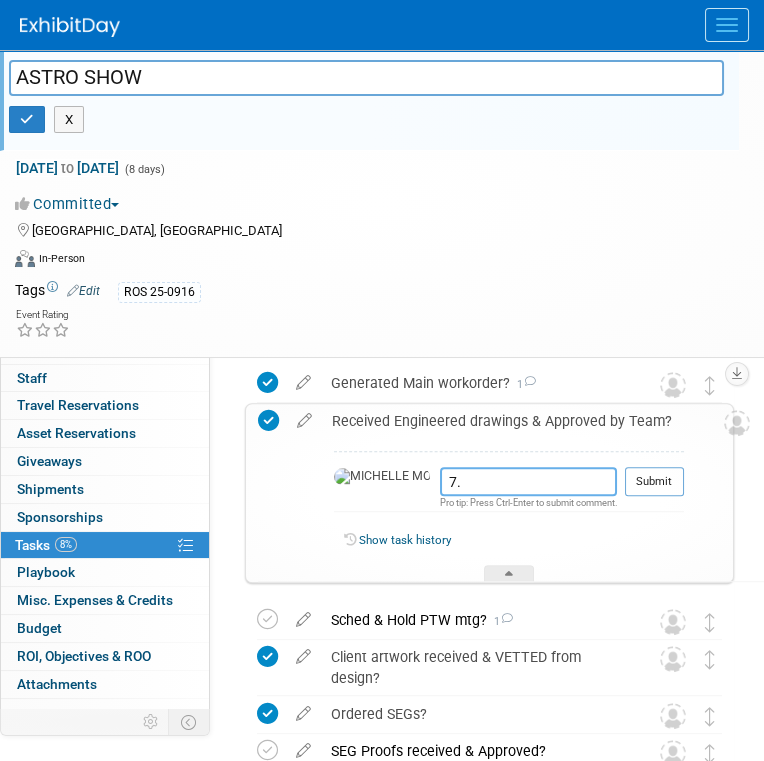 type on "7" 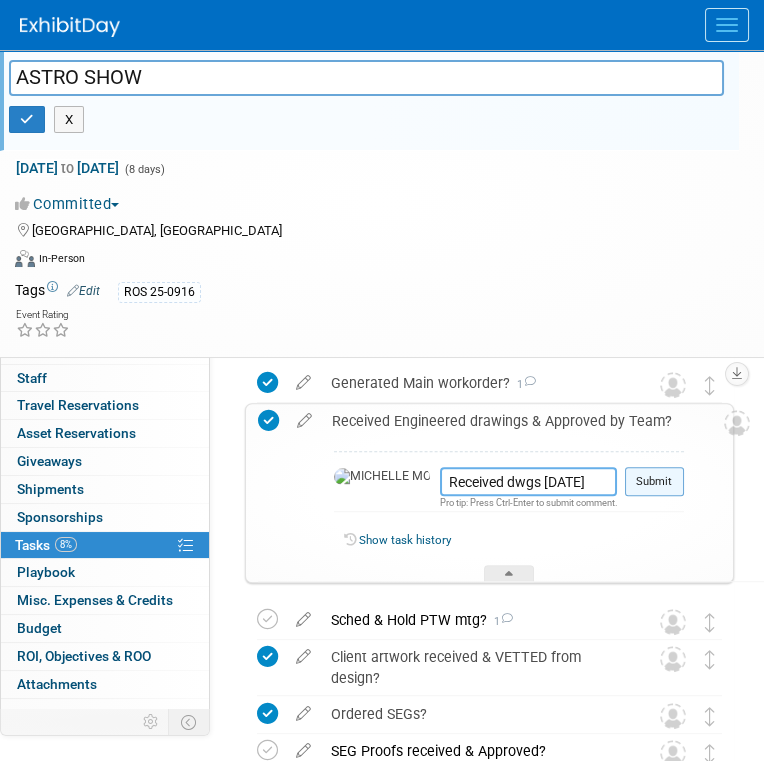 type on "Received dwgs 7.09.25" 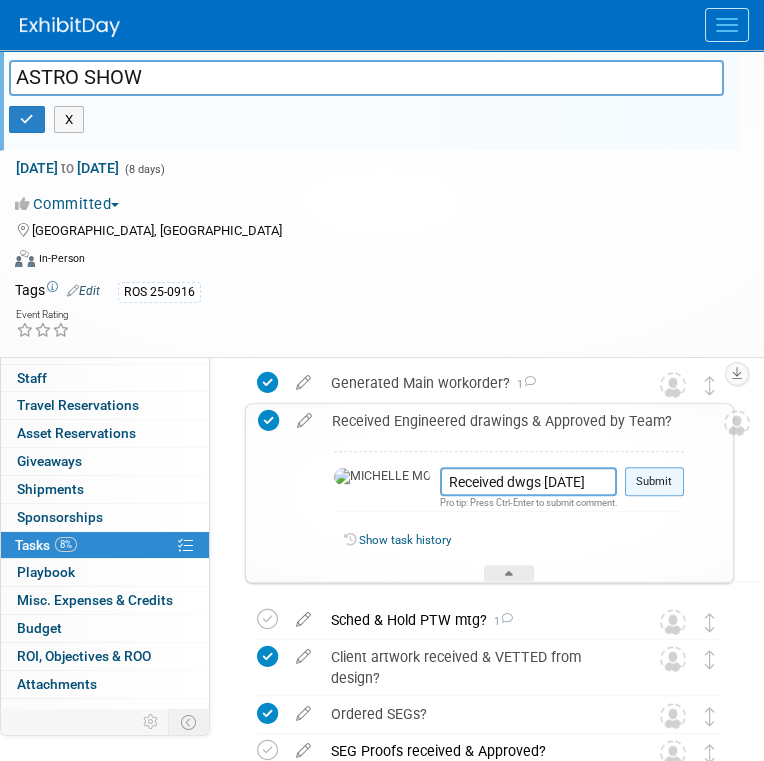 click on "Submit" at bounding box center [654, 482] 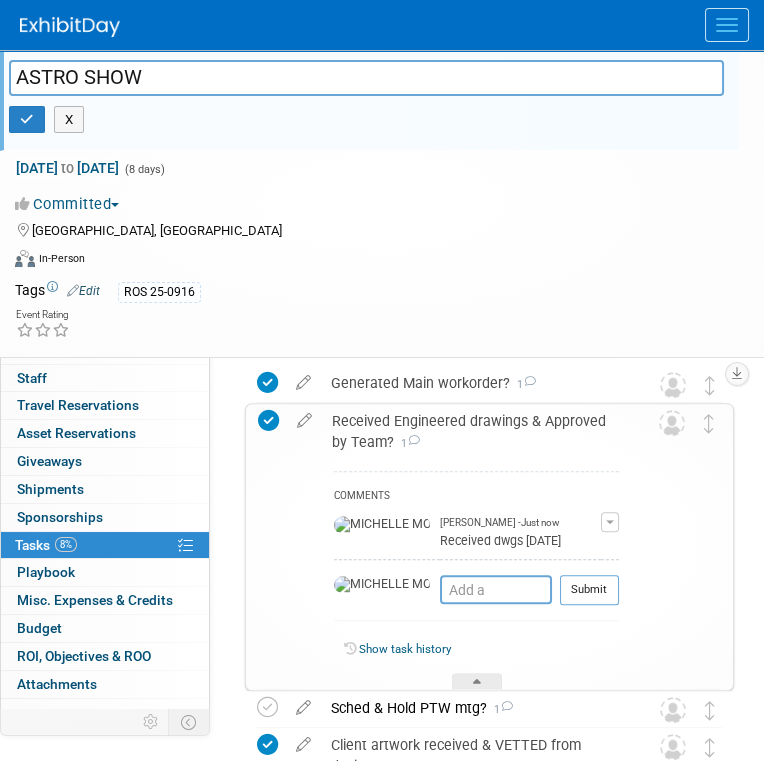 click on "Received Engineered drawings & Approved by Team?
1" at bounding box center [470, 431] 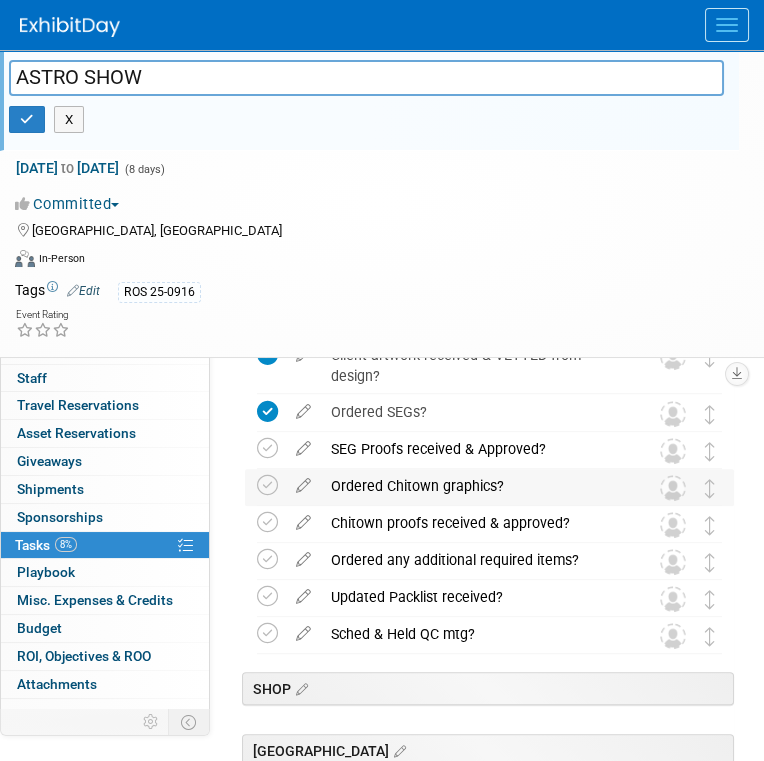 scroll, scrollTop: 2000, scrollLeft: 0, axis: vertical 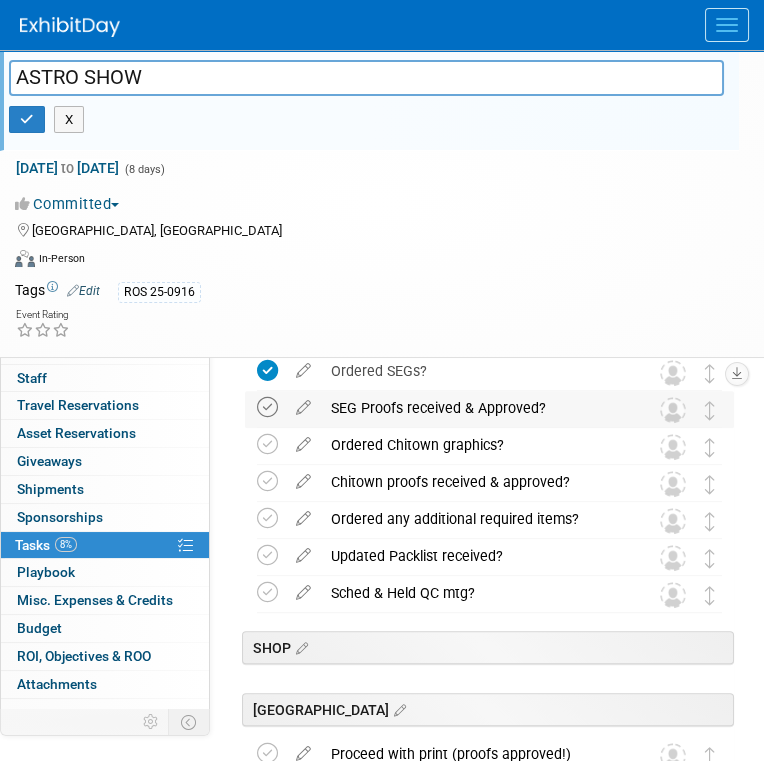 click at bounding box center [267, 407] 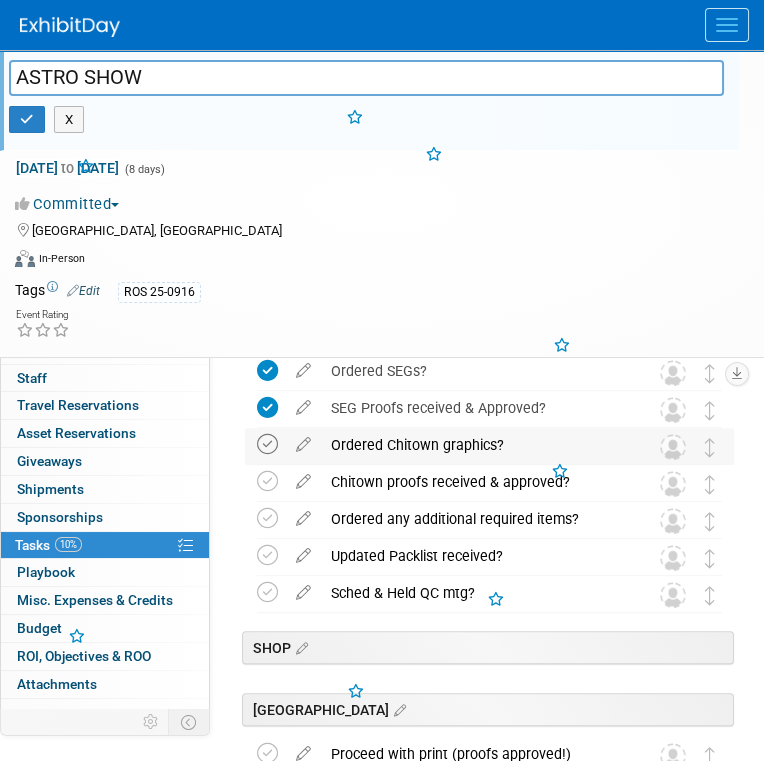 click at bounding box center (267, 444) 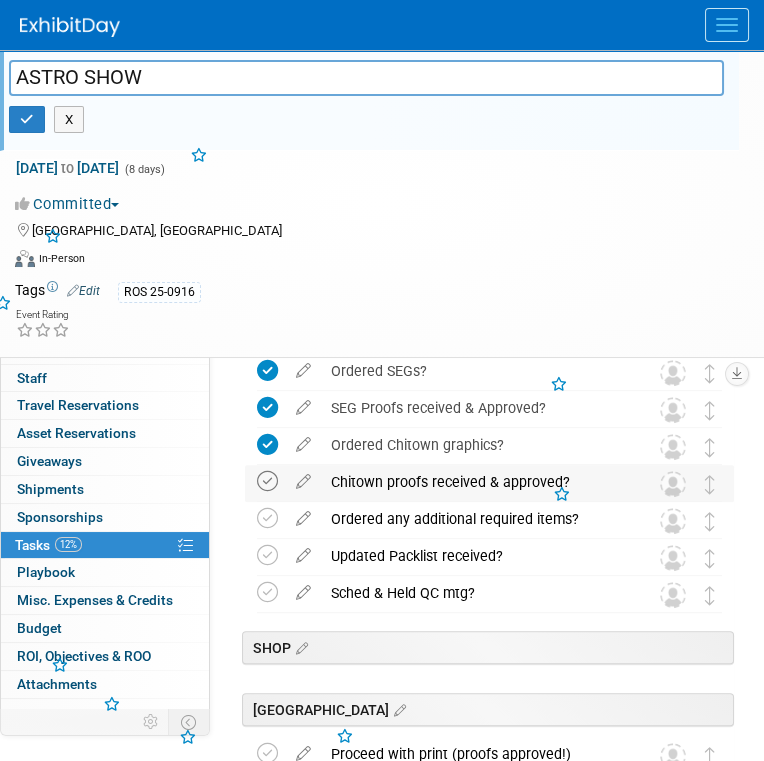 click at bounding box center (267, 481) 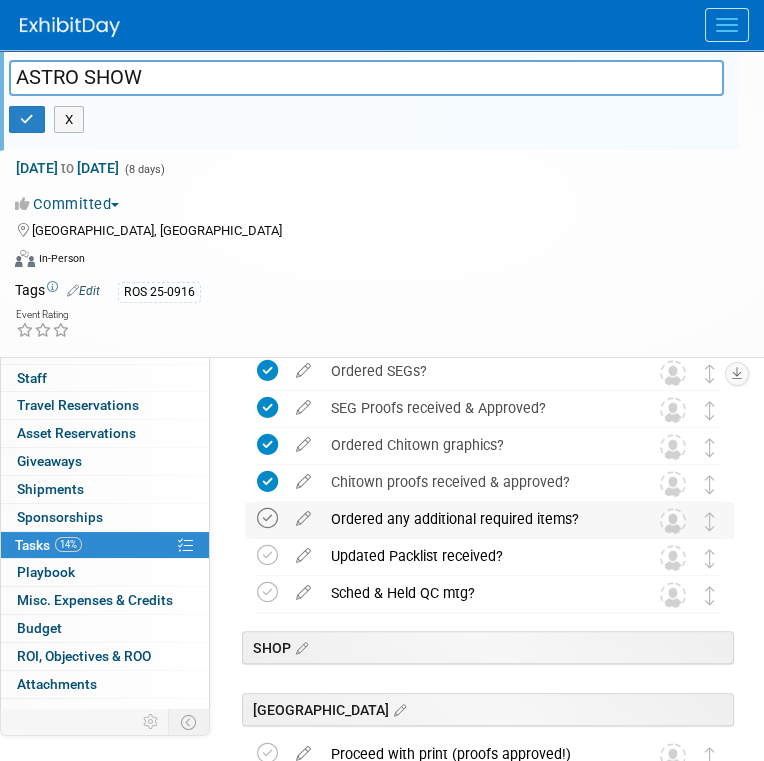 click at bounding box center [267, 518] 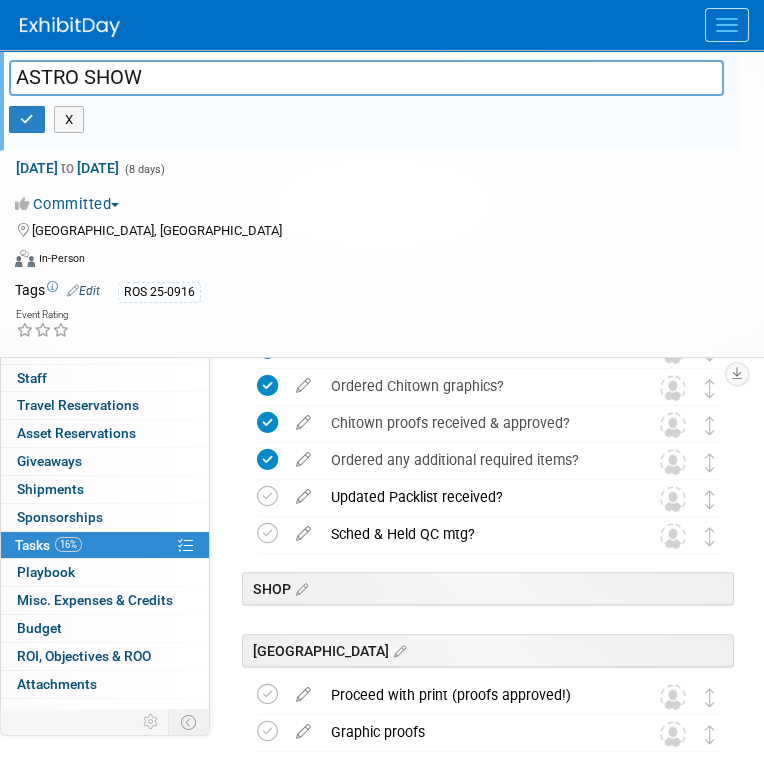 scroll, scrollTop: 2100, scrollLeft: 0, axis: vertical 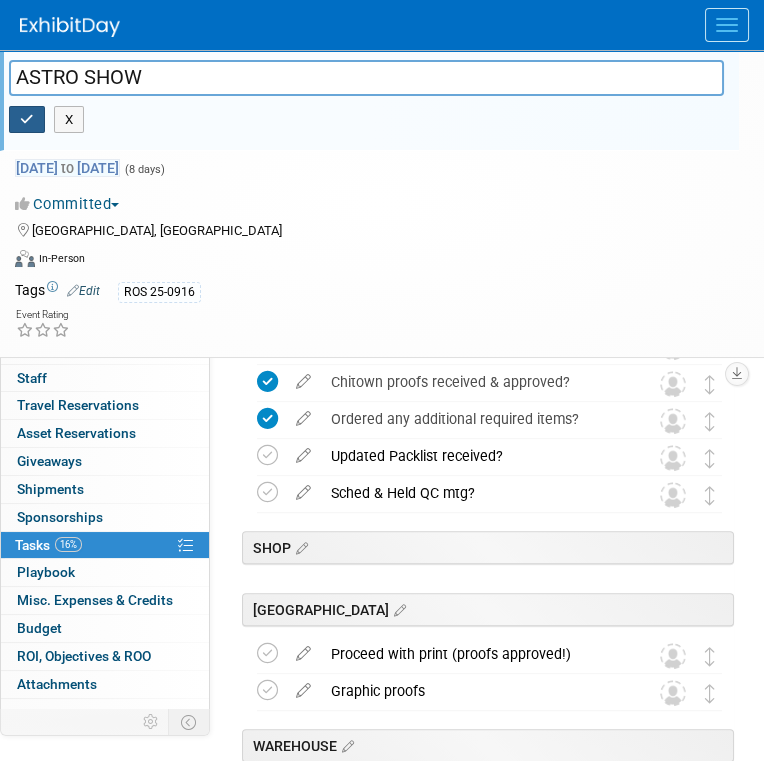 drag, startPoint x: 31, startPoint y: 101, endPoint x: 38, endPoint y: 109, distance: 10.630146 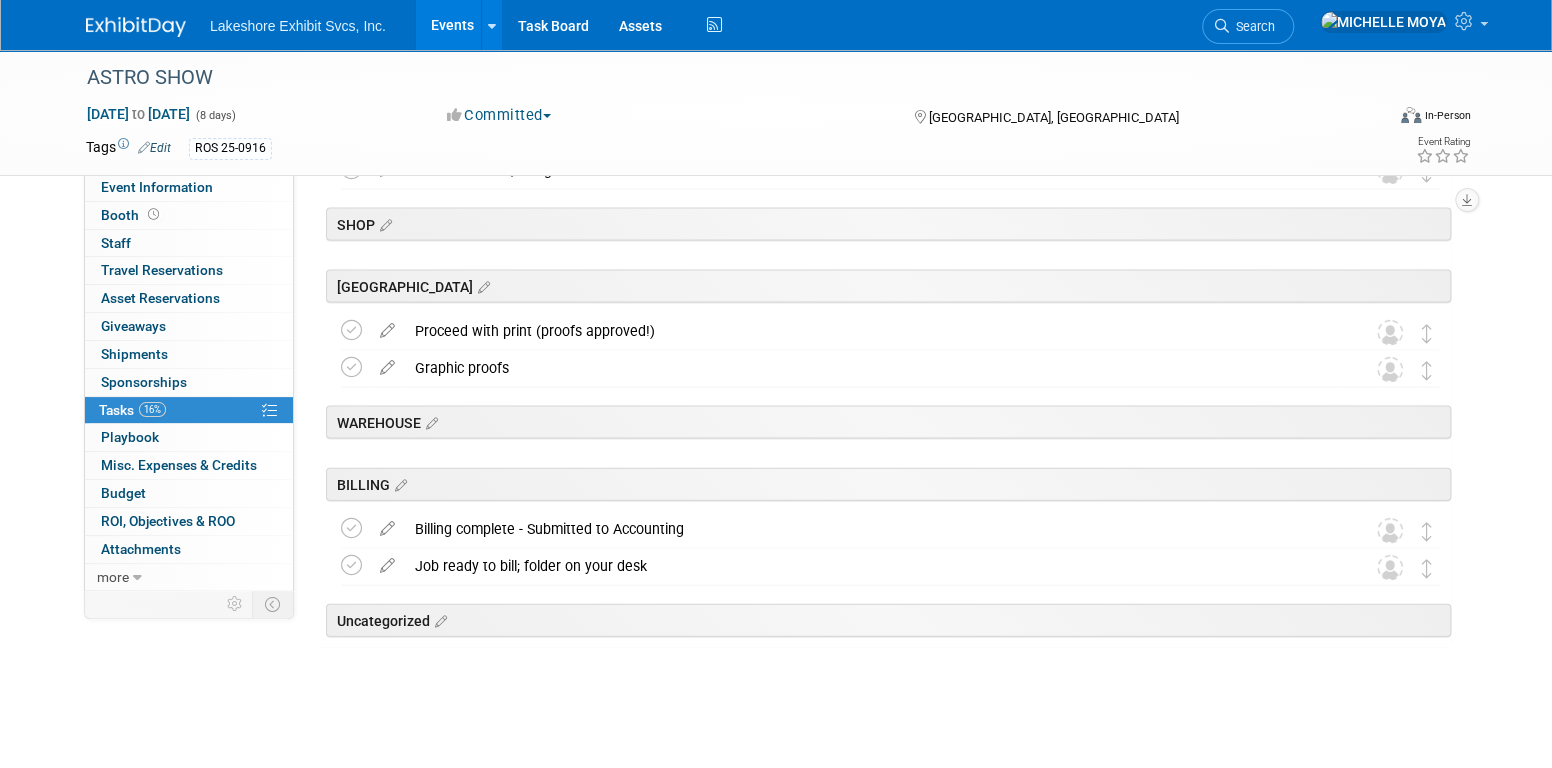 scroll, scrollTop: 2249, scrollLeft: 0, axis: vertical 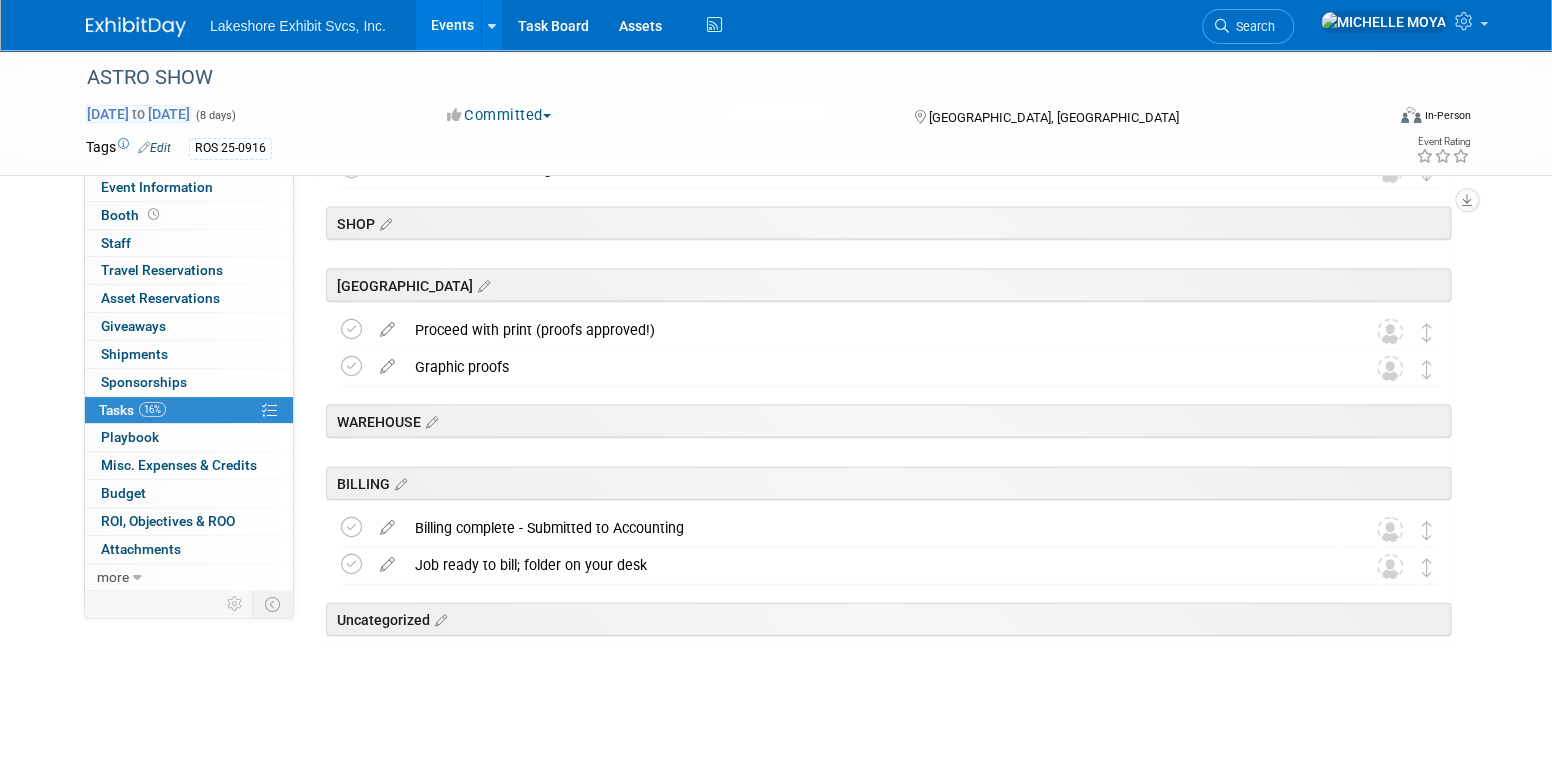 click on "Dec 31, 2025  to  Jan 7, 2026" at bounding box center [138, 114] 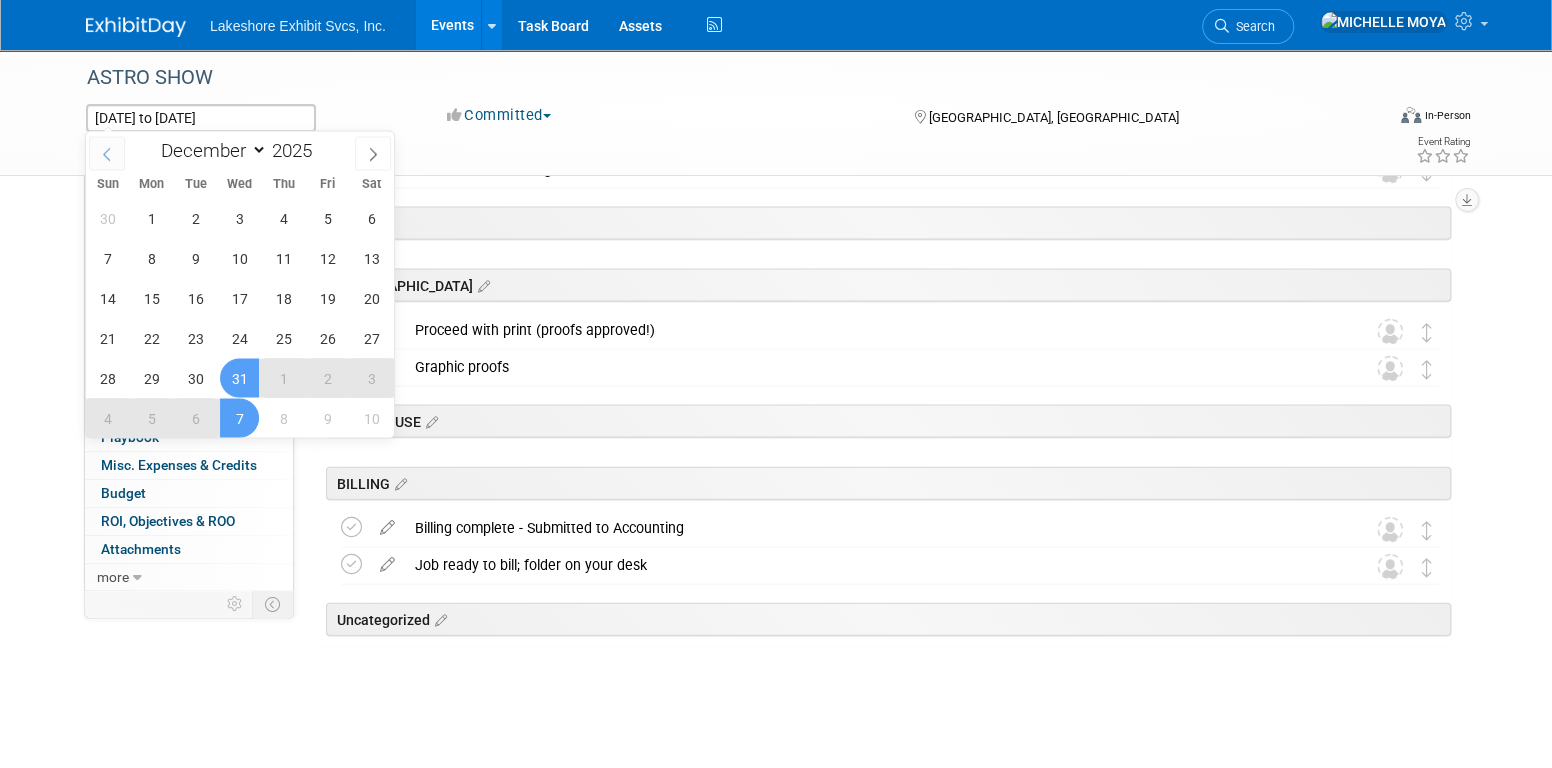 click 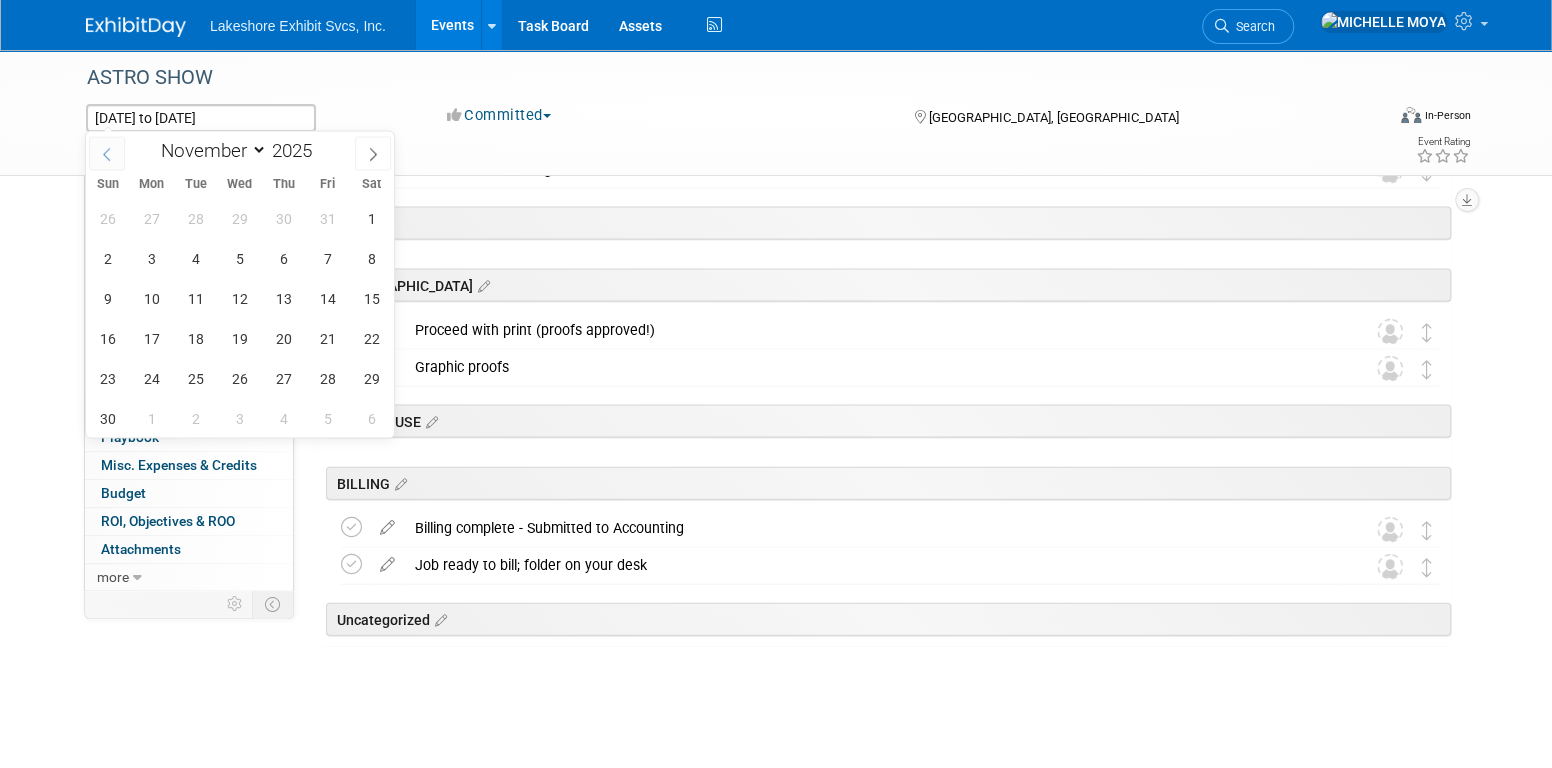 click 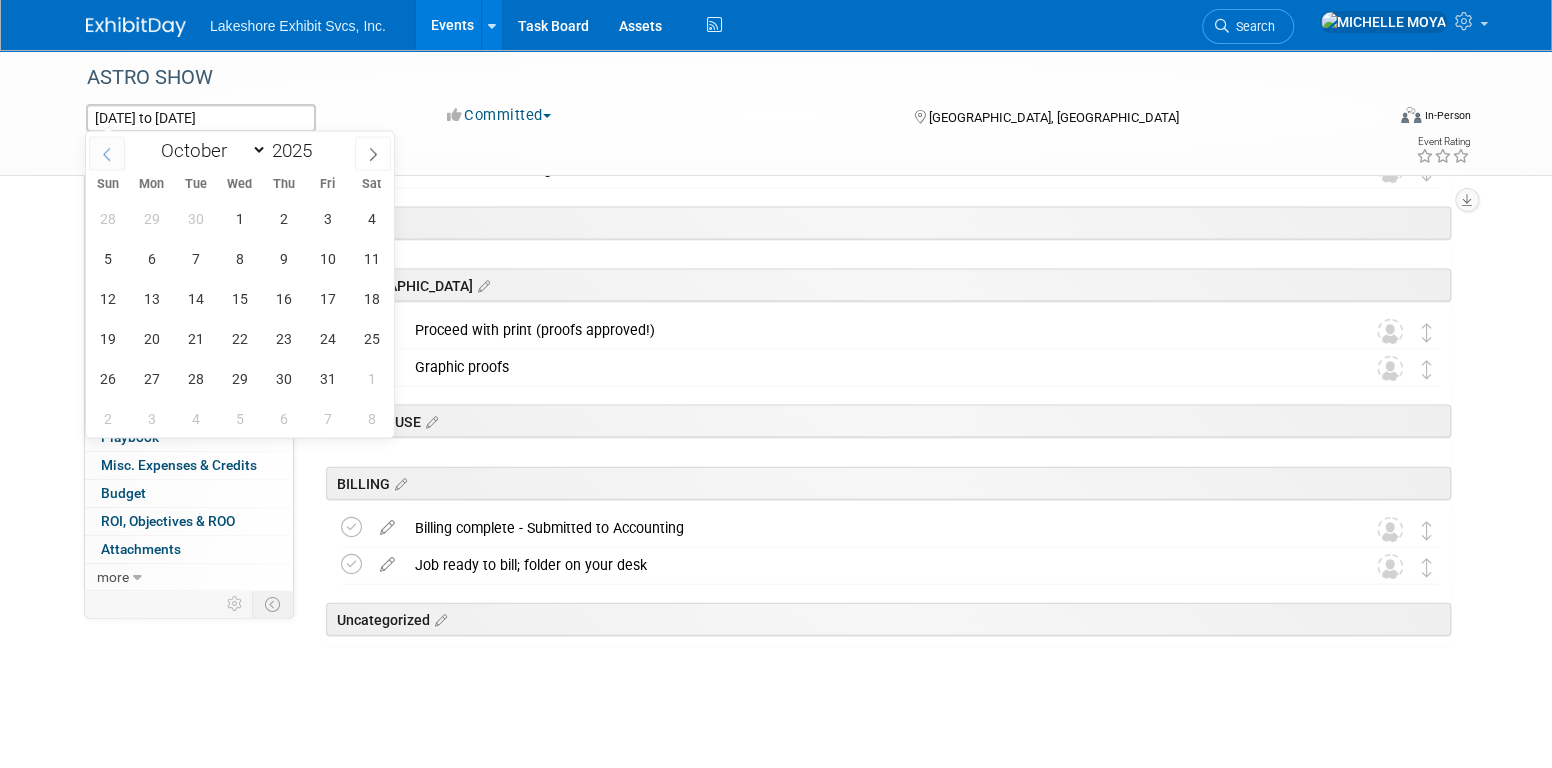 click 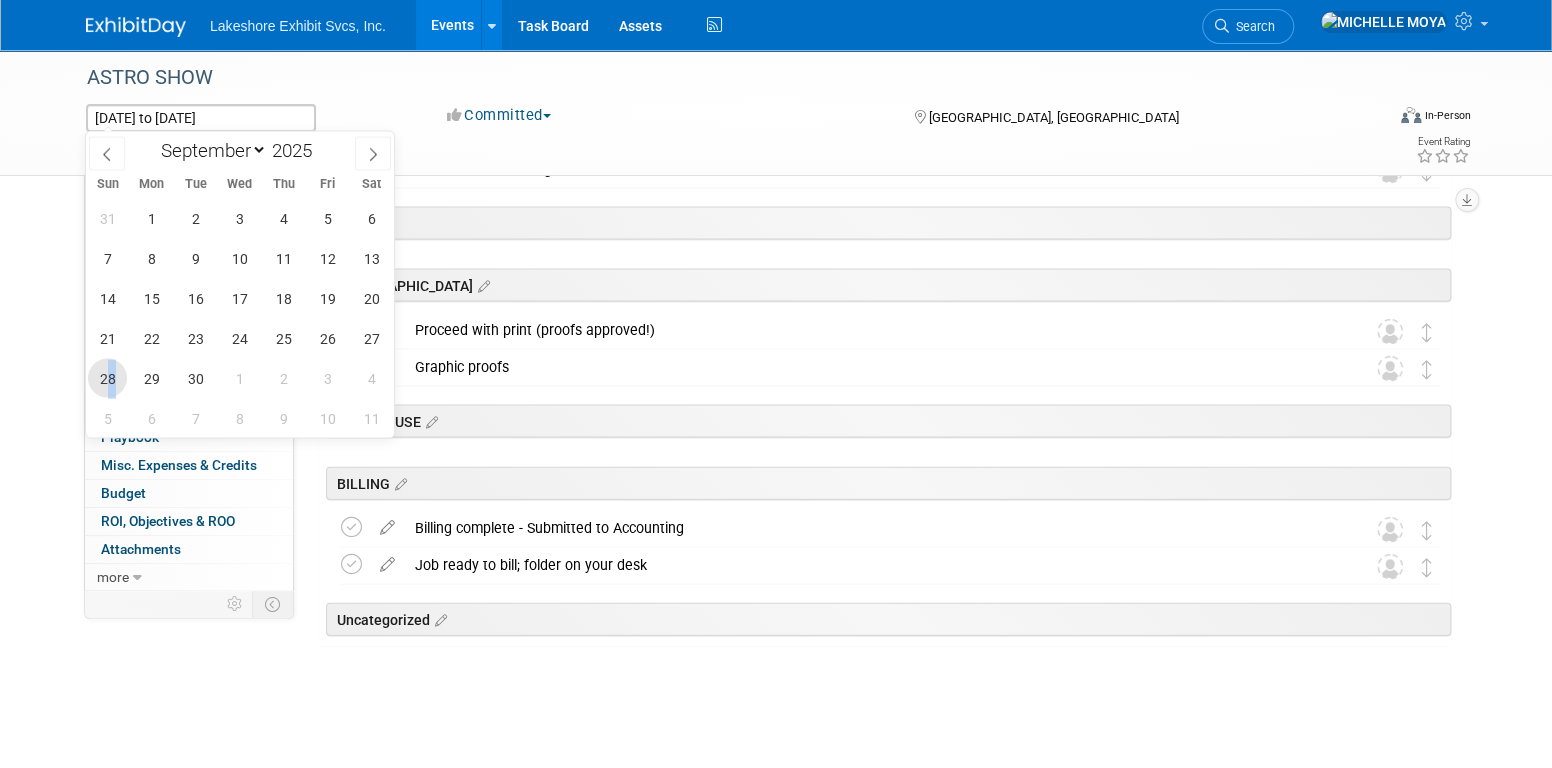 click on "28" at bounding box center (107, 378) 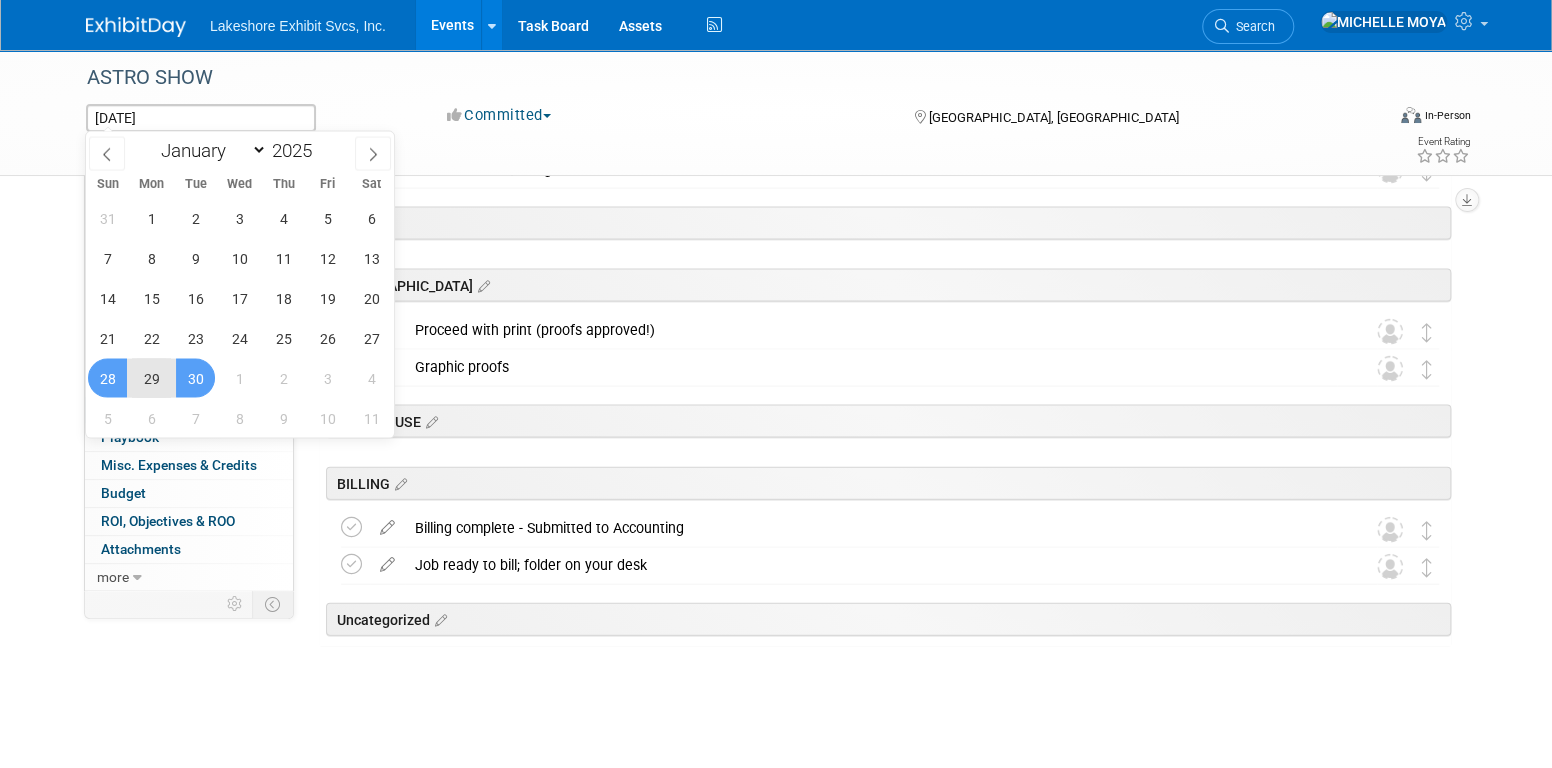 click on "30" at bounding box center (195, 378) 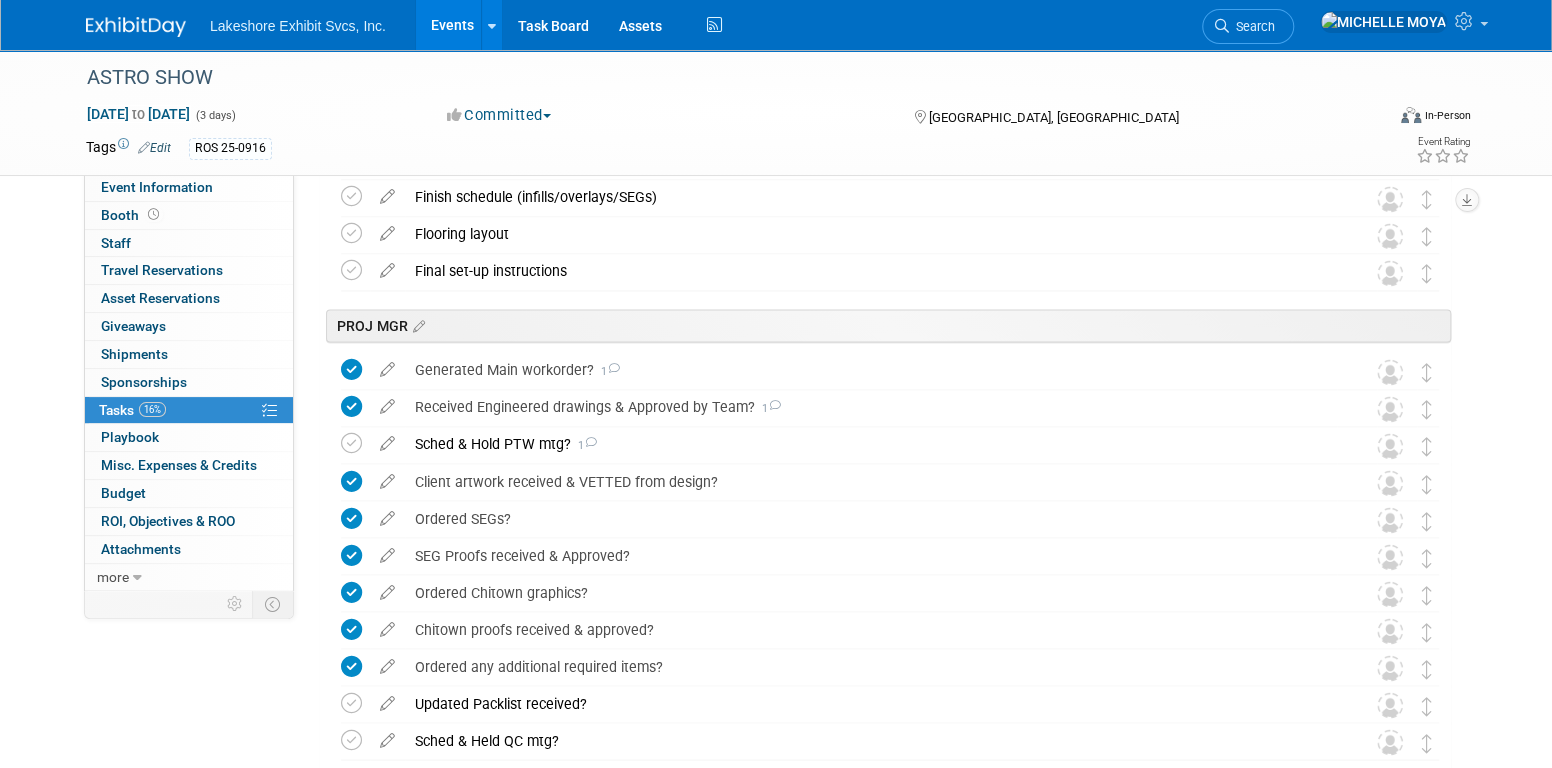 scroll, scrollTop: 1649, scrollLeft: 0, axis: vertical 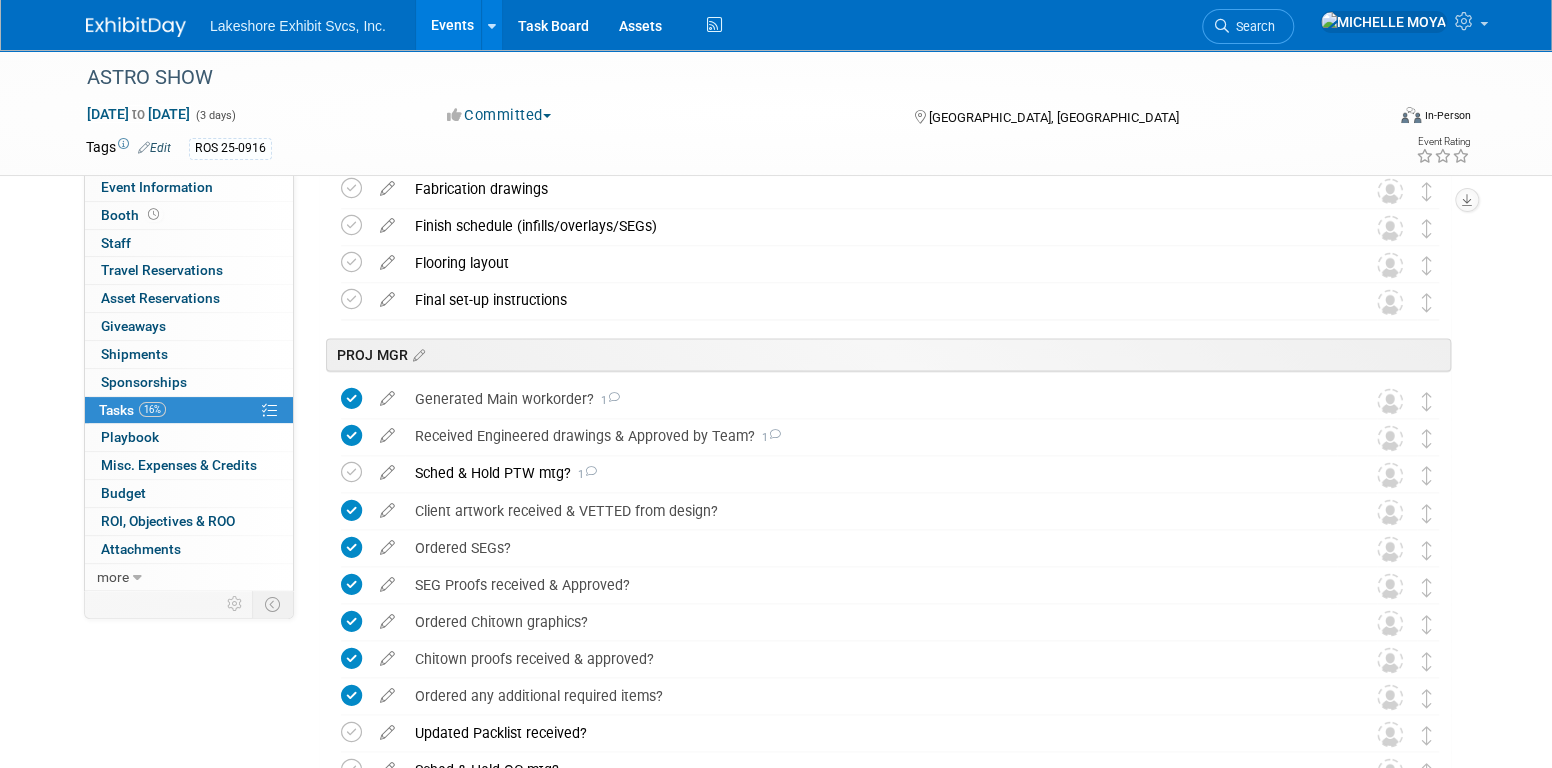 click on "Events" at bounding box center [452, 25] 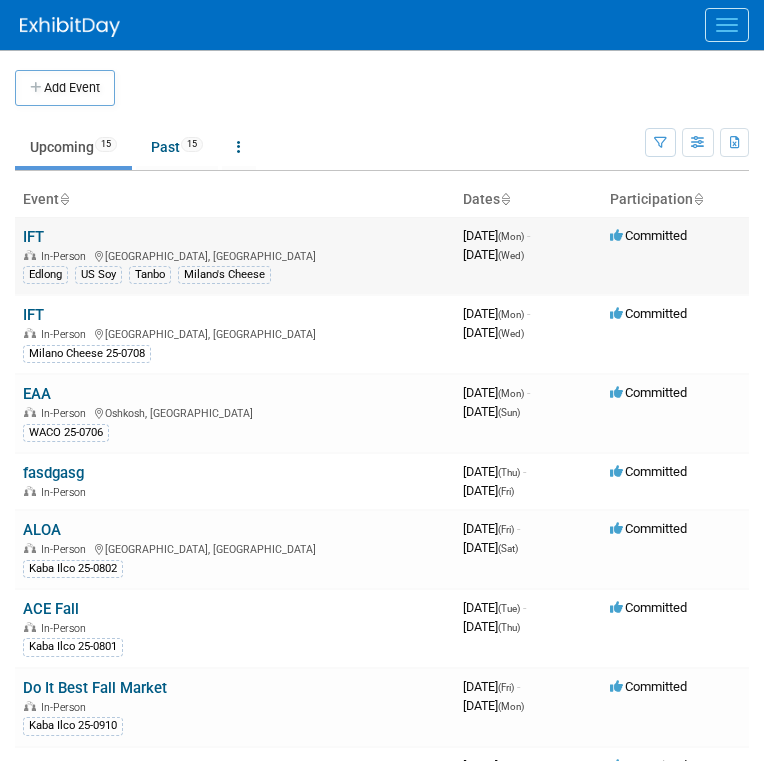 scroll, scrollTop: 0, scrollLeft: 0, axis: both 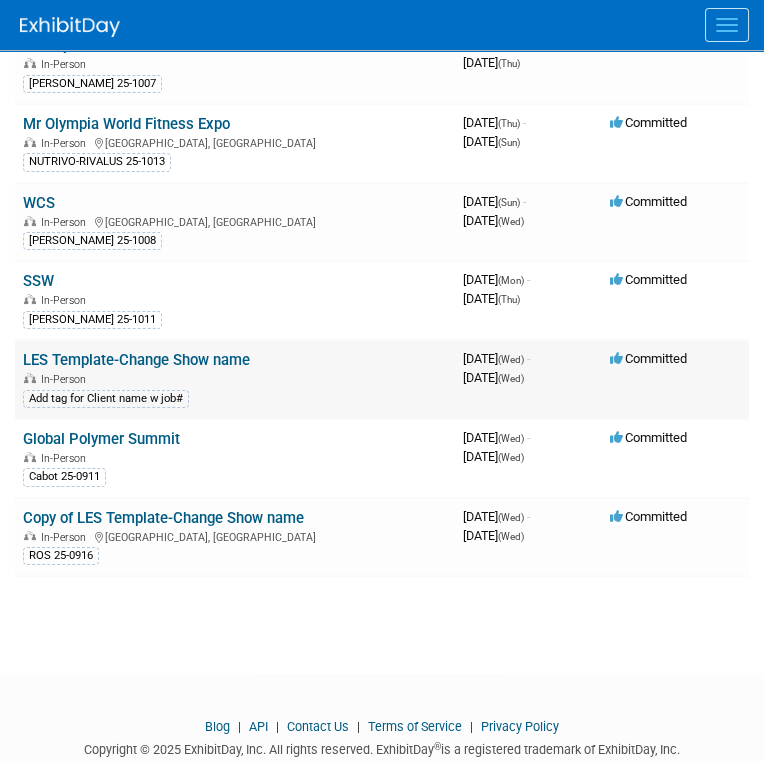 click on "LES Template-Change Show name" at bounding box center (136, 360) 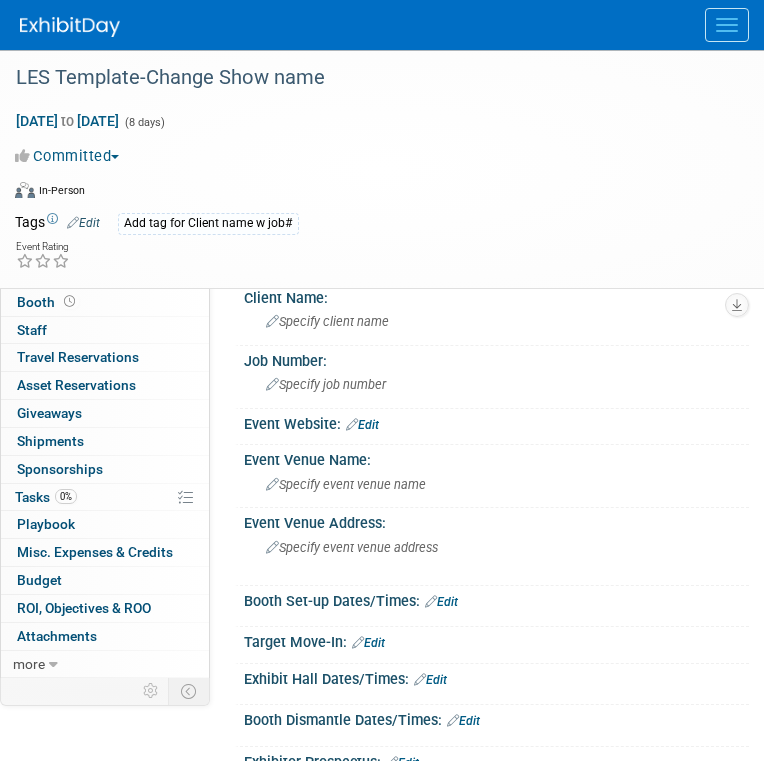 scroll, scrollTop: 0, scrollLeft: 0, axis: both 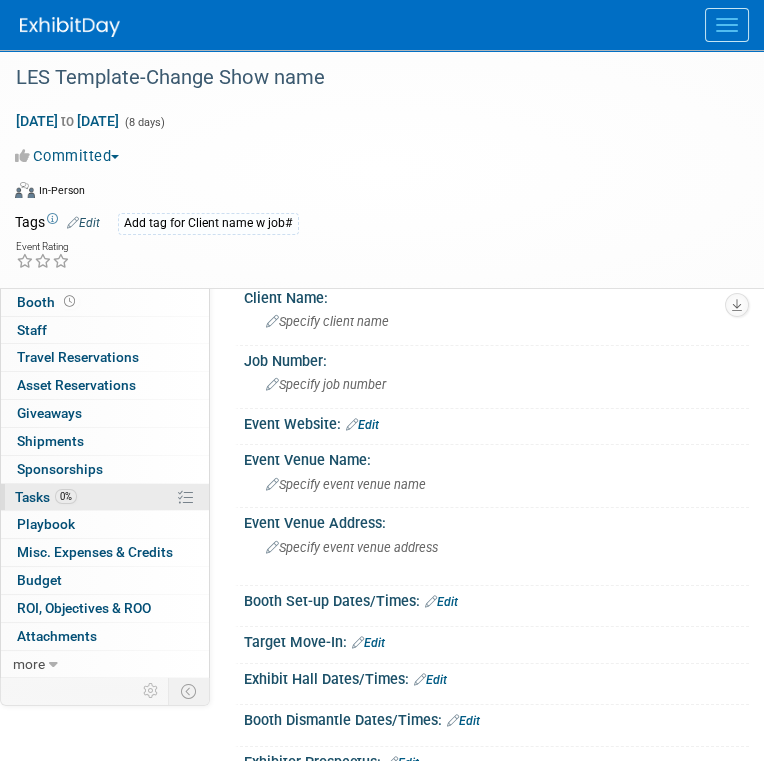 click on "0%
Tasks 0%" at bounding box center (105, 497) 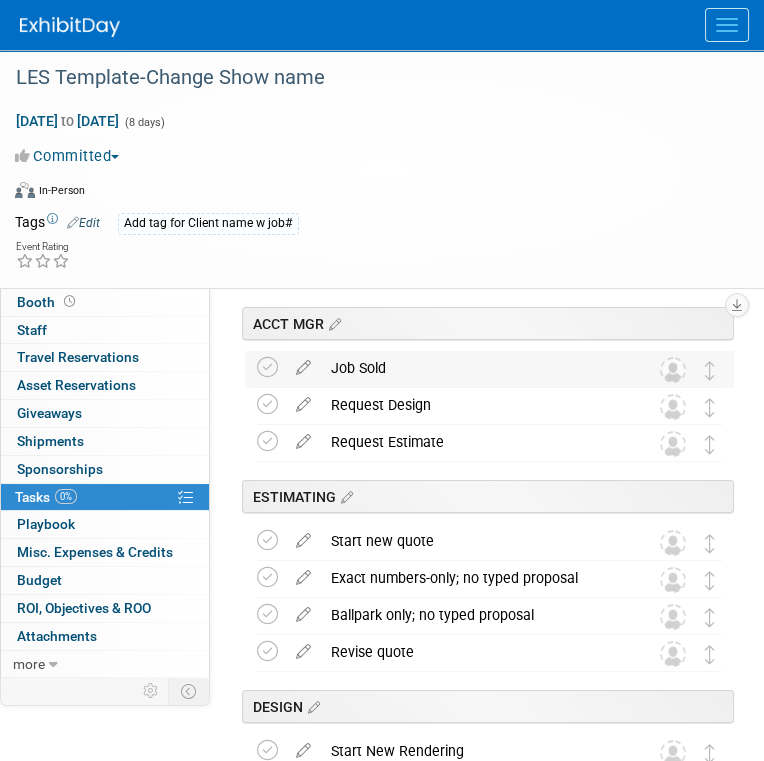 scroll, scrollTop: 400, scrollLeft: 0, axis: vertical 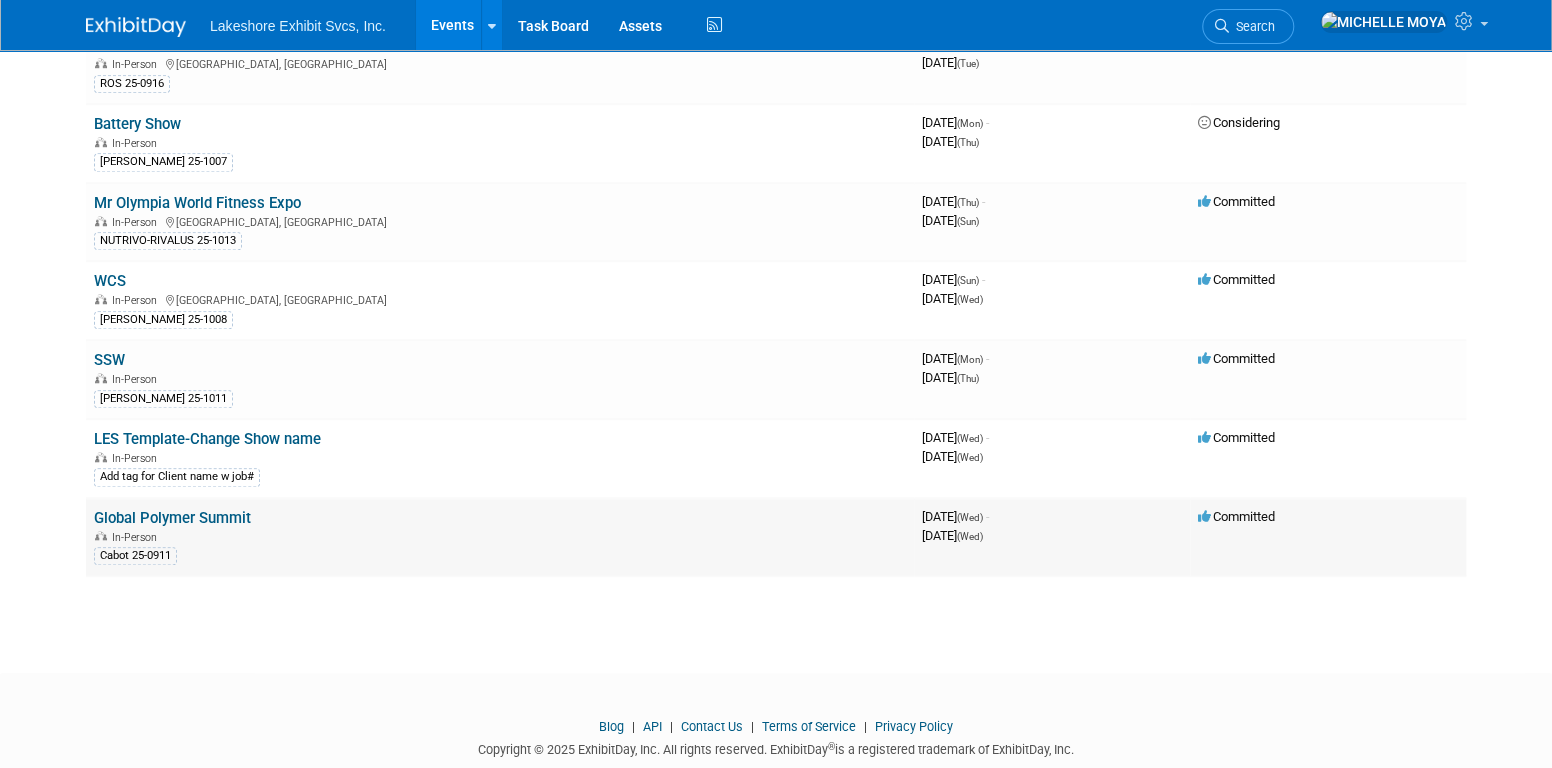 click on "Global Polymer Summit" at bounding box center [172, 518] 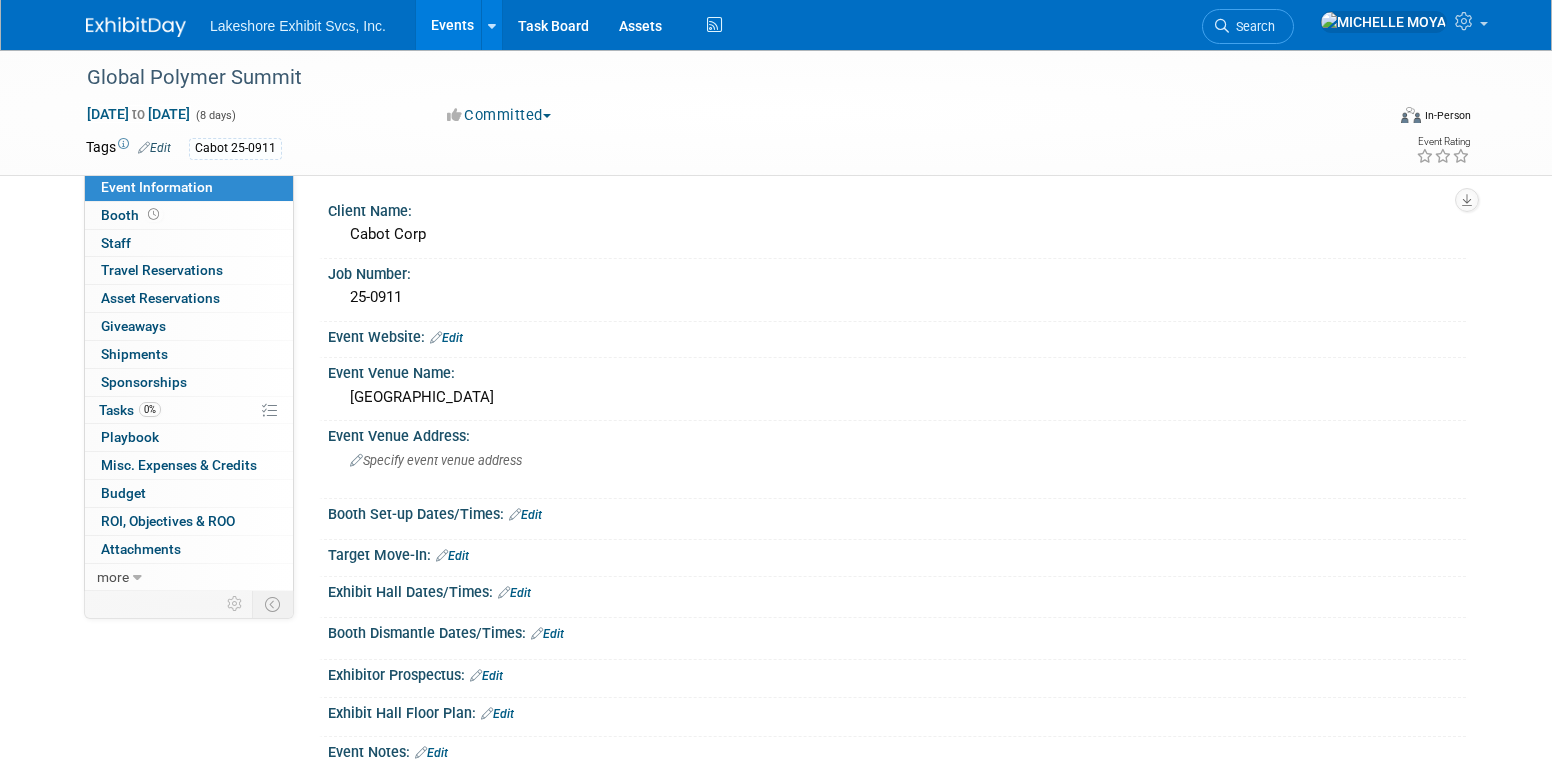 scroll, scrollTop: 0, scrollLeft: 0, axis: both 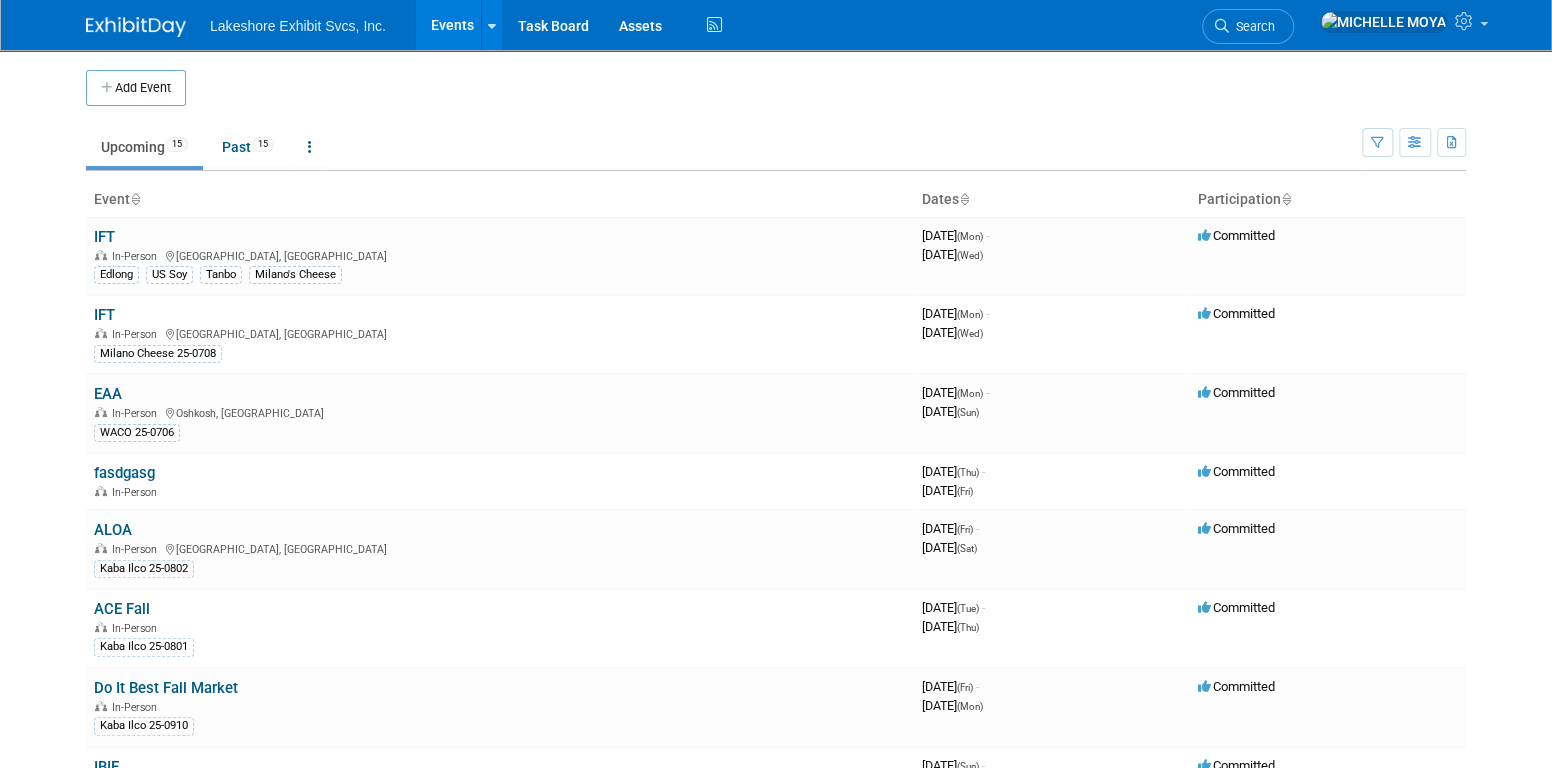 click on "fasdgasg" at bounding box center [124, 473] 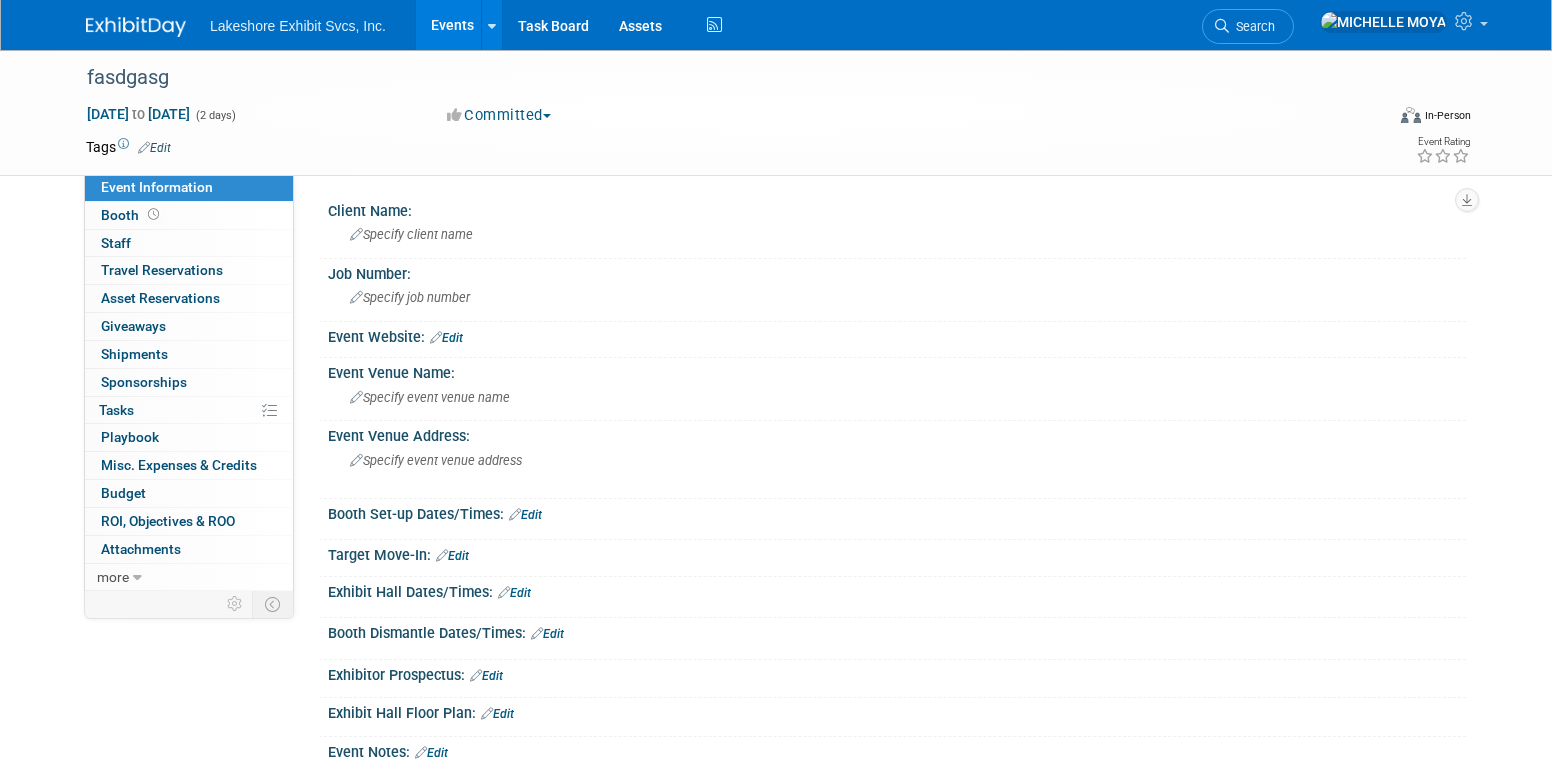 scroll, scrollTop: 0, scrollLeft: 0, axis: both 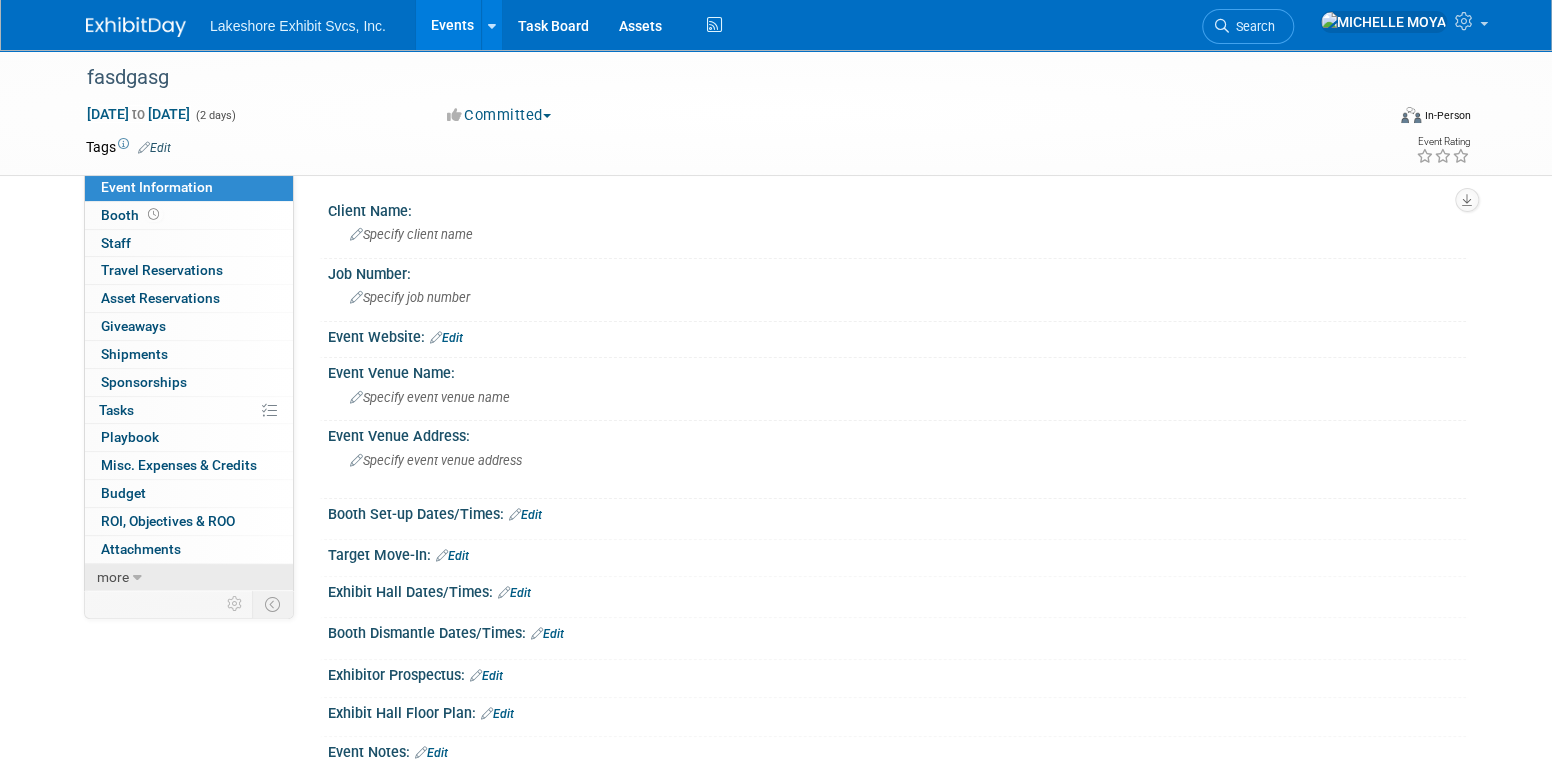 click on "more" at bounding box center (189, 577) 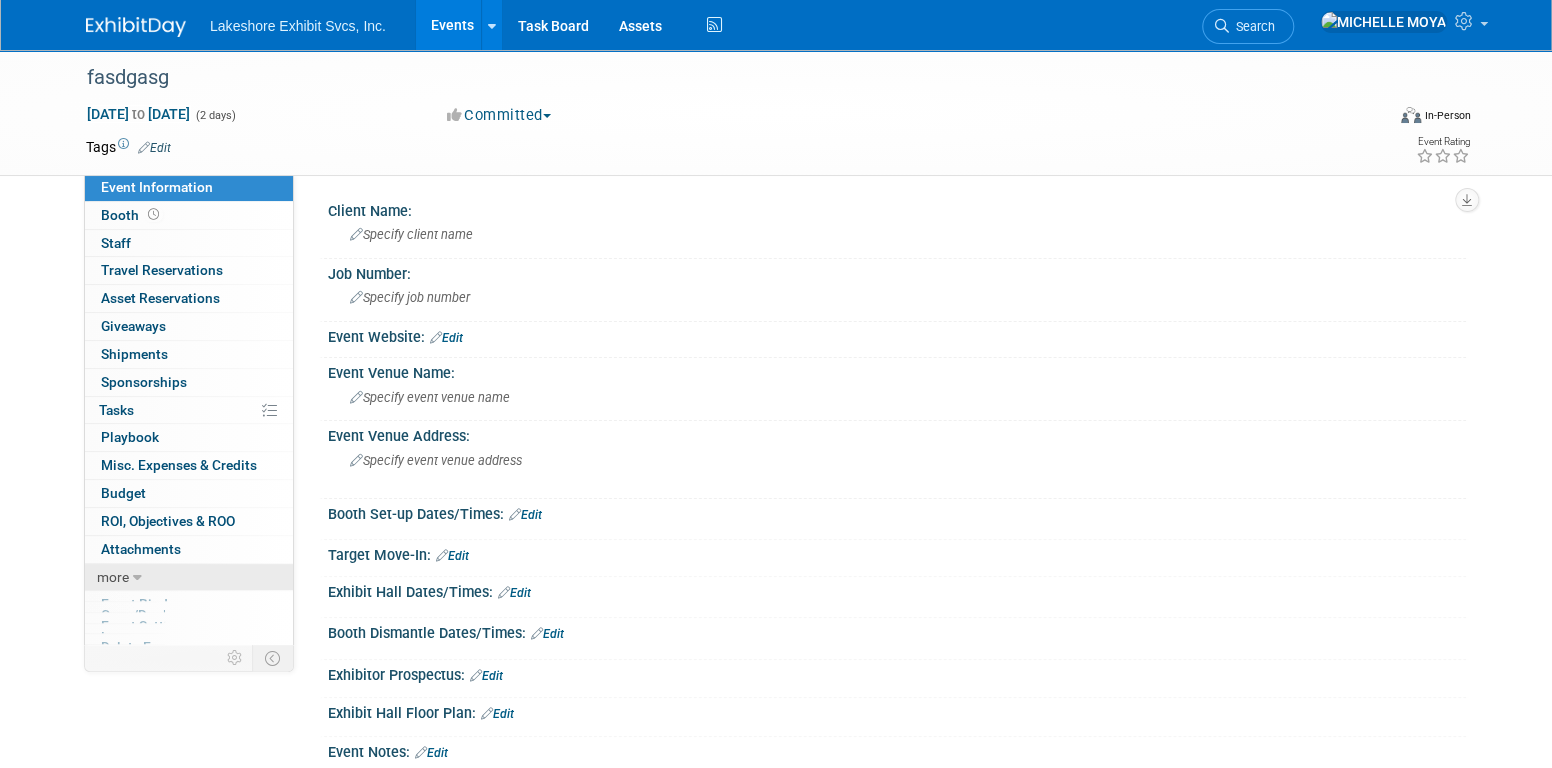 scroll, scrollTop: 10, scrollLeft: 0, axis: vertical 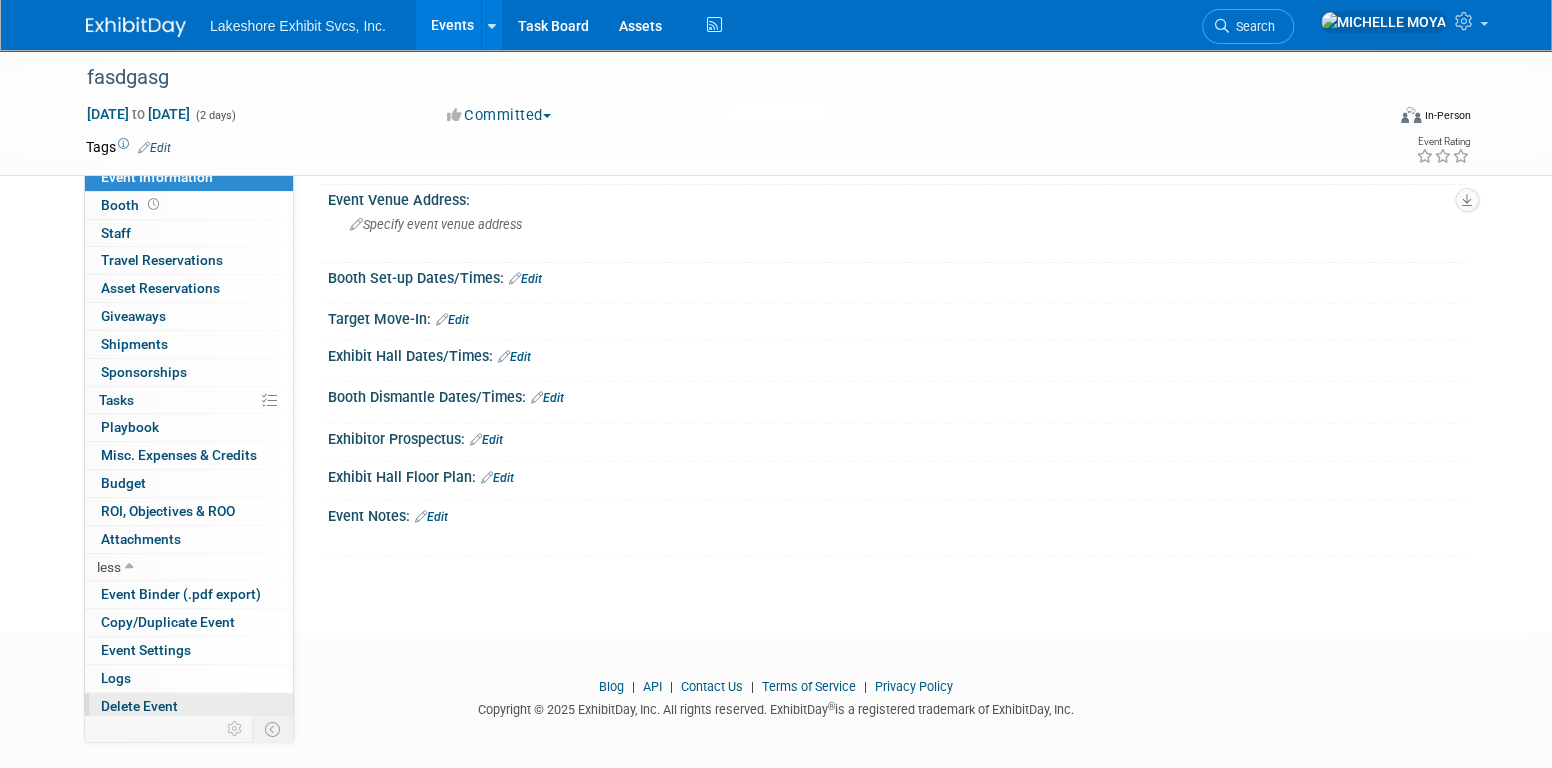 click on "Delete Event" at bounding box center [139, 706] 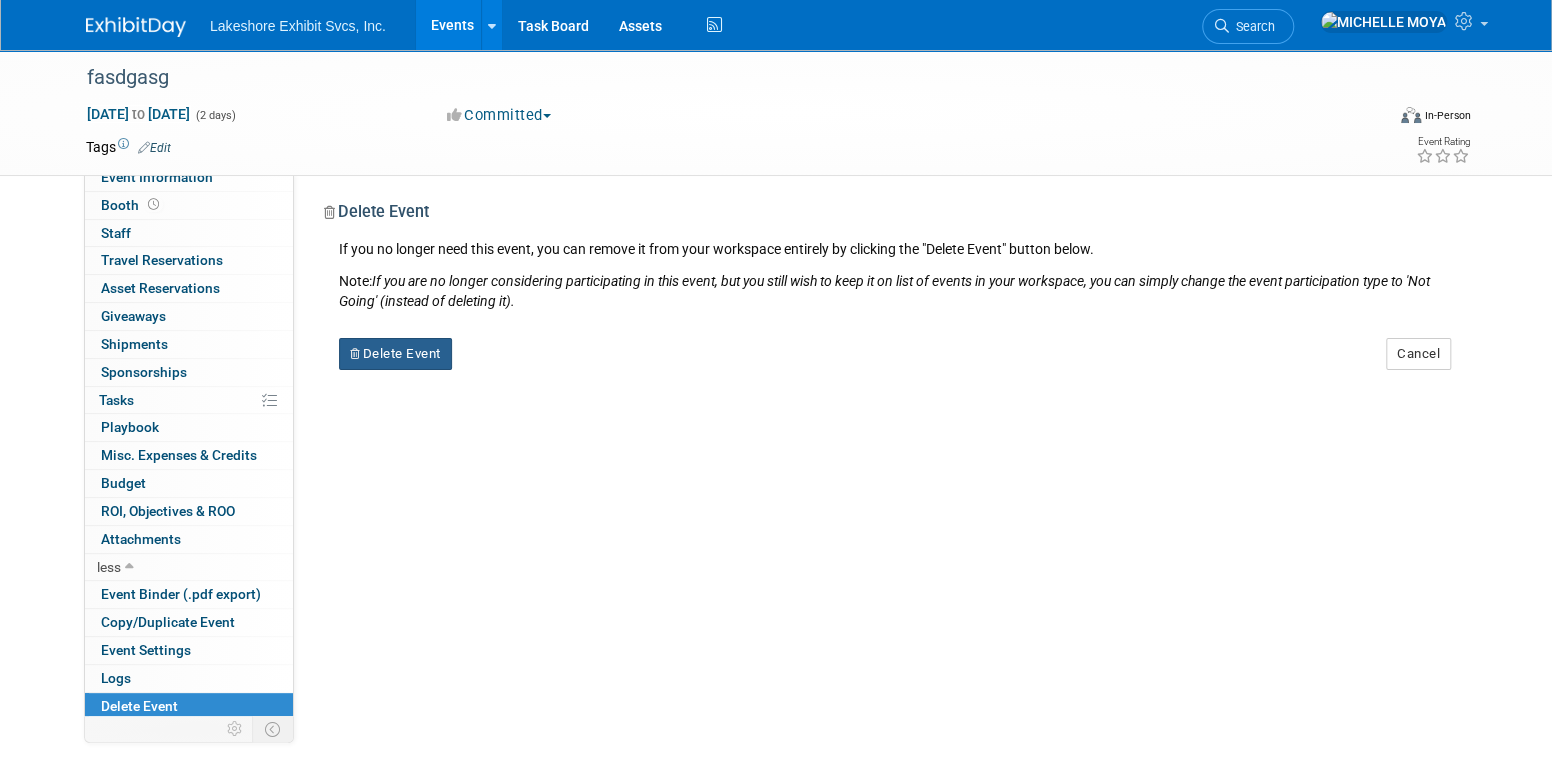 click on "Delete Event" at bounding box center (395, 354) 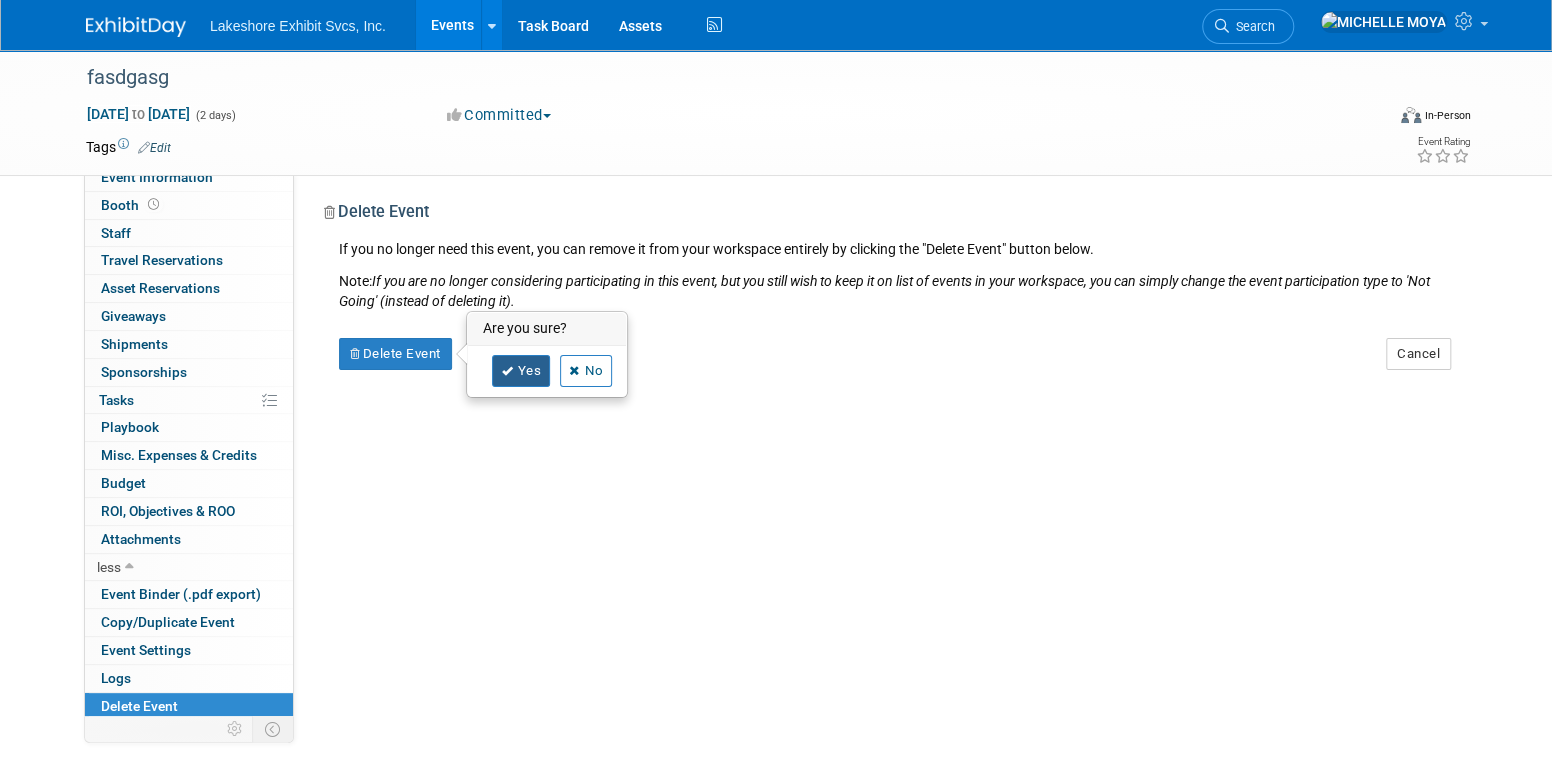 click on "Yes" at bounding box center [521, 371] 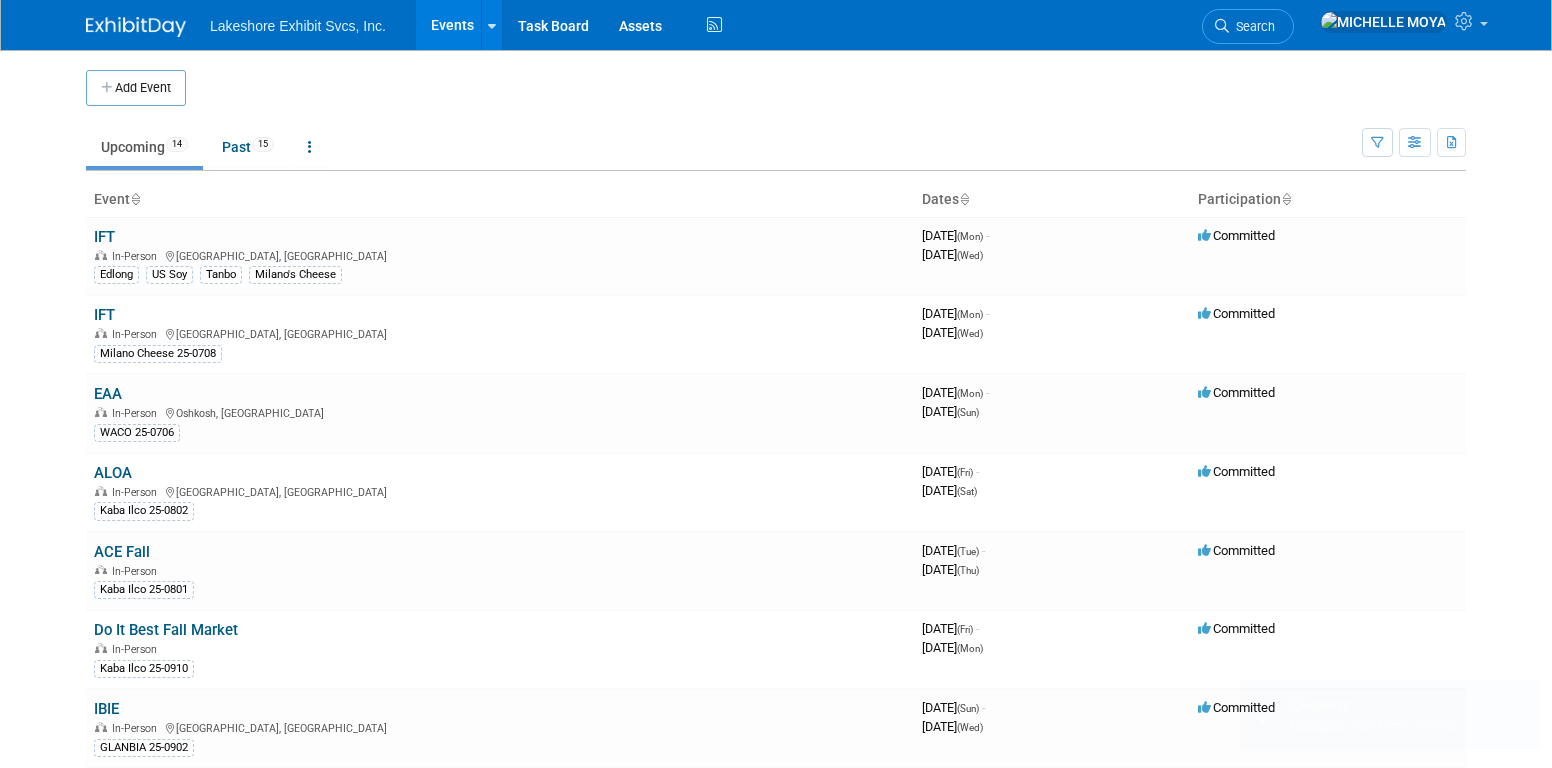scroll, scrollTop: 0, scrollLeft: 0, axis: both 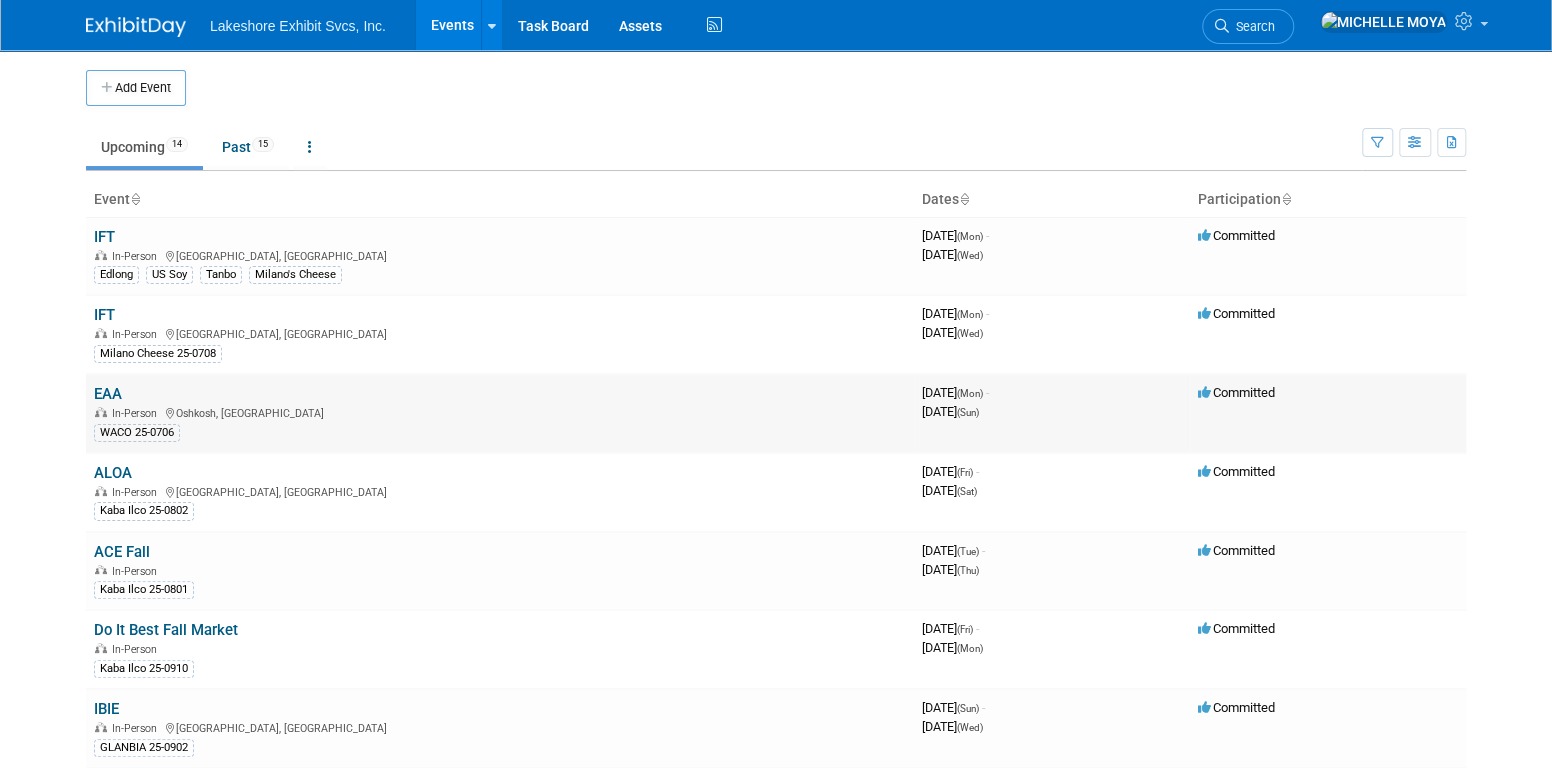 click on "EAA" at bounding box center (108, 394) 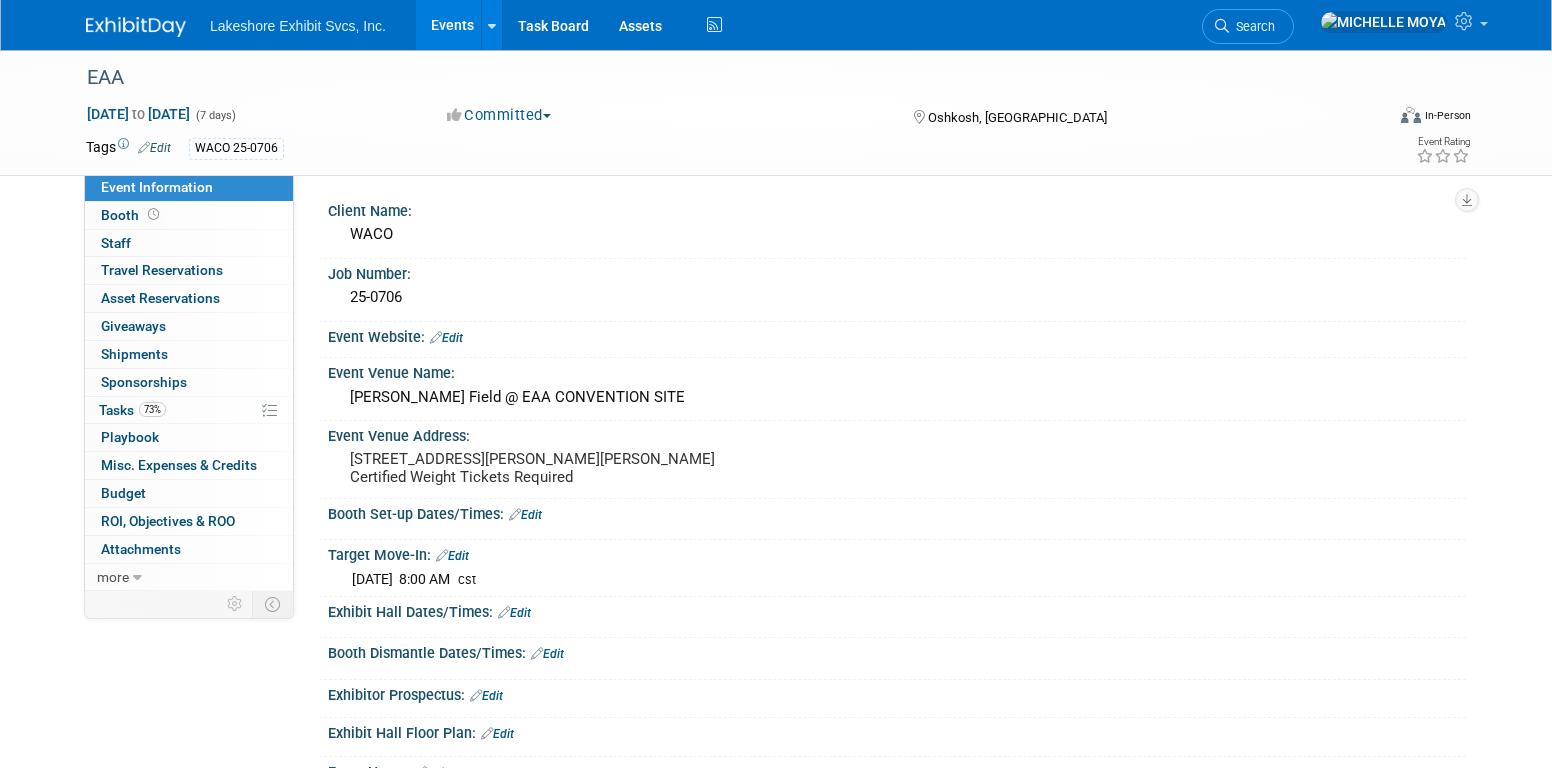 scroll, scrollTop: 0, scrollLeft: 0, axis: both 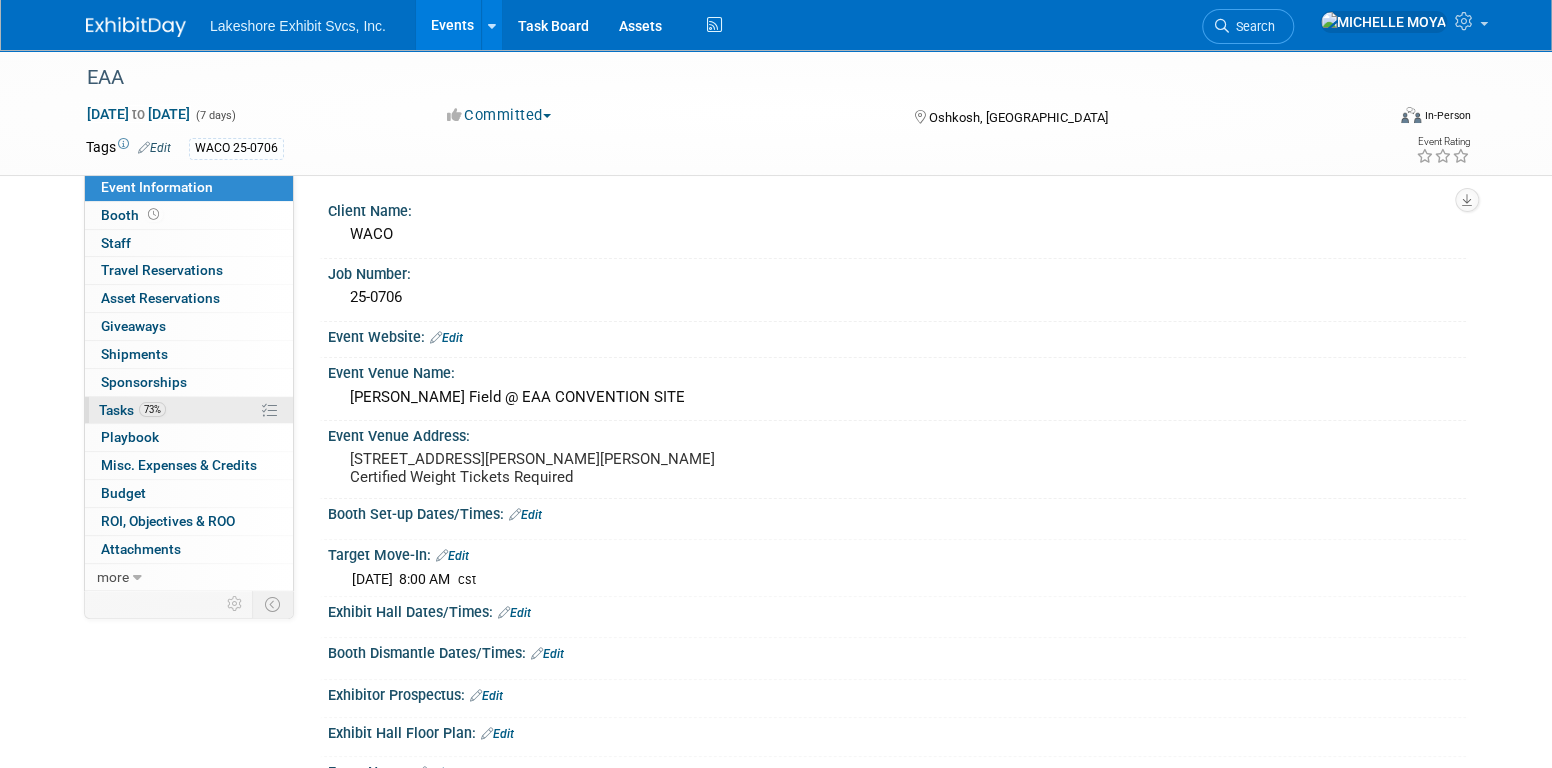 click on "73%
Tasks 73%" at bounding box center [189, 410] 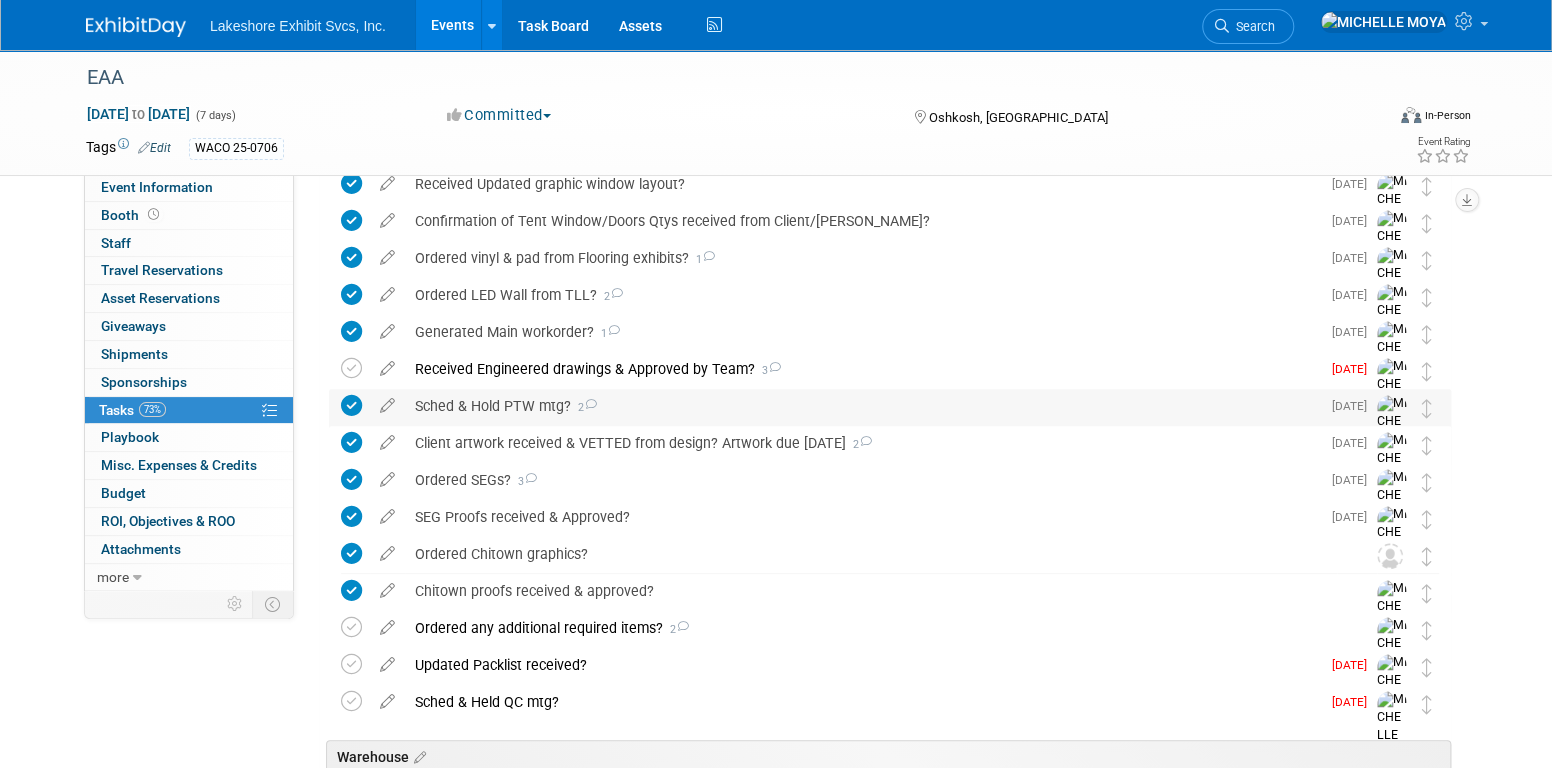 scroll, scrollTop: 500, scrollLeft: 0, axis: vertical 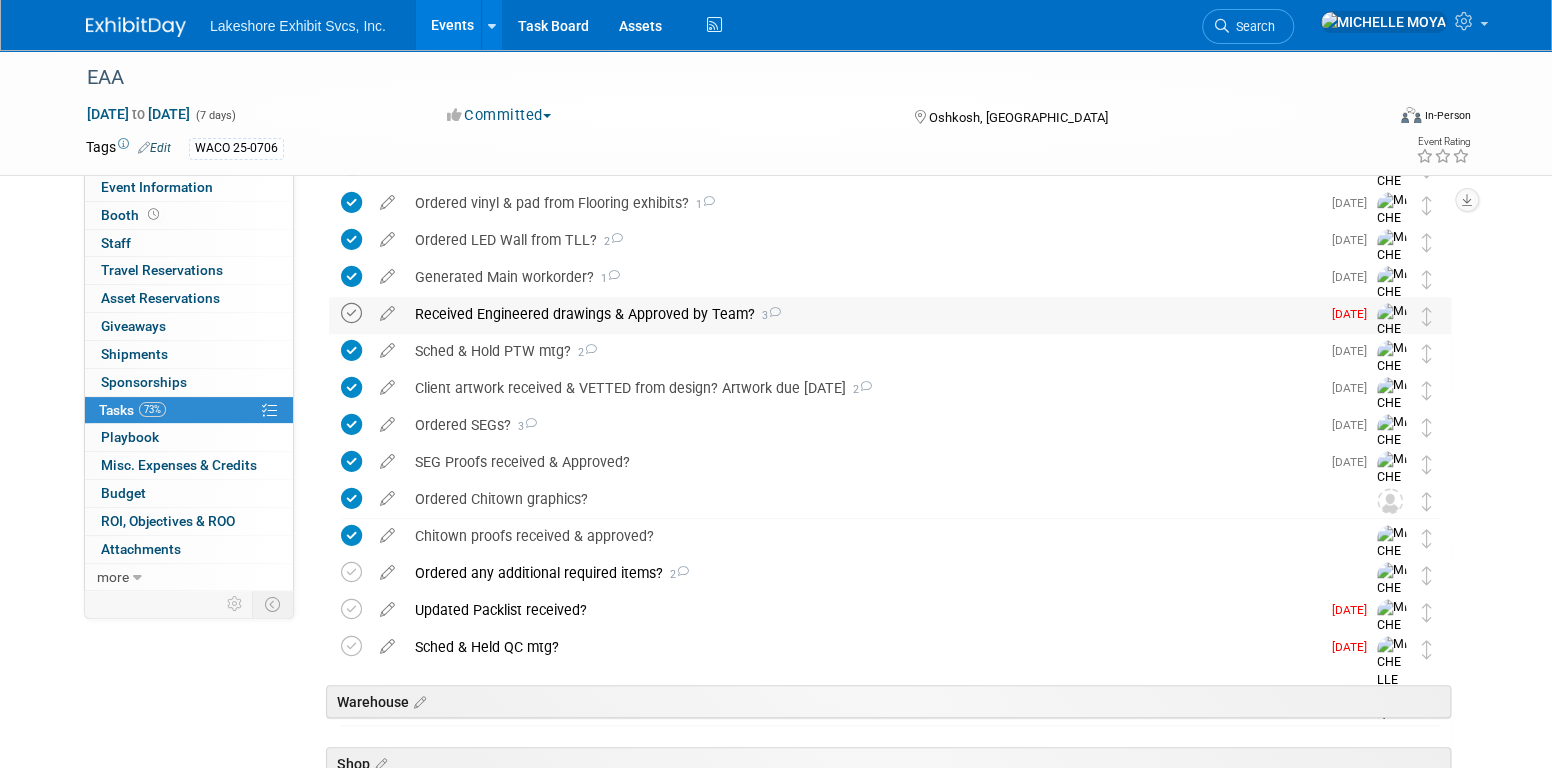 click at bounding box center [351, 313] 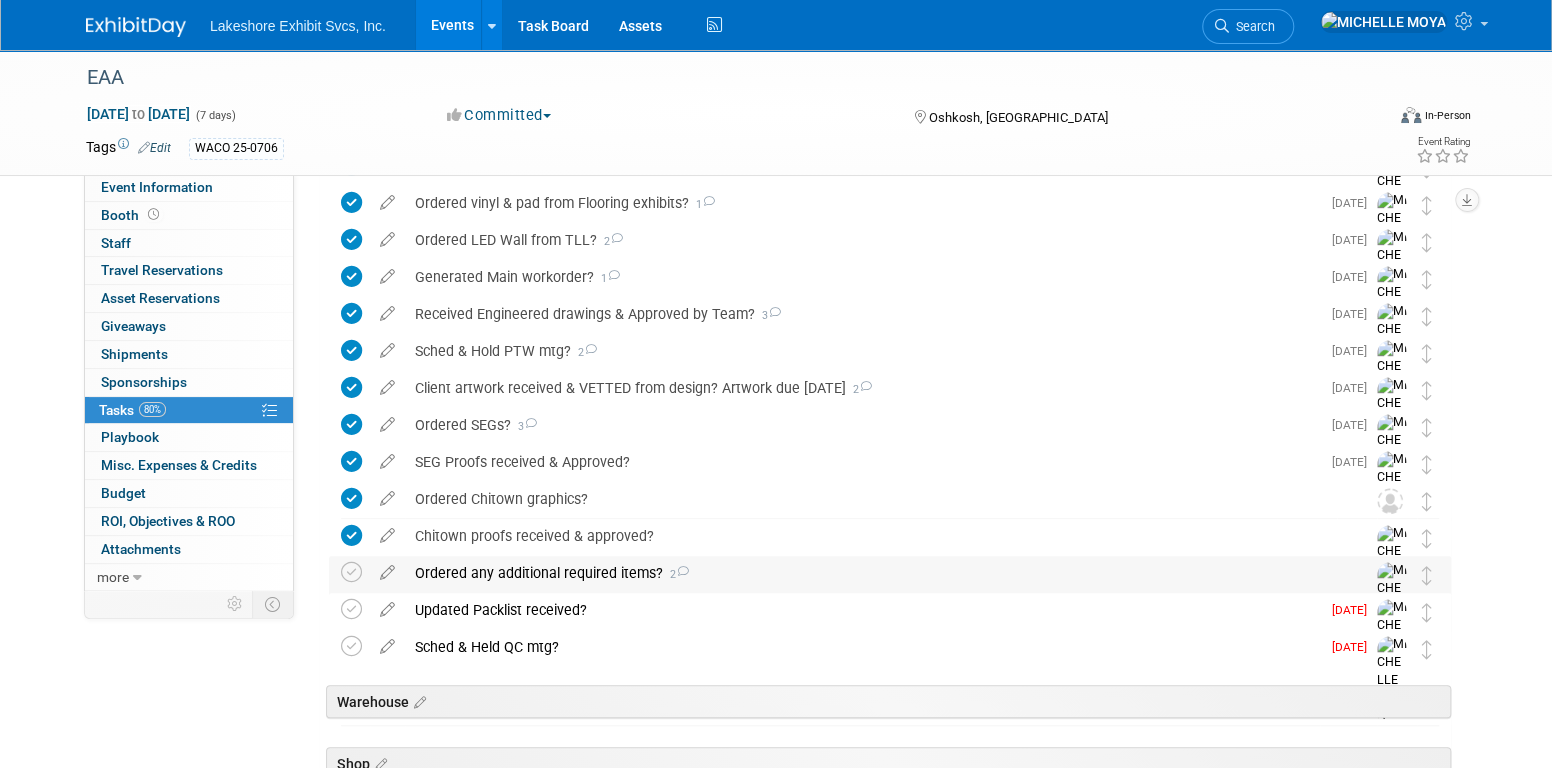 click on "Ordered any additional required items?
2" at bounding box center (871, 573) 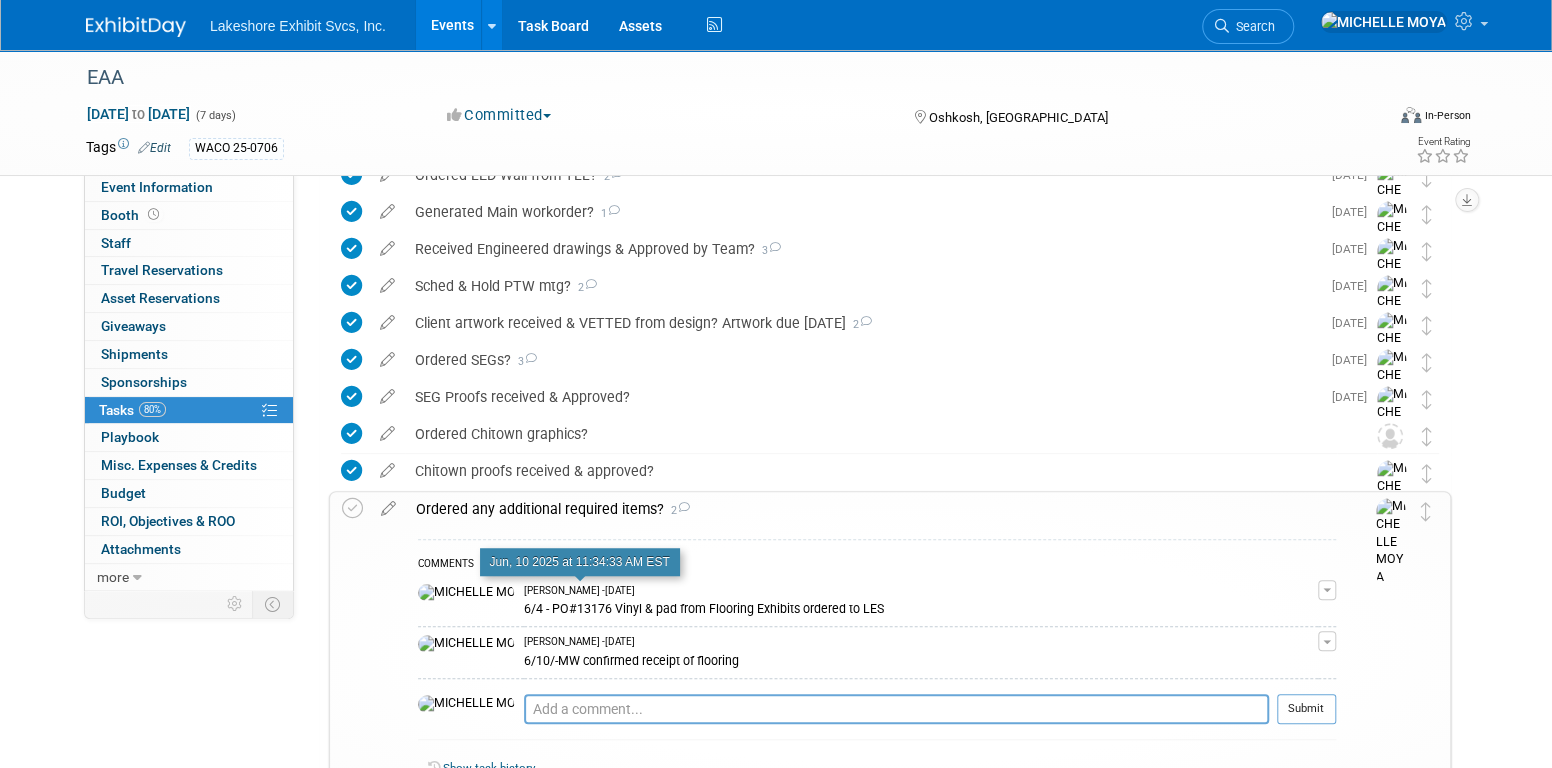 scroll, scrollTop: 600, scrollLeft: 0, axis: vertical 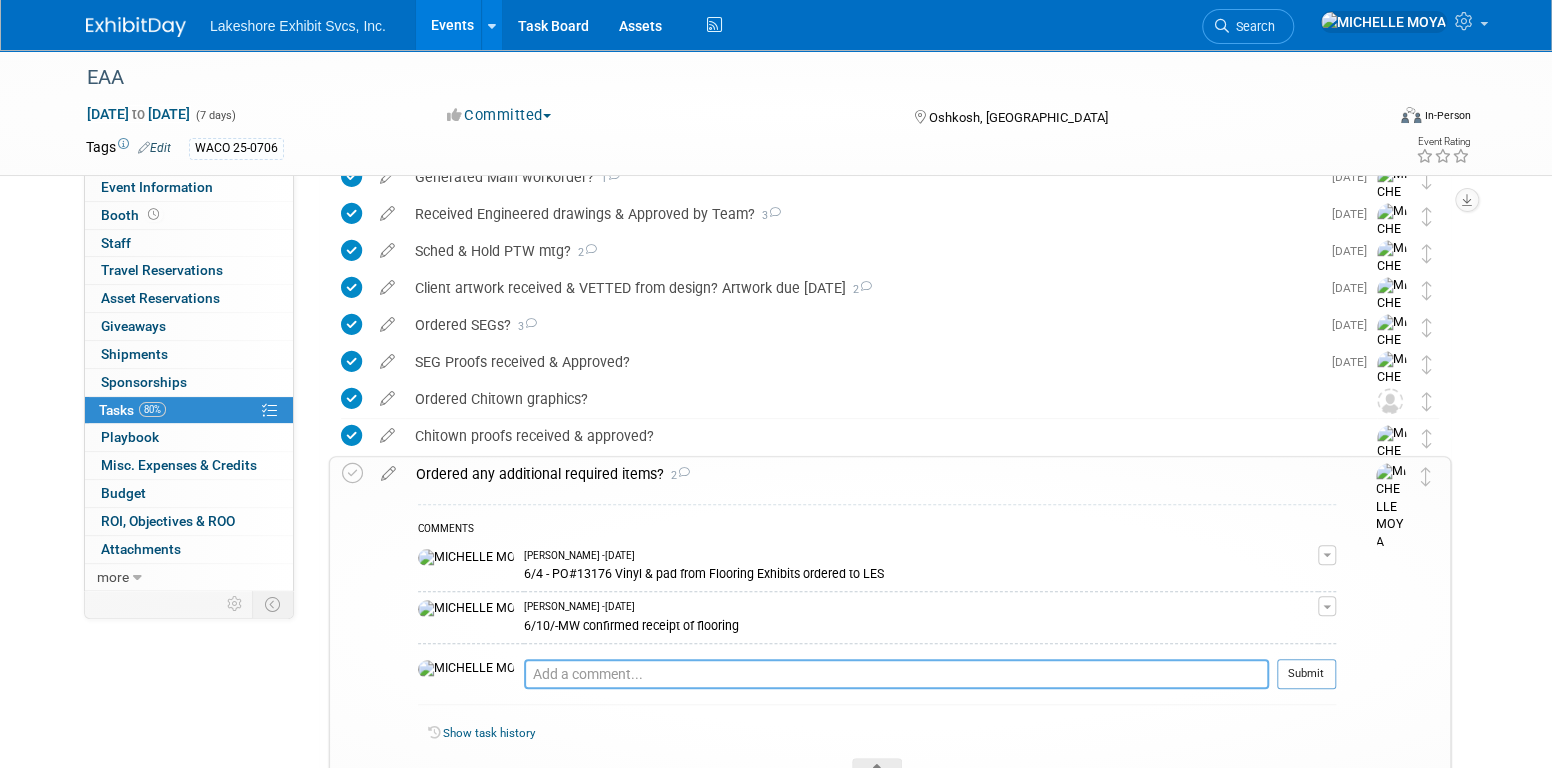 click at bounding box center [896, 674] 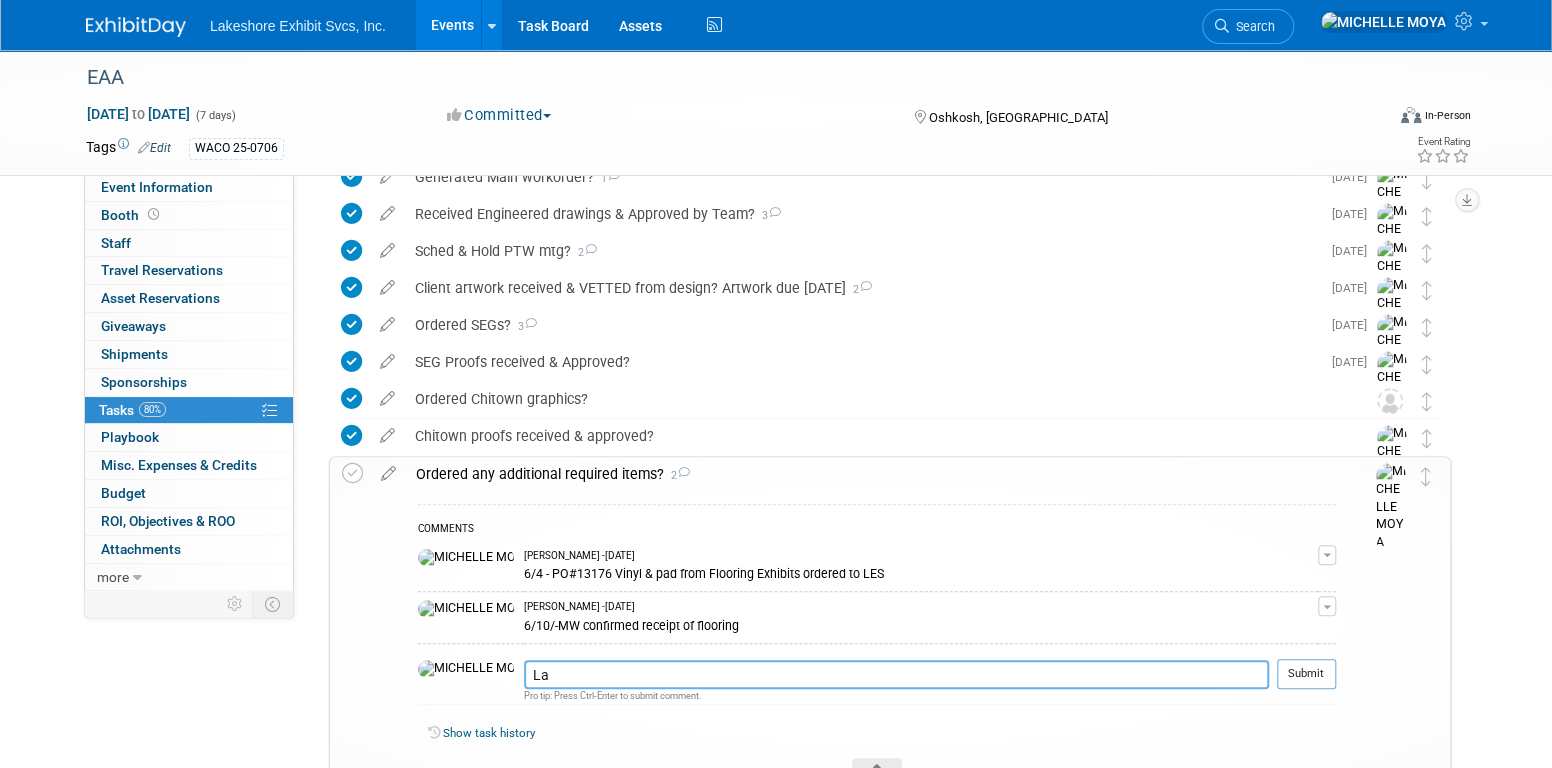 type on "L" 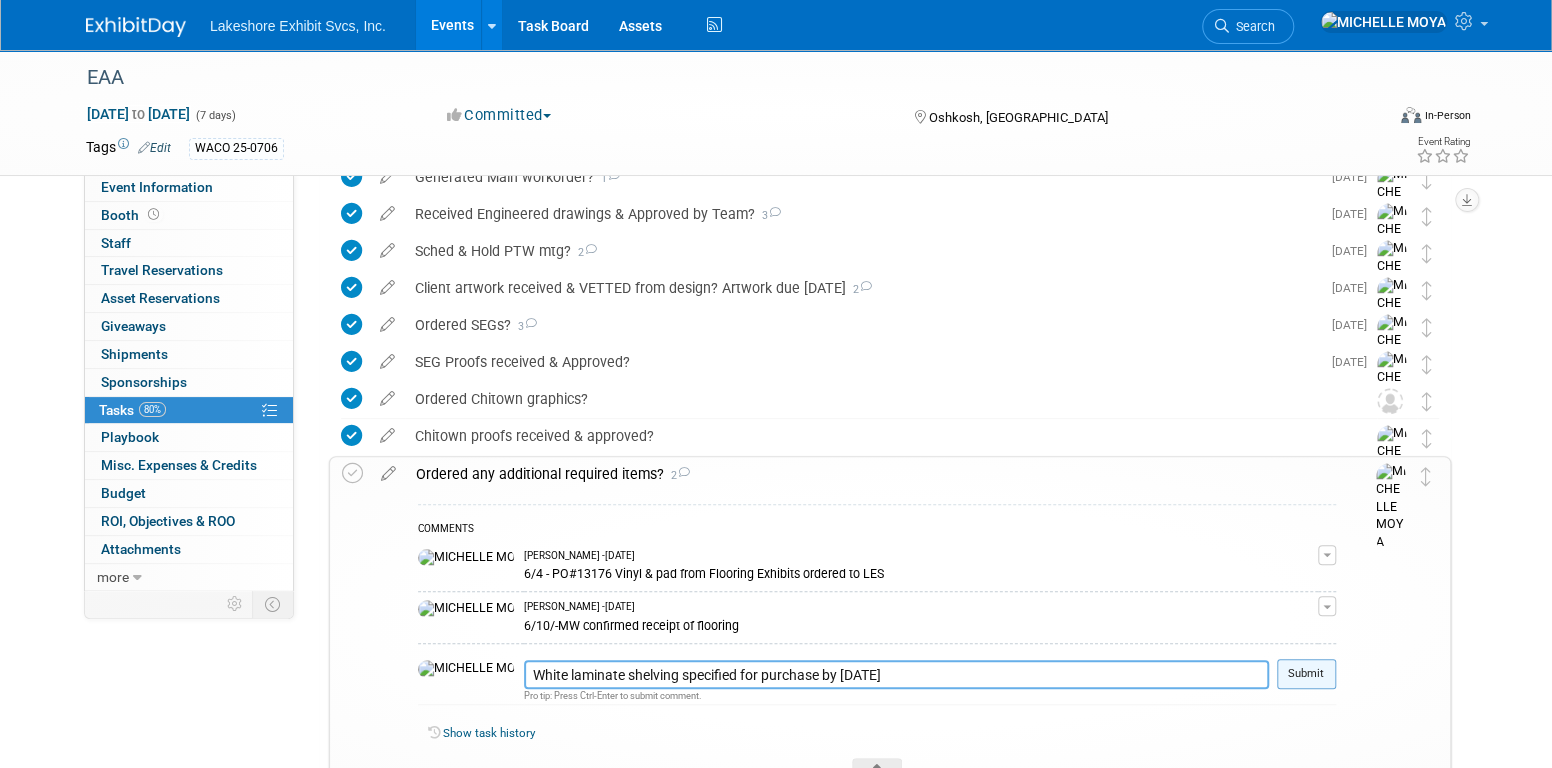 type on "White laminate shelving specified for purchase by [DATE]" 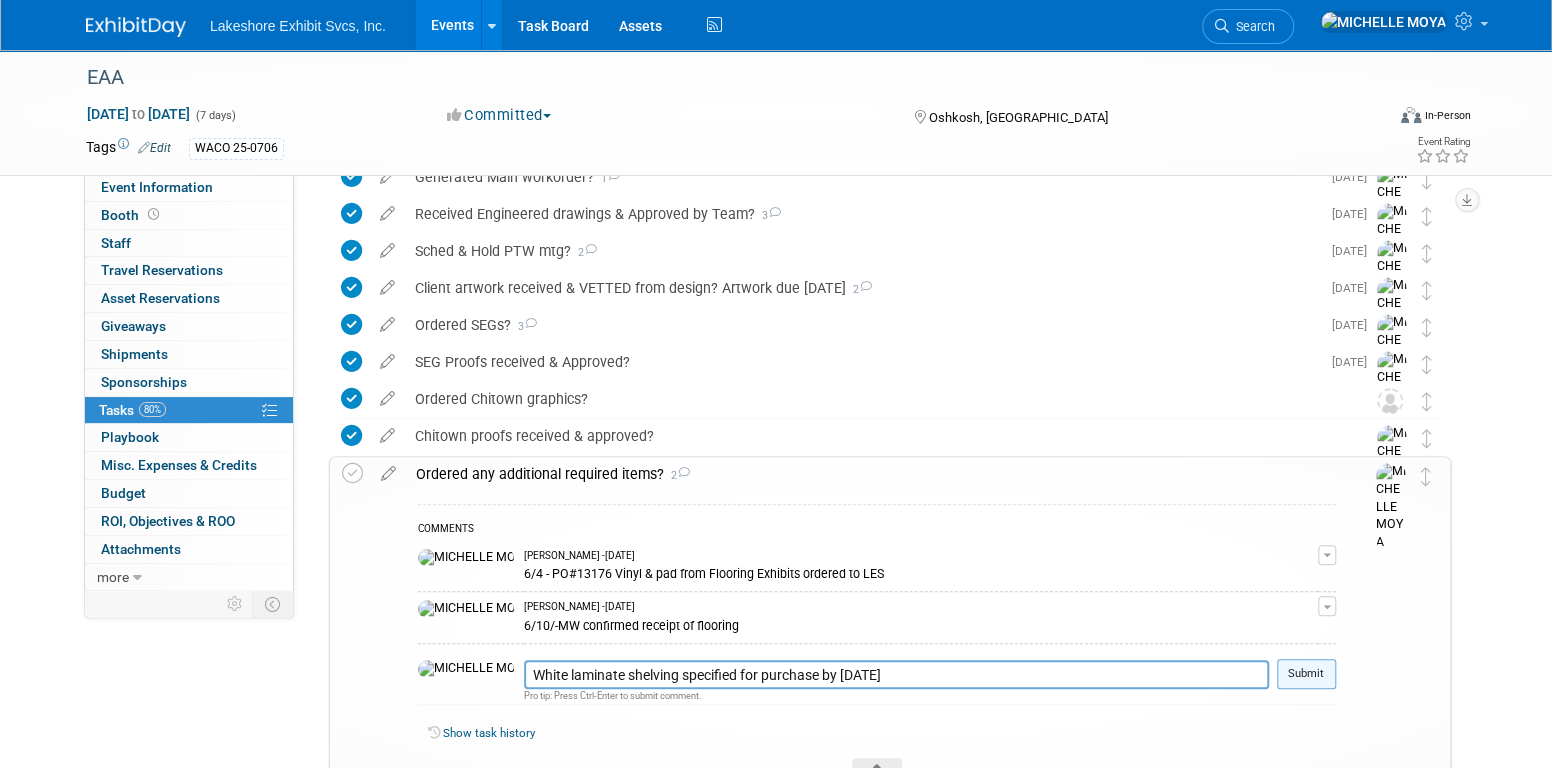 click on "Submit" at bounding box center [1306, 674] 